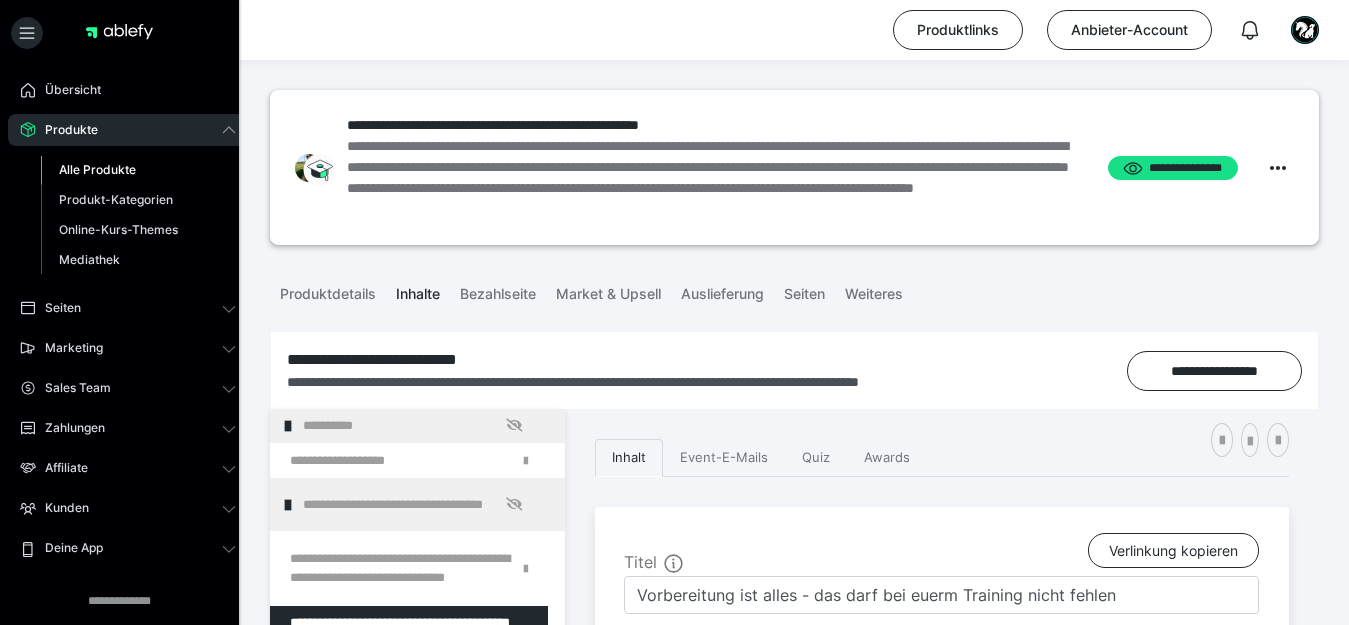scroll, scrollTop: 3312, scrollLeft: 0, axis: vertical 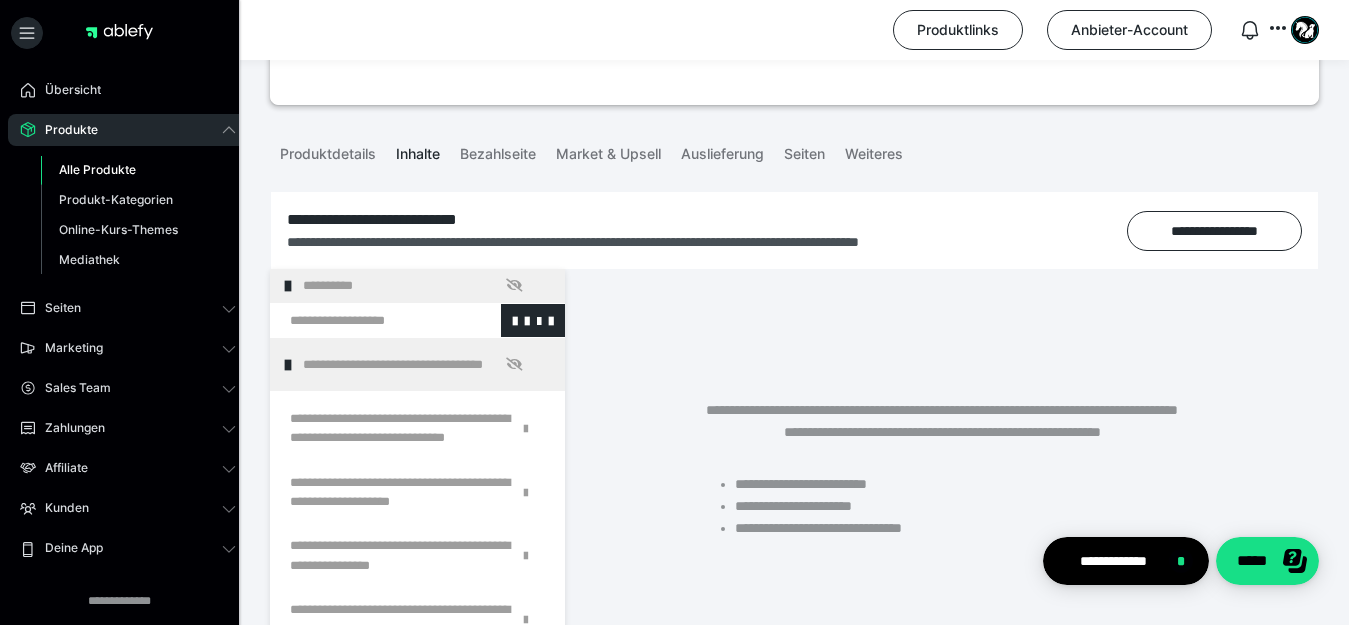 click at bounding box center (365, 321) 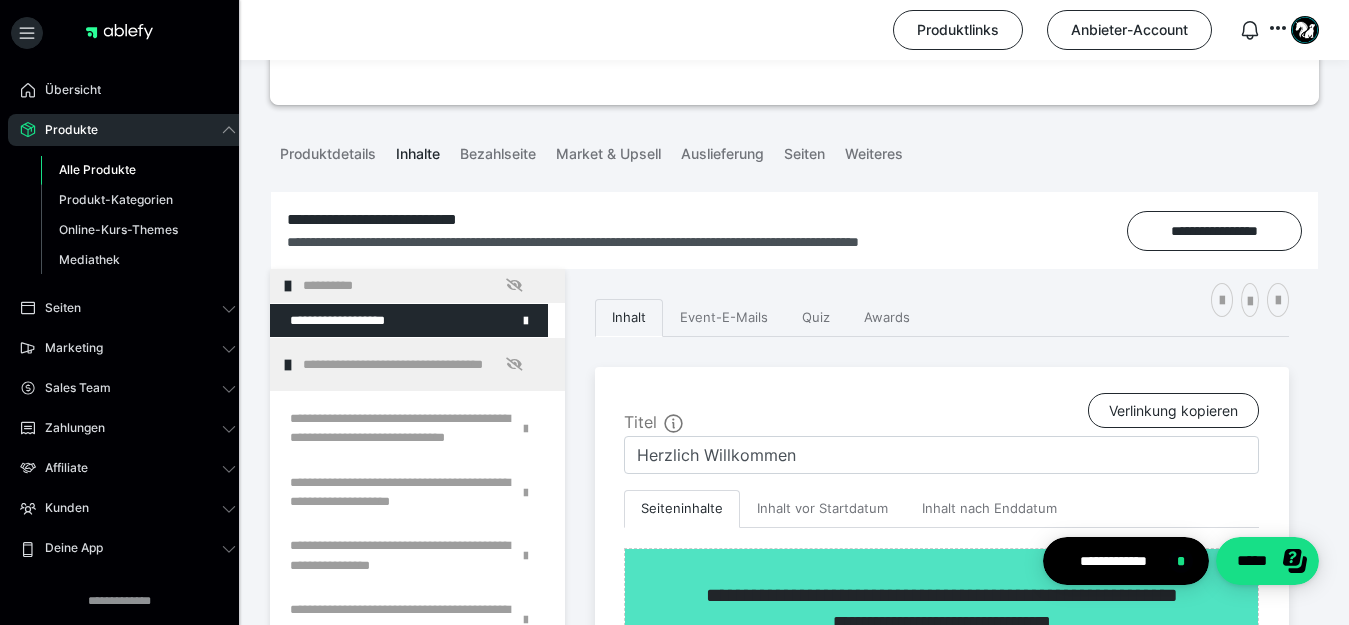 scroll, scrollTop: 40, scrollLeft: 0, axis: vertical 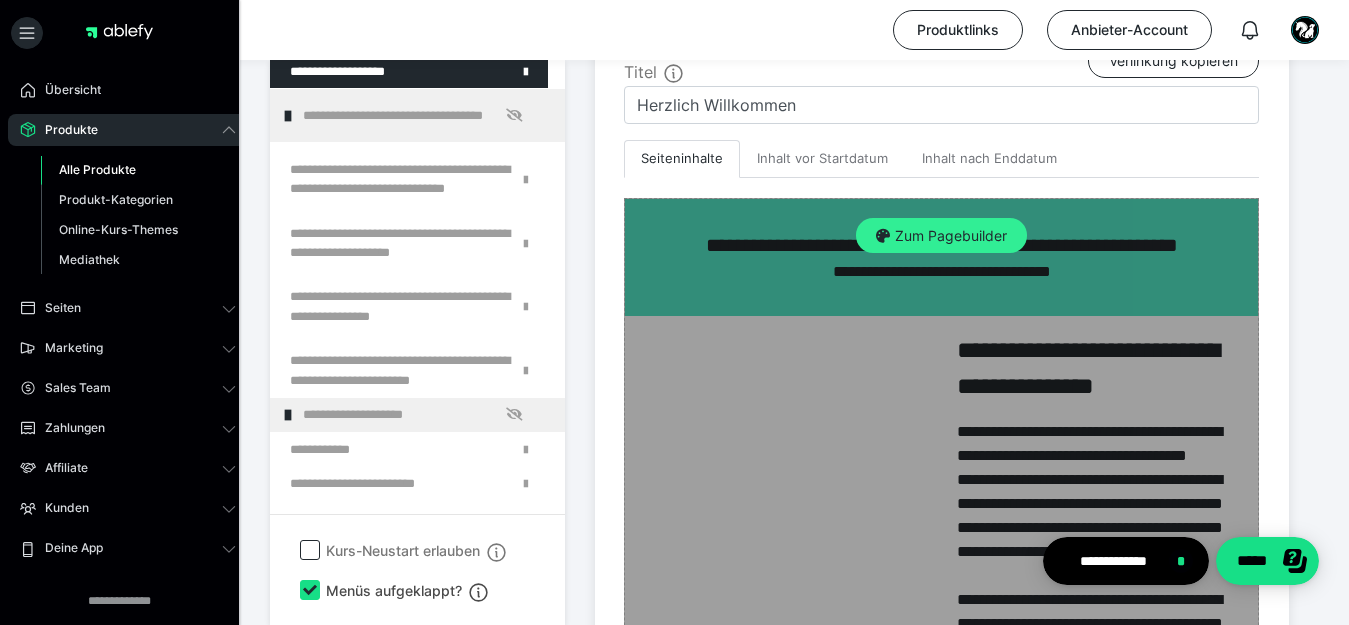 click on "Zum Pagebuilder" at bounding box center [941, 236] 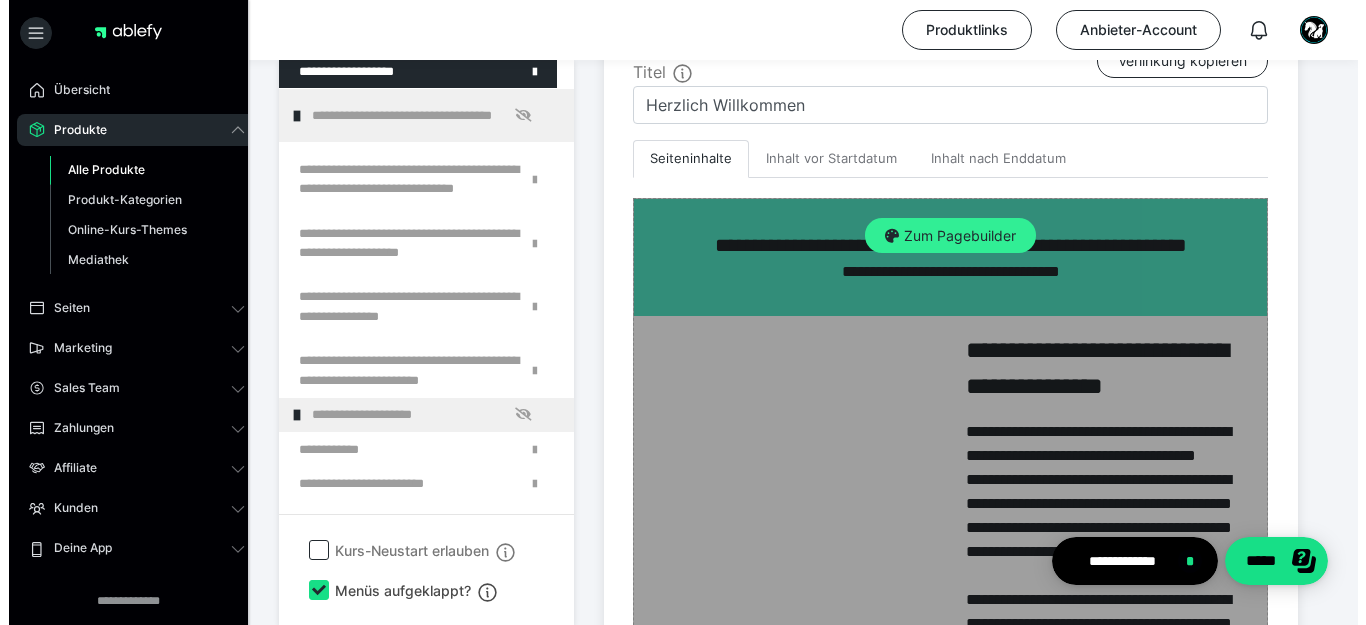 scroll, scrollTop: 349, scrollLeft: 0, axis: vertical 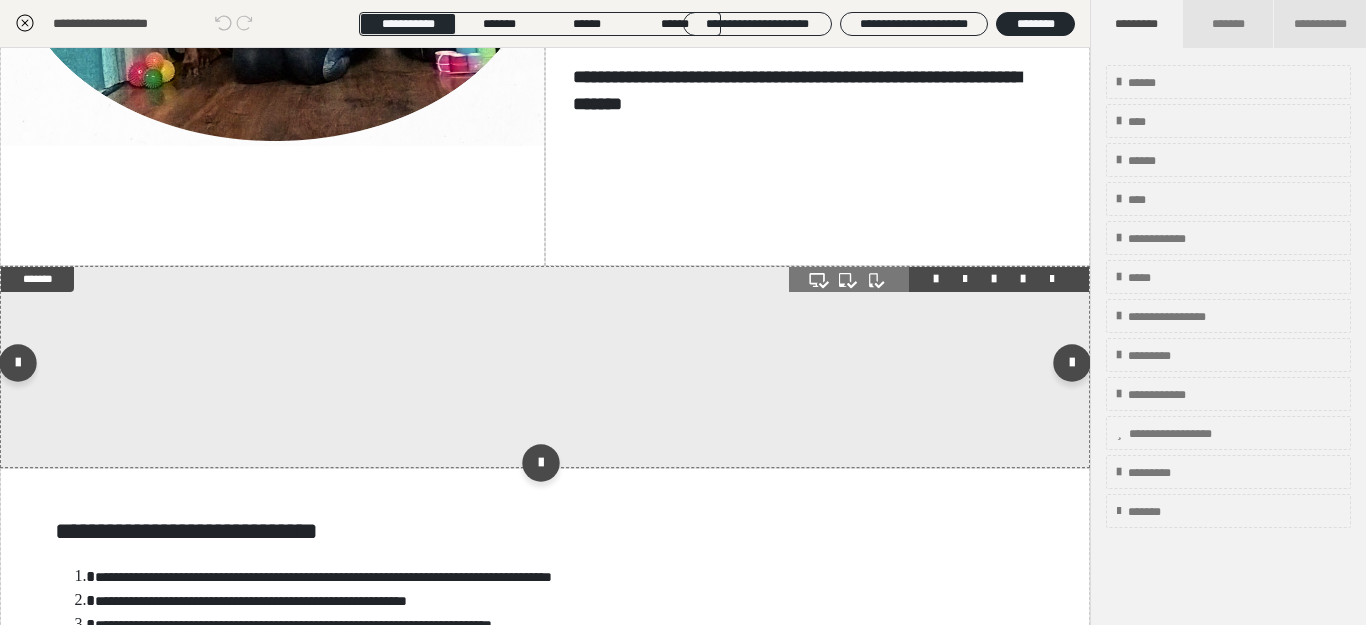 click at bounding box center (545, 367) 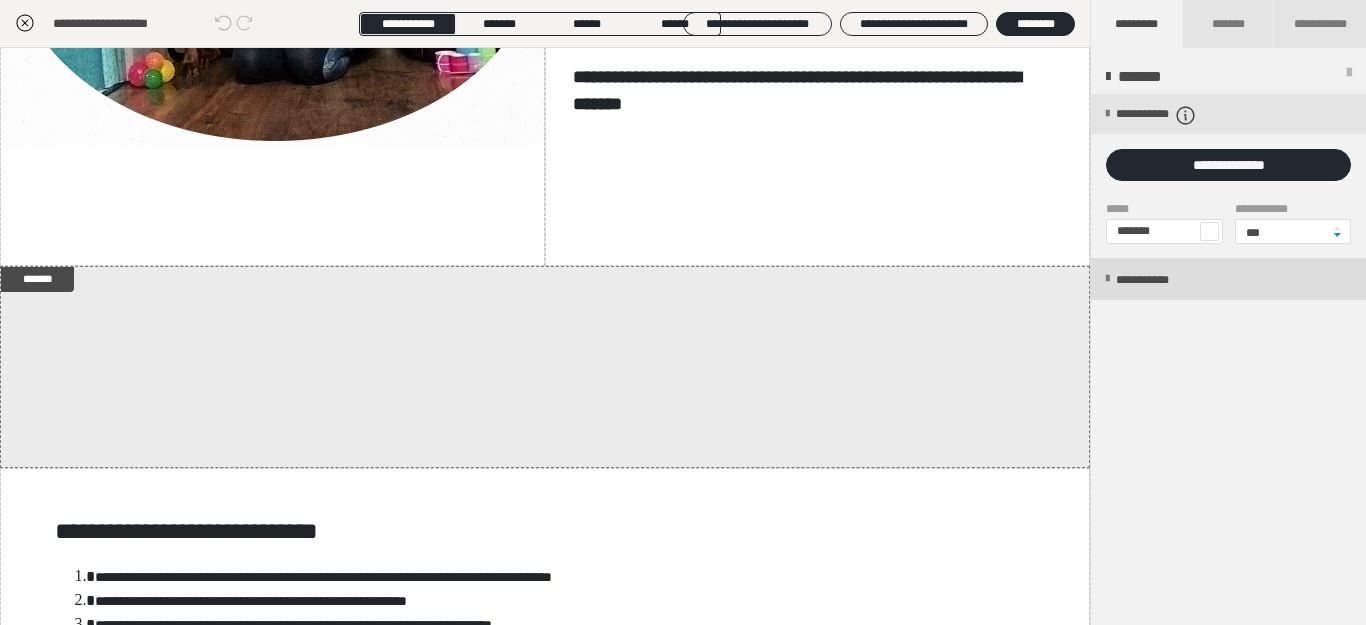 click on "**********" at bounding box center (1163, 280) 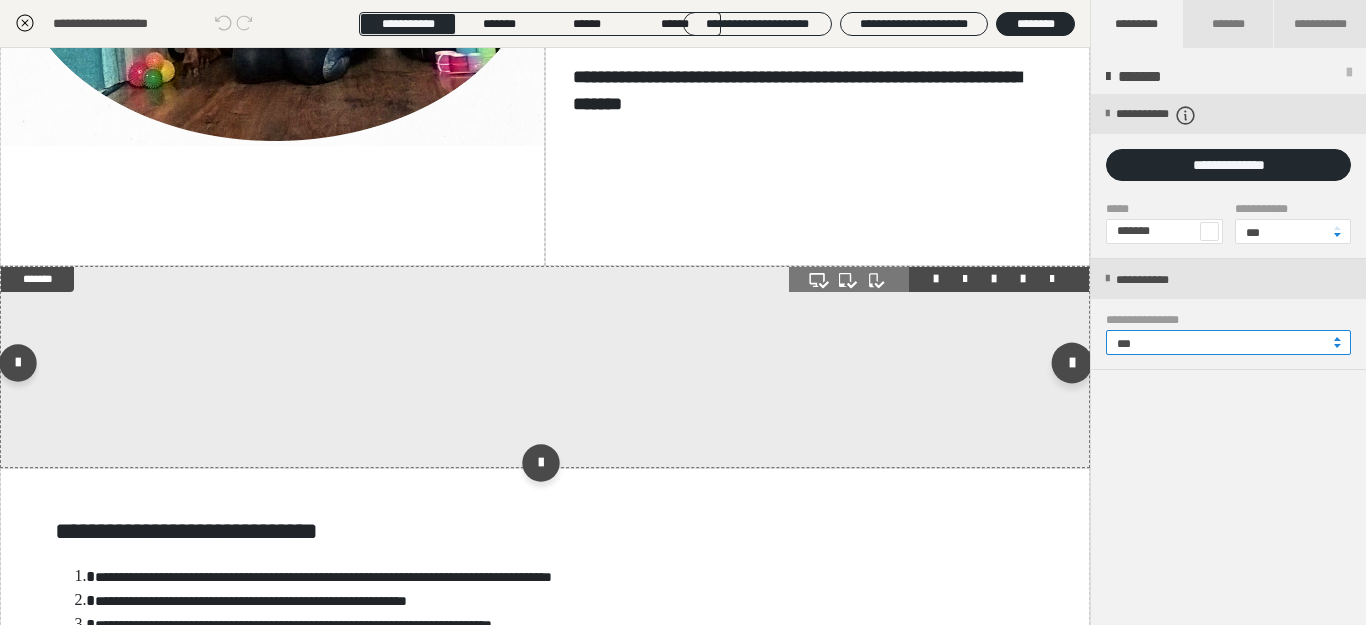 drag, startPoint x: 1085, startPoint y: 352, endPoint x: 1067, endPoint y: 350, distance: 18.110771 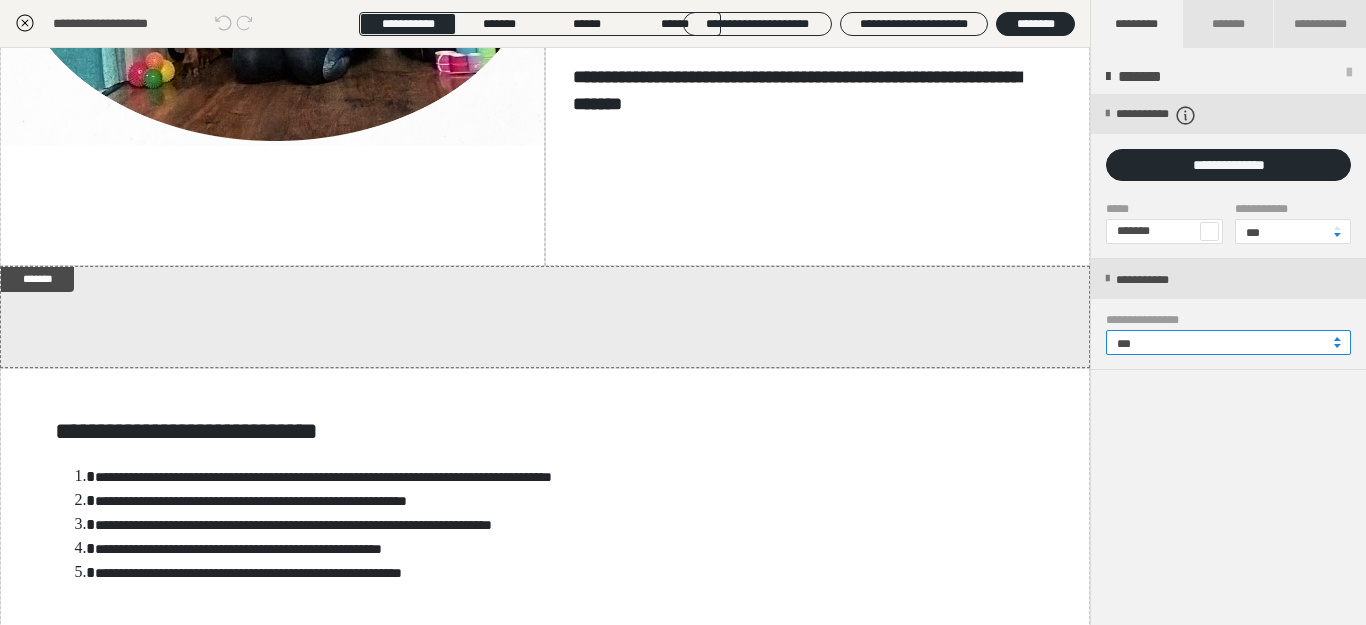 type on "***" 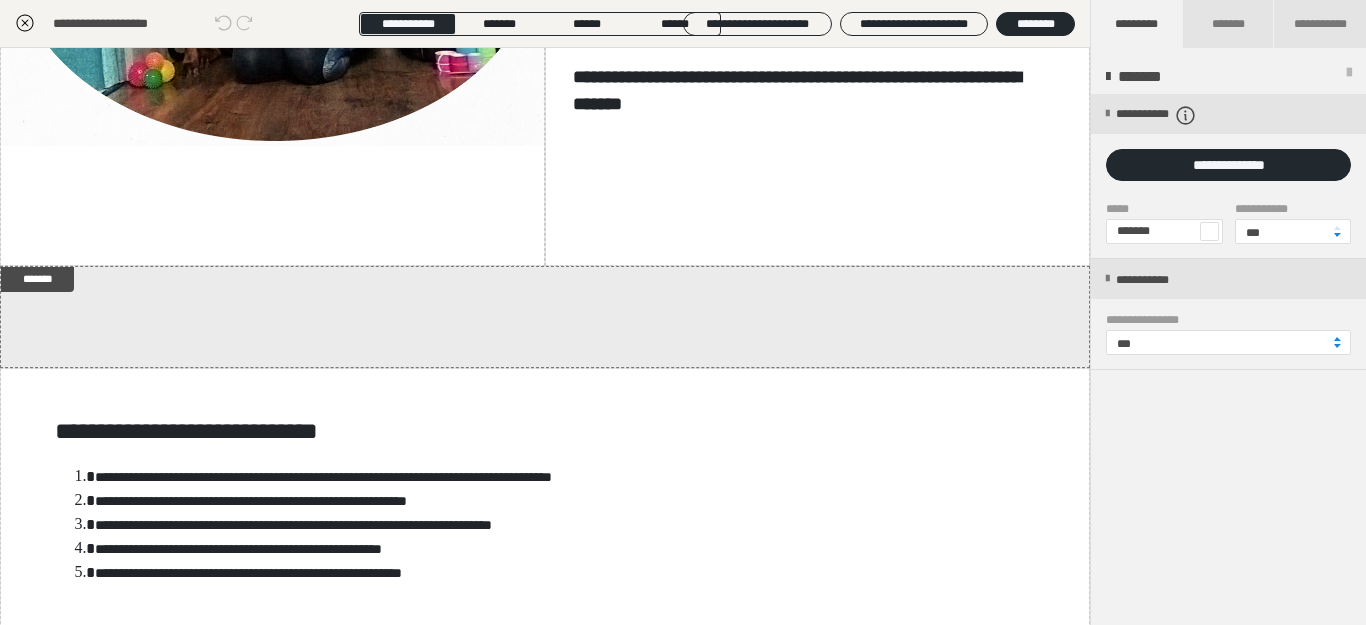 click 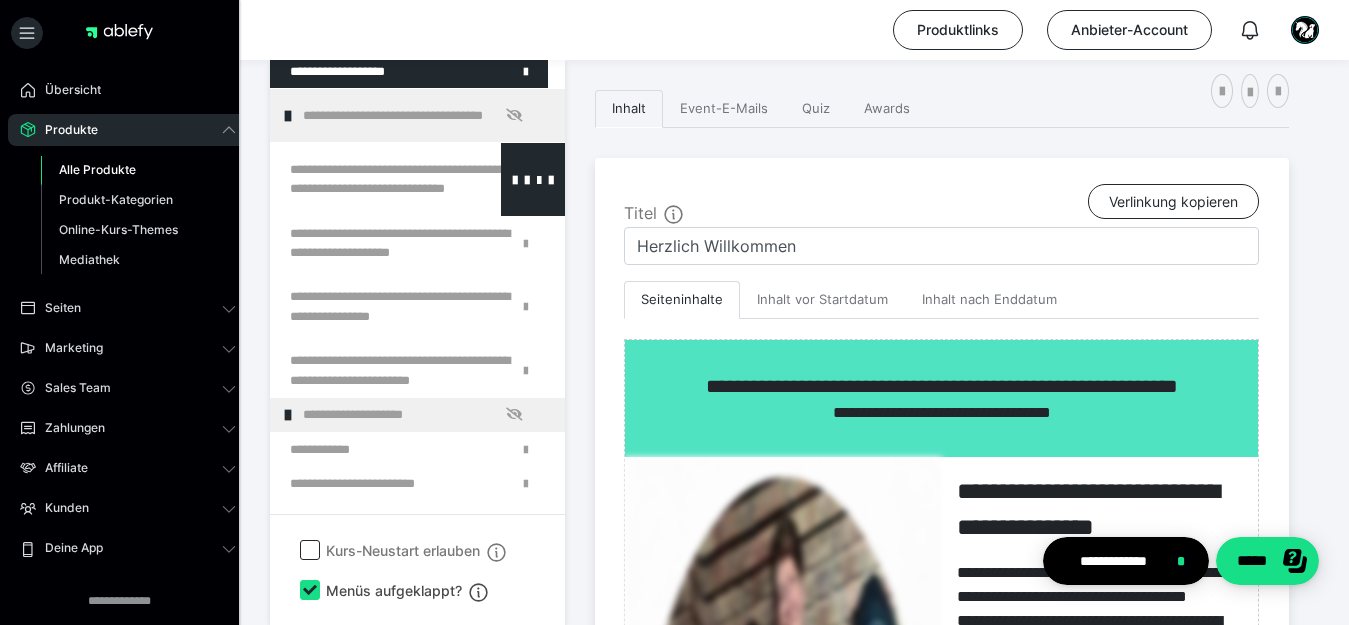 click at bounding box center (365, 179) 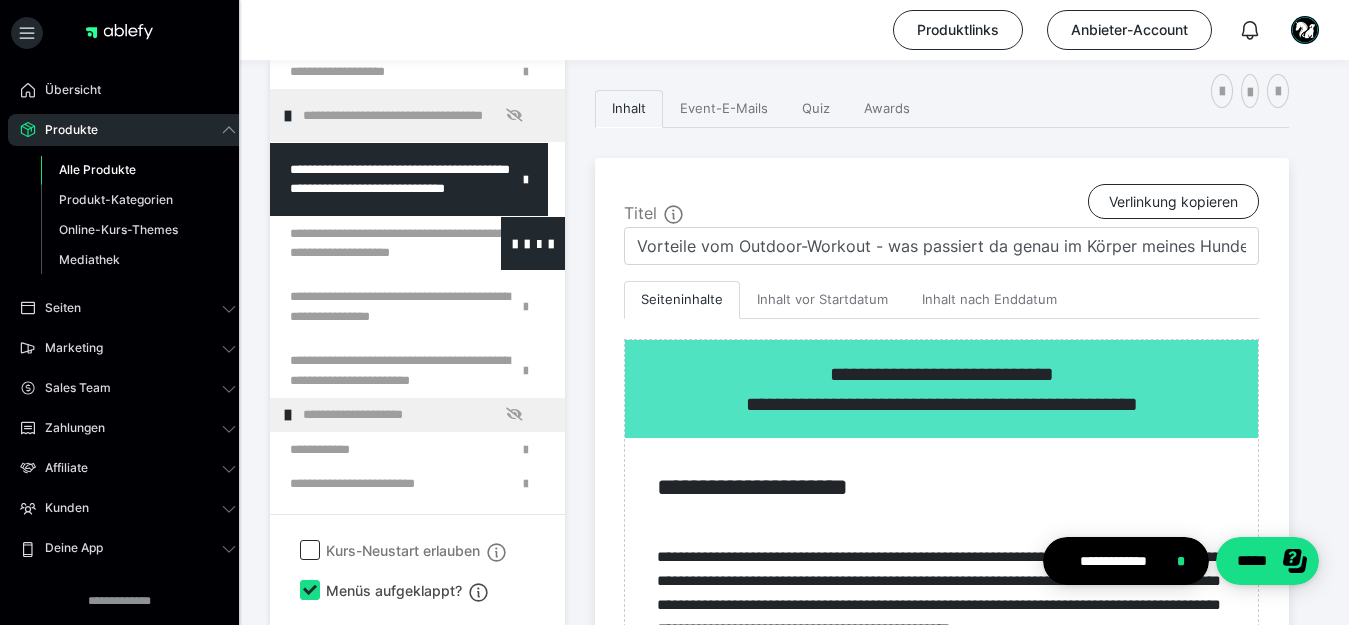 click at bounding box center [365, 243] 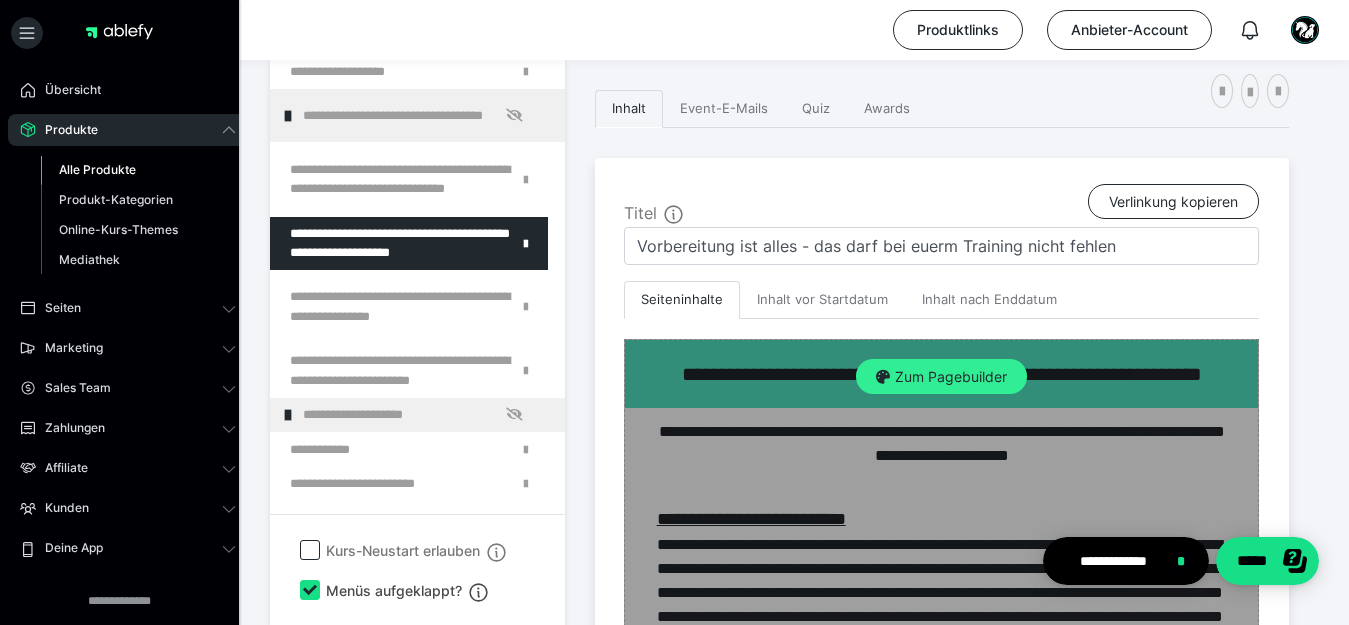 click on "Zum Pagebuilder" at bounding box center [941, 377] 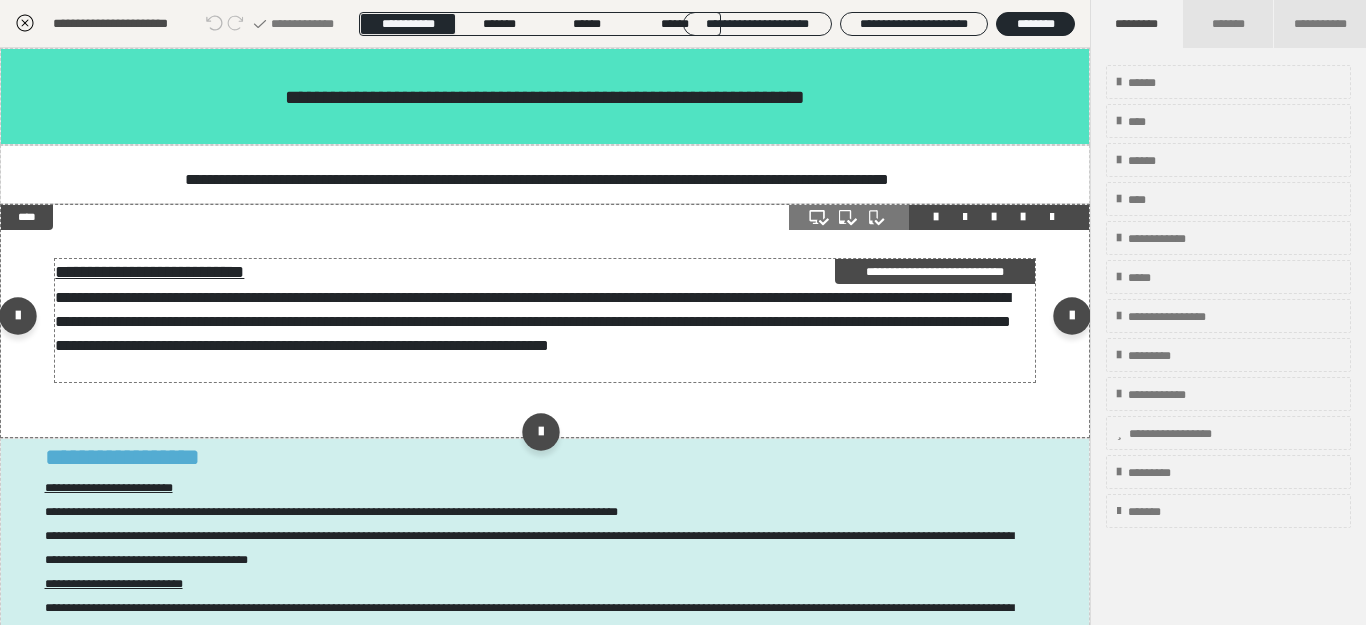 click on "**********" at bounding box center (149, 272) 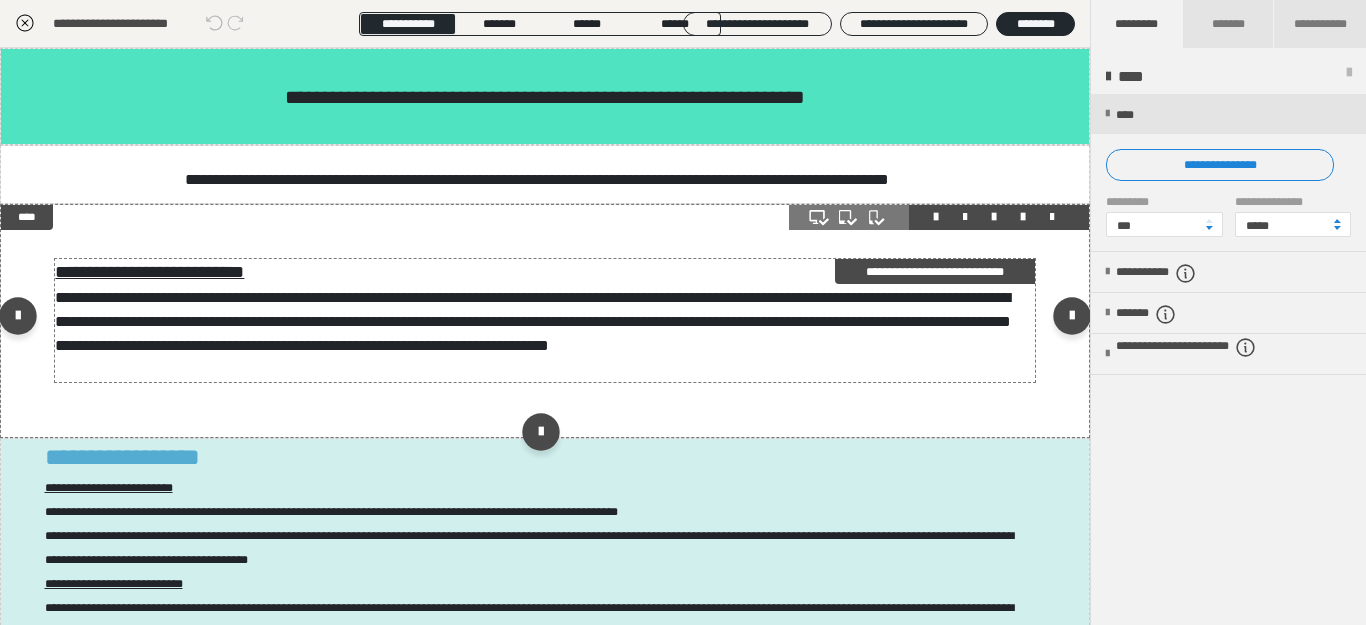 click on "**********" at bounding box center [149, 272] 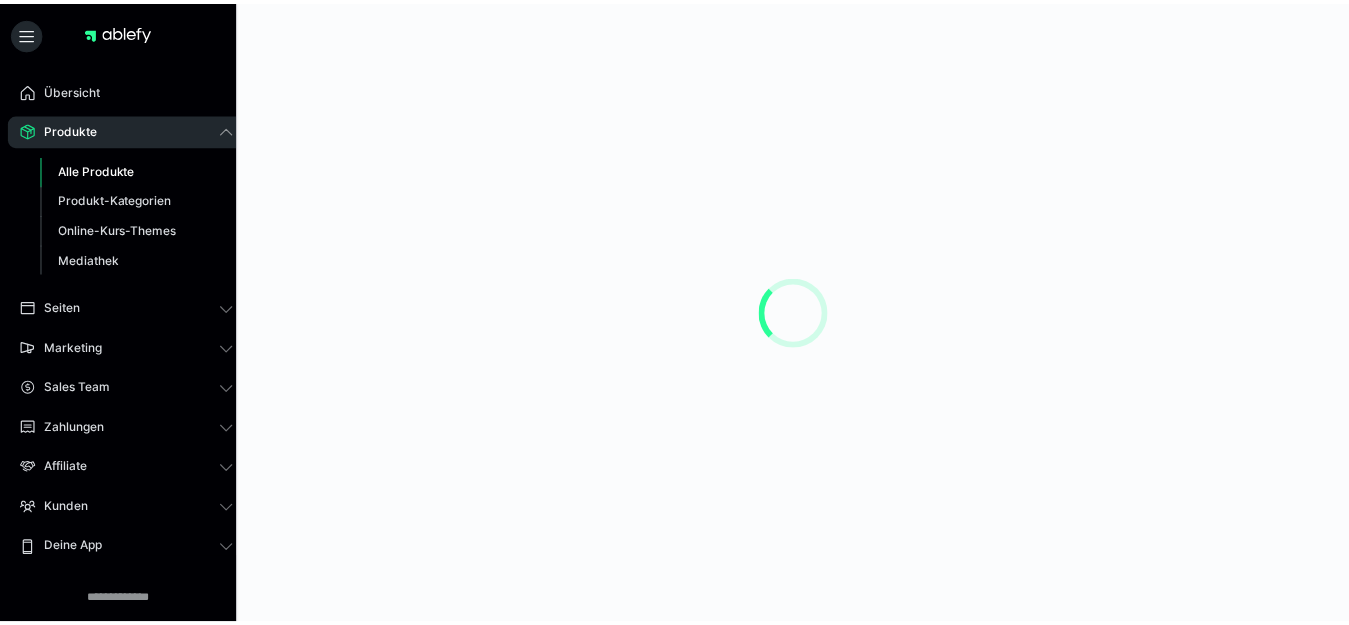 scroll, scrollTop: 0, scrollLeft: 0, axis: both 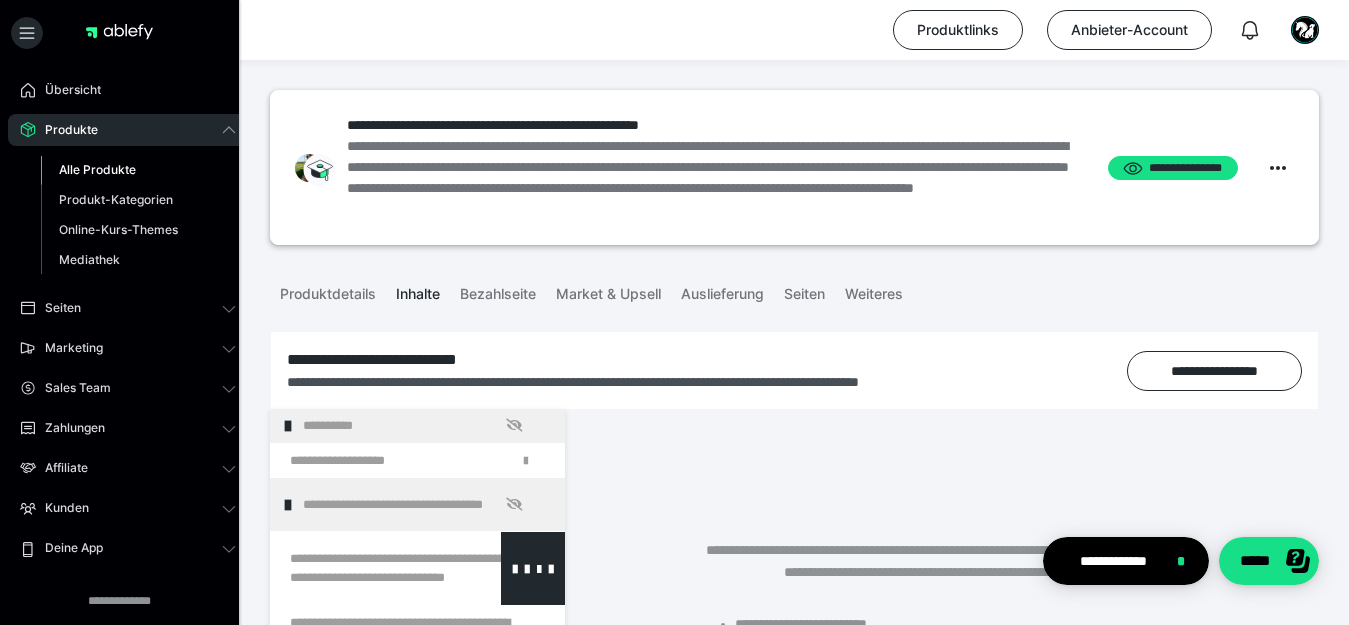click at bounding box center [365, 568] 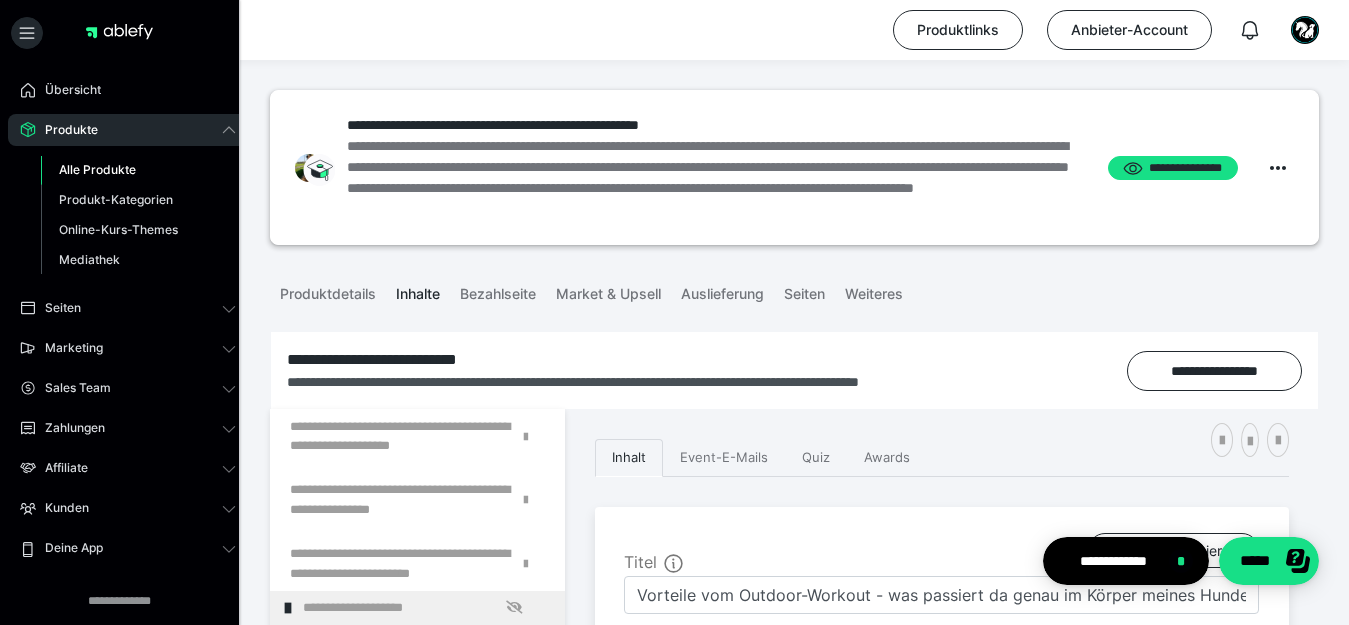 scroll, scrollTop: 200, scrollLeft: 0, axis: vertical 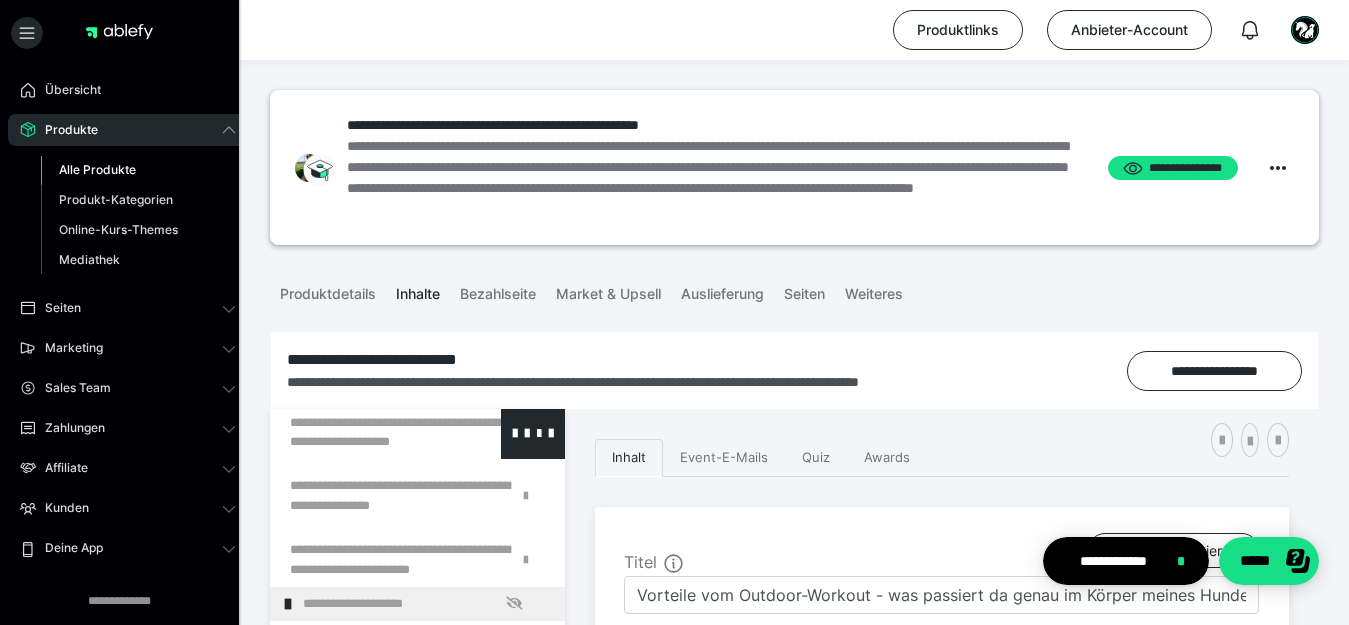 click at bounding box center (365, 432) 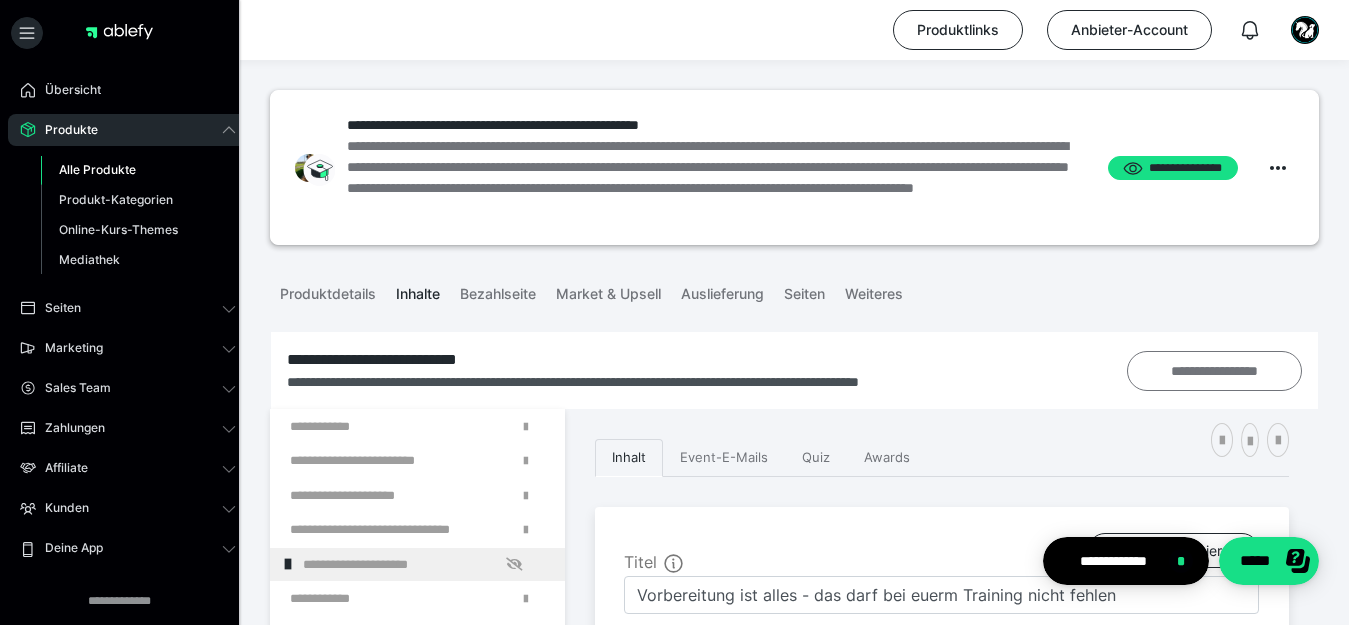 scroll, scrollTop: 440, scrollLeft: 0, axis: vertical 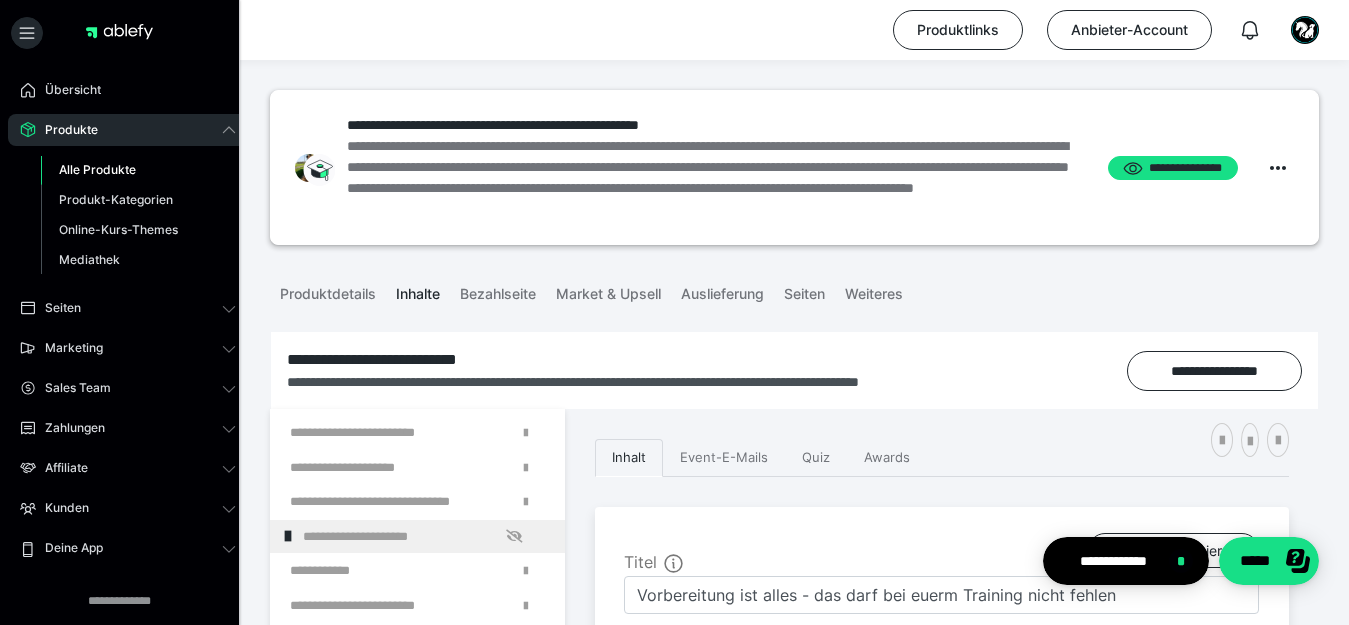 click on "**********" at bounding box center [794, 1882] 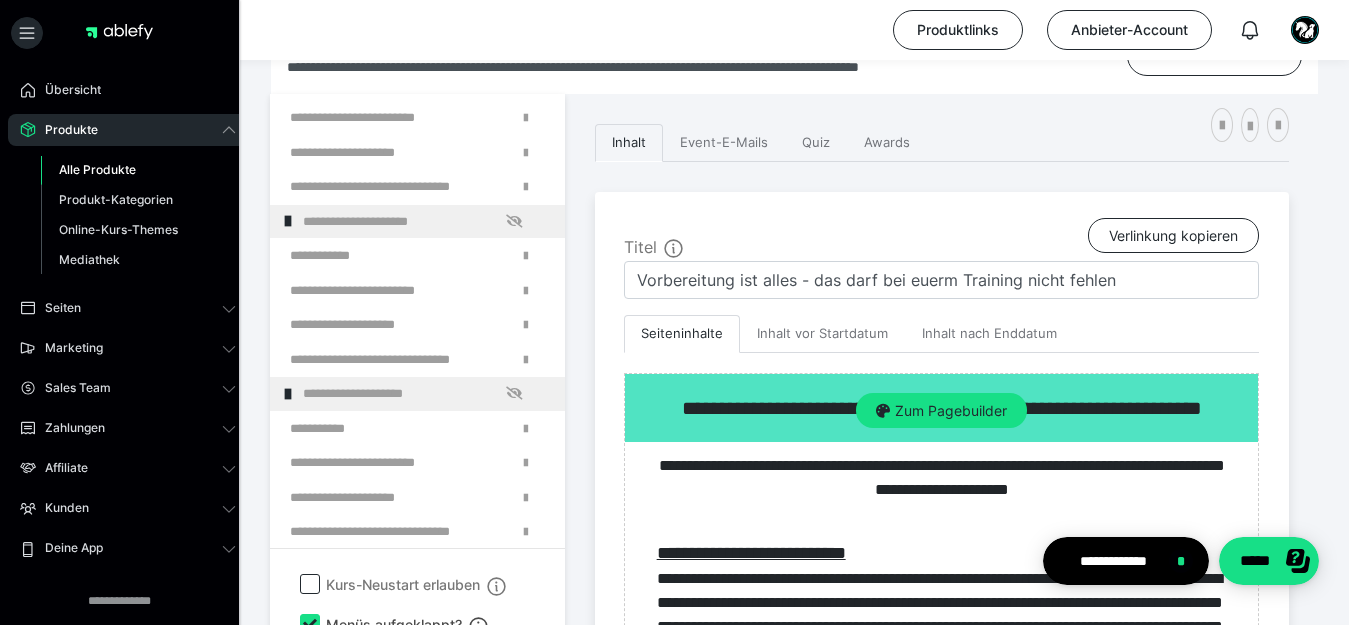 scroll, scrollTop: 520, scrollLeft: 0, axis: vertical 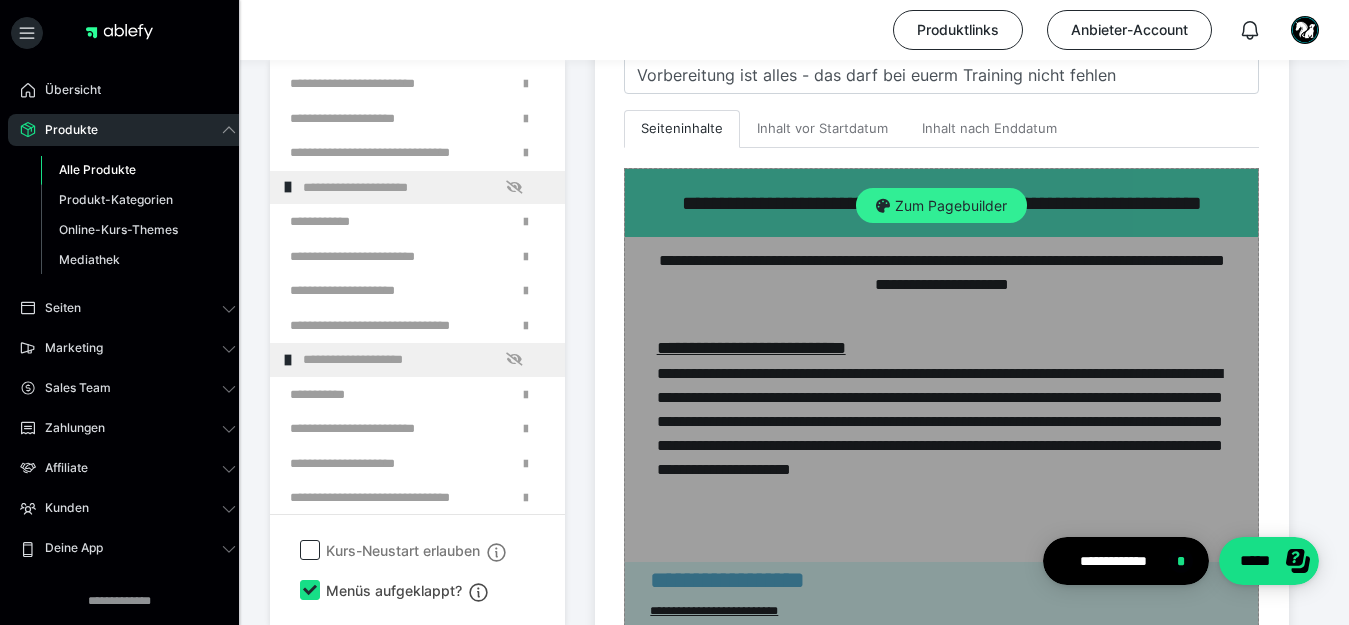 click on "Zum Pagebuilder" at bounding box center [941, 206] 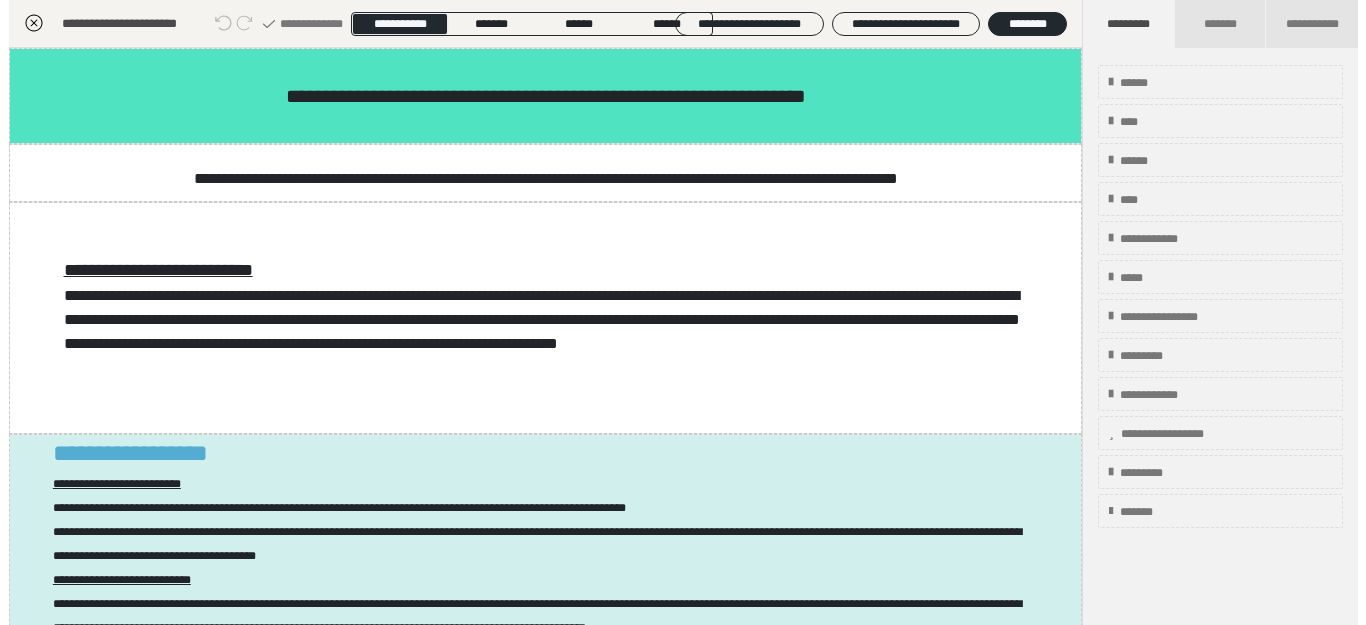 scroll, scrollTop: 349, scrollLeft: 0, axis: vertical 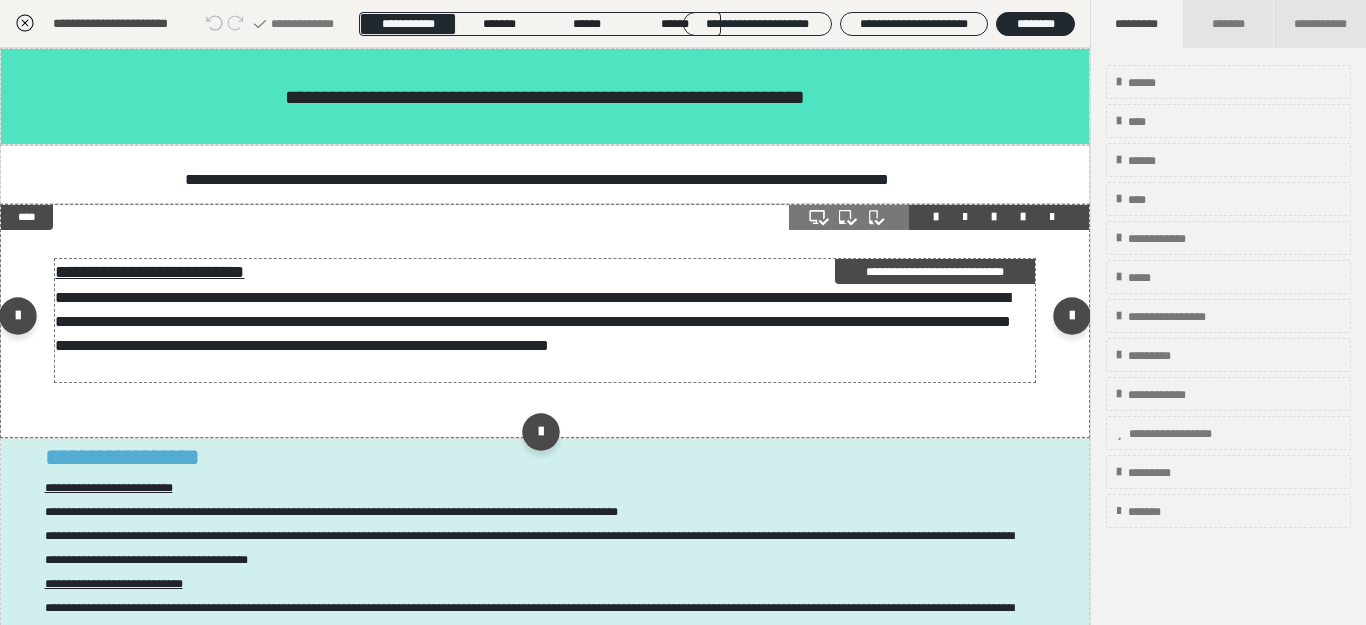 click on "**********" at bounding box center (149, 272) 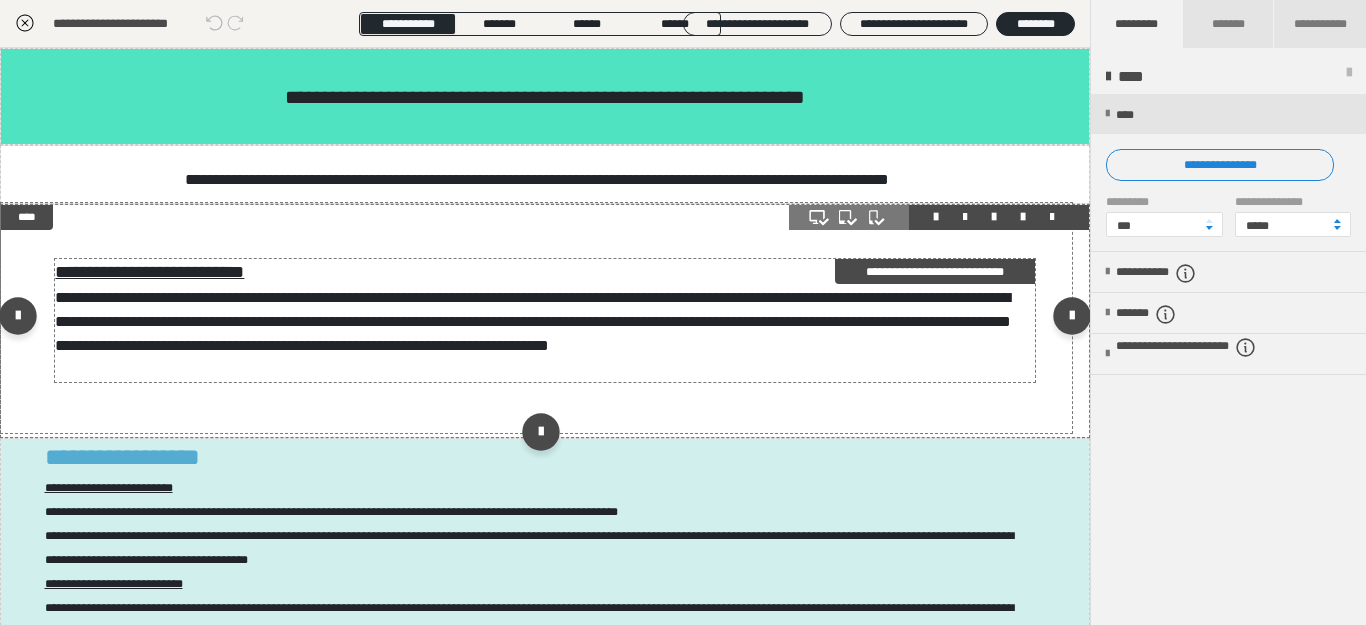 click on "**********" at bounding box center (149, 272) 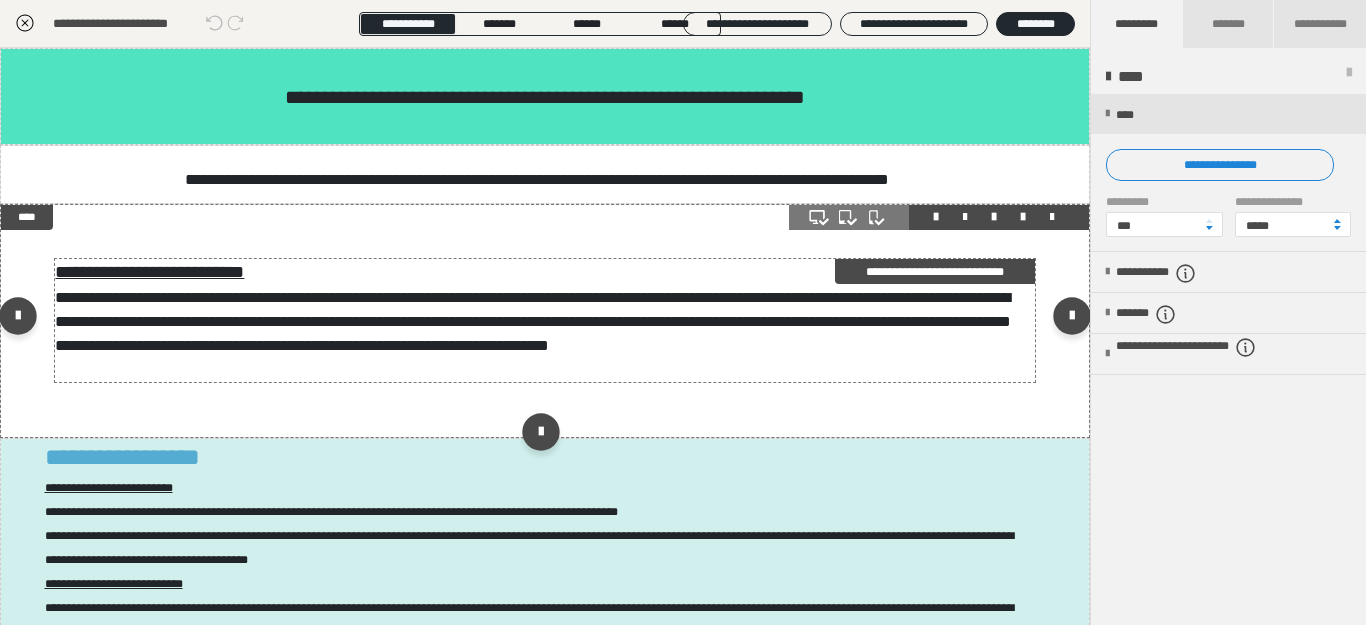 click on "**********" at bounding box center [149, 272] 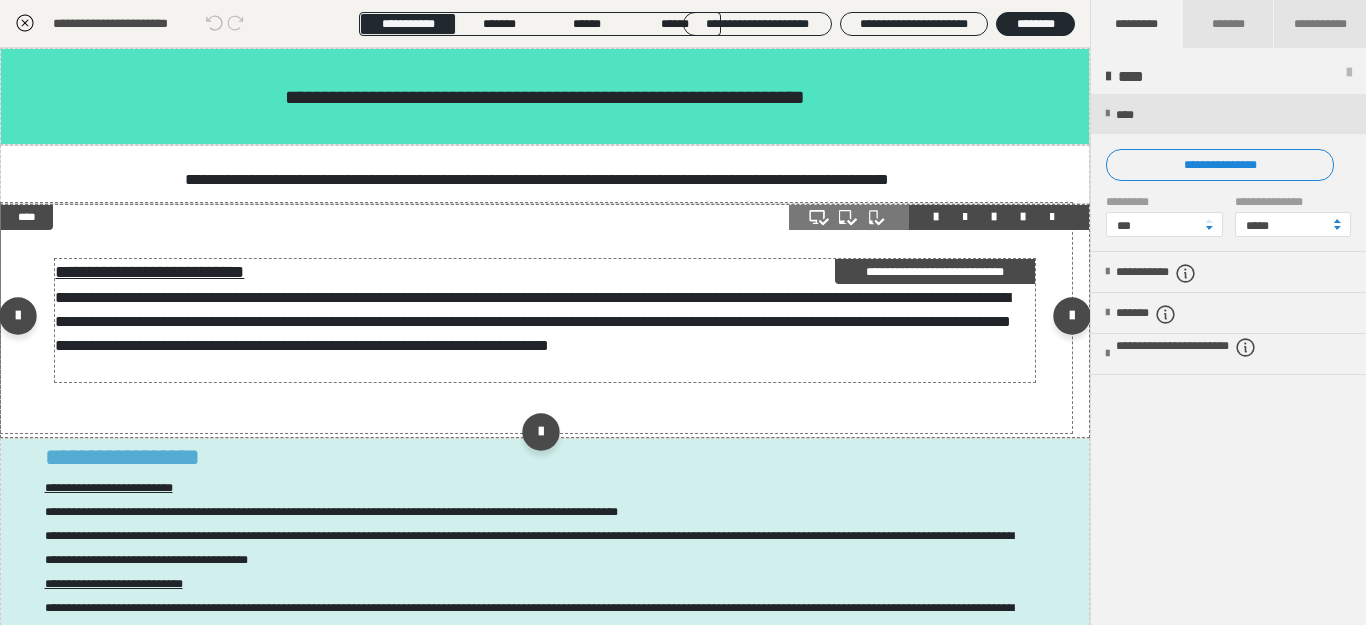 click on "**********" at bounding box center [149, 272] 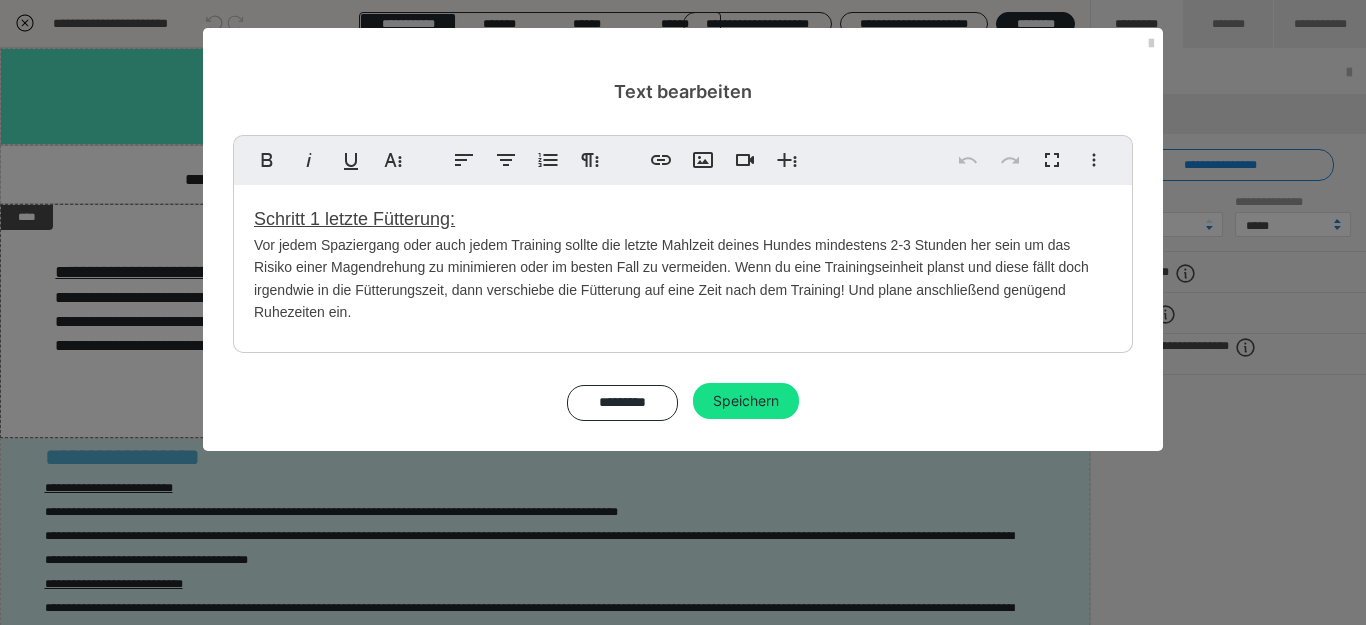 click on "Schritt 1 letzte Fütterung:" at bounding box center (354, 219) 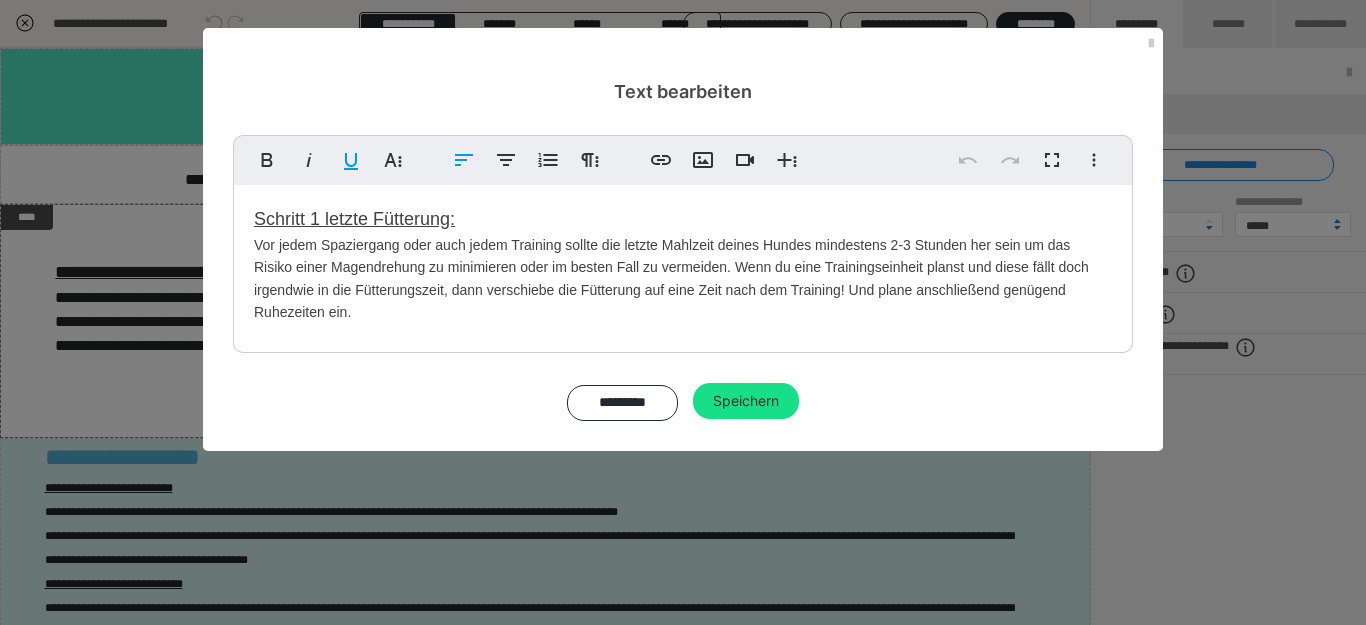 type 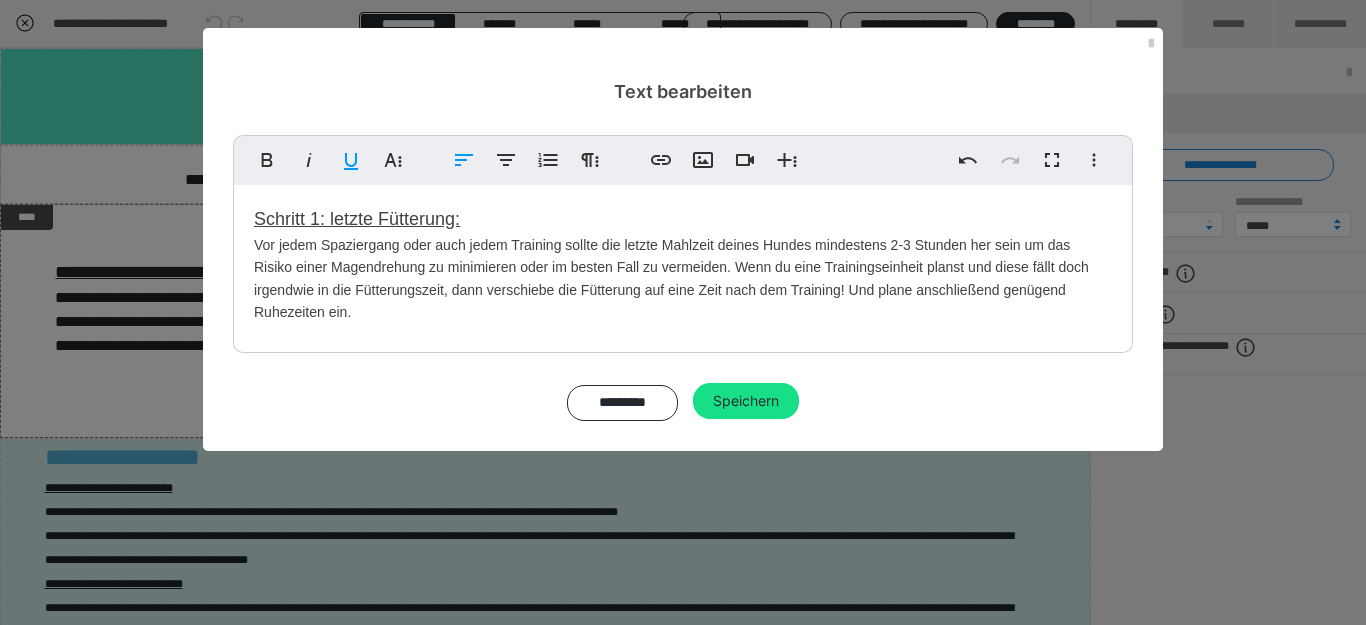 click on "Vor jedem Spaziergang oder auch jedem Training sollte die letzte Mahlzeit deines Hundes mindestens 2-3 Stunden her sein um das Risiko einer Magendrehung zu minimieren oder im besten Fall zu vermeiden. Wenn du eine Trainingseinheit planst und diese fällt doch irgendwie in die Fütterungszeit, dann verschiebe die Fütterung auf eine Zeit nach dem Training! Und plane anschließend genügend Ruhezeiten ein." at bounding box center (683, 279) 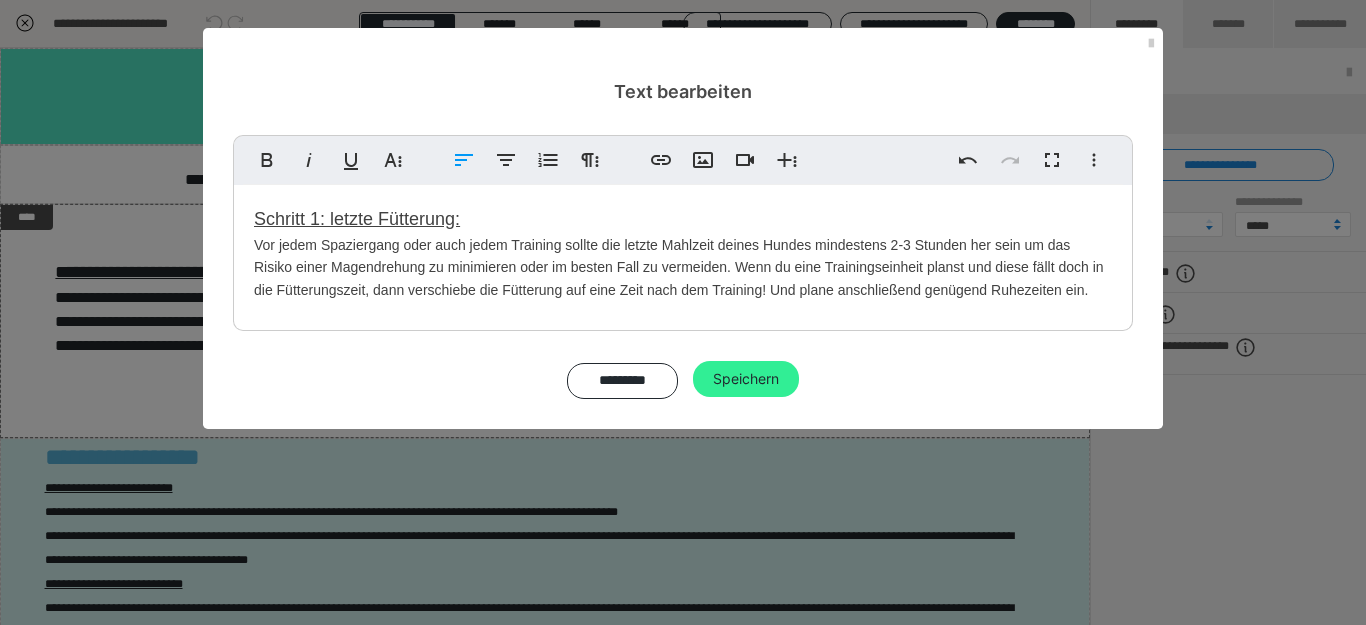 click on "Speichern" at bounding box center (746, 379) 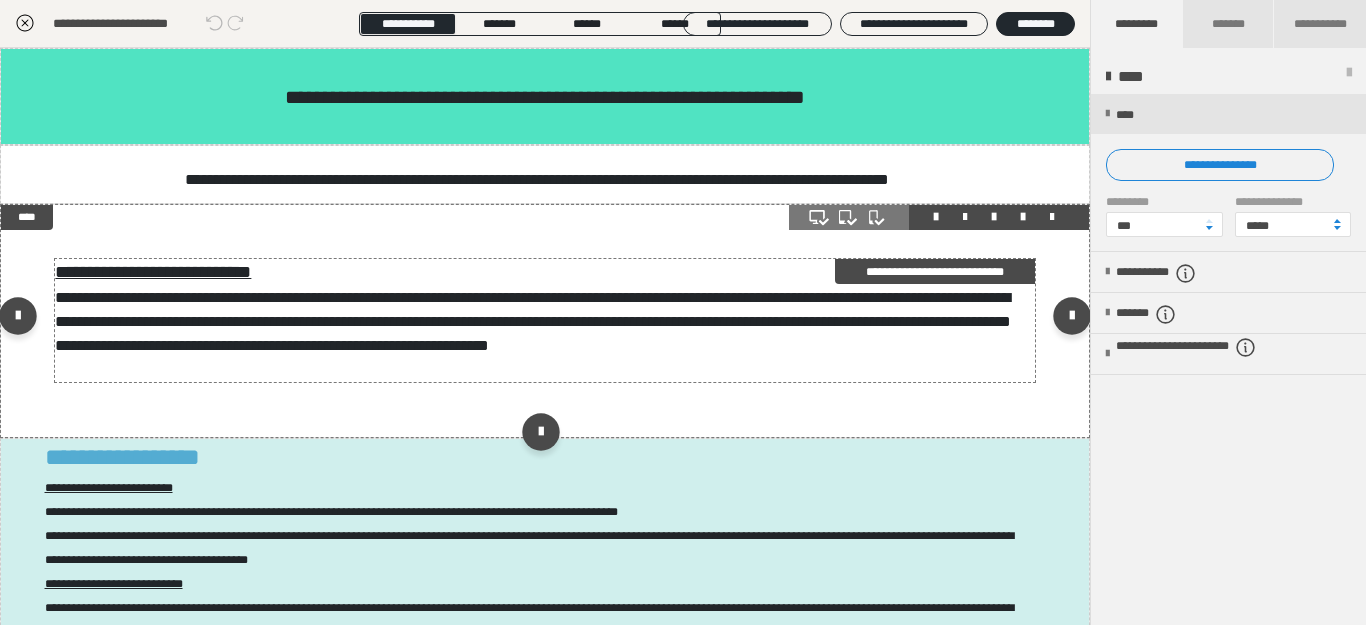 click on "**********" at bounding box center [537, 334] 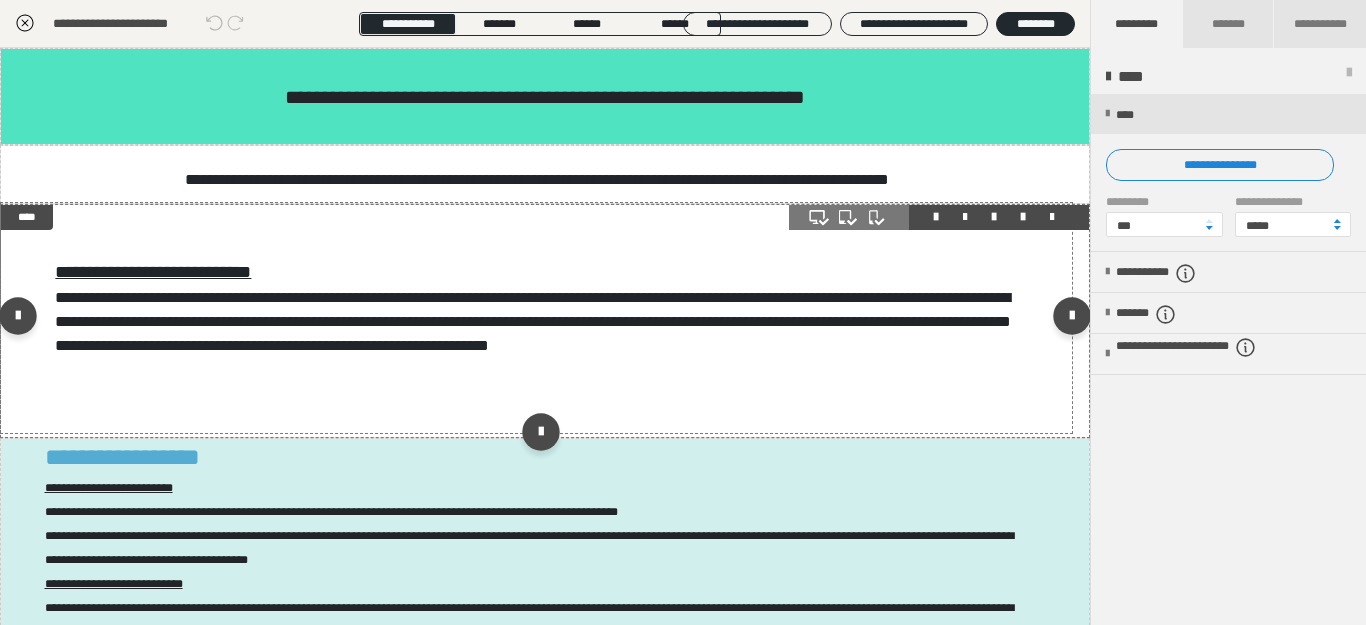click on "**********" at bounding box center (545, 321) 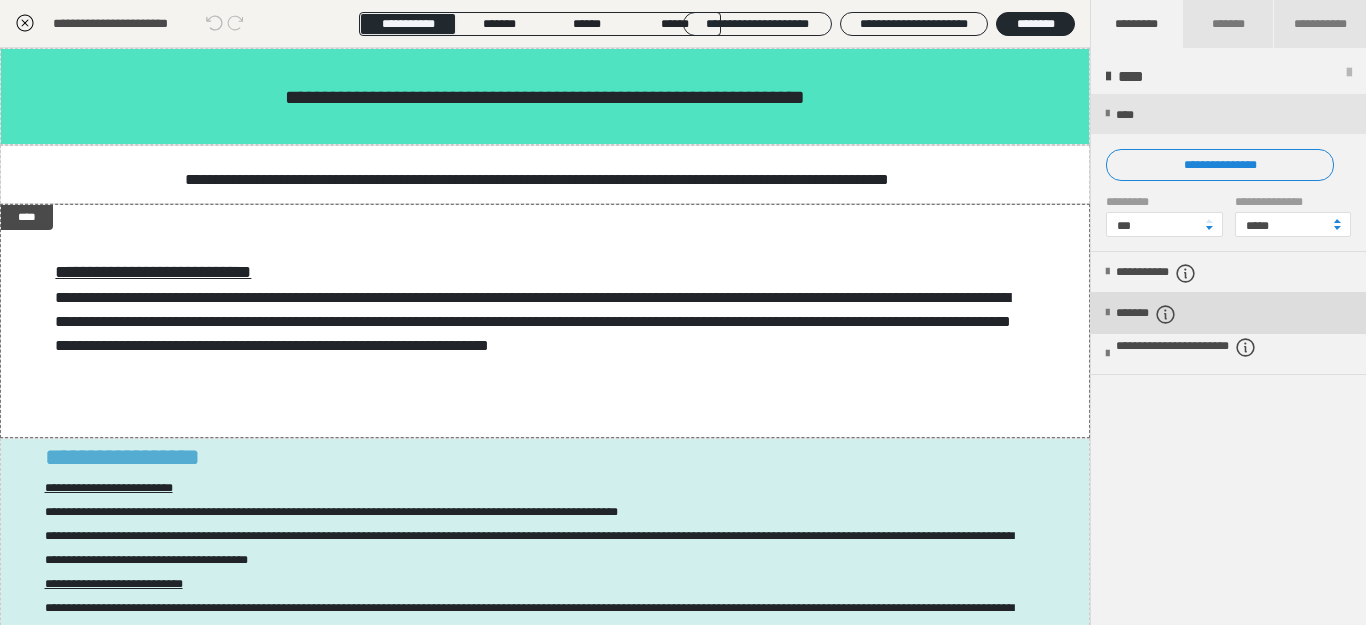 click at bounding box center (1107, 313) 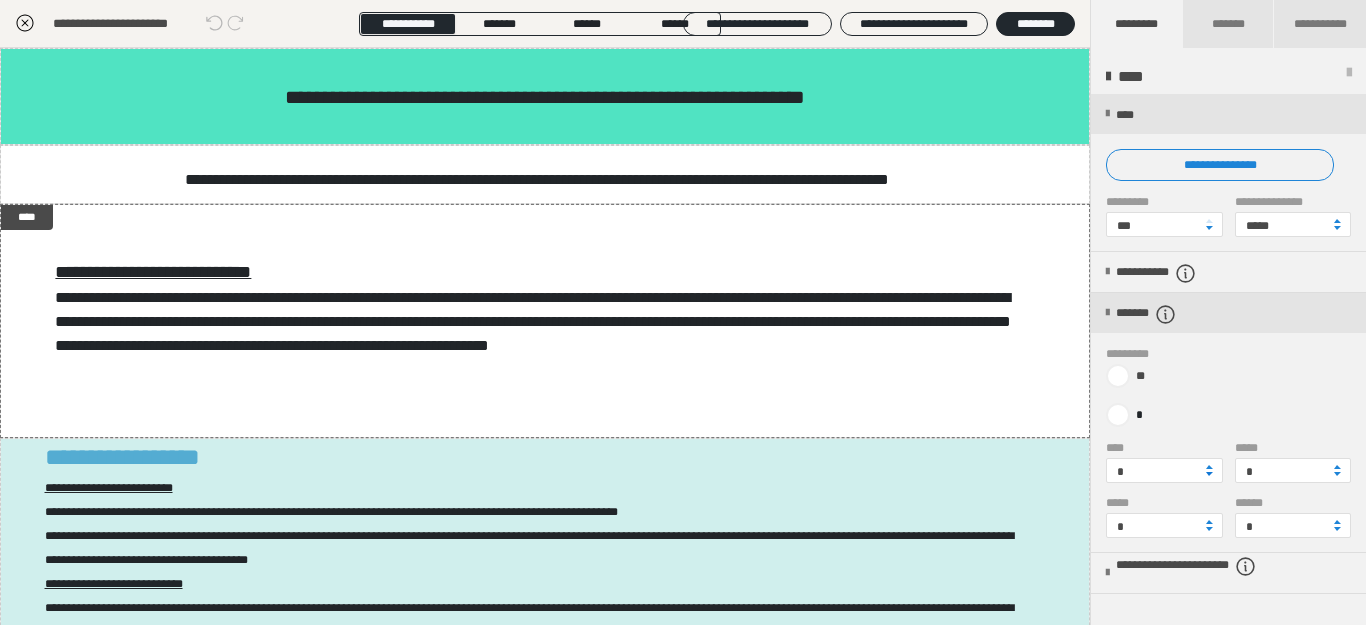 click at bounding box center (1209, 474) 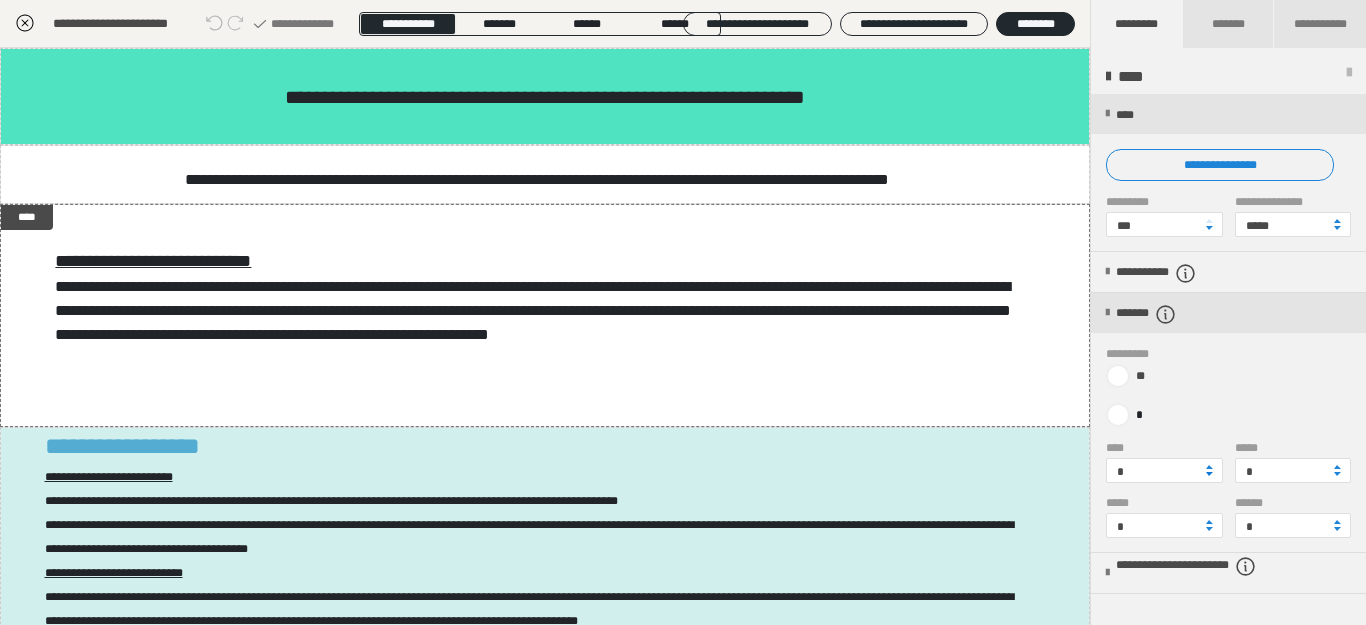 click at bounding box center (1209, 474) 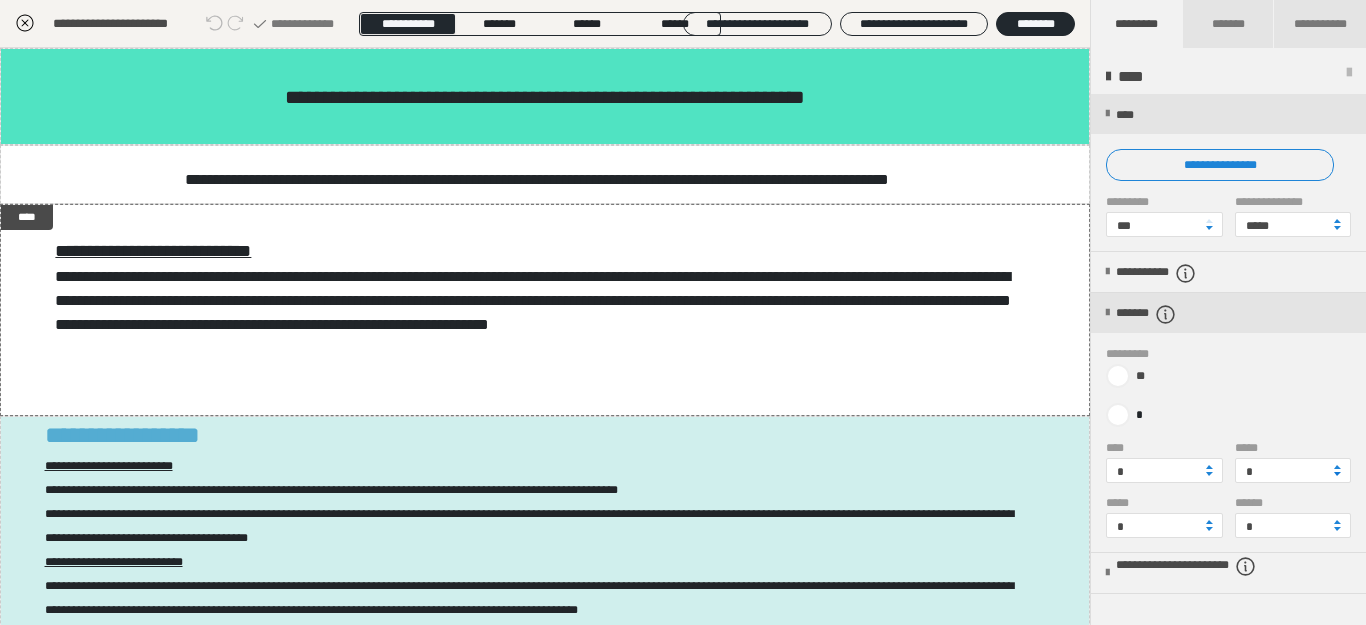 click at bounding box center [1337, 474] 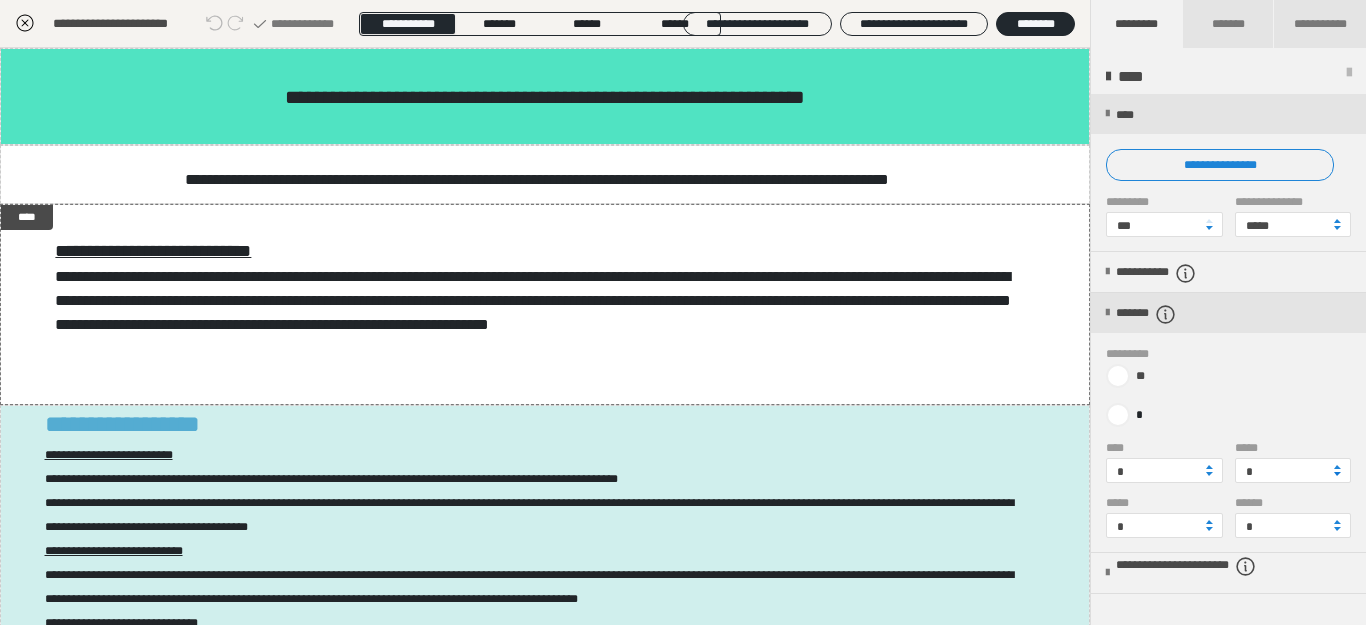 click at bounding box center (1337, 474) 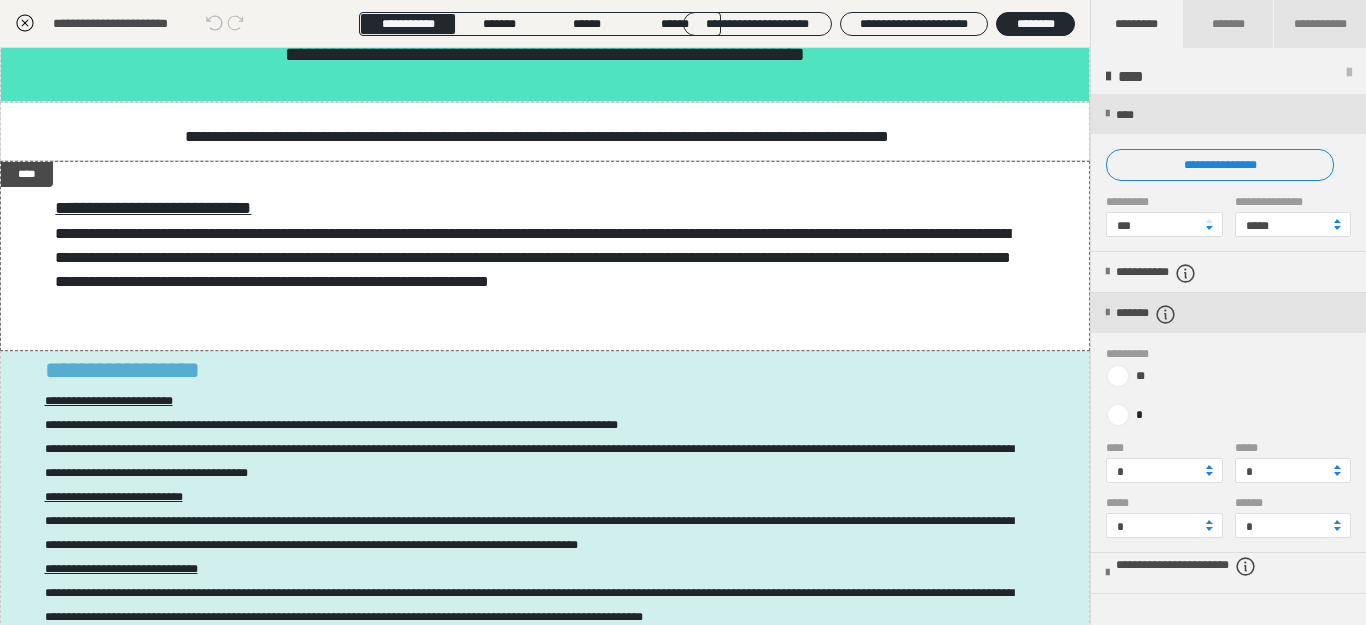 scroll, scrollTop: 48, scrollLeft: 0, axis: vertical 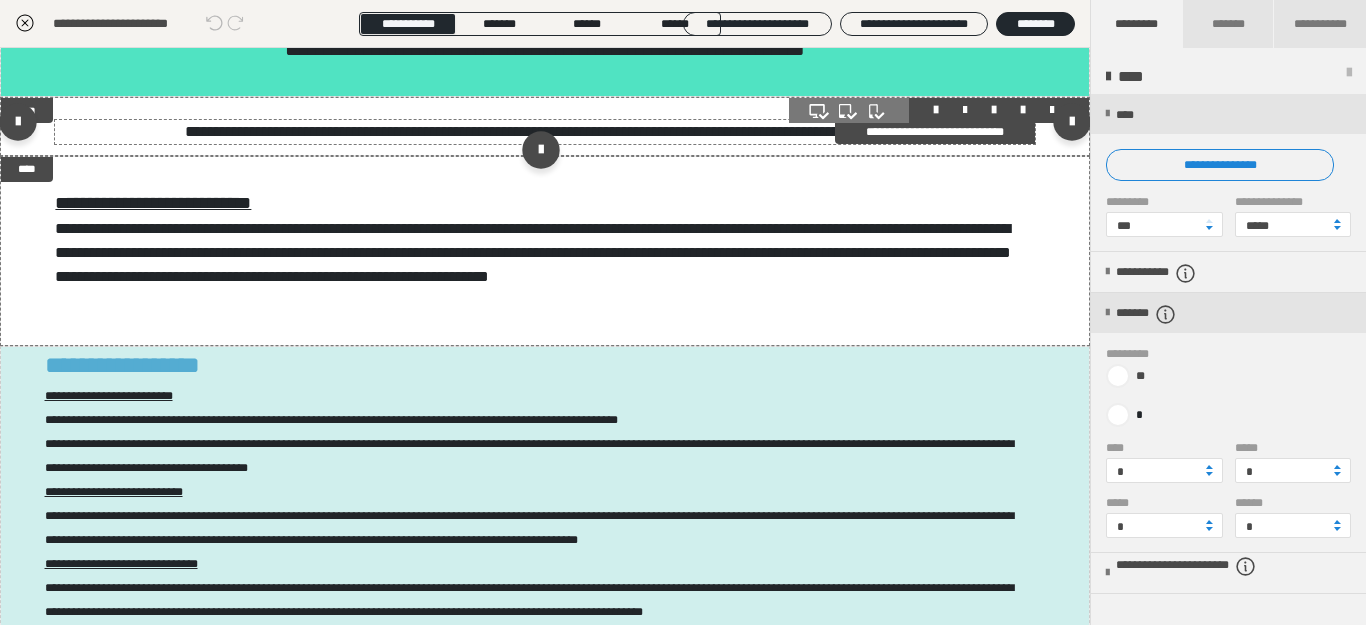 click on "**********" at bounding box center (537, 132) 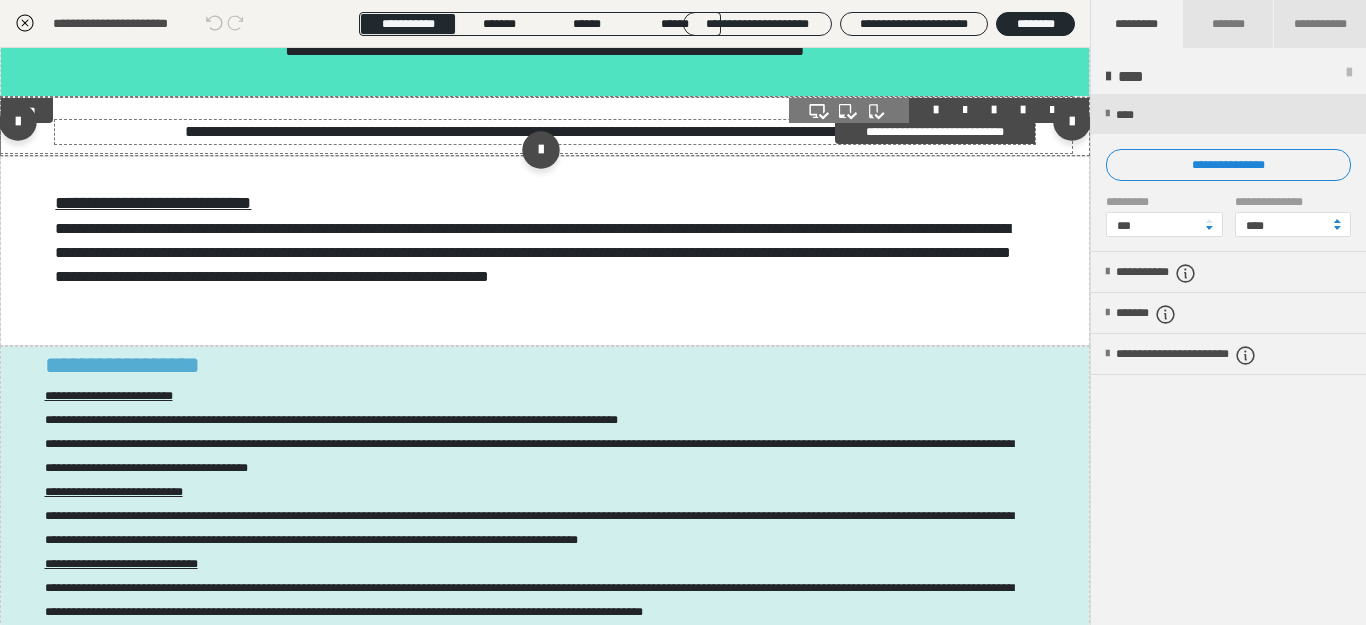 click on "**********" at bounding box center (537, 132) 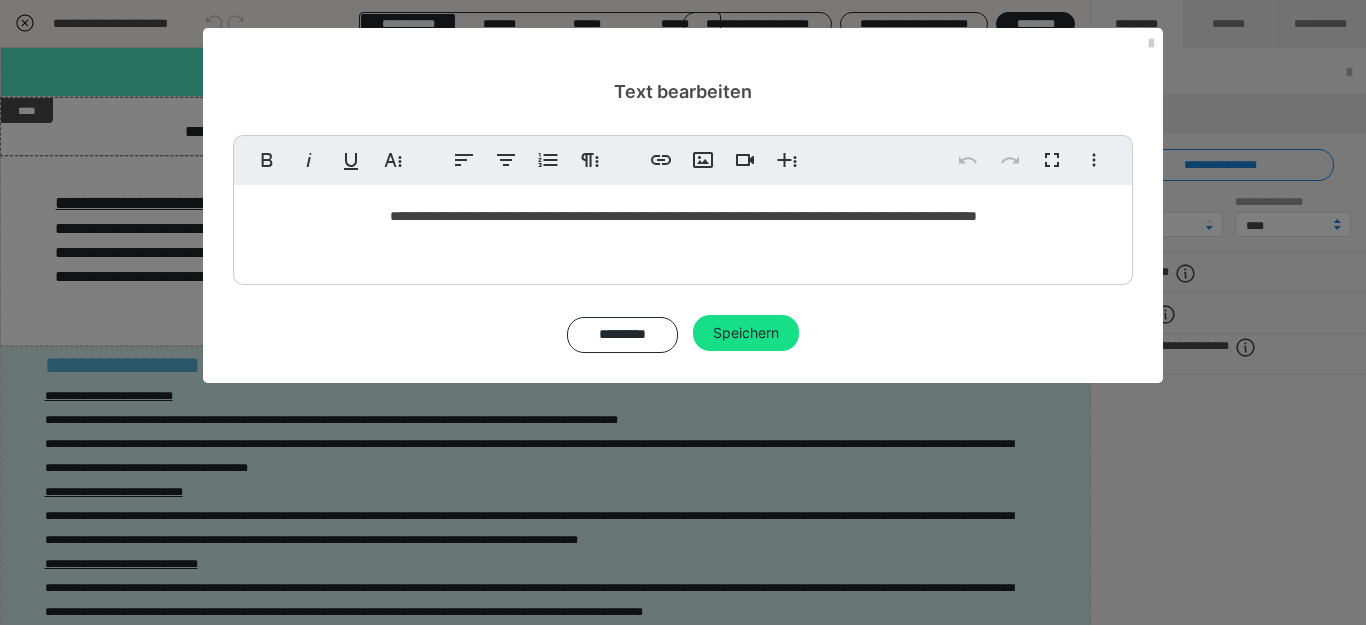 click on "**********" at bounding box center (683, 216) 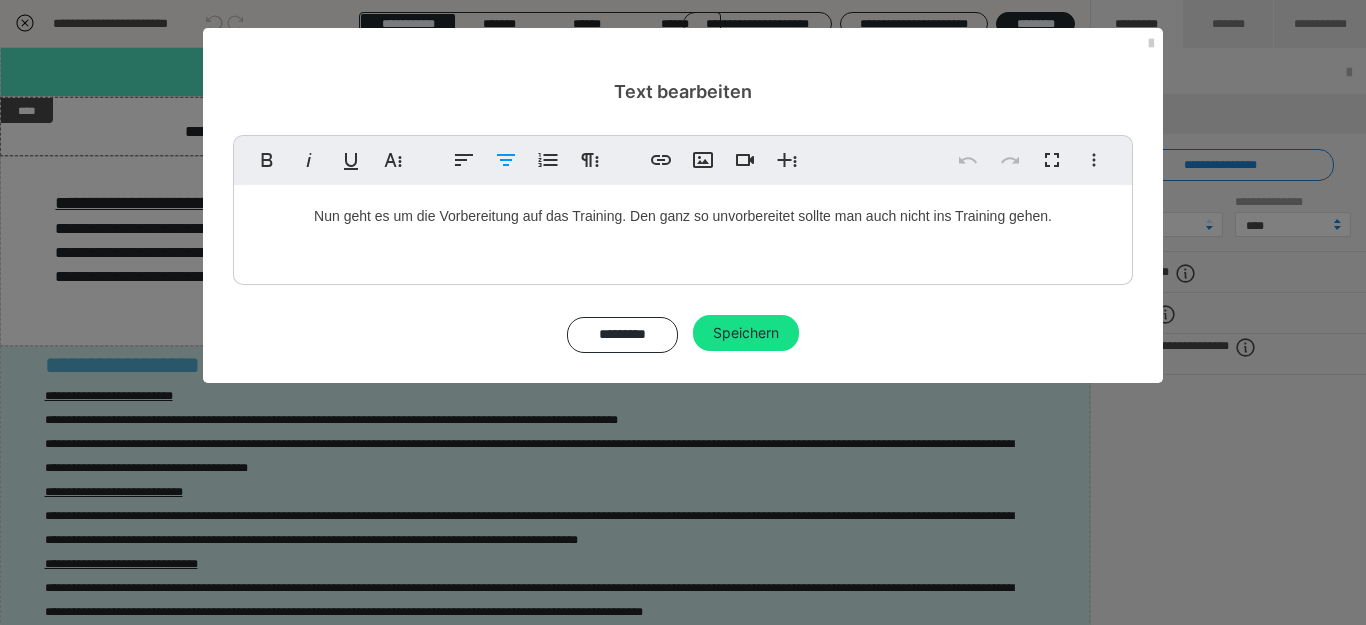 type 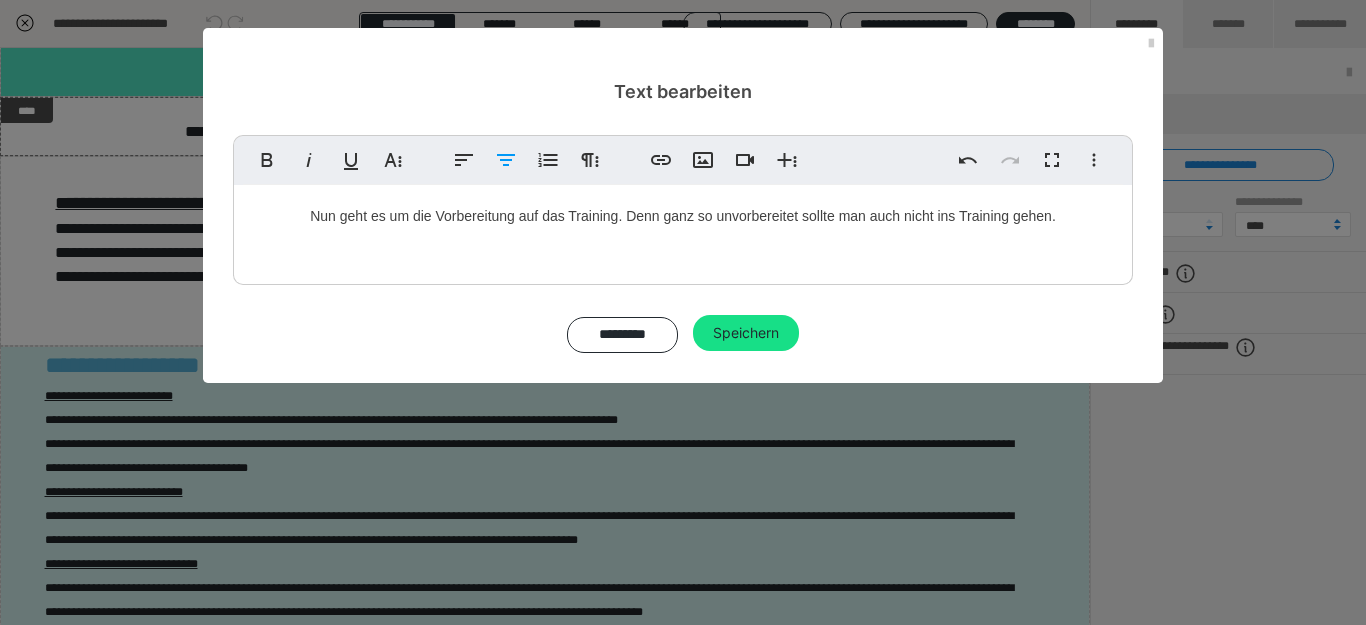click on "Nun geht es um die Vorbereitung auf das Training. Denn ganz so unvorbereitet sollte man auch nicht ins Training gehen." at bounding box center [683, 216] 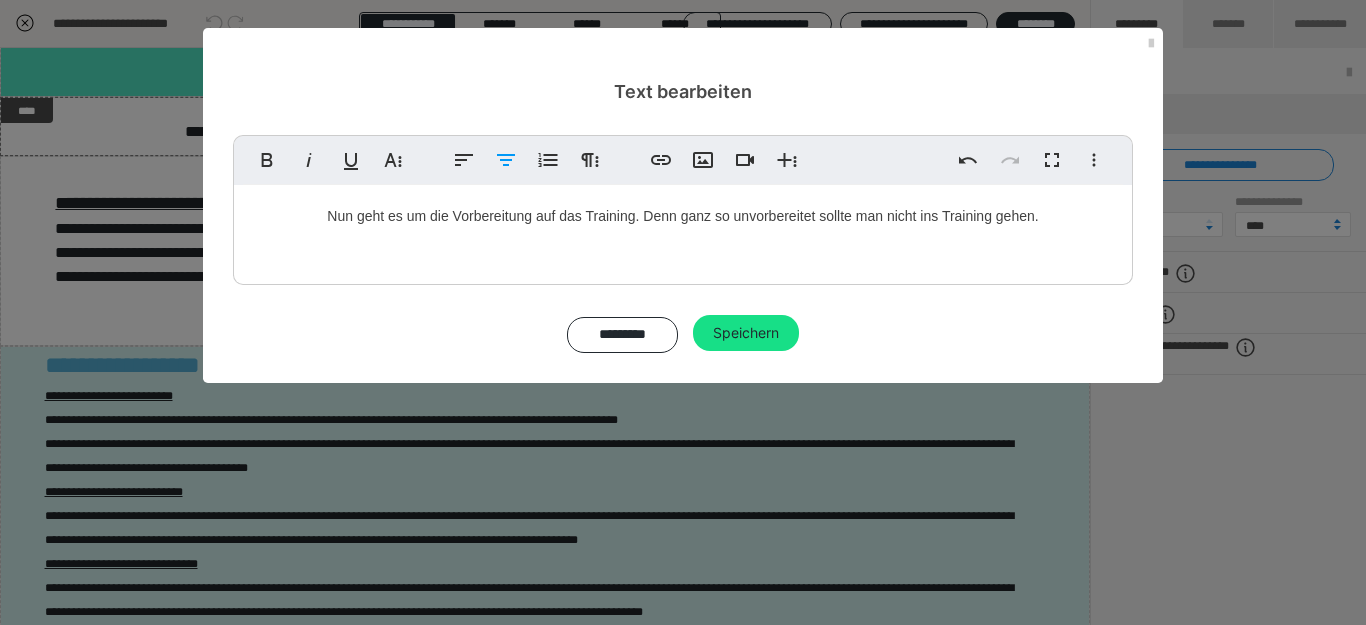 click on "Nun geht es um die Vorbereitung auf das Training. Denn ganz so unvorbereitet sollte man nicht ins Training gehen." at bounding box center [683, 216] 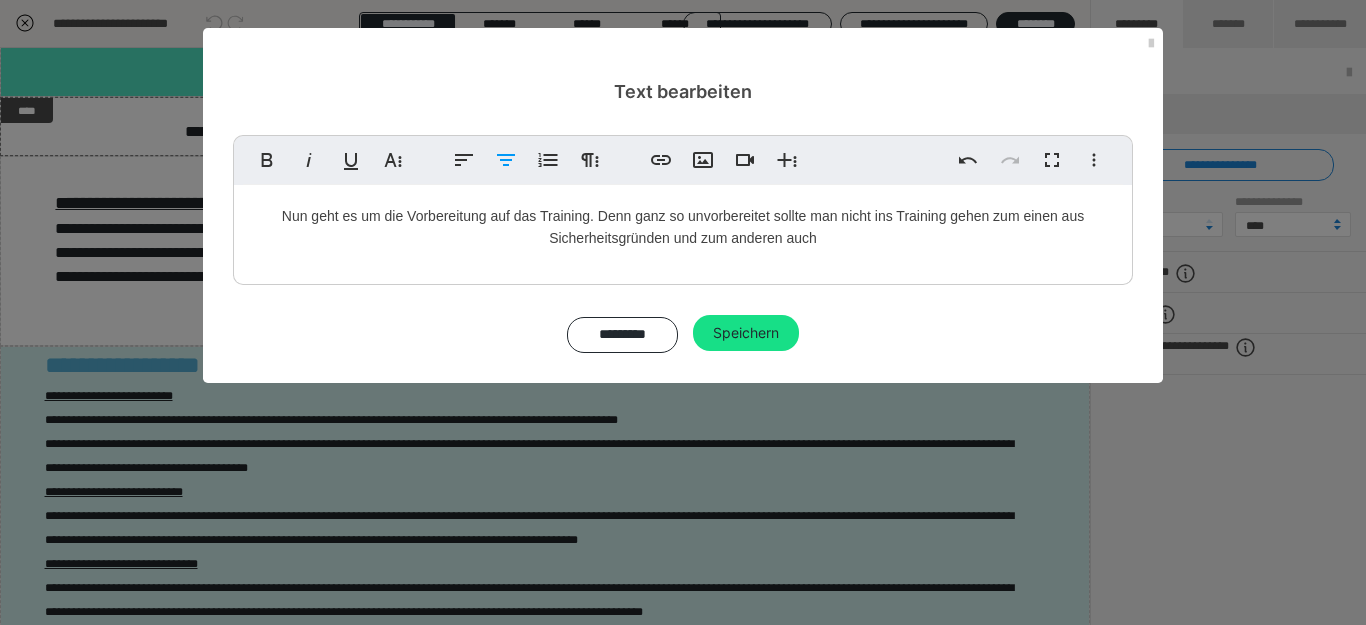 click on "Nun geht es um die Vorbereitung auf das Training. Denn ganz so unvorbereitet sollte man nicht ins Training gehen zum einen aus Sicherheitsgründen und zum anderen auch" at bounding box center [683, 227] 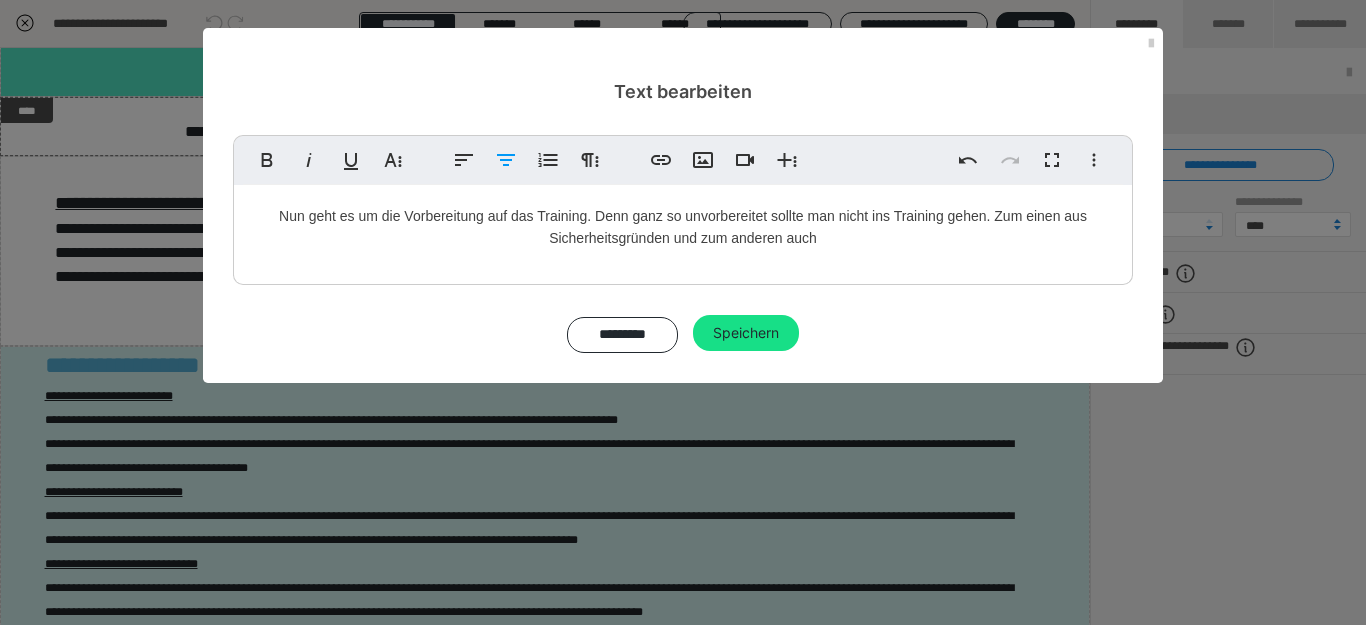 click on "Nun geht es um die Vorbereitung auf das Training. Denn ganz so unvorbereitet sollte man nicht ins Training gehen. Zum einen aus Sicherheitsgründen und zum anderen auch" at bounding box center (683, 227) 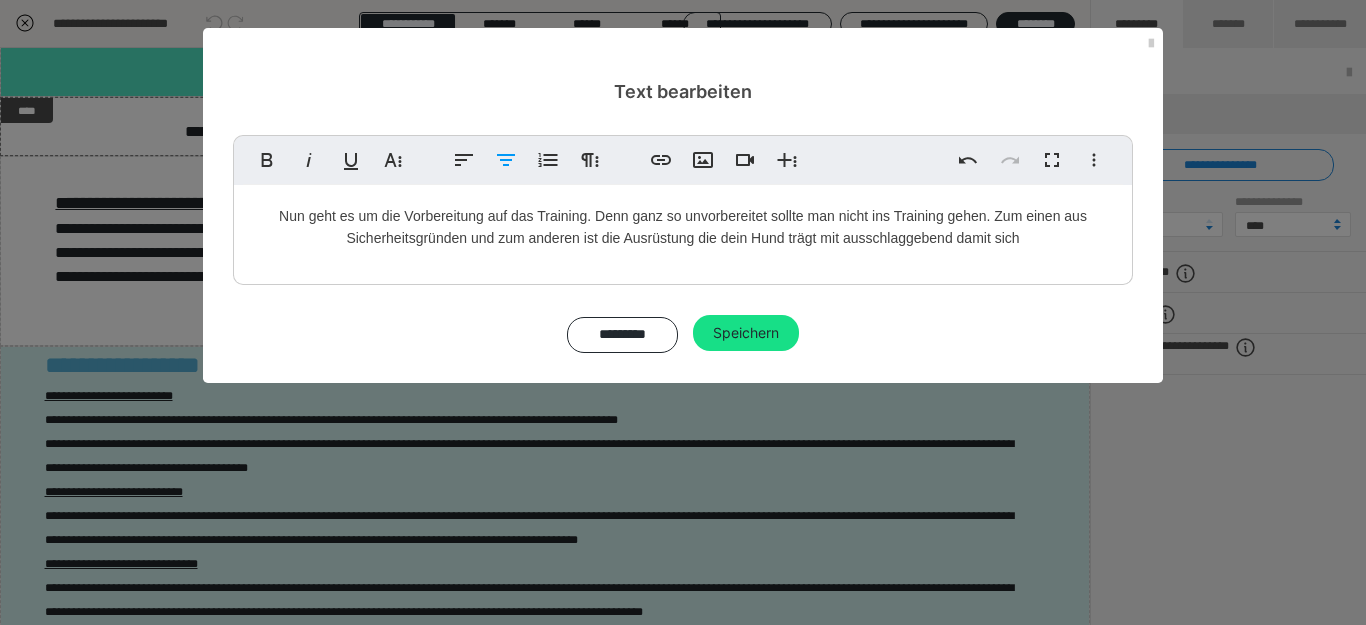 click on "Nun geht es um die Vorbereitung auf das Training. Denn ganz so unvorbereitet sollte man nicht ins Training gehen. Zum einen aus Sicherheitsgründen und zum anderen ist die Ausrüstung die dein Hund trägt mit ausschlaggebend damit sich" at bounding box center (683, 227) 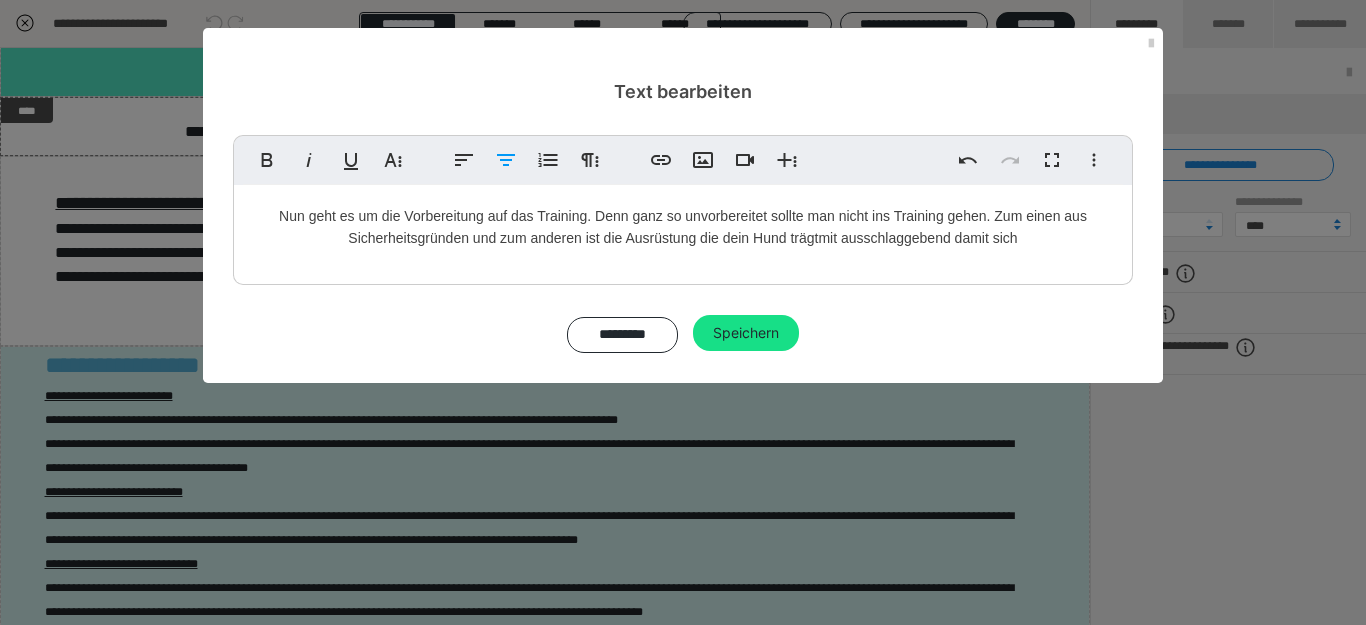 click on "Nun geht es um die Vorbereitung auf das Training. Denn ganz so unvorbereitet sollte man nicht ins Training gehen. Zum einen aus Sicherheitsgründen und zum anderen ist die Ausrüstung die dein Hund trägt  mit ausschlaggebend damit sich" at bounding box center (683, 227) 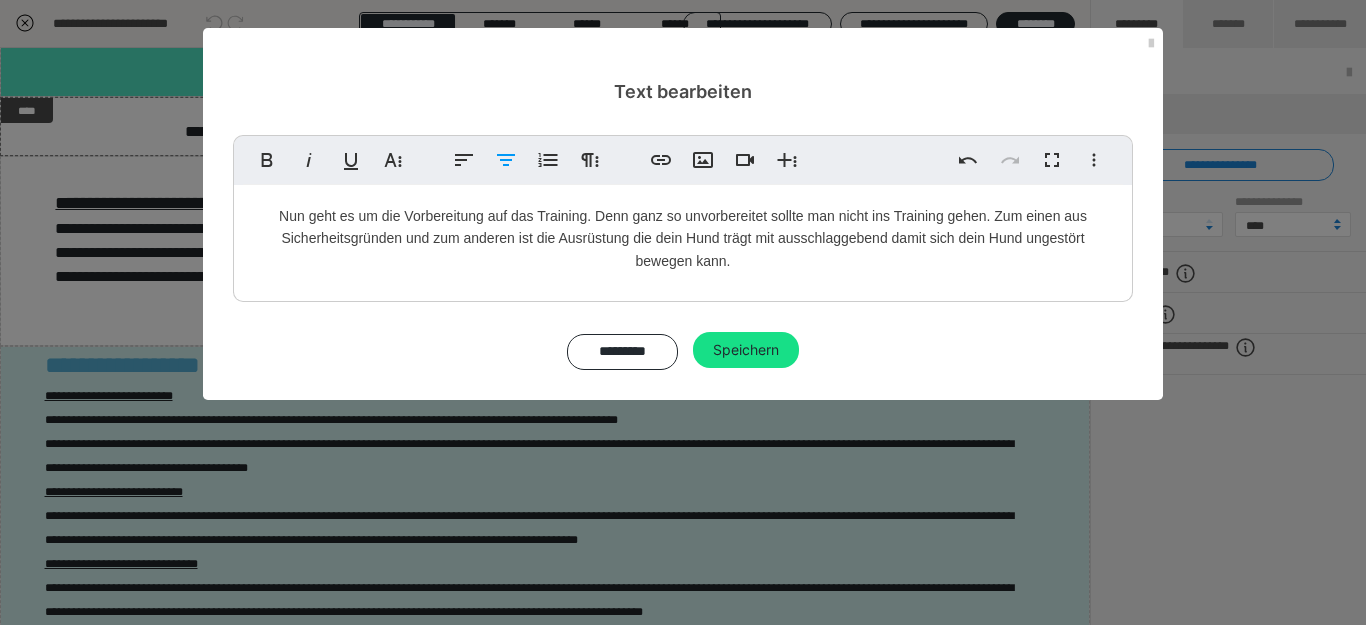 click on "Nun geht es um die Vorbereitung auf das Training. Denn ganz so unvorbereitet sollte man nicht ins Training gehen. Zum einen aus Sicherheitsgründen und zum anderen ist die Ausrüstung die dein Hund trägt mit ausschlaggebend damit sich dein Hund ungestört bewegen kann." at bounding box center (683, 238) 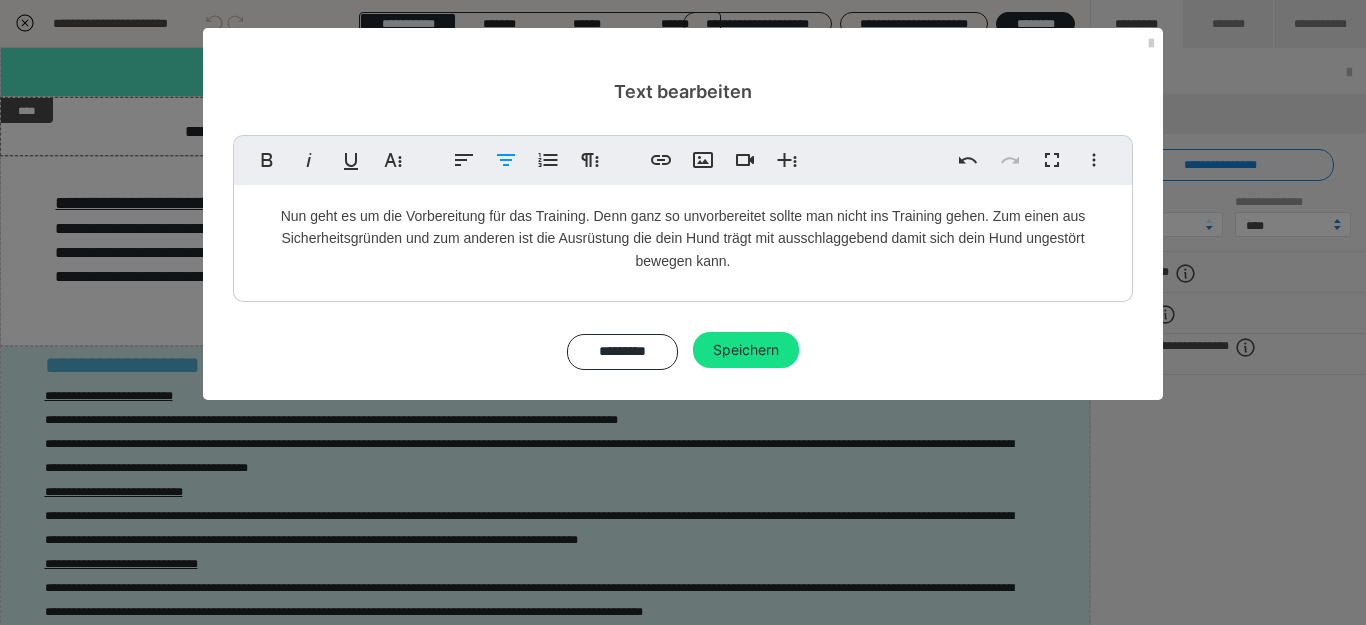 click on "Nun geht es um die Vorbereitung für das Training. Denn ganz so unvorbereitet sollte man nicht ins Training gehen. Zum einen aus Sicherheitsgründen und zum anderen ist die Ausrüstung die dein Hund trägt mit ausschlaggebend damit sich dein Hund ungestört bewegen kann." at bounding box center (683, 238) 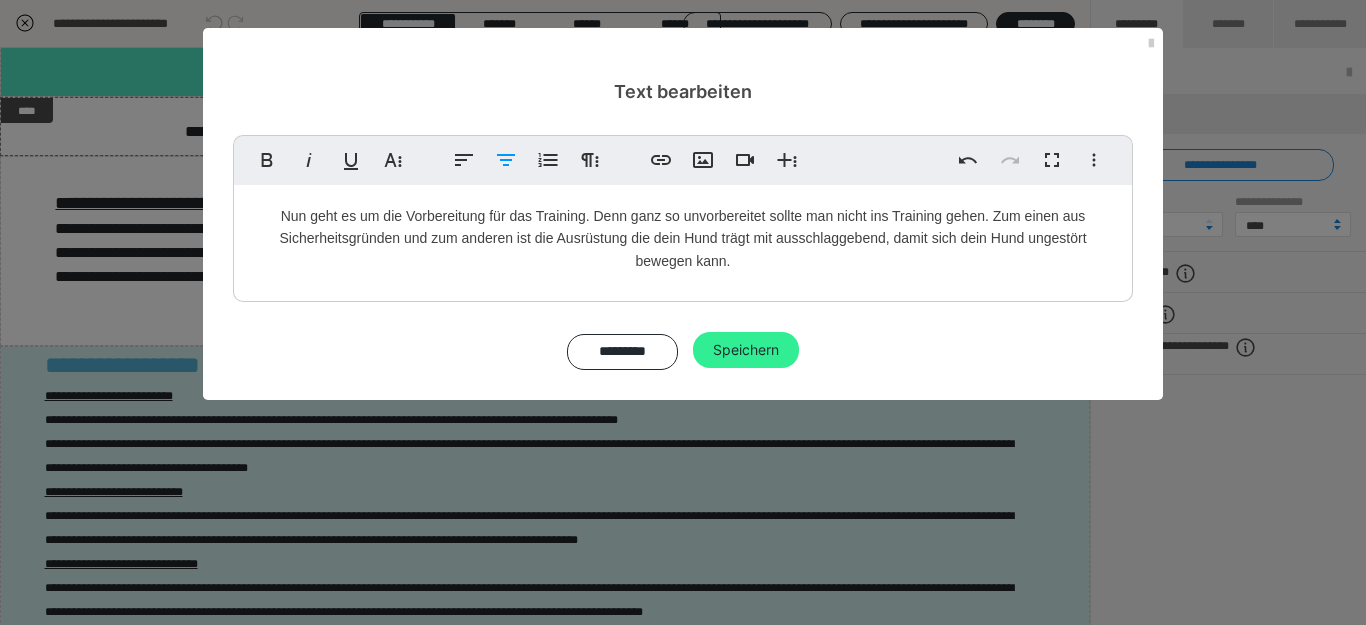 click on "Speichern" at bounding box center [746, 350] 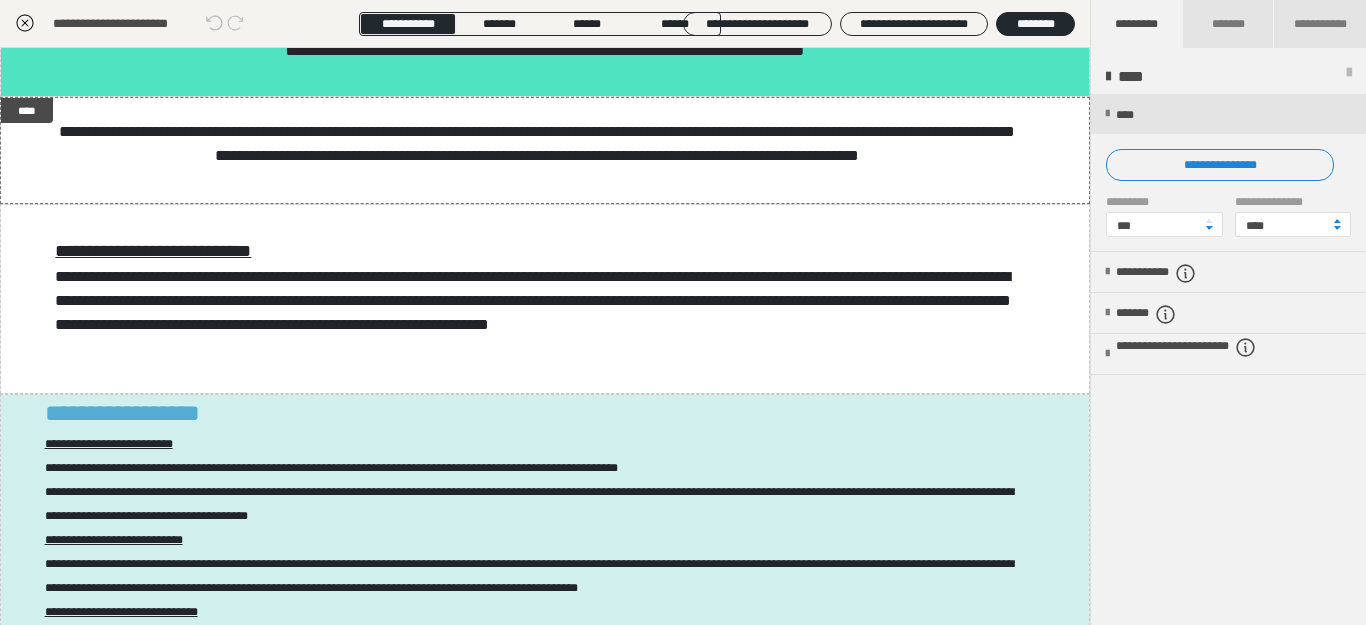 scroll, scrollTop: 88, scrollLeft: 0, axis: vertical 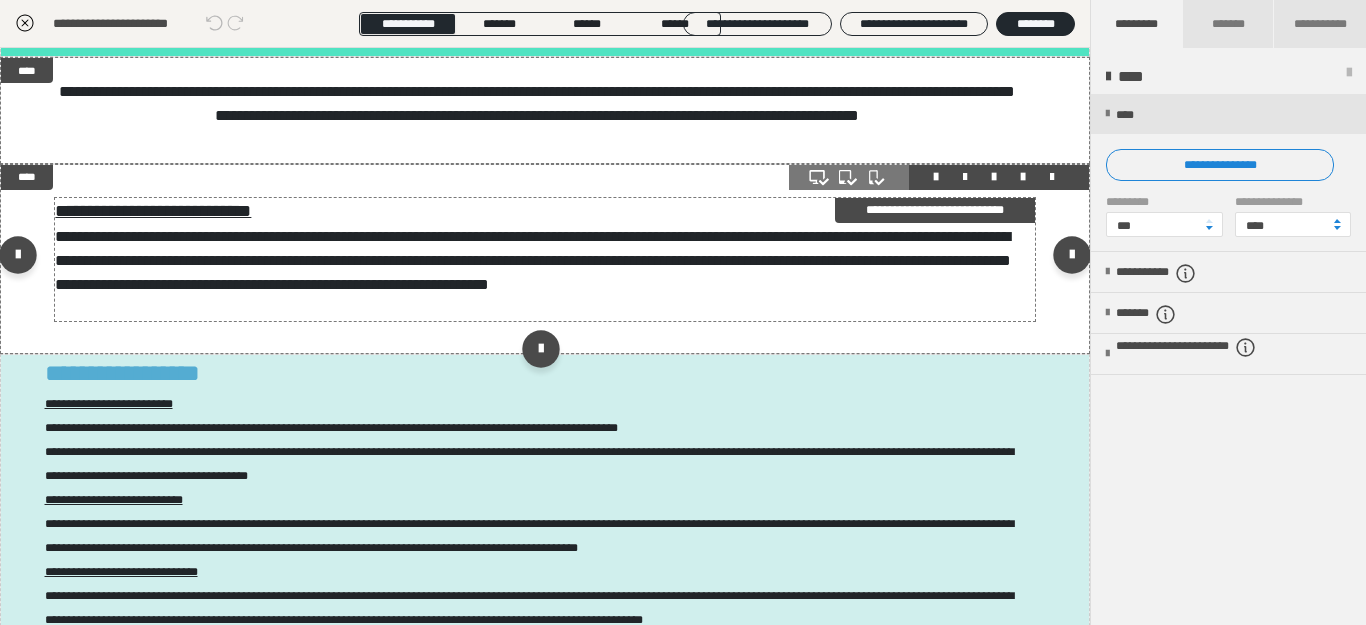 click on "**********" at bounding box center [537, 273] 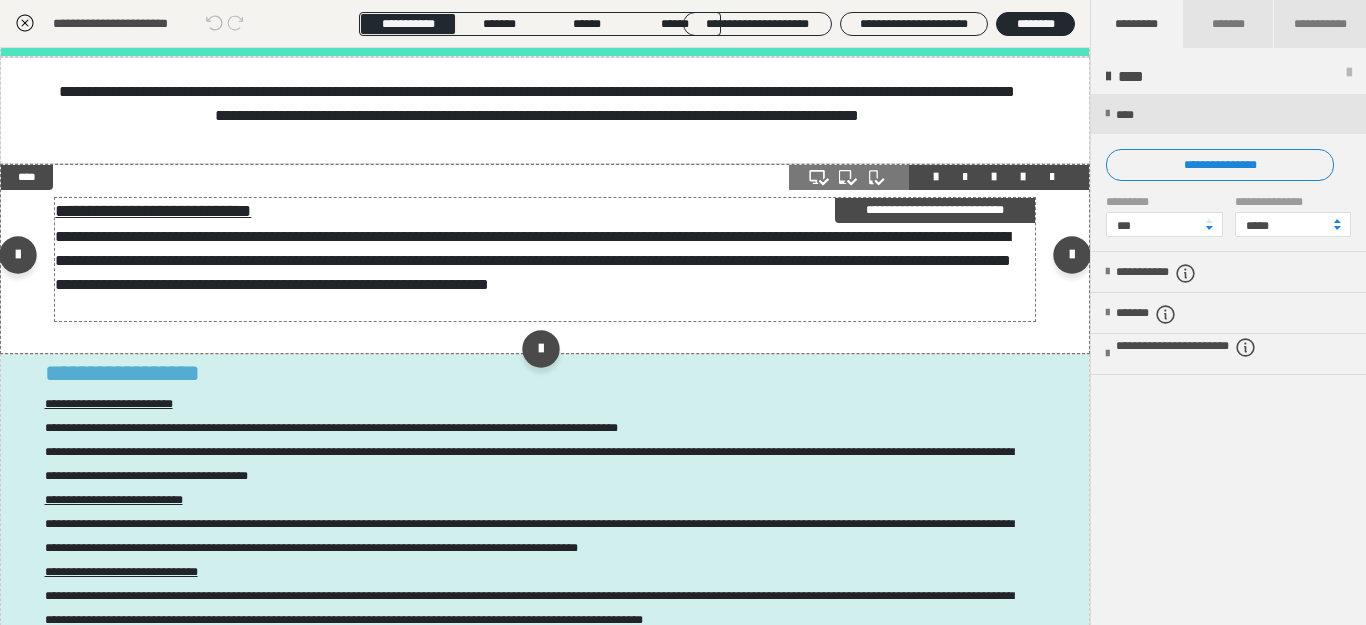 click on "**********" at bounding box center [537, 273] 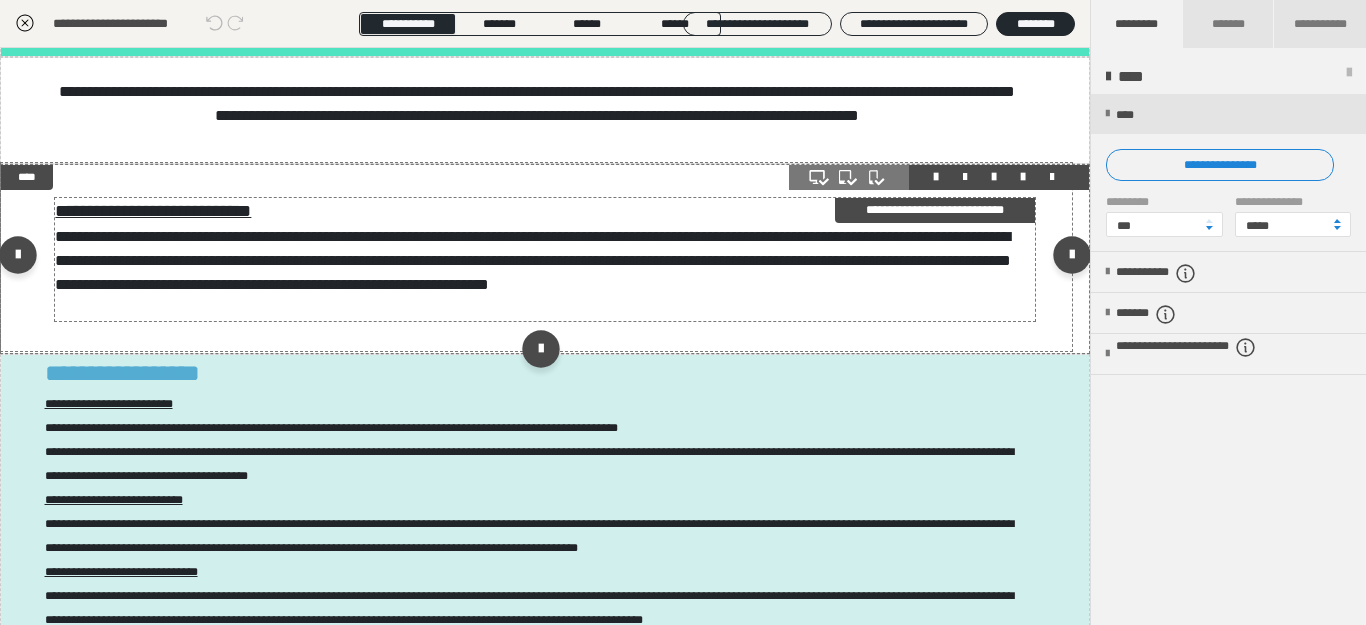 click on "**********" at bounding box center (537, 273) 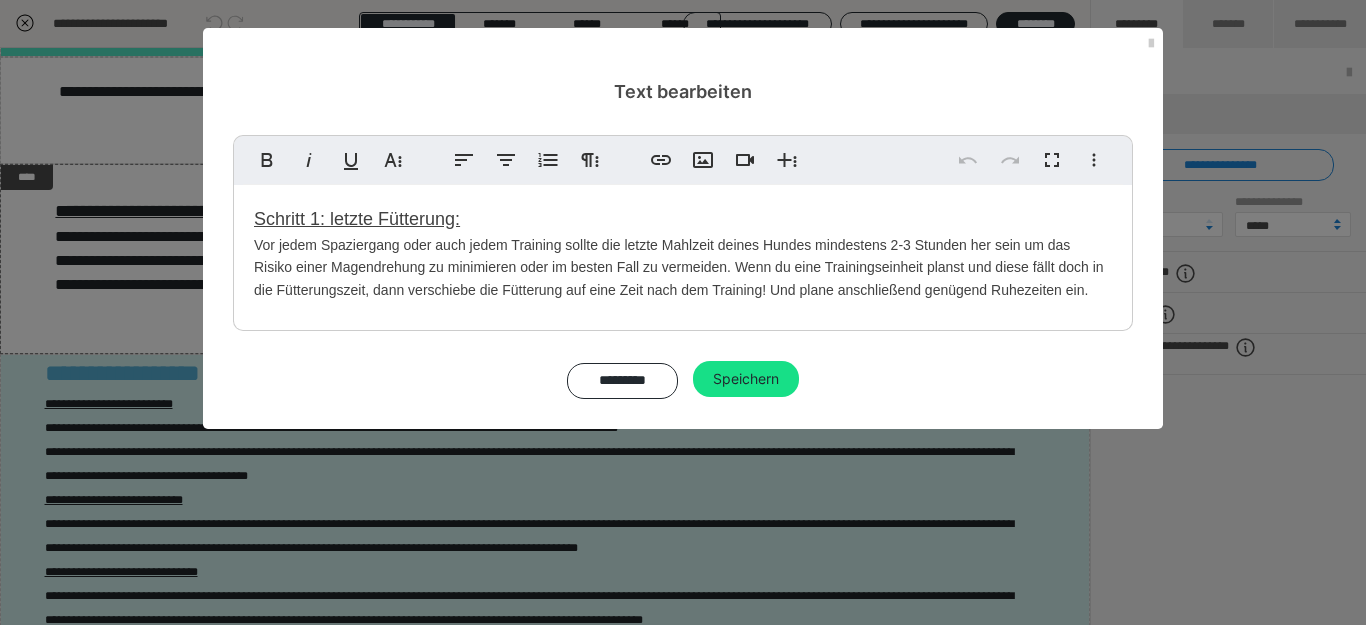 click on "Vor jedem Spaziergang oder auch jedem Training sollte die letzte Mahlzeit deines Hundes mindestens 2-3 Stunden her sein um das Risiko einer Magendrehung zu minimieren oder im besten Fall zu vermeiden. Wenn du eine Trainingseinheit planst und diese fällt doch in die Fütterungszeit, dann verschiebe die Fütterung auf eine Zeit nach dem Training! Und plane anschließend genügend Ruhezeiten ein." at bounding box center (683, 267) 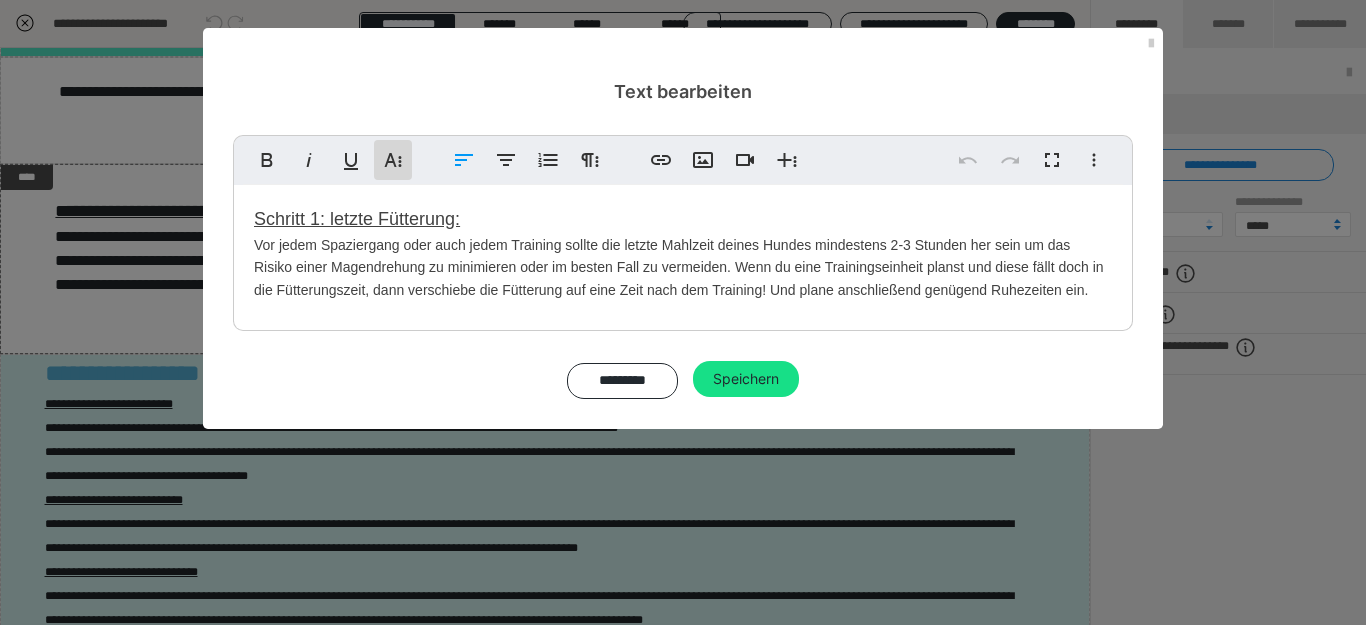 click 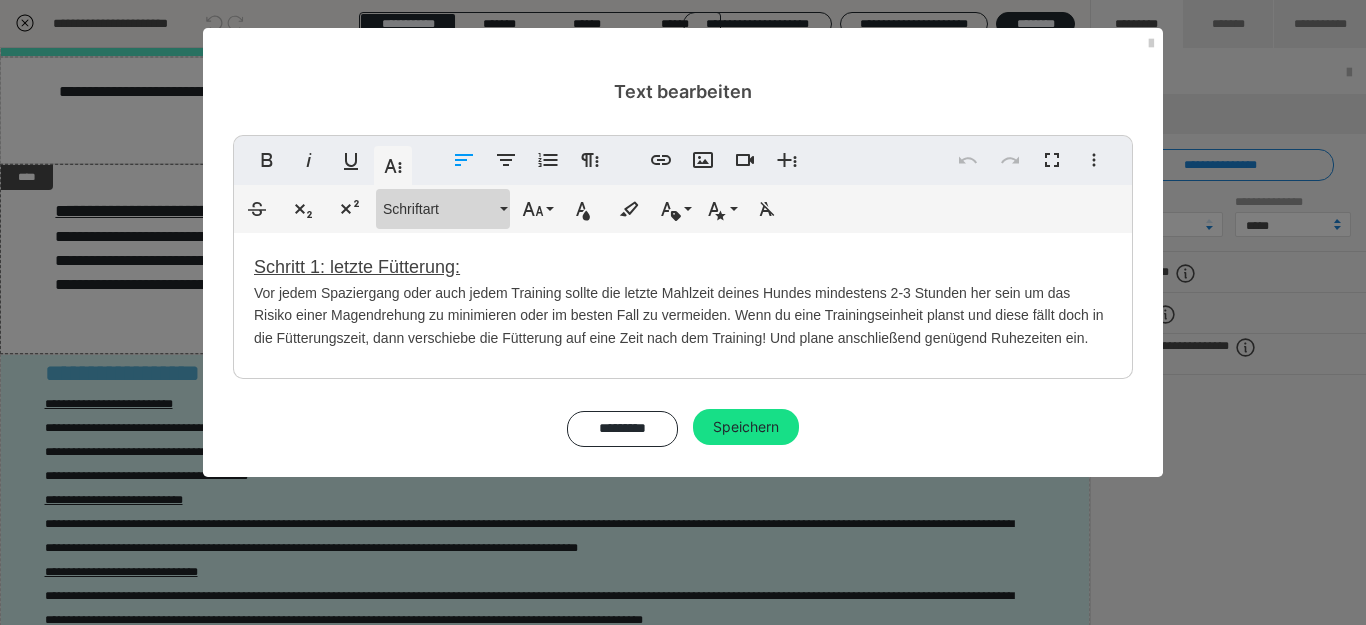 click on "Schriftart" at bounding box center [443, 209] 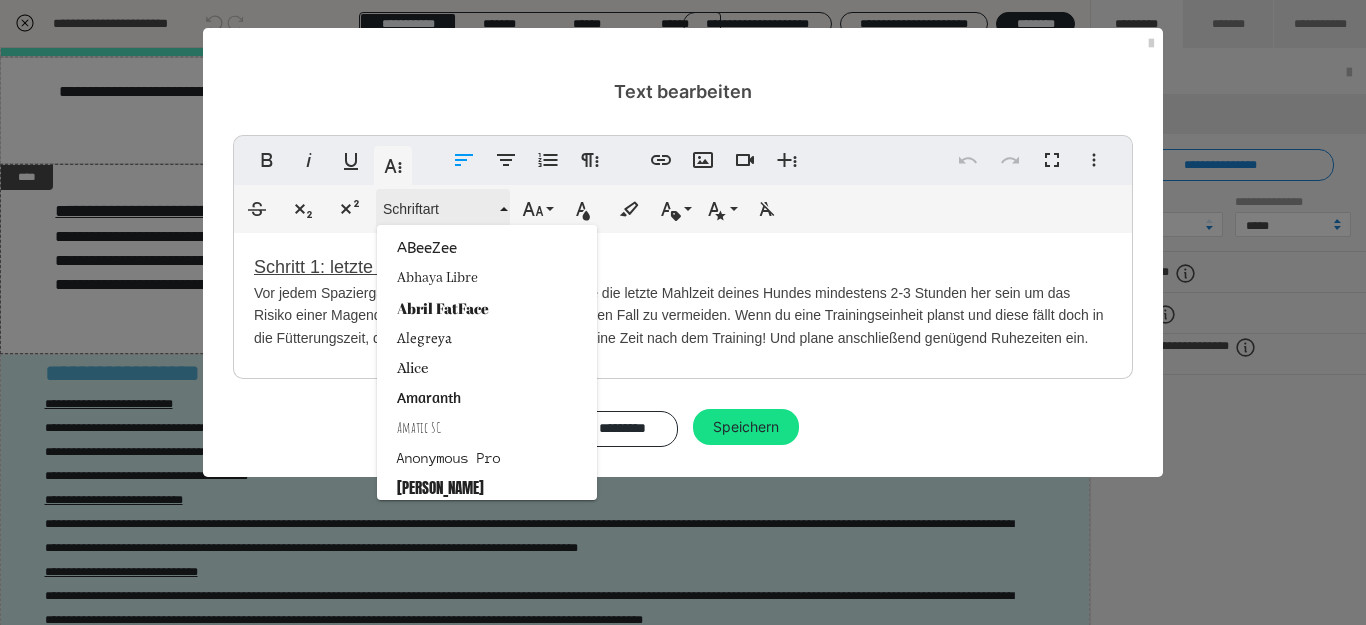 click on "Schriftart" at bounding box center (443, 209) 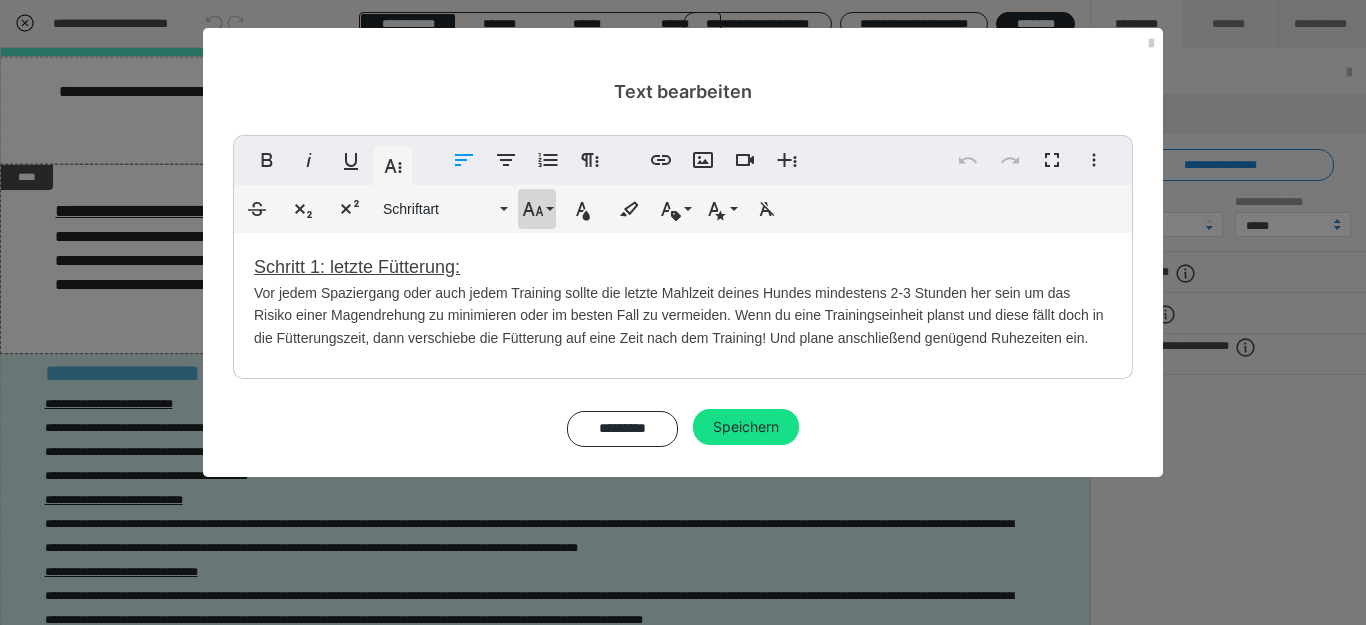 click on "Schriftgröße" at bounding box center [537, 209] 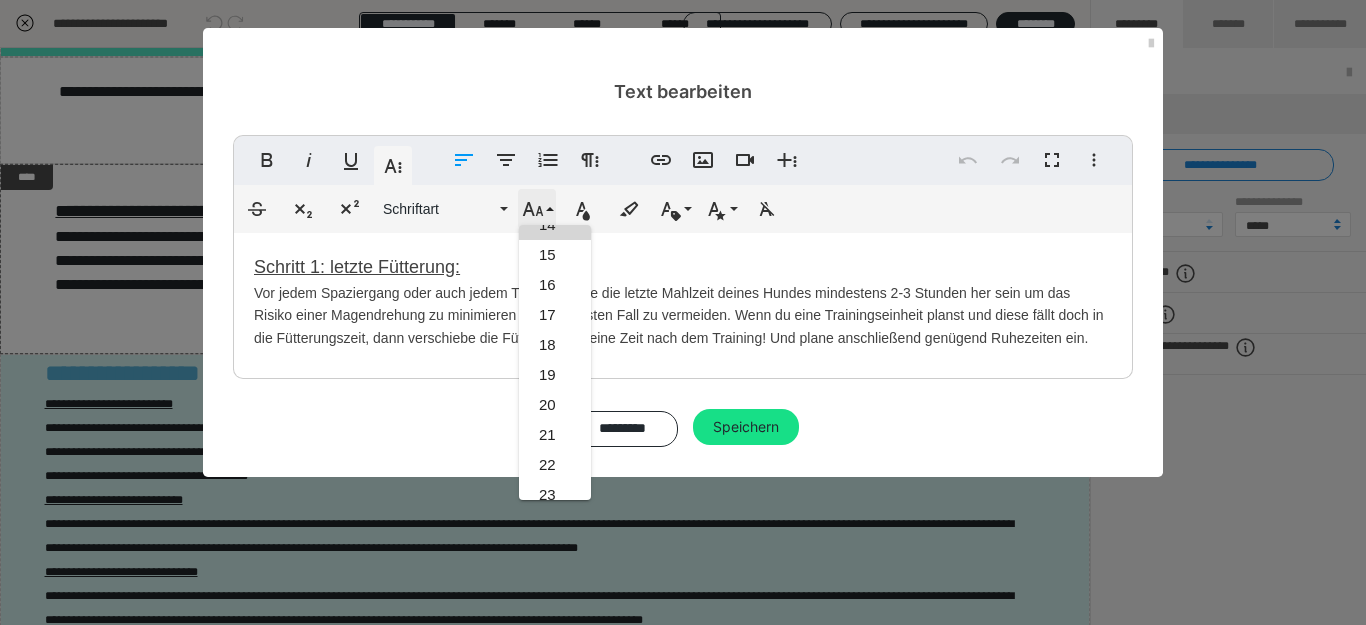 click on "Schriftgröße" at bounding box center [537, 209] 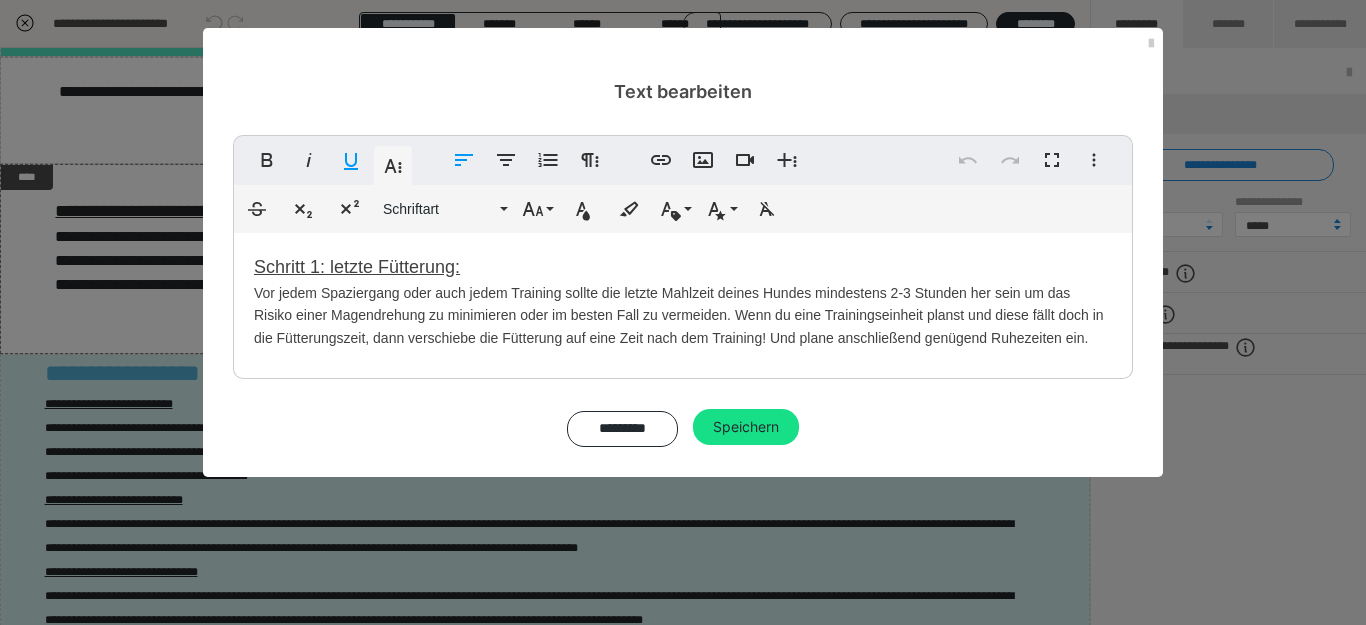 click on "Schritt 1: letzte Fütterung:" at bounding box center (357, 267) 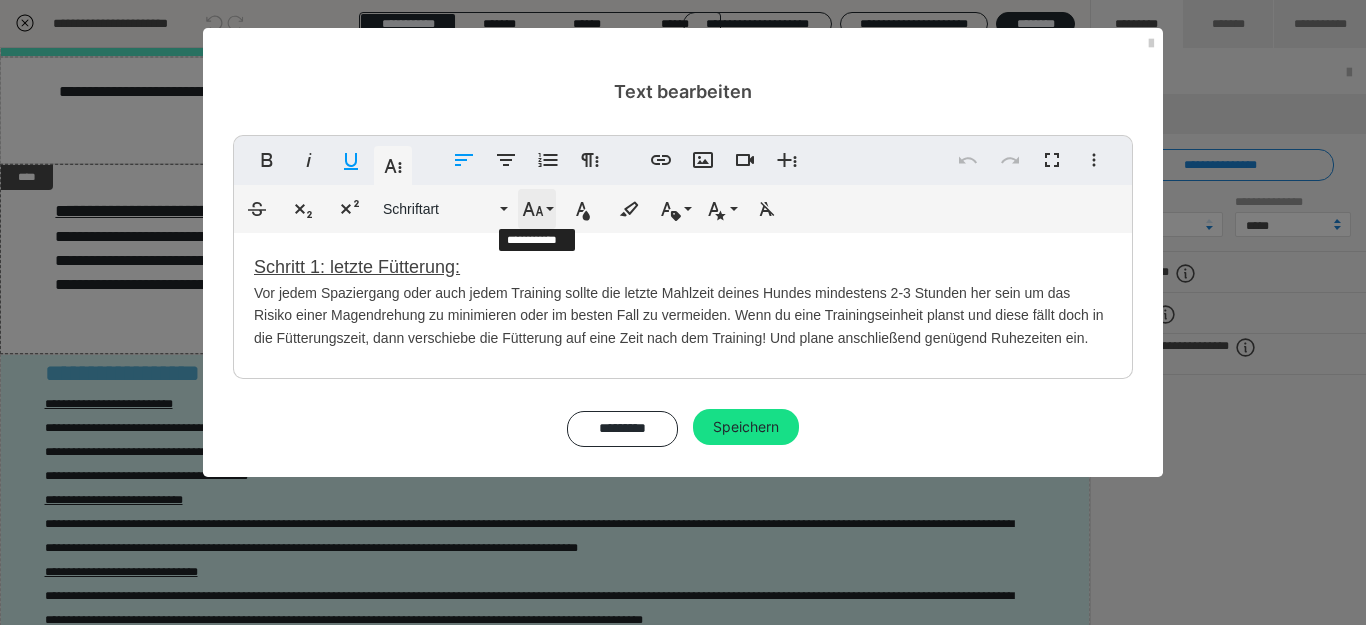 click 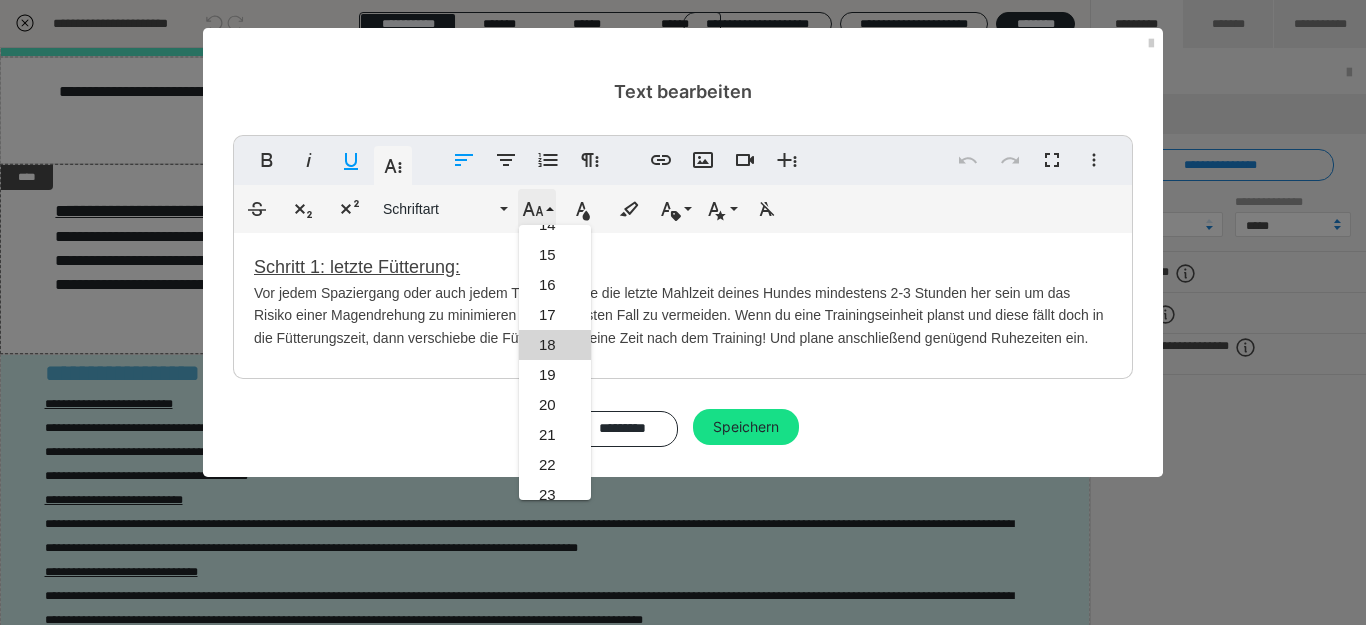 scroll, scrollTop: 533, scrollLeft: 0, axis: vertical 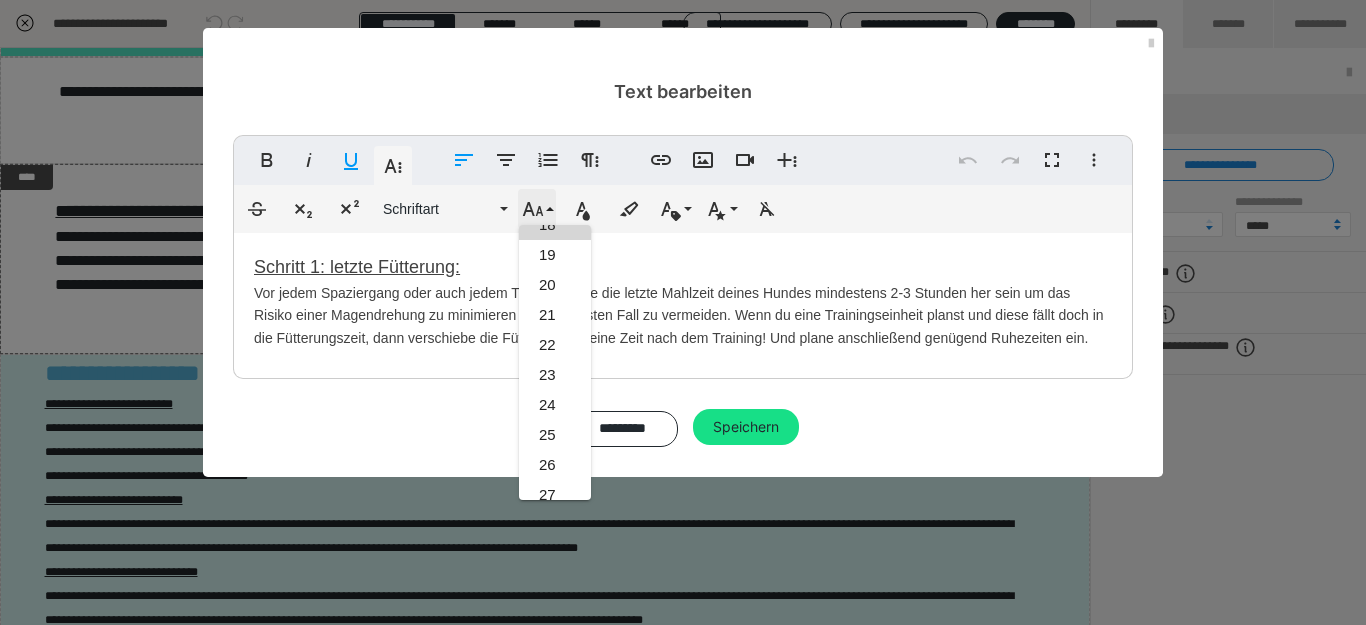 click 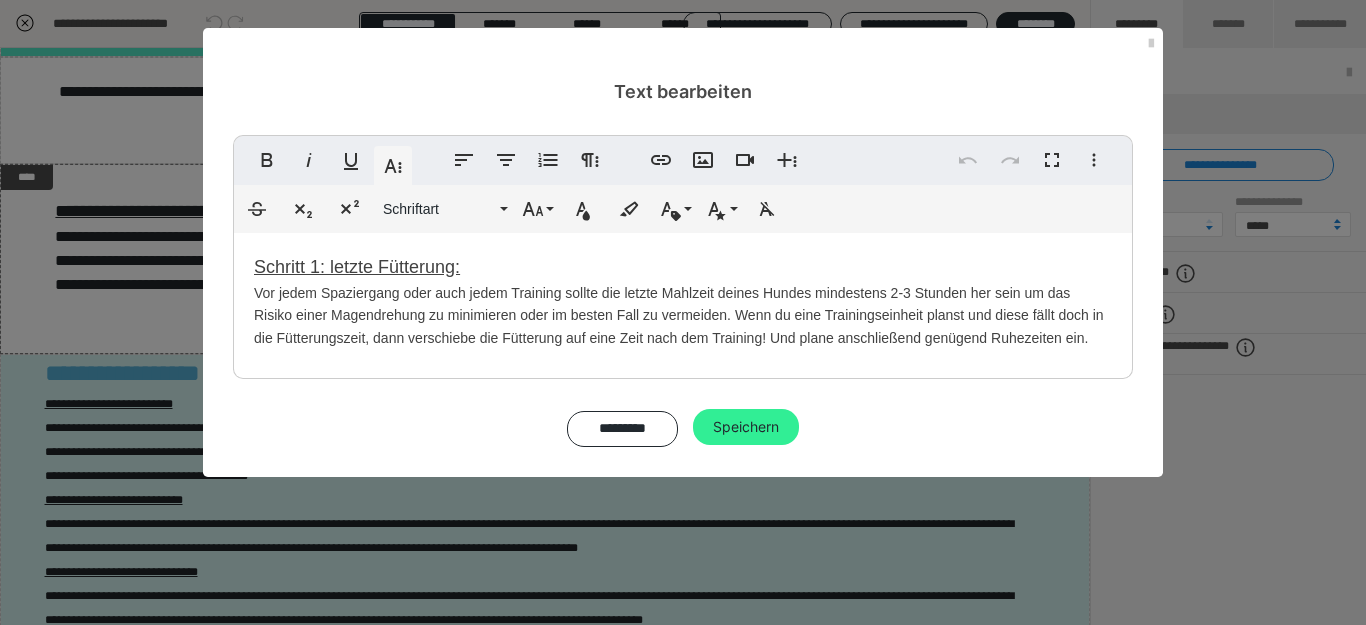 click on "Speichern" at bounding box center [746, 427] 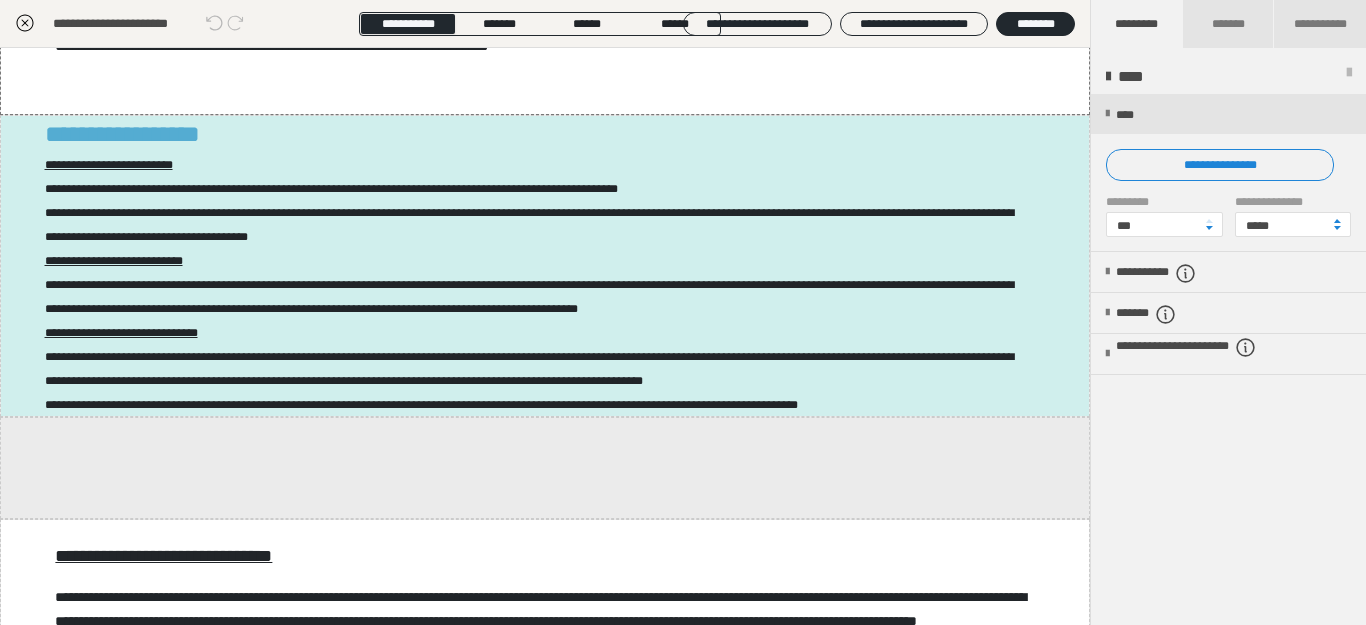 scroll, scrollTop: 322, scrollLeft: 0, axis: vertical 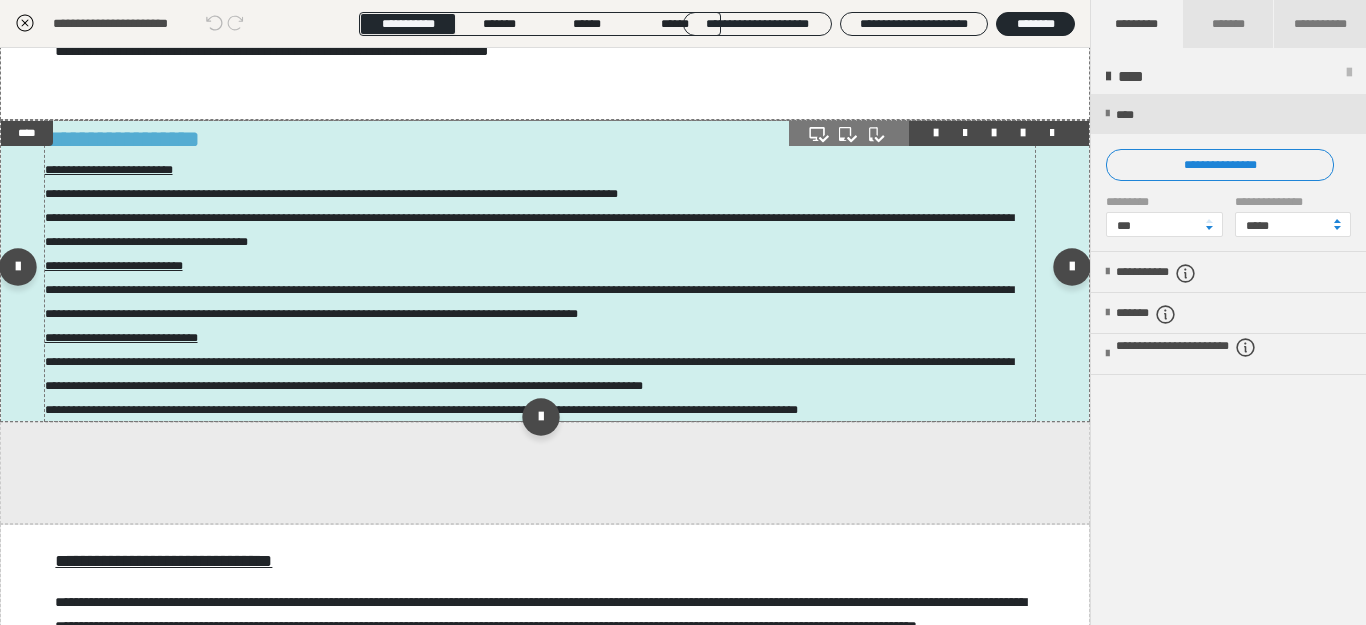 click on "**********" at bounding box center [529, 290] 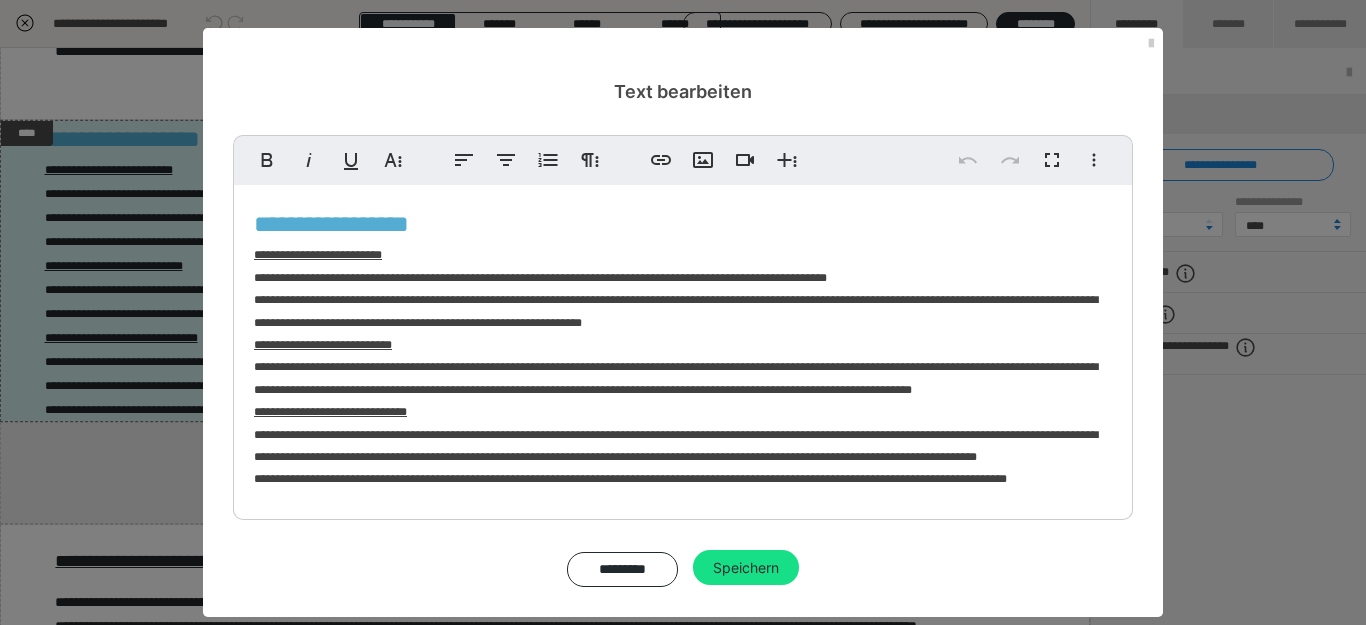 click on "**********" at bounding box center (683, 347) 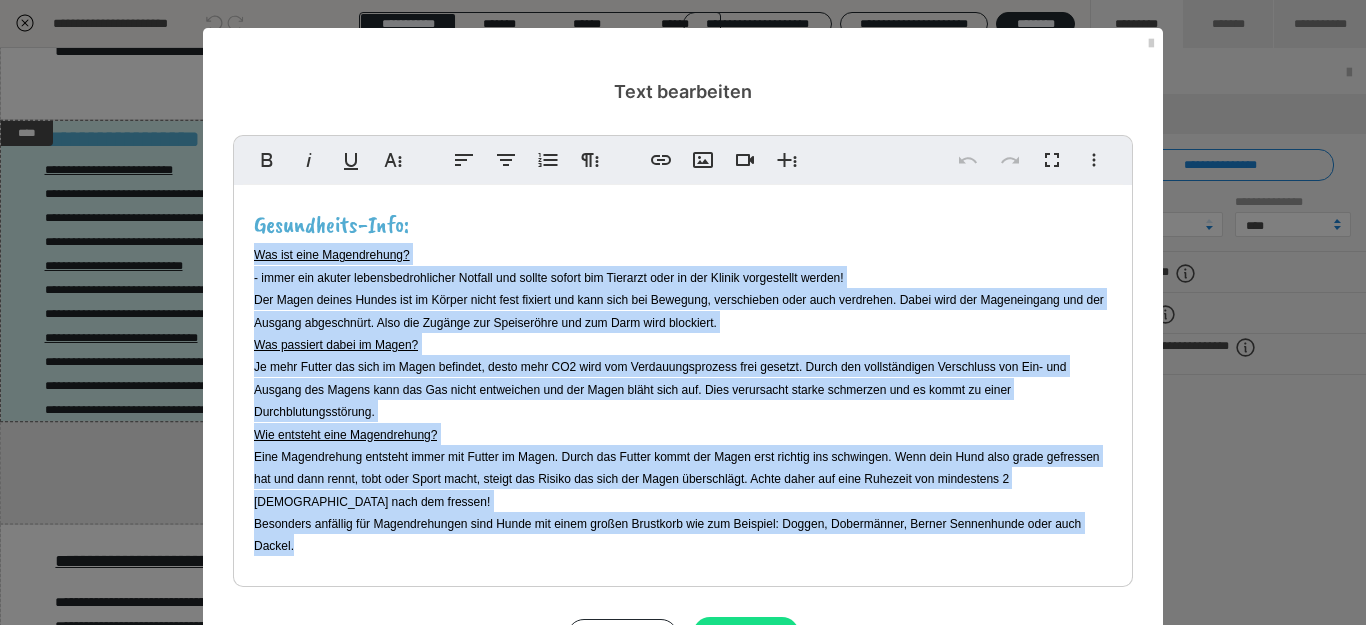 drag, startPoint x: 244, startPoint y: 254, endPoint x: 647, endPoint y: 560, distance: 506.00888 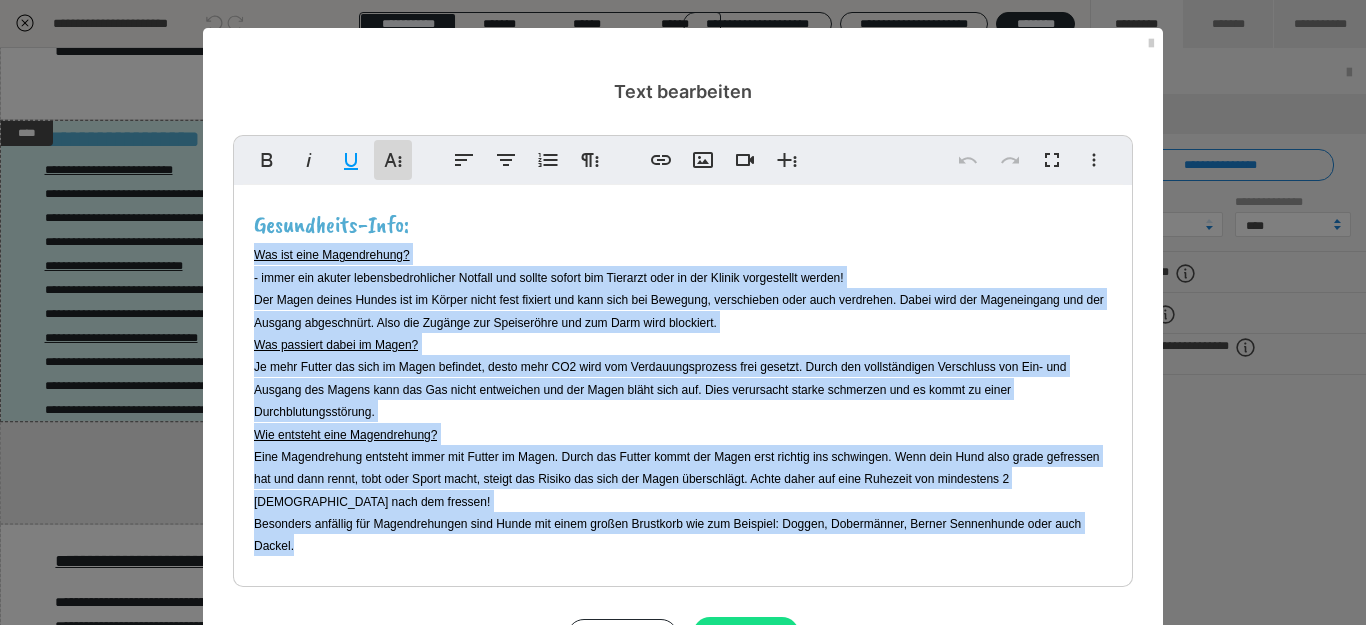 click 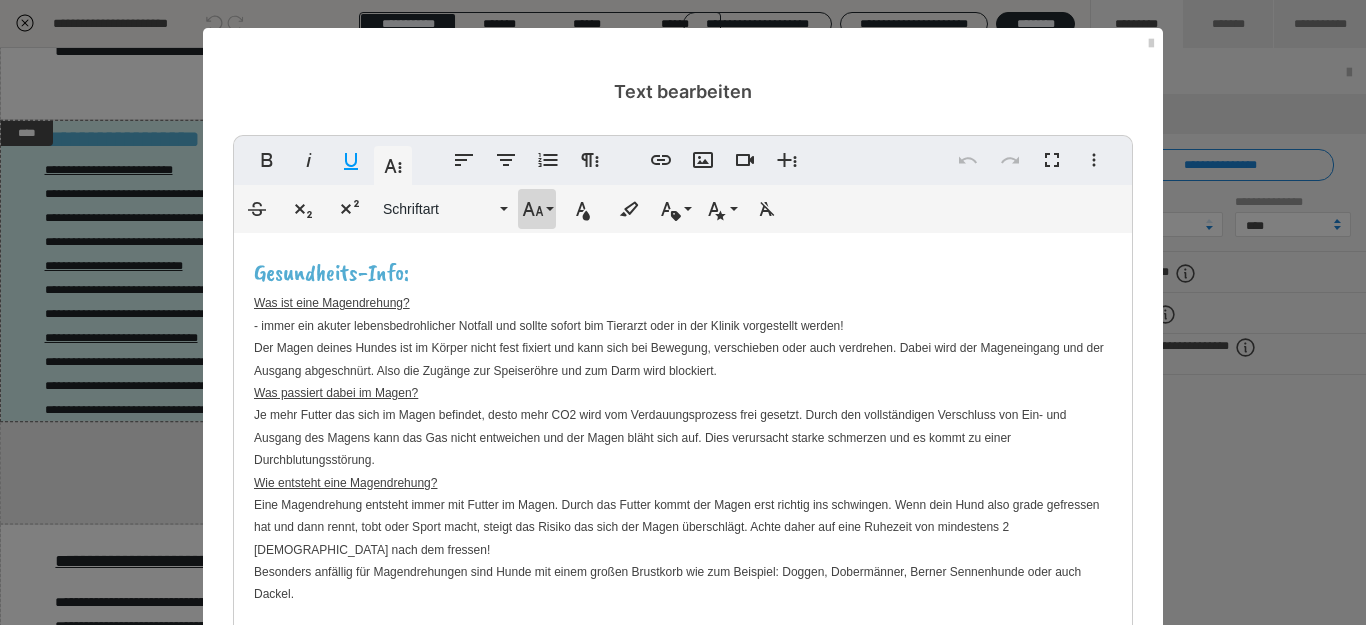 click on "Schriftgröße" at bounding box center [537, 209] 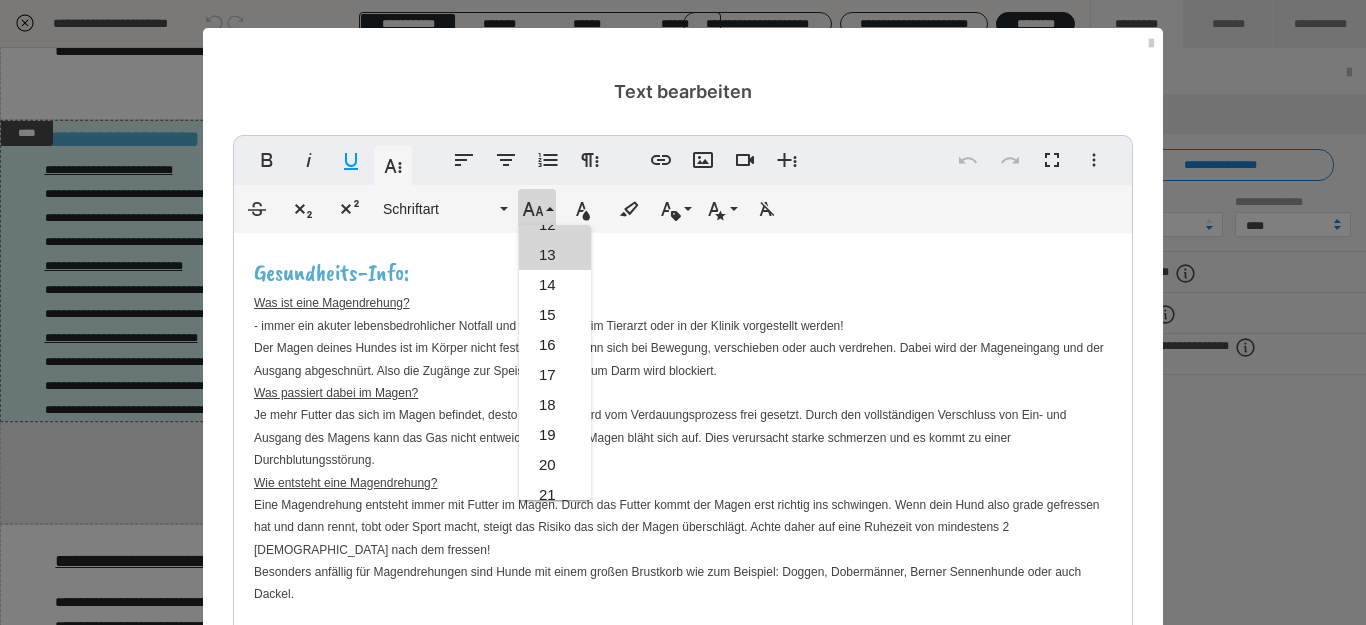 click on "13" at bounding box center (555, 255) 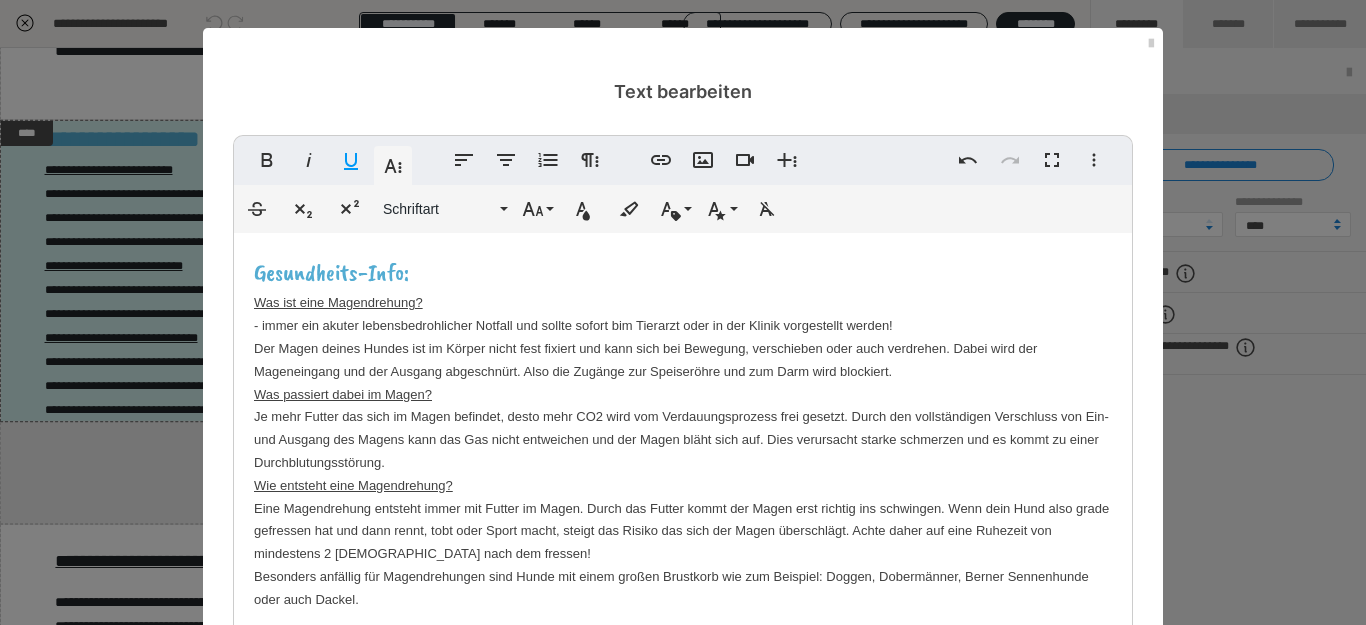 scroll, scrollTop: 237, scrollLeft: 0, axis: vertical 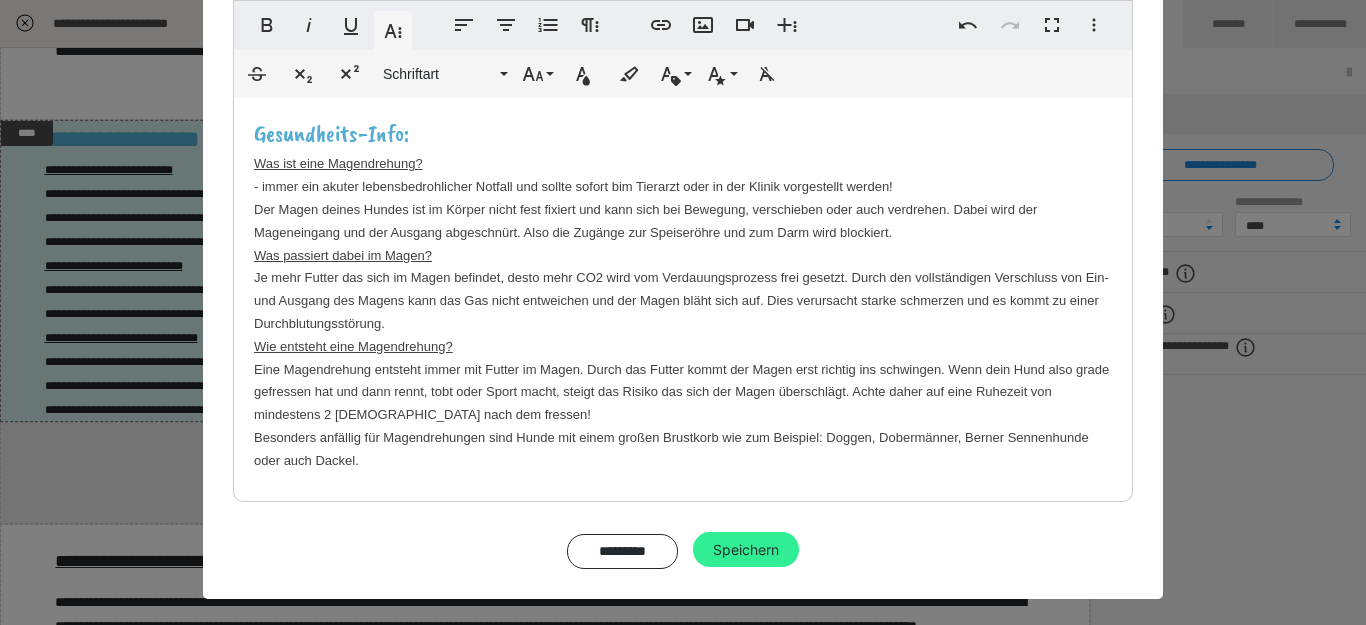 click on "Speichern" at bounding box center [746, 550] 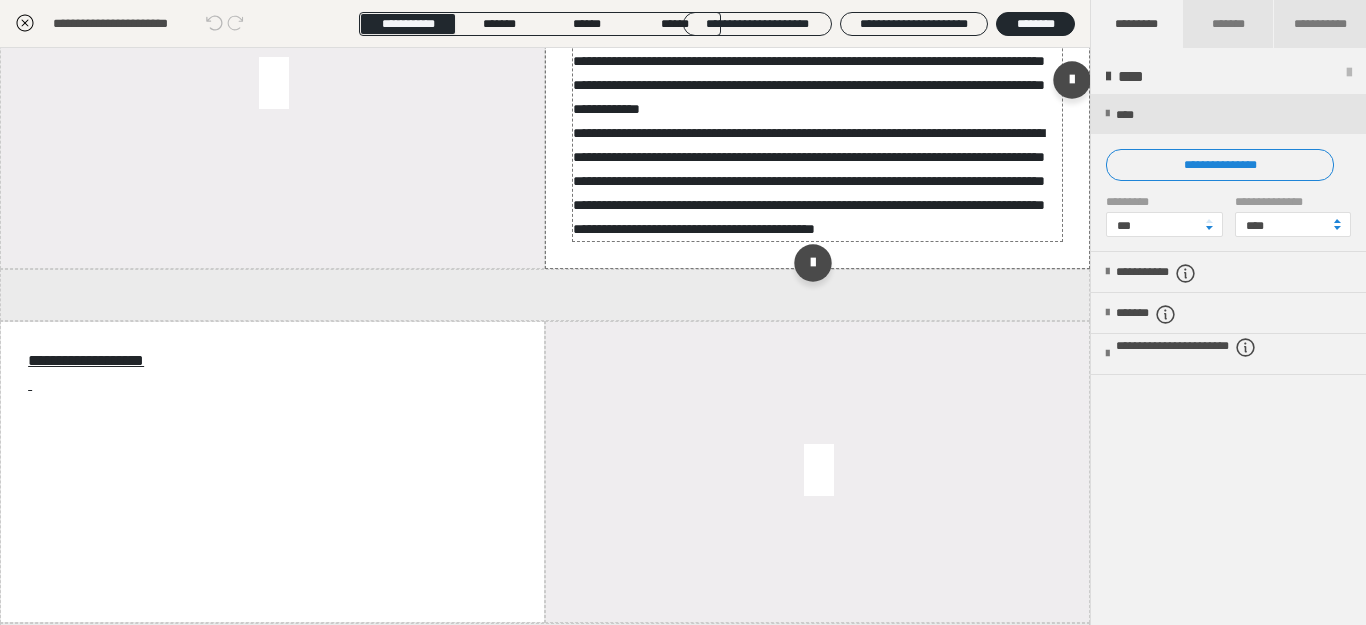 scroll, scrollTop: 1461, scrollLeft: 0, axis: vertical 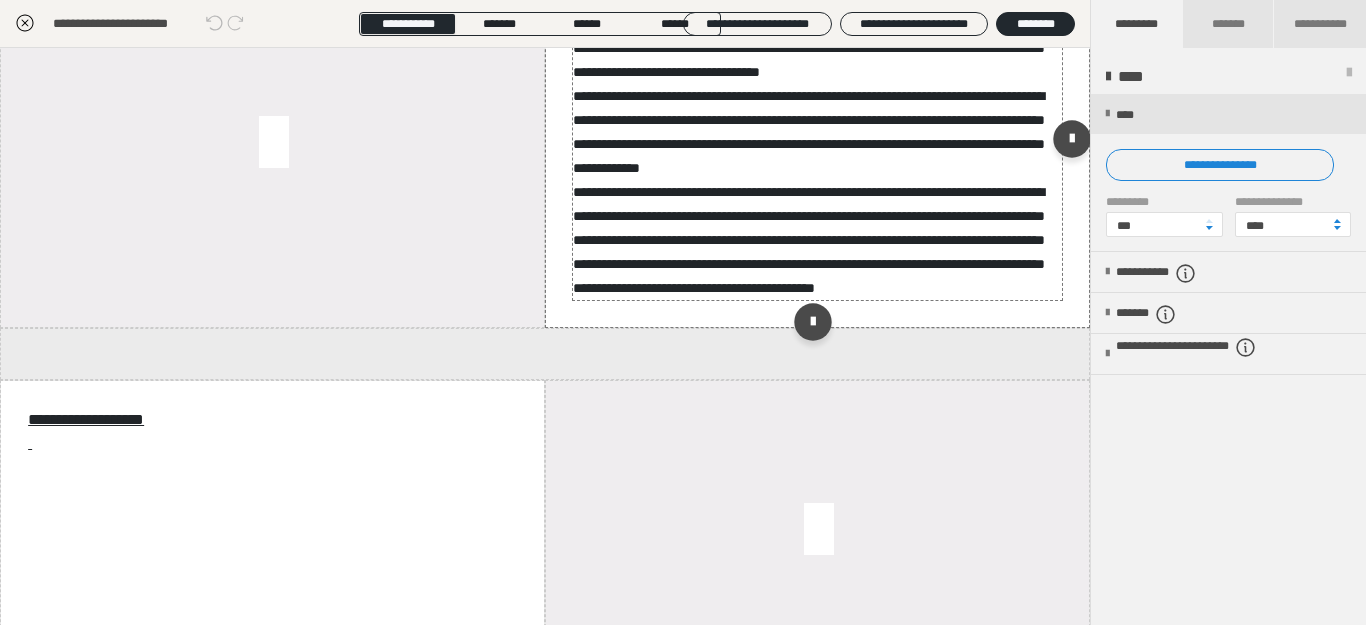 click on "**********" at bounding box center [817, 144] 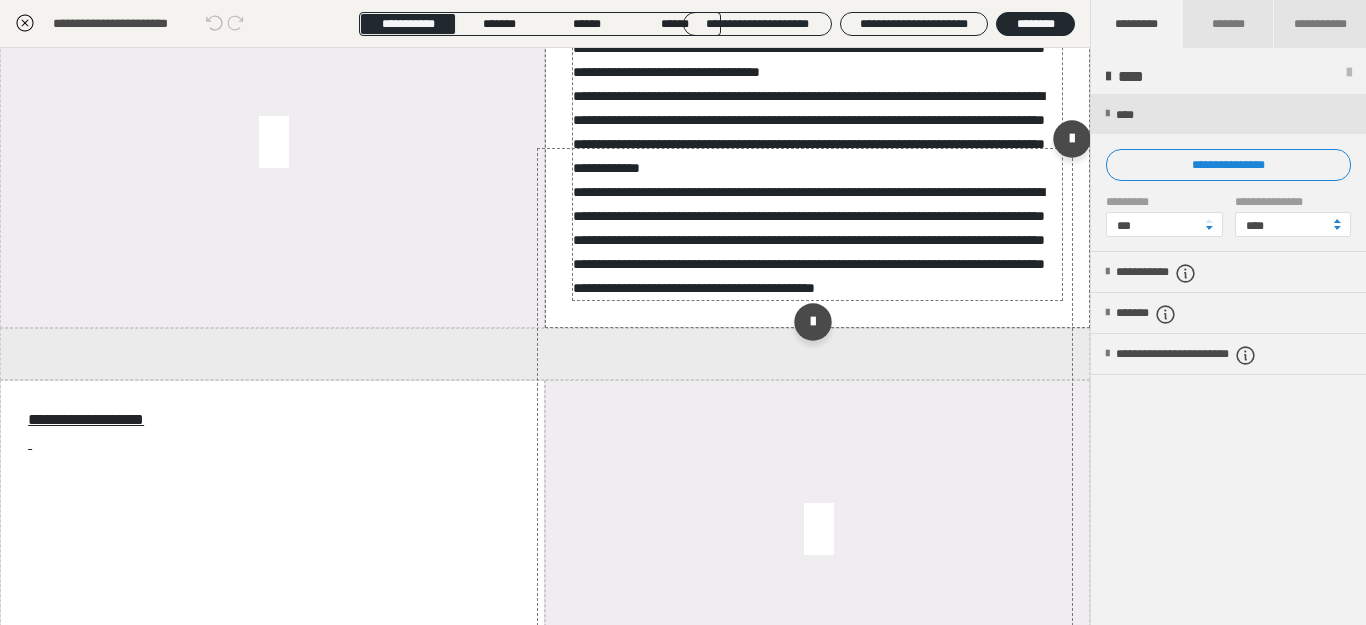 click on "**********" at bounding box center [817, 144] 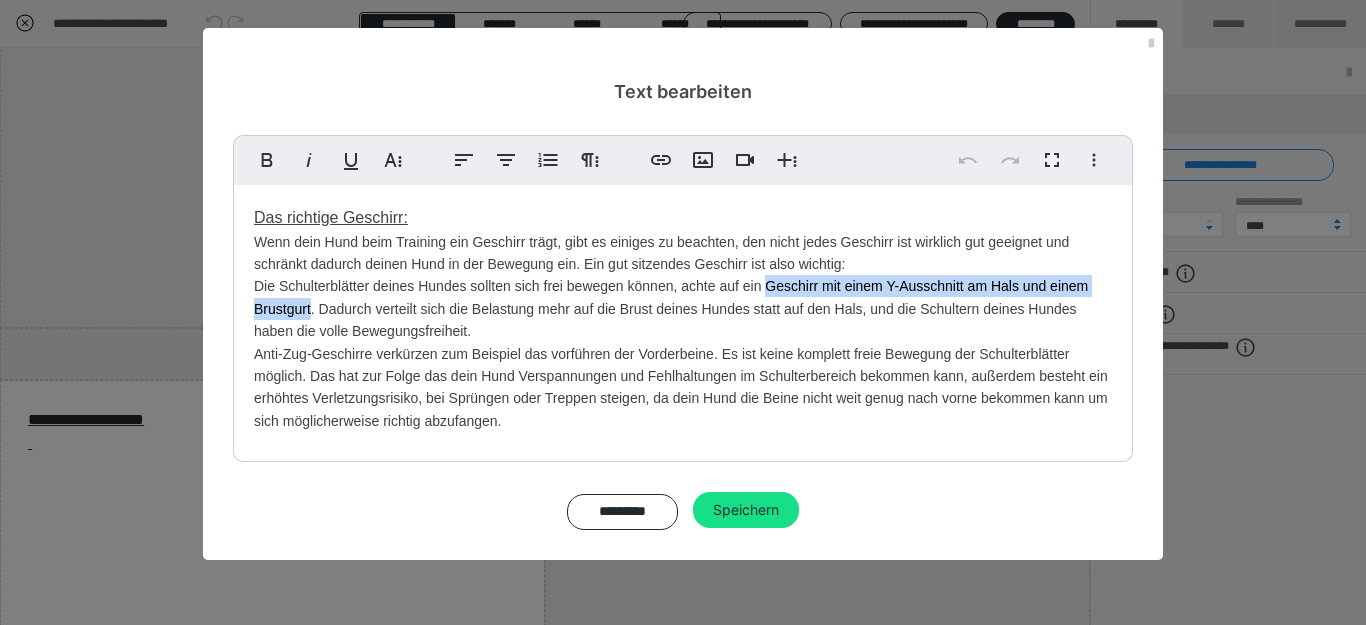 drag, startPoint x: 765, startPoint y: 286, endPoint x: 312, endPoint y: 311, distance: 453.68933 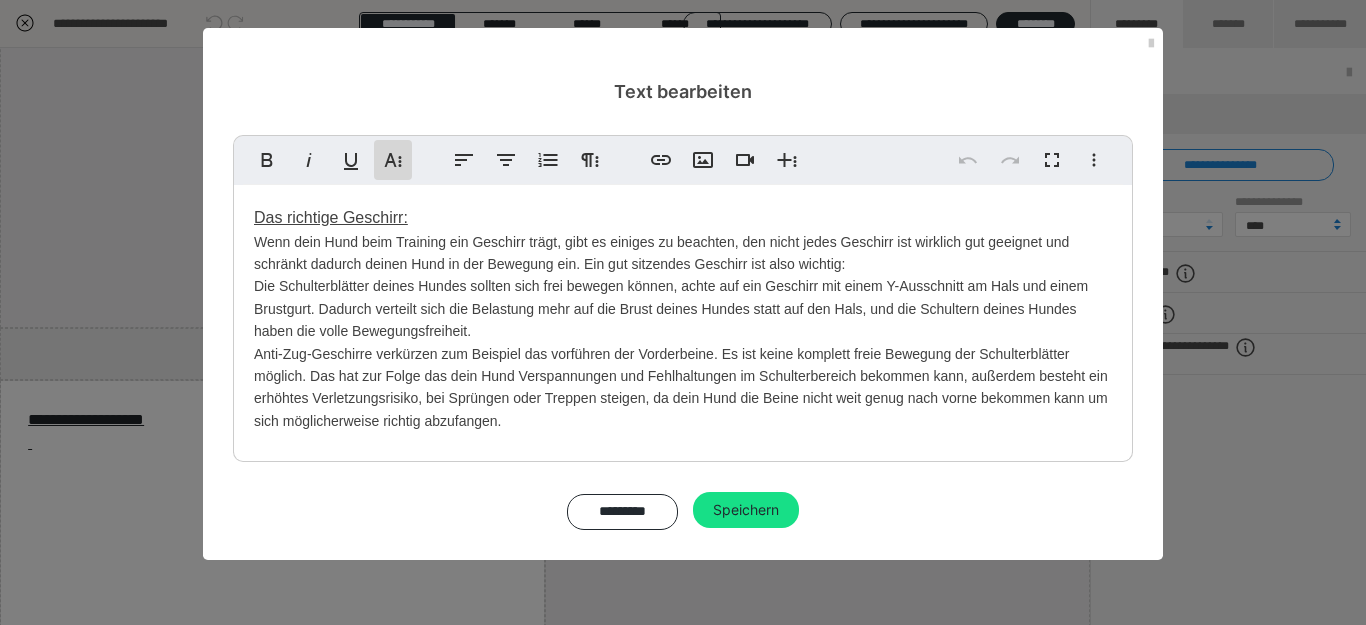 click 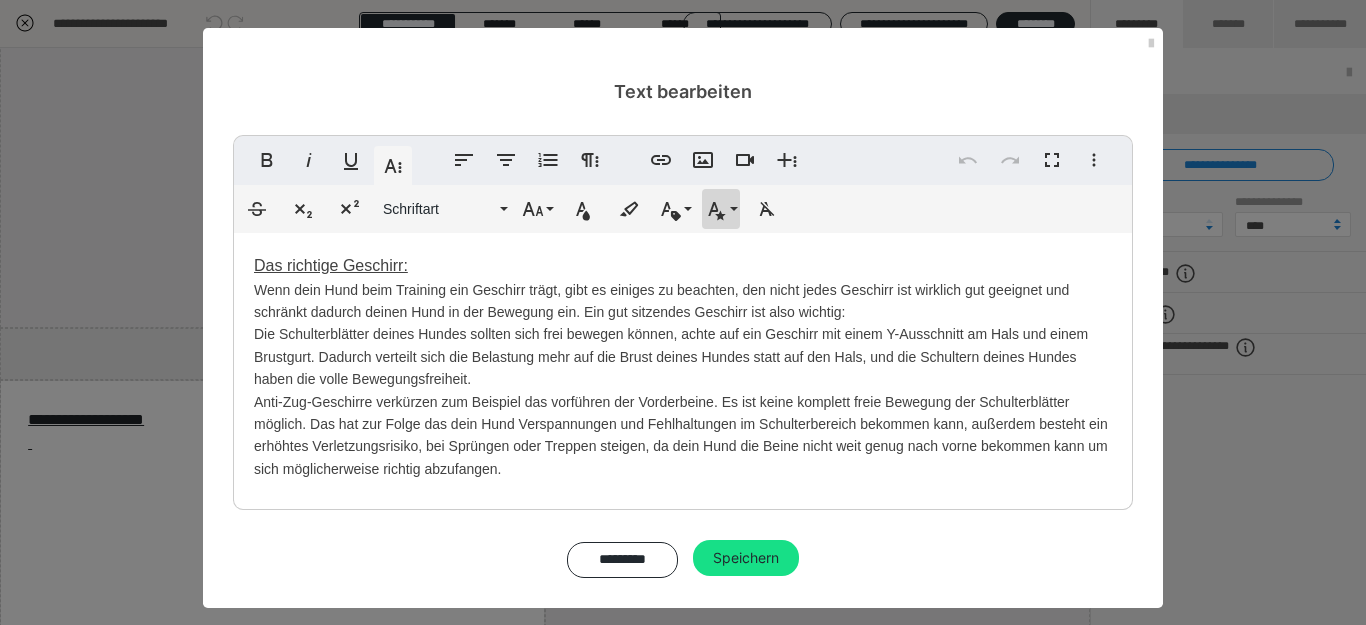 click 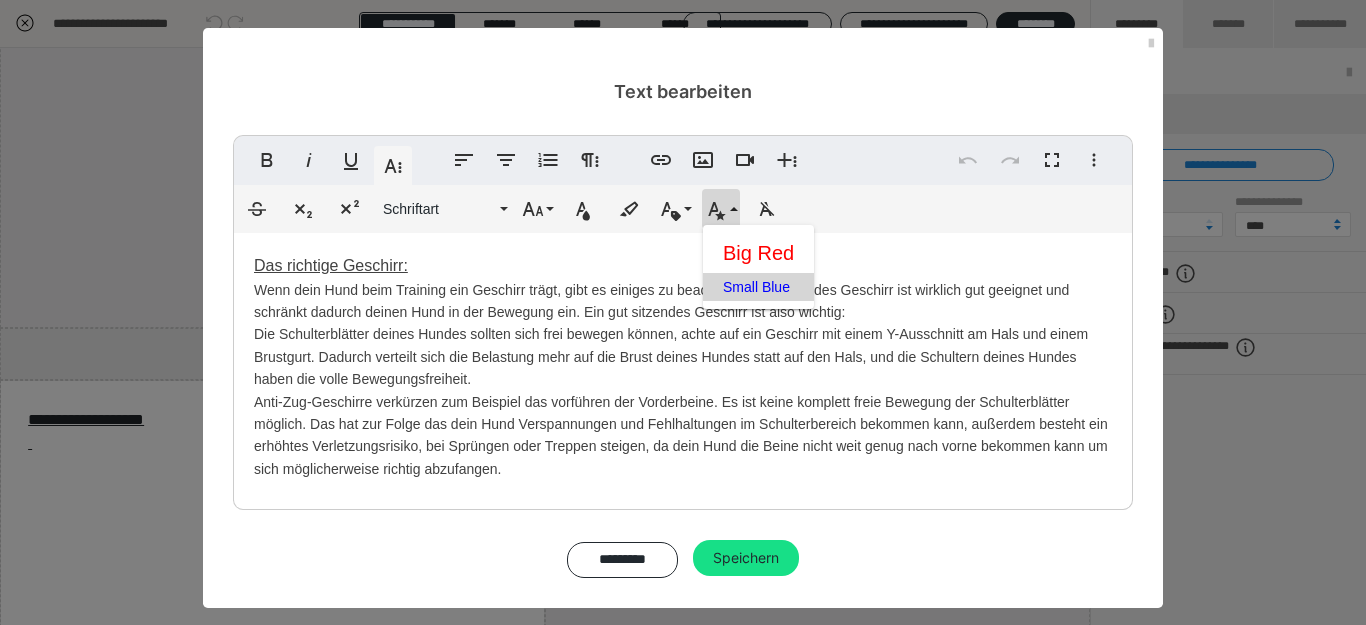 click on "Small Blue" at bounding box center (758, 287) 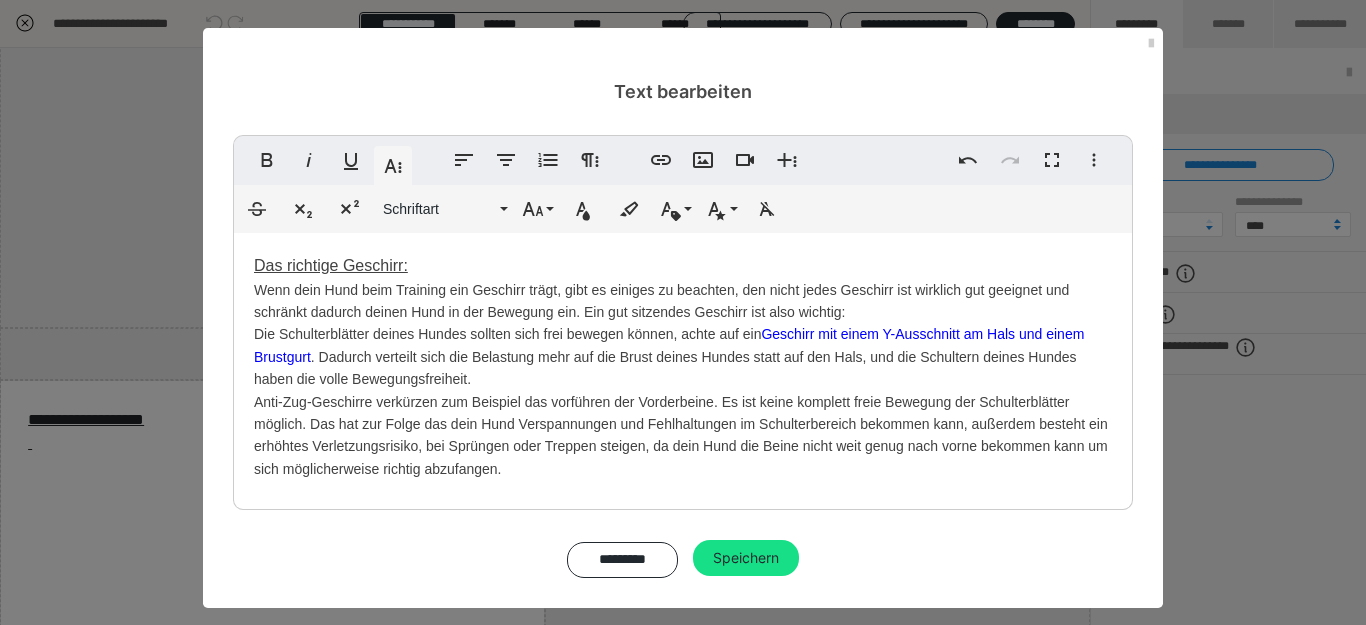 click on "Das richtige Geschirr: Wenn dein Hund beim Training ein Geschirr trägt, gibt es einiges zu beachten, den nicht jedes Geschirr ist wirklich gut geeignet und schränkt dadurch deinen Hund in der Bewegung ein. Ein gut sitzendes Geschirr ist also wichtig: Die Schulterblätter deines Hundes sollten sich frei bewegen können, achte auf ein  Geschirr mit einem Y-Ausschnitt am Hals und einem Brustgurt . Dadurch verteilt sich die Belastung mehr auf die Brust deines Hundes statt auf den Hals, und die Schultern deines Hundes haben die volle Bewegungsfreiheit.  Anti-Zug-Geschirre verkürzen zum Beispiel das vorführen der Vorderbeine. Es ist keine komplett freie Bewegung der Schulterblätter möglich. Das hat zur Folge das dein Hund Verspannungen und Fehlhaltungen im Schulterbereich bekommen kann, außerdem besteht ein erhöhtes Verletzungsrisiko, bei Sprüngen oder Treppen steigen, da dein Hund die Beine nicht weit genug nach vorne bekommen kann um sich möglicherweise richtig abzufangen." at bounding box center (683, 366) 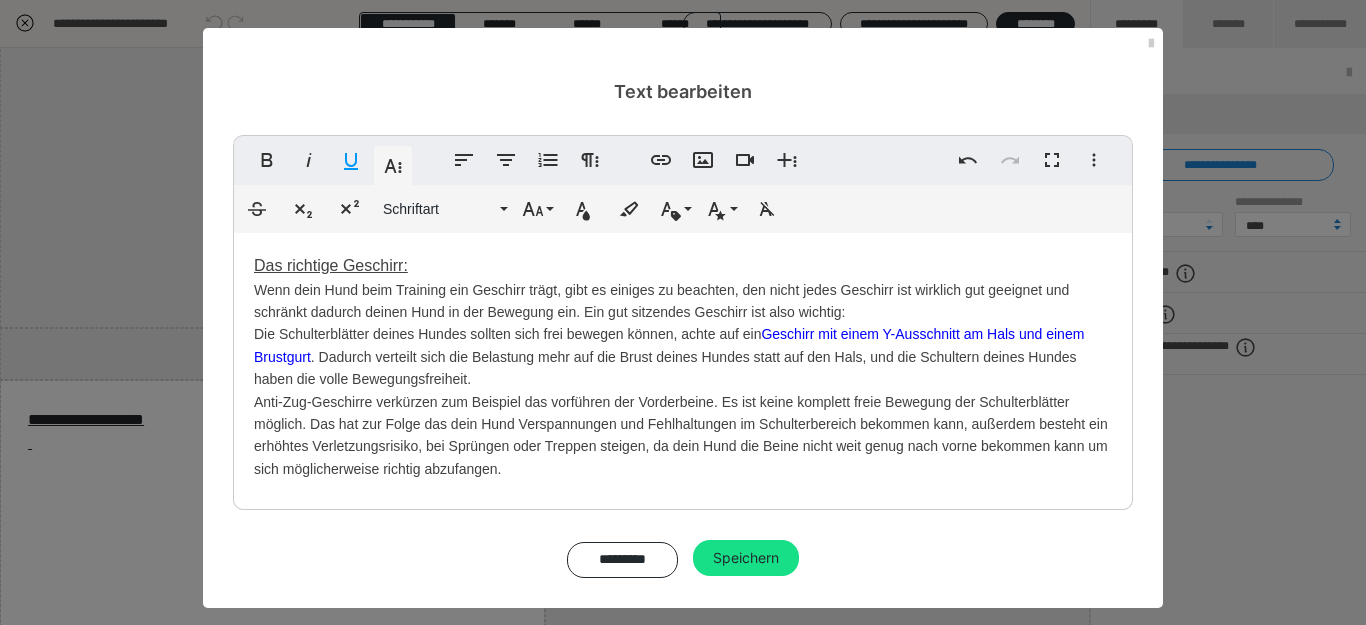 click on "Geschirr mit einem Y-Ausschnitt am Hals und einem Brustgurt" at bounding box center (669, 345) 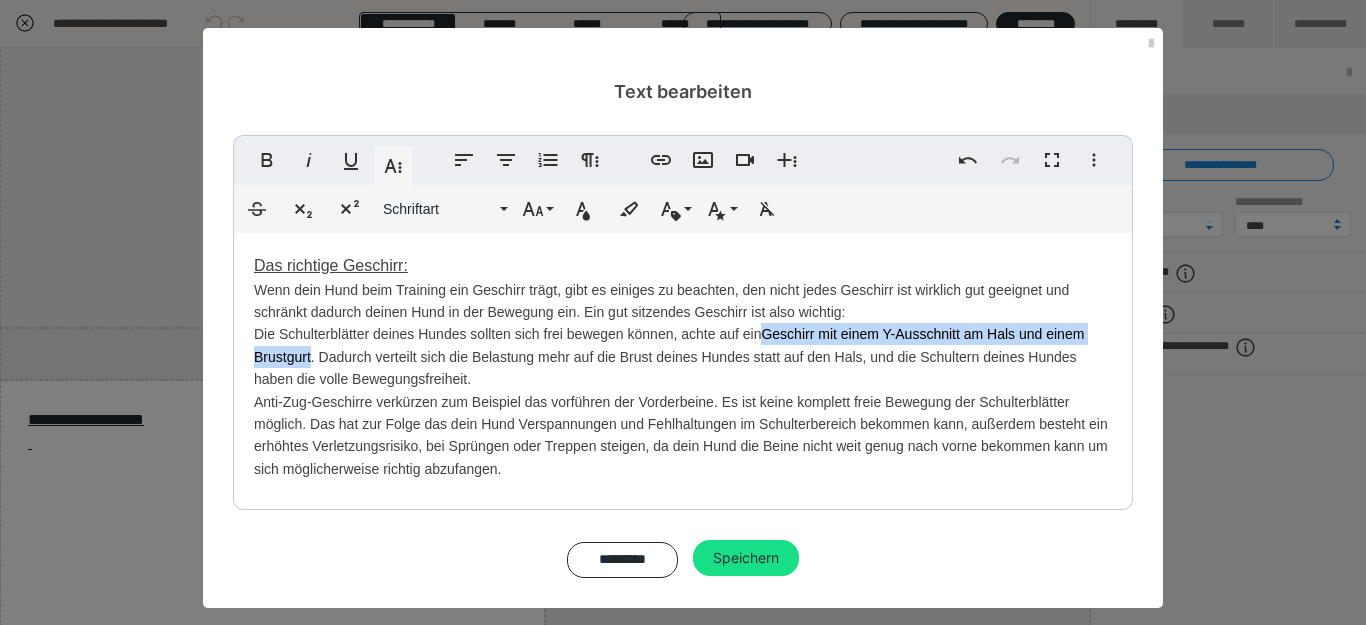 drag, startPoint x: 757, startPoint y: 333, endPoint x: 304, endPoint y: 361, distance: 453.86453 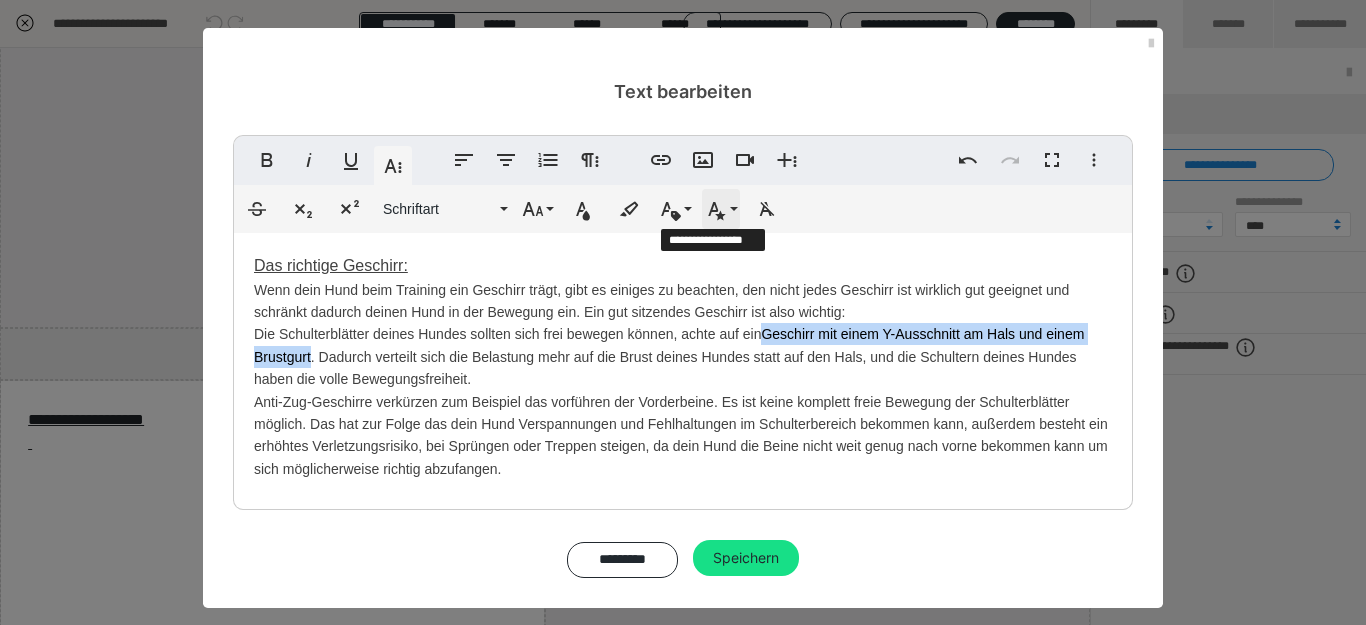 click 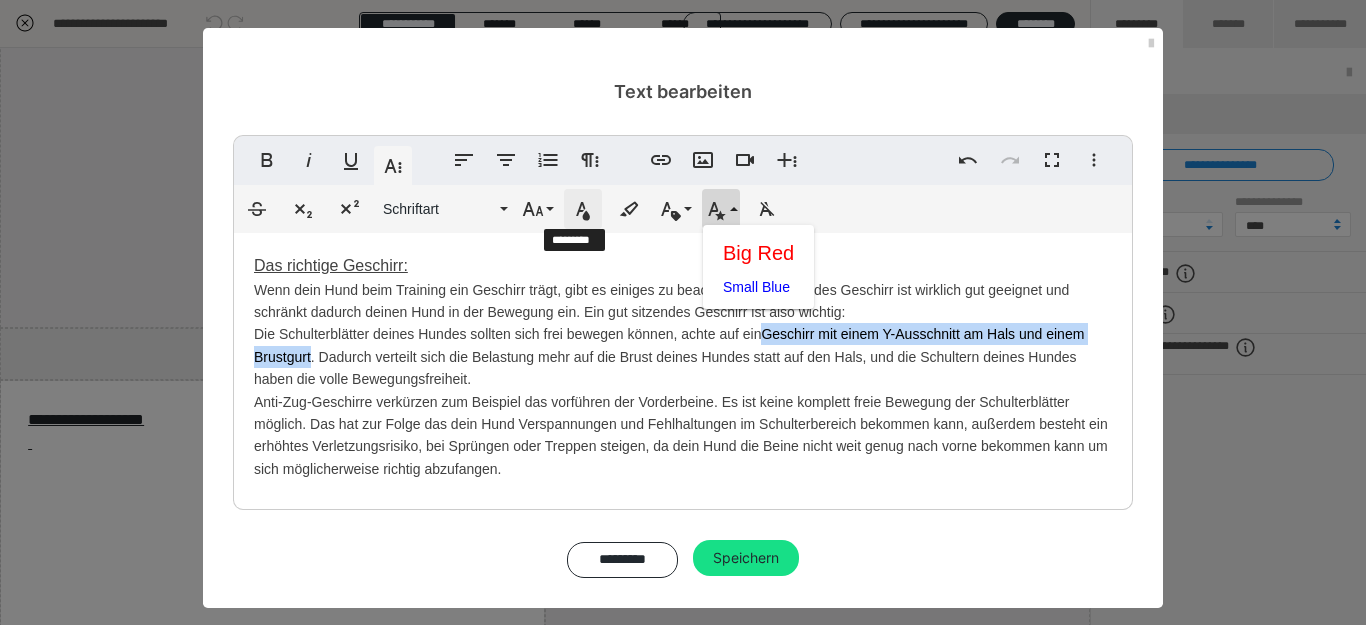 click 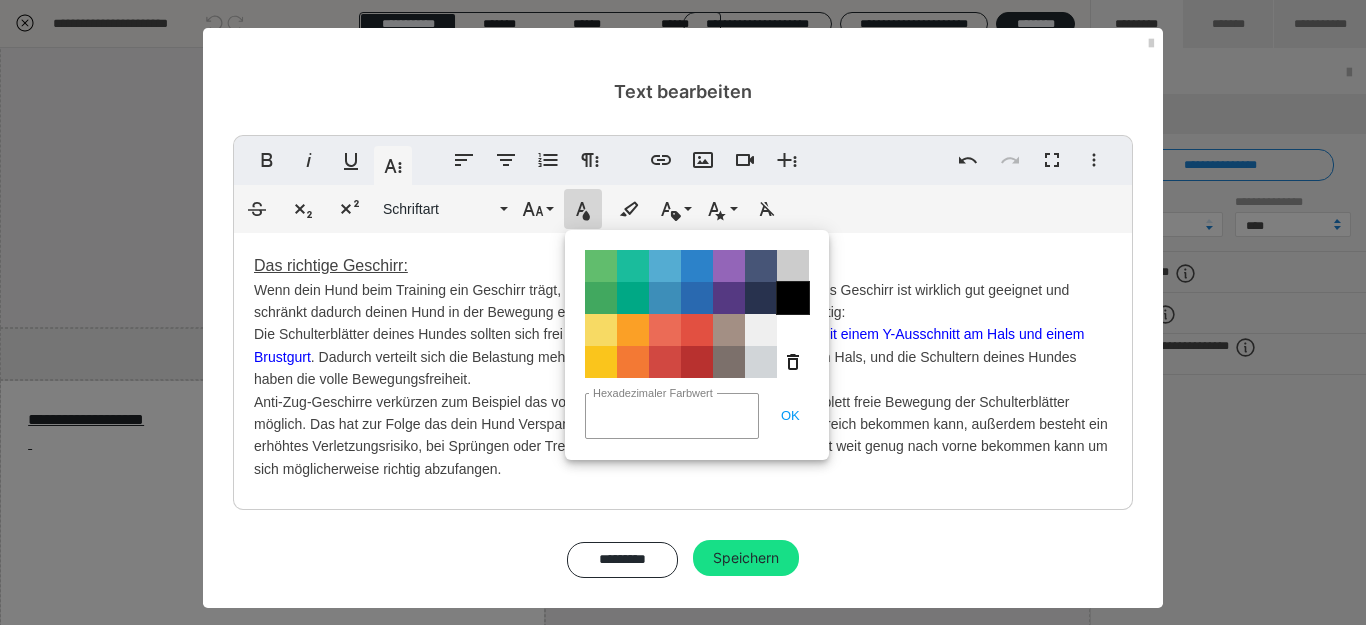 click on "Color#000000" at bounding box center [793, 298] 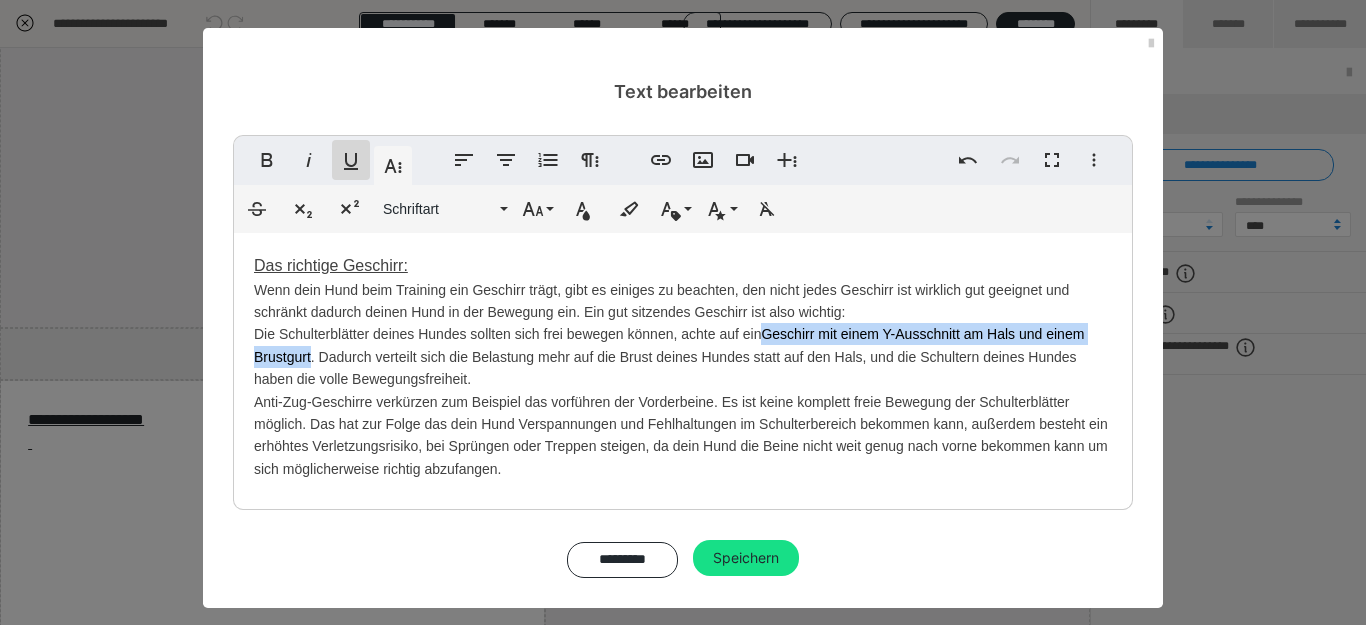 click 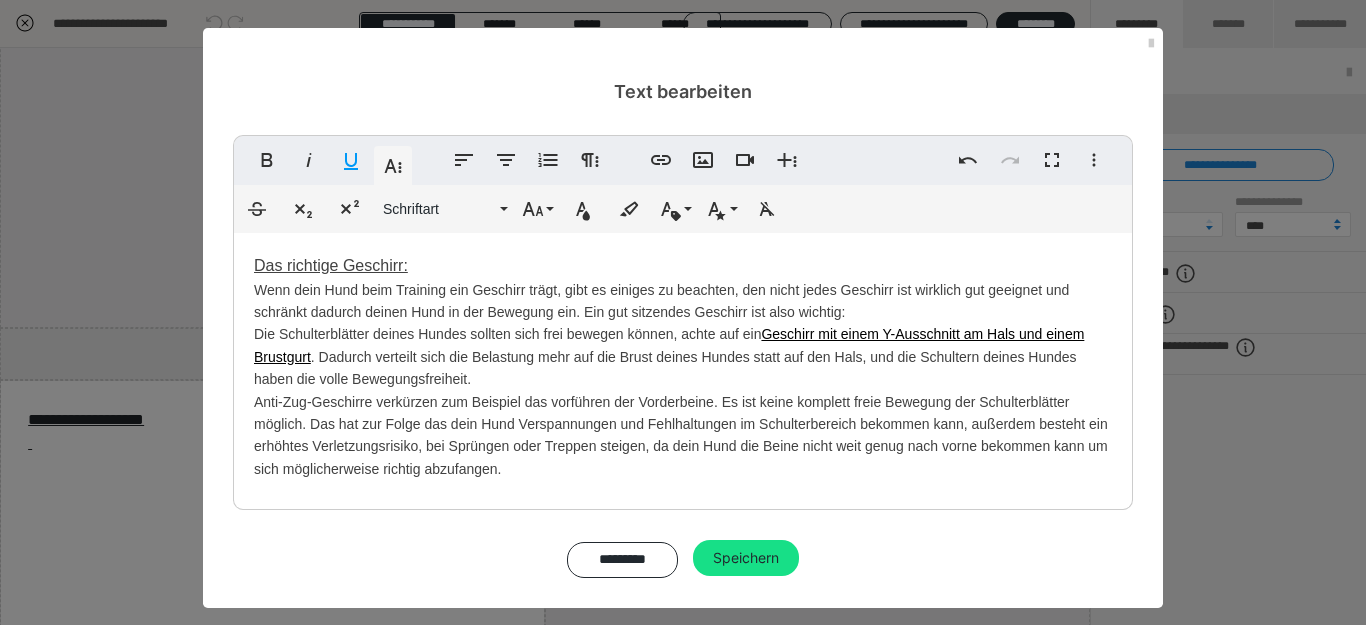 click on "Anti-Zug-Geschirre verkürzen zum Beispiel das vorführen der Vorderbeine. Es ist keine komplett freie Bewegung der Schulterblätter möglich. Das hat zur Folge das dein Hund Verspannungen und Fehlhaltungen im Schulterbereich bekommen kann, außerdem besteht ein erhöhtes Verletzungsrisiko, bei Sprüngen oder Treppen steigen, da dein Hund die Beine nicht weit genug nach vorne bekommen kann um sich möglicherweise richtig abzufangen." at bounding box center (681, 435) 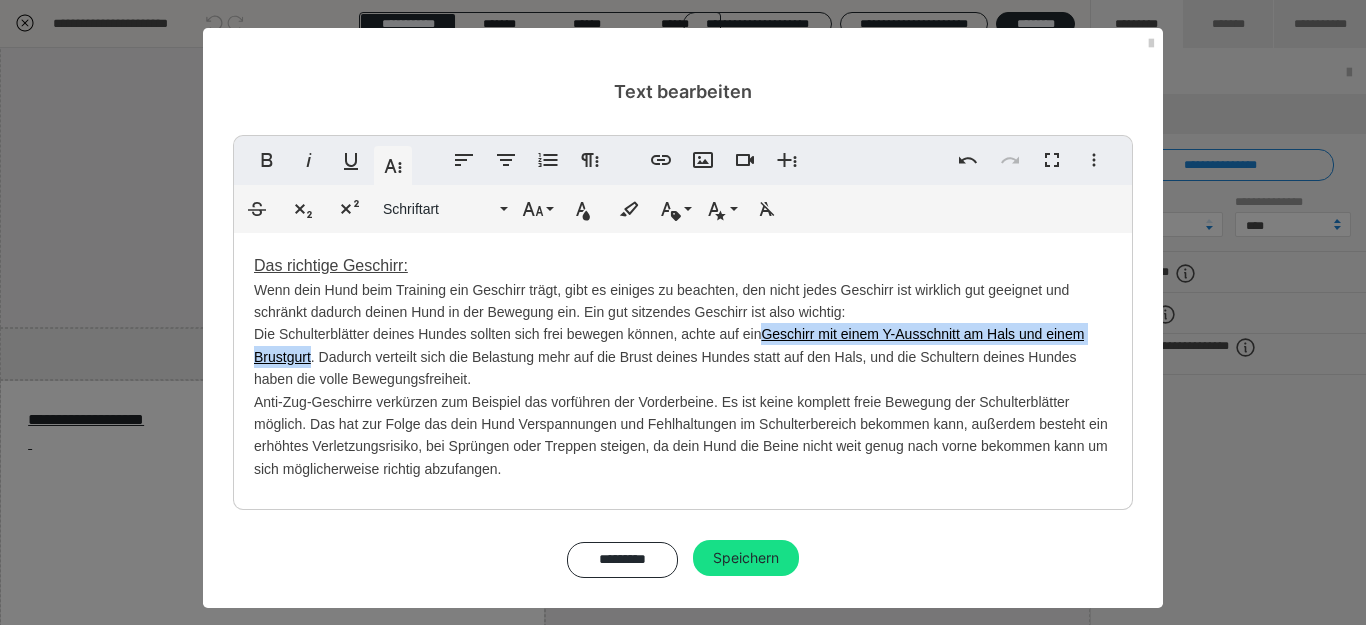 drag, startPoint x: 759, startPoint y: 335, endPoint x: 303, endPoint y: 362, distance: 456.79865 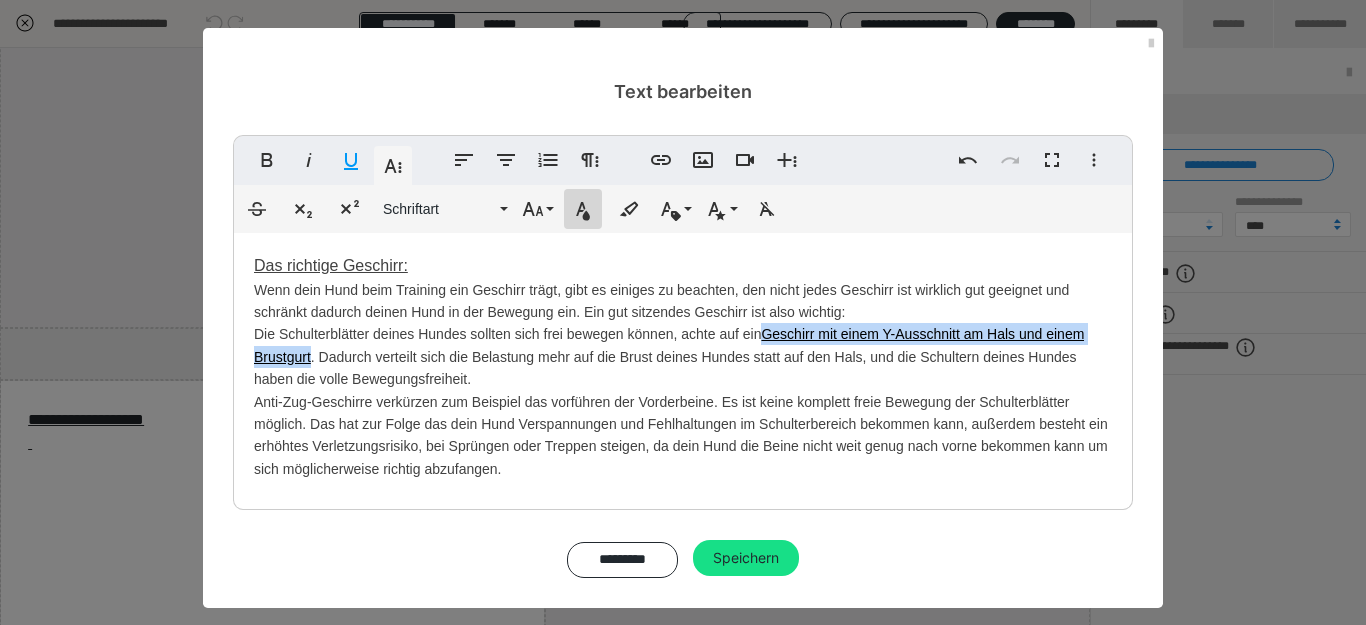 click 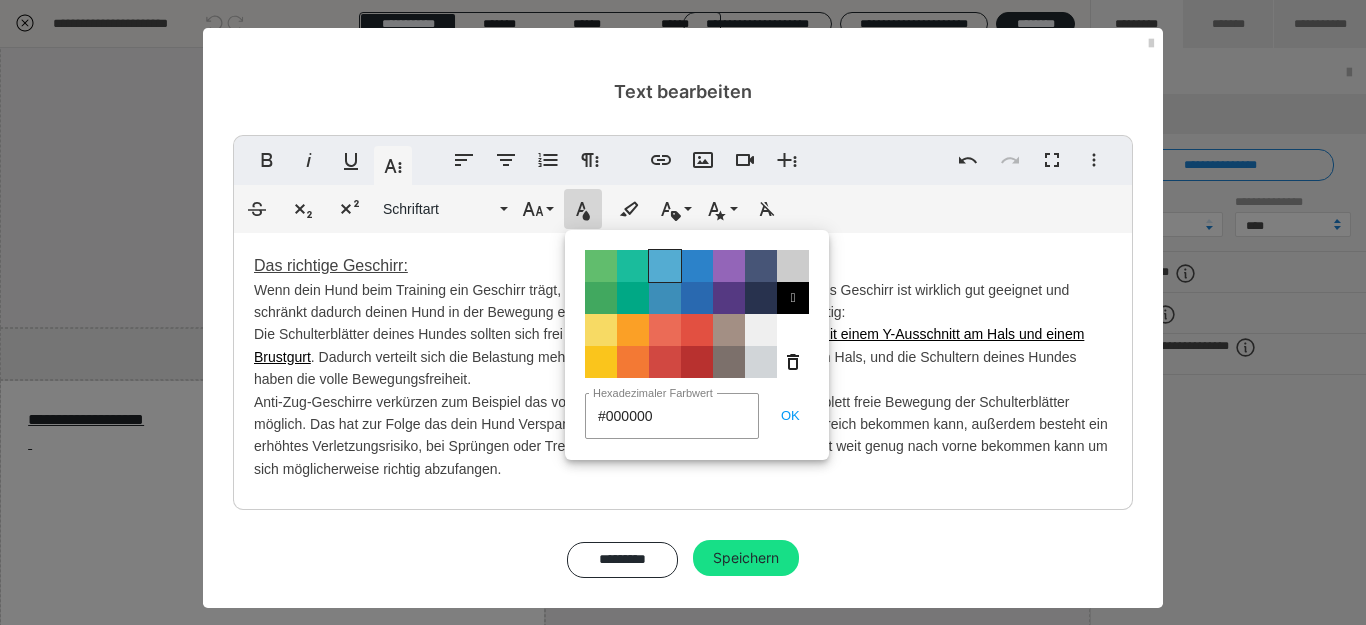 click on "Color#54ACD2" at bounding box center [665, 266] 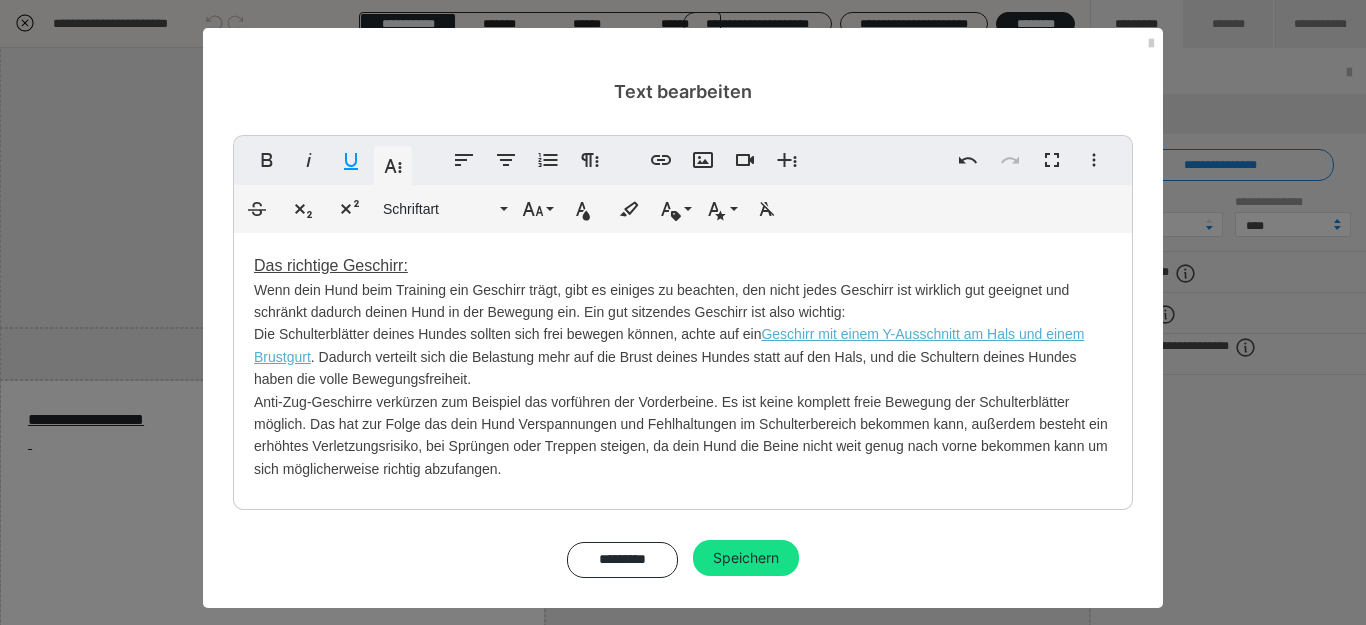 click on "Das richtige Geschirr: Wenn dein Hund beim Training ein Geschirr trägt, gibt es einiges zu beachten, den nicht jedes Geschirr ist wirklich gut geeignet und schränkt dadurch deinen Hund in der Bewegung ein. Ein gut sitzendes Geschirr ist also wichtig: Die Schulterblätter deines Hundes sollten sich frei bewegen können, achte auf ein  Geschirr mit einem Y-Ausschnitt am Hals und einem Brustgurt . Dadurch verteilt sich die Belastung mehr auf die Brust deines Hundes statt auf den Hals, und die Schultern deines Hundes haben die volle Bewegungsfreiheit.  Anti-Zug-Geschirre verkürzen zum Beispiel das vorführen der Vorderbeine. Es ist keine komplett freie Bewegung der Schulterblätter möglich. Das hat zur Folge das dein Hund Verspannungen und Fehlhaltungen im Schulterbereich bekommen kann, außerdem besteht ein erhöhtes Verletzungsrisiko, bei Sprüngen oder Treppen steigen, da dein Hund die Beine nicht weit genug nach vorne bekommen kann um sich möglicherweise richtig abzufangen." at bounding box center [683, 366] 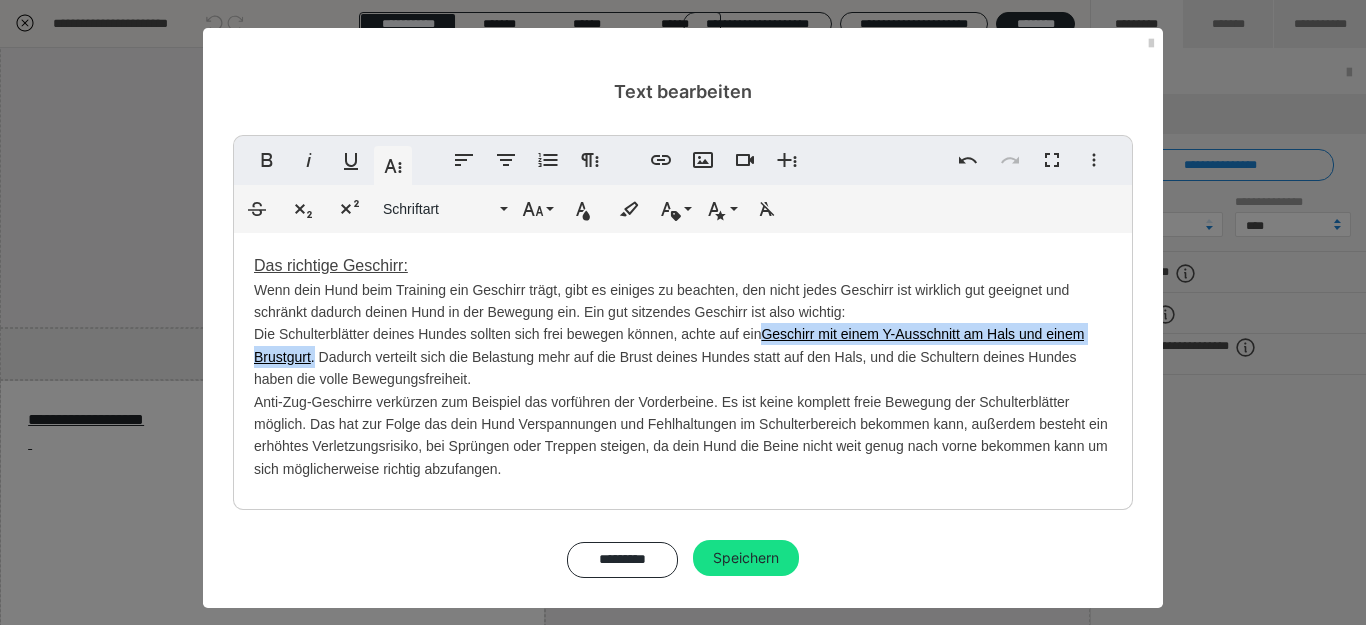 drag, startPoint x: 757, startPoint y: 337, endPoint x: 306, endPoint y: 358, distance: 451.48865 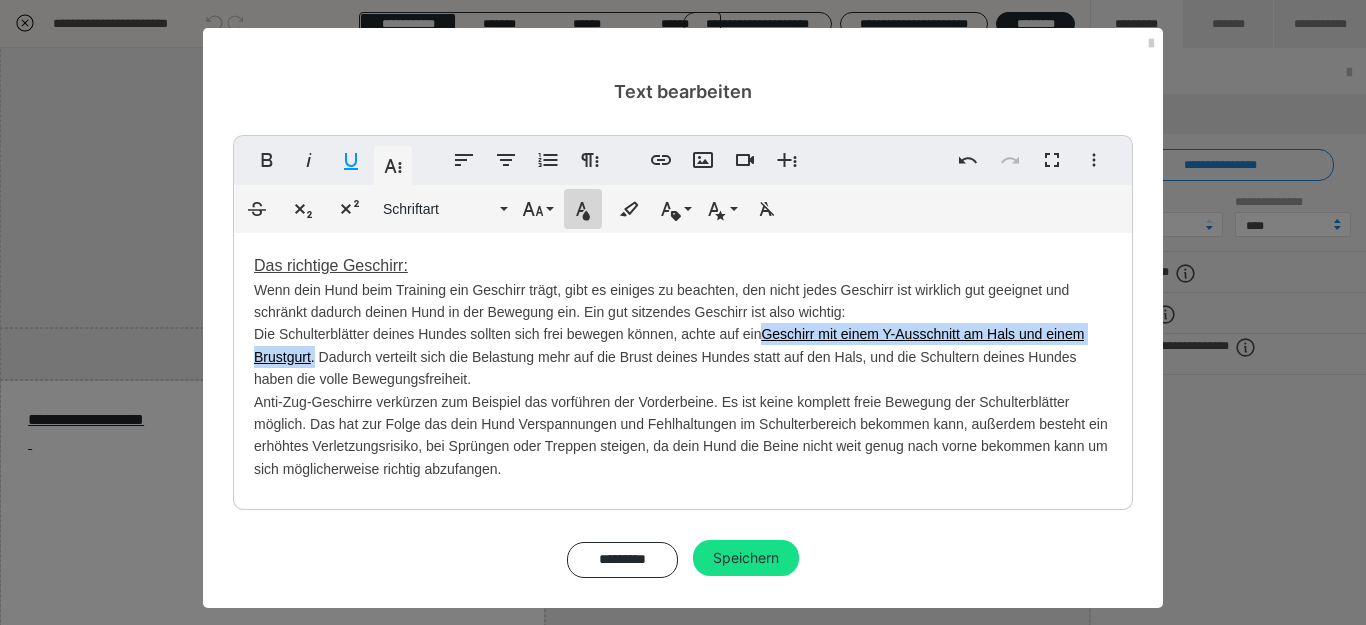 click 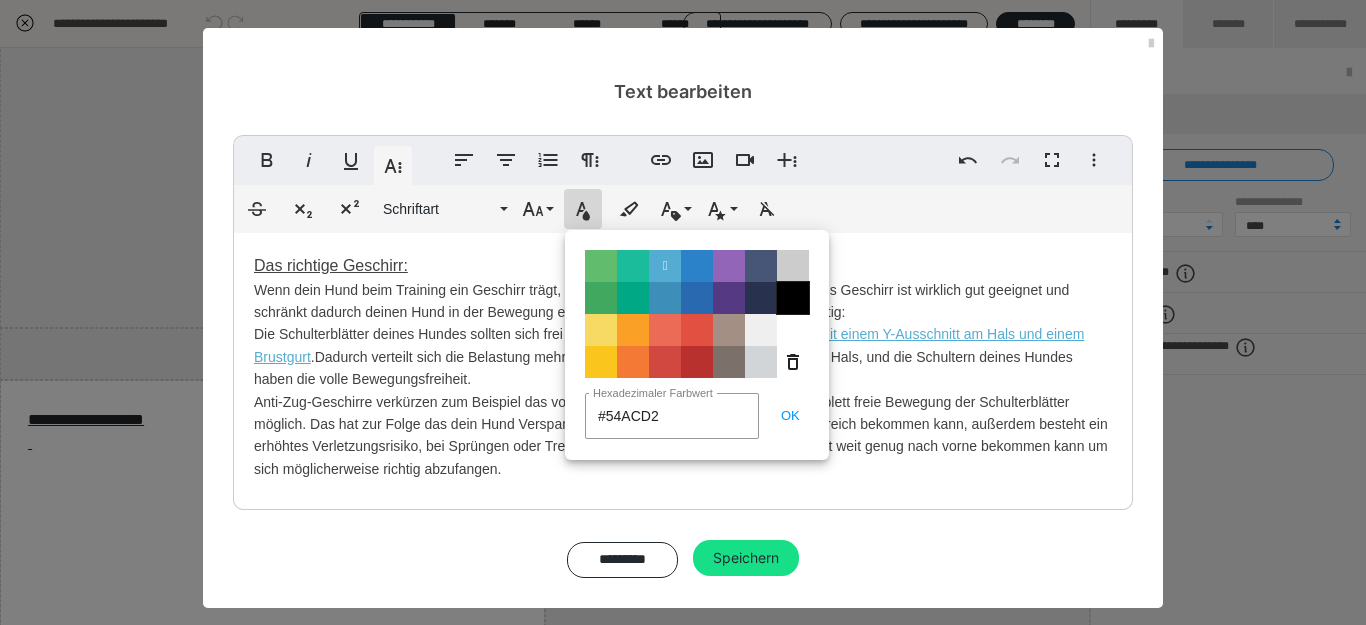 click on "Color#000000" at bounding box center [793, 298] 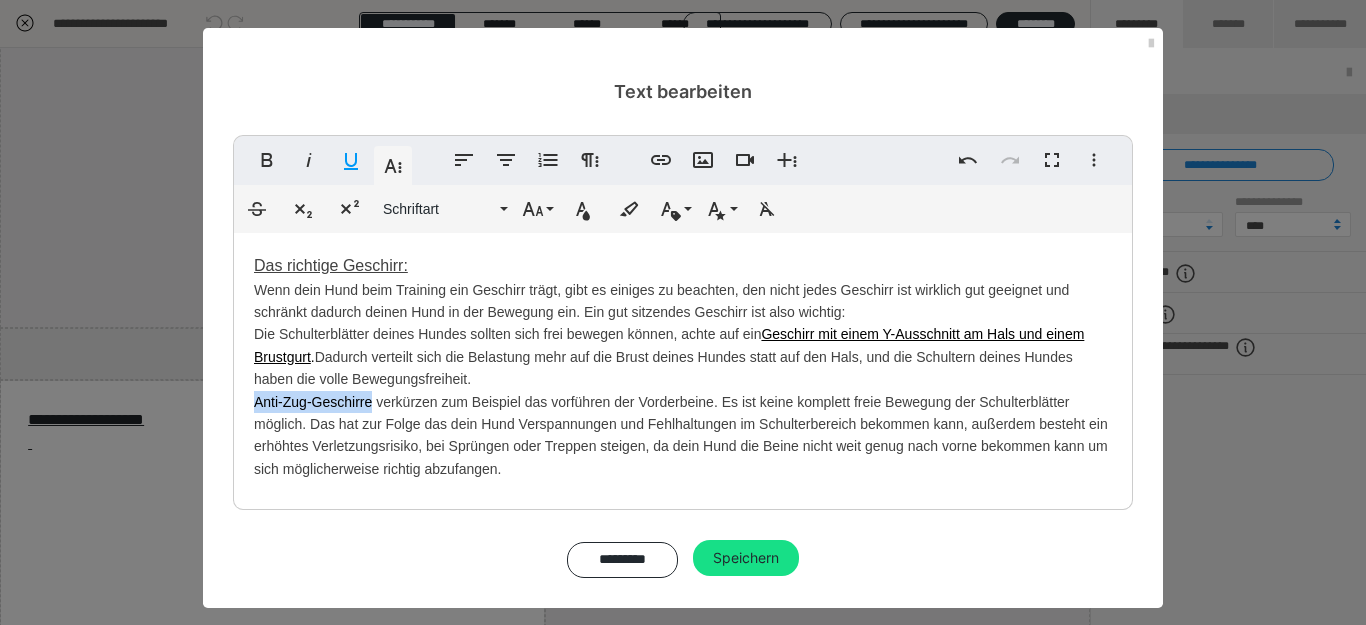 drag, startPoint x: 247, startPoint y: 405, endPoint x: 363, endPoint y: 404, distance: 116.00431 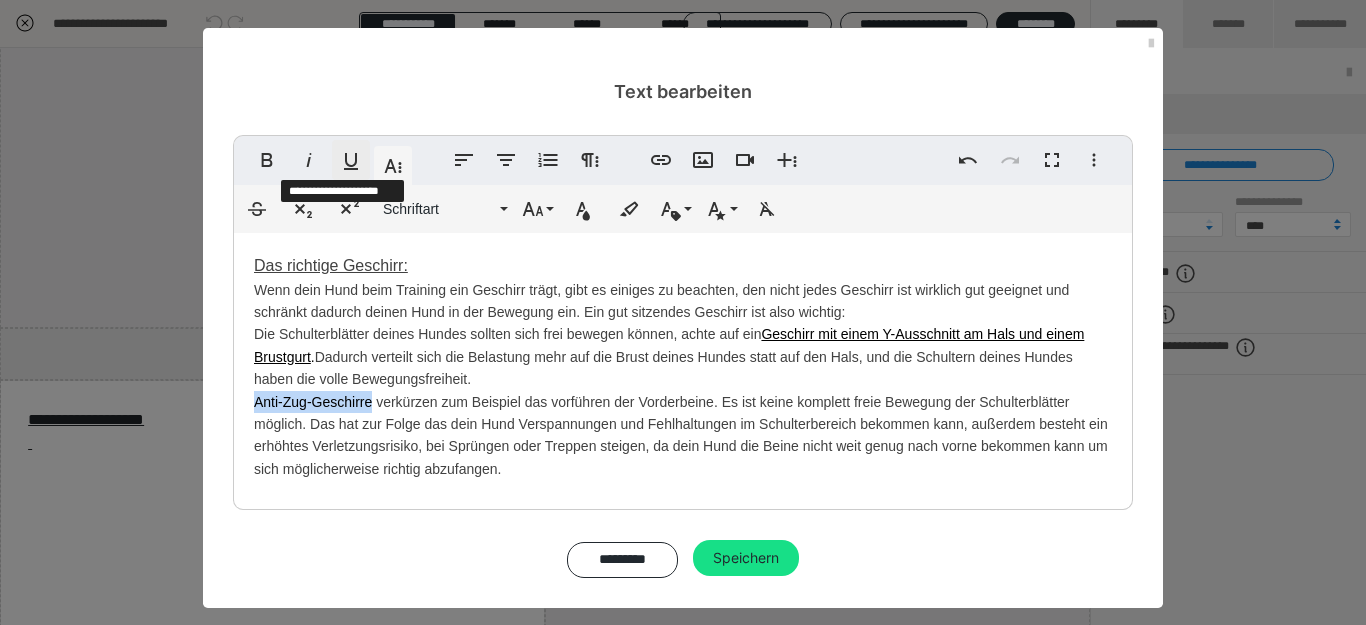 click 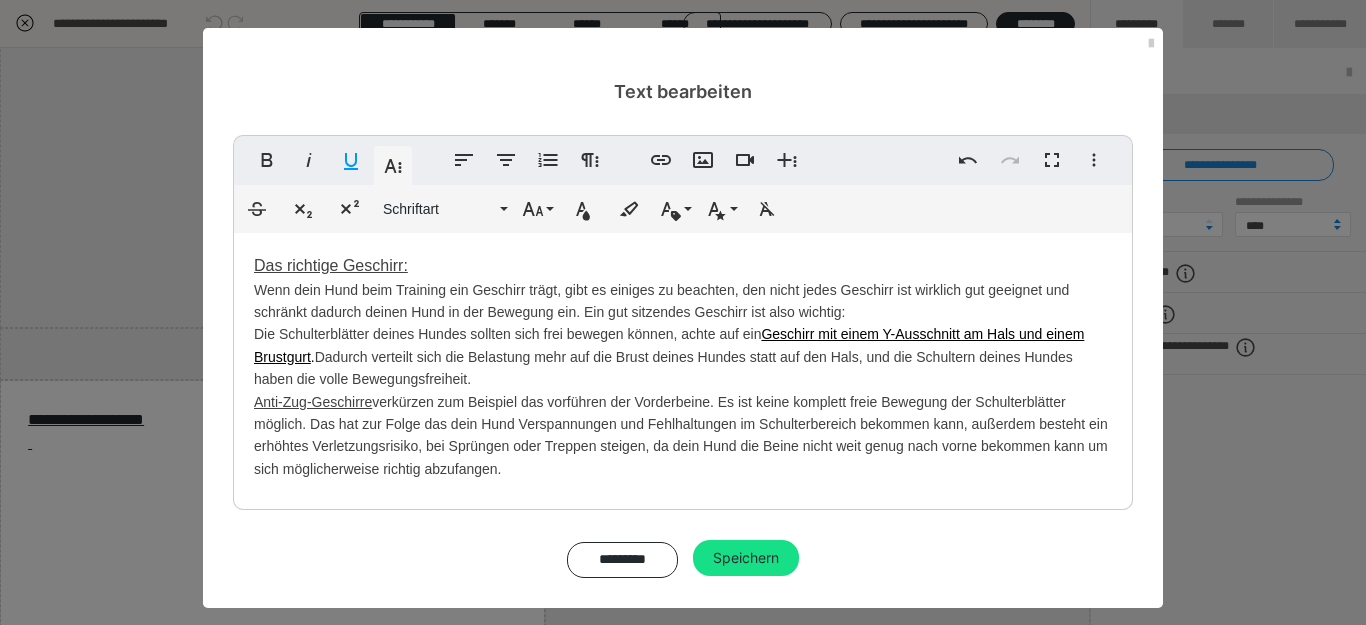 click on "Das richtige Geschirr: Wenn dein Hund beim Training ein Geschirr trägt, gibt es einiges zu beachten, den nicht jedes Geschirr ist wirklich gut geeignet und schränkt dadurch deinen Hund in der Bewegung ein. Ein gut sitzendes Geschirr ist also wichtig: Die Schulterblätter deines Hundes sollten sich frei bewegen können, achte auf ein  Geschirr mit einem Y-Ausschnitt am Hals und einem Brustgurt .  Dadurch verteilt sich die Belastung mehr auf die Brust deines Hundes statt auf den Hals, und die Schultern deines Hundes haben die volle Bewegungsfreiheit.  Anti-Zug-Geschirre  verkürzen zum Beispiel das vorführen der Vorderbeine. Es ist keine komplett freie Bewegung der Schulterblätter möglich. Das hat zur Folge das dein Hund Verspannungen und Fehlhaltungen im Schulterbereich bekommen kann, außerdem besteht ein erhöhtes Verletzungsrisiko, bei Sprüngen oder Treppen steigen, da dein Hund die Beine nicht weit genug nach vorne bekommen kann um sich möglicherweise richtig abzufangen." at bounding box center (683, 366) 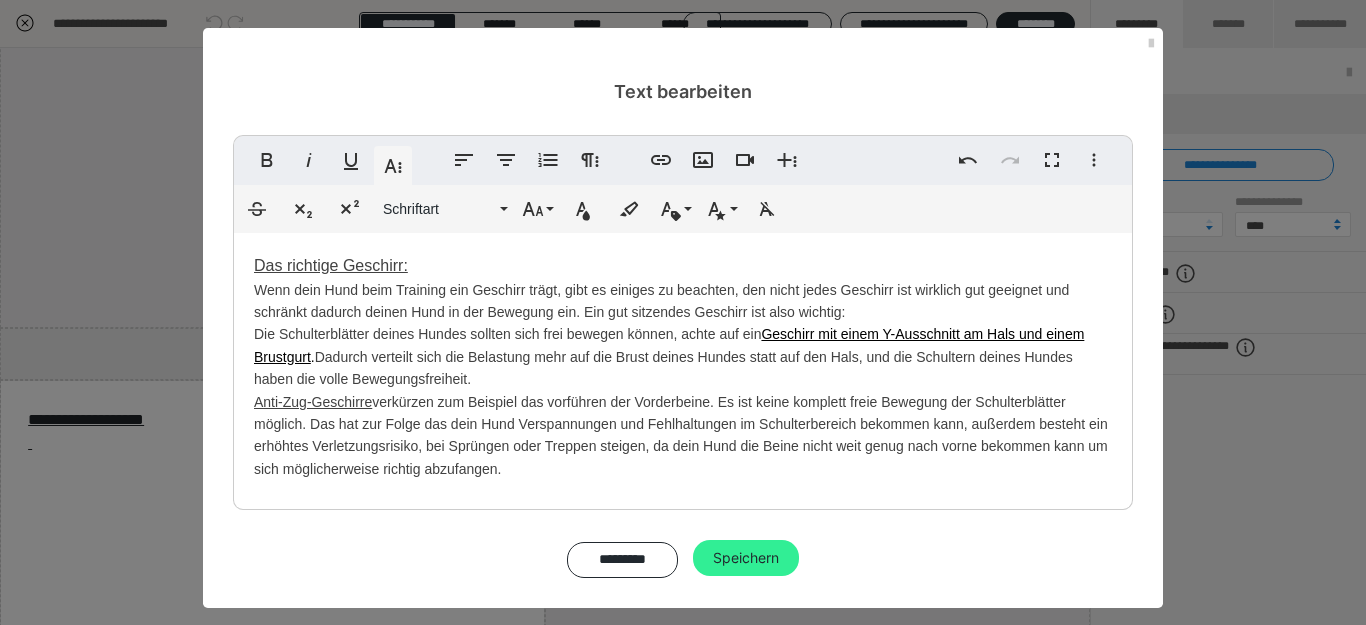 click on "Speichern" at bounding box center [746, 558] 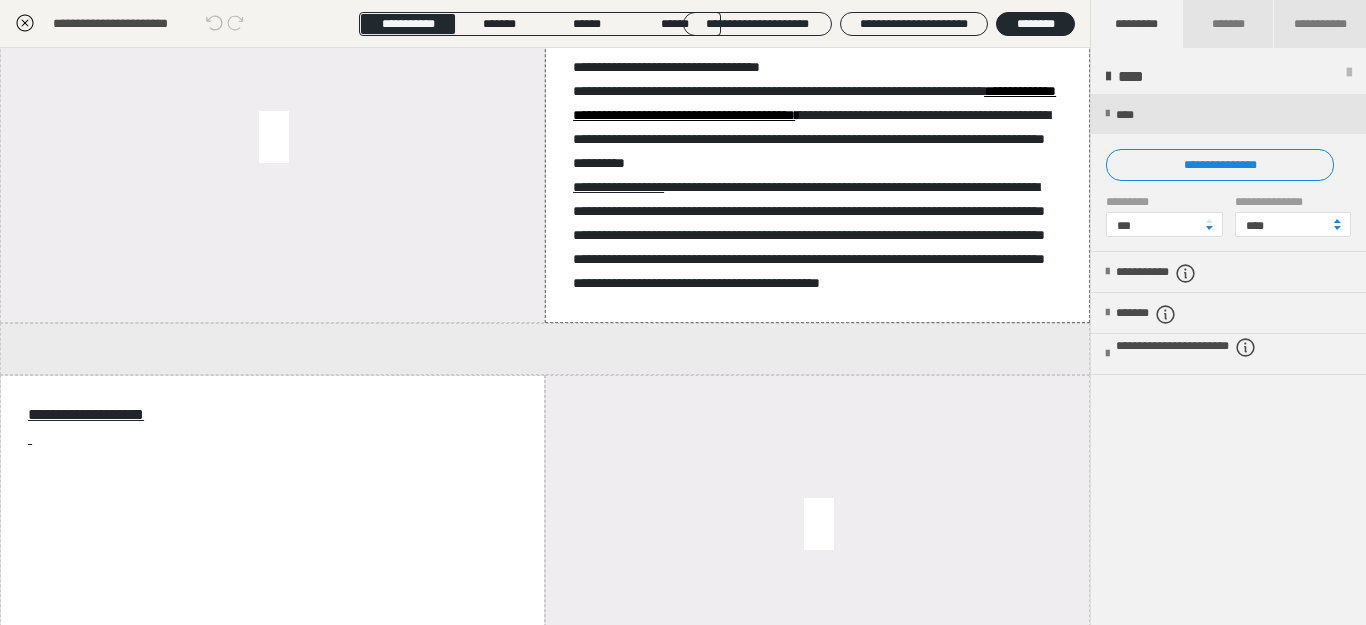 scroll, scrollTop: 1471, scrollLeft: 0, axis: vertical 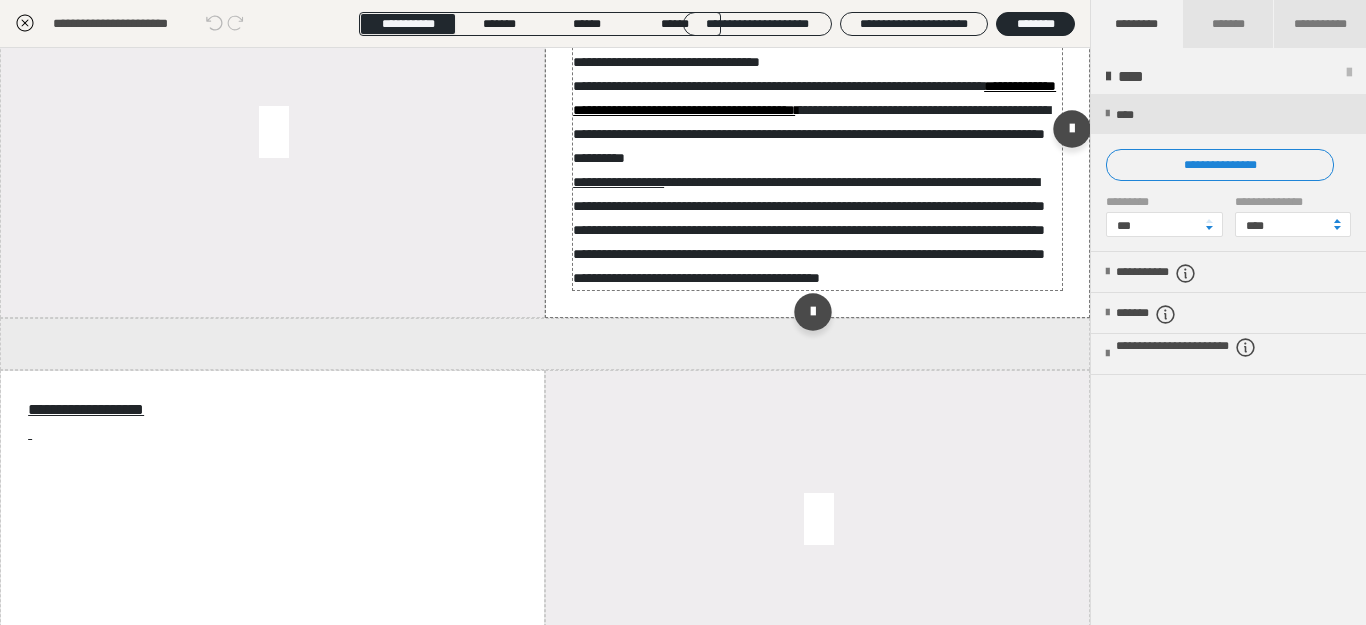click on "**********" at bounding box center [817, 134] 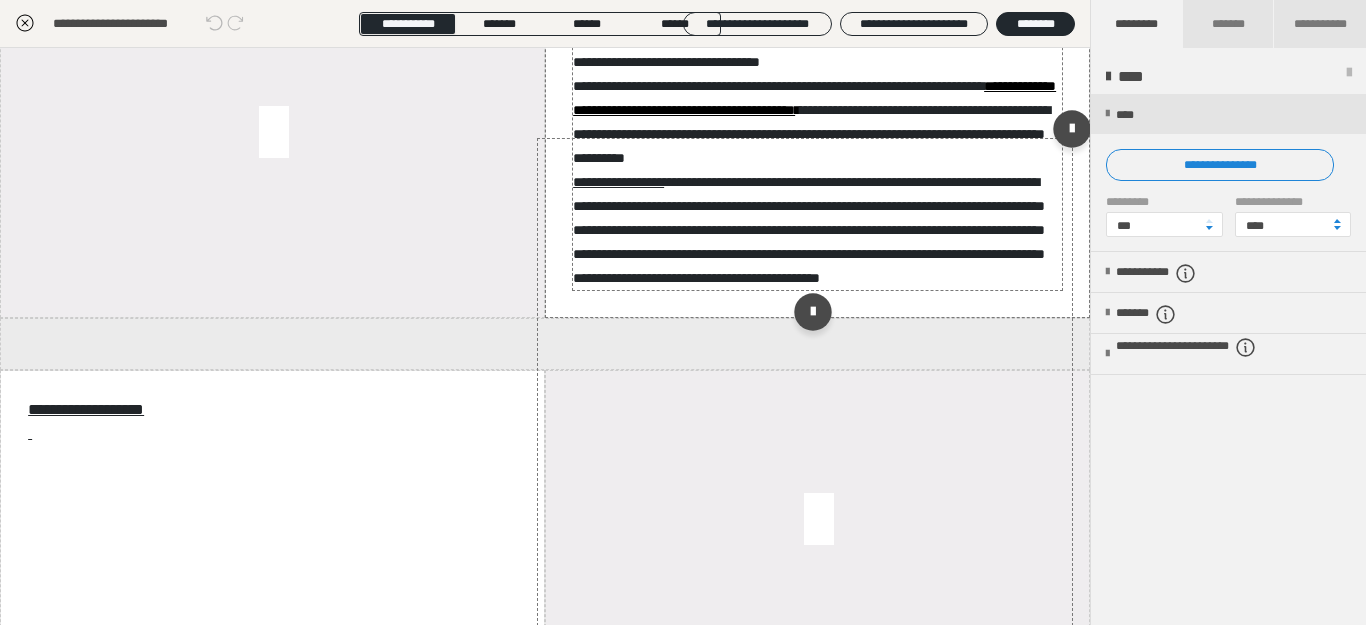 click on "**********" at bounding box center [817, 134] 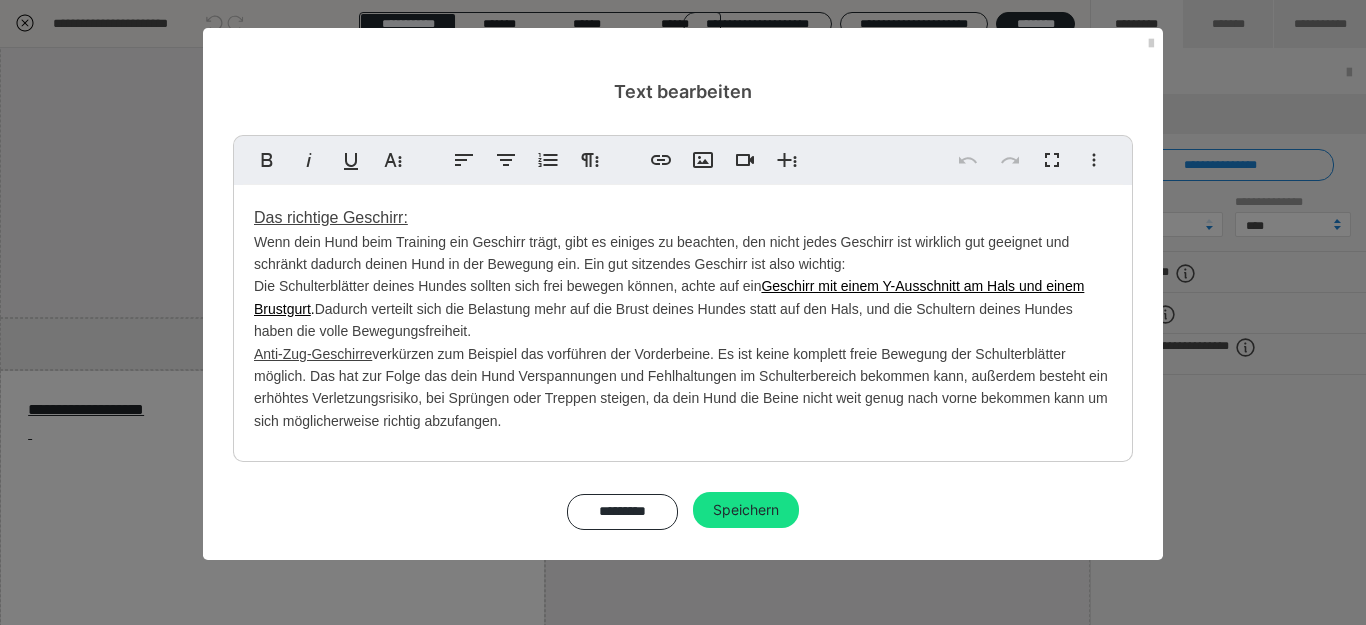 click on "Das richtige Geschirr: Wenn dein Hund beim Training ein Geschirr trägt, gibt es einiges zu beachten, den nicht jedes Geschirr ist wirklich gut geeignet und schränkt dadurch deinen Hund in der Bewegung ein. Ein gut sitzendes Geschirr ist also wichtig: Die Schulterblätter deines Hundes sollten sich frei bewegen können, achte auf ein  Geschirr mit einem Y-Ausschnitt am Hals und einem Brustgurt .  Dadurch verteilt sich die Belastung mehr auf die Brust deines Hundes statt auf den Hals, und die Schultern deines Hundes haben die volle Bewegungsfreiheit.  Anti-Zug-Geschirre  verkürzen zum Beispiel das vorführen der Vorderbeine. Es ist keine komplett freie Bewegung der Schulterblätter möglich. Das hat zur Folge das dein Hund Verspannungen und Fehlhaltungen im Schulterbereich bekommen kann, außerdem besteht ein erhöhtes Verletzungsrisiko, bei Sprüngen oder Treppen steigen, da dein Hund die Beine nicht weit genug nach vorne bekommen kann um sich möglicherweise richtig abzufangen." at bounding box center [683, 318] 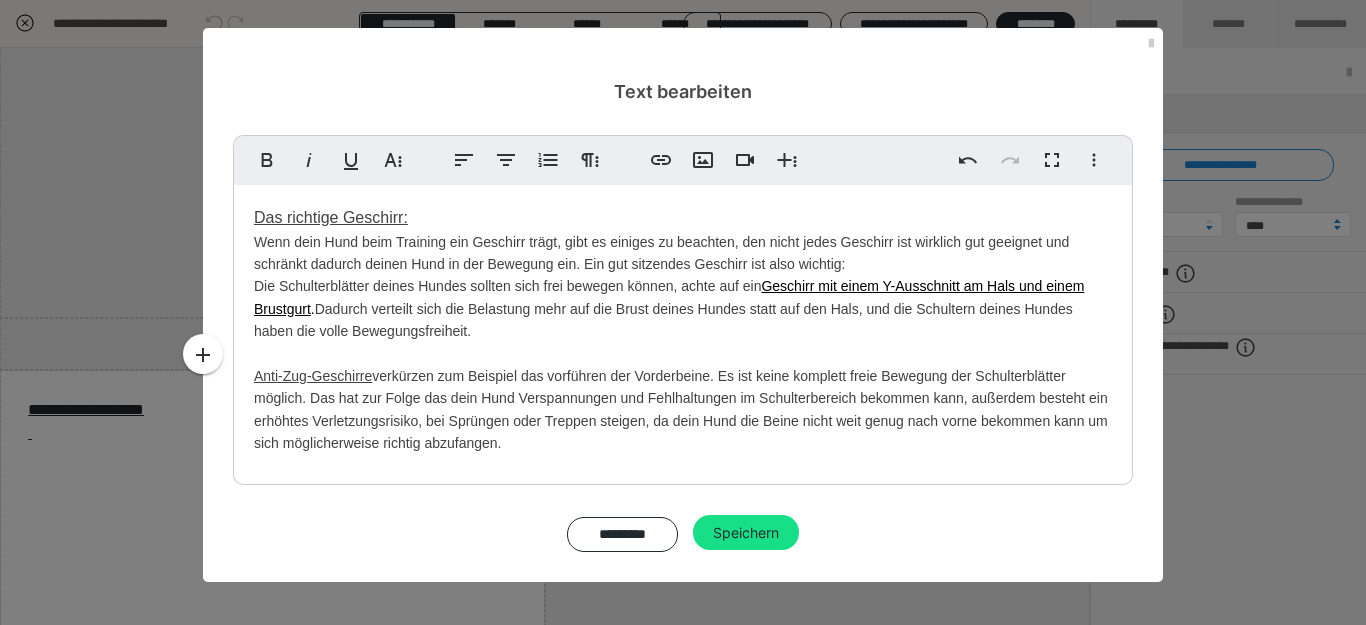 click on "Anti-Zug-Geschirre" at bounding box center (313, 376) 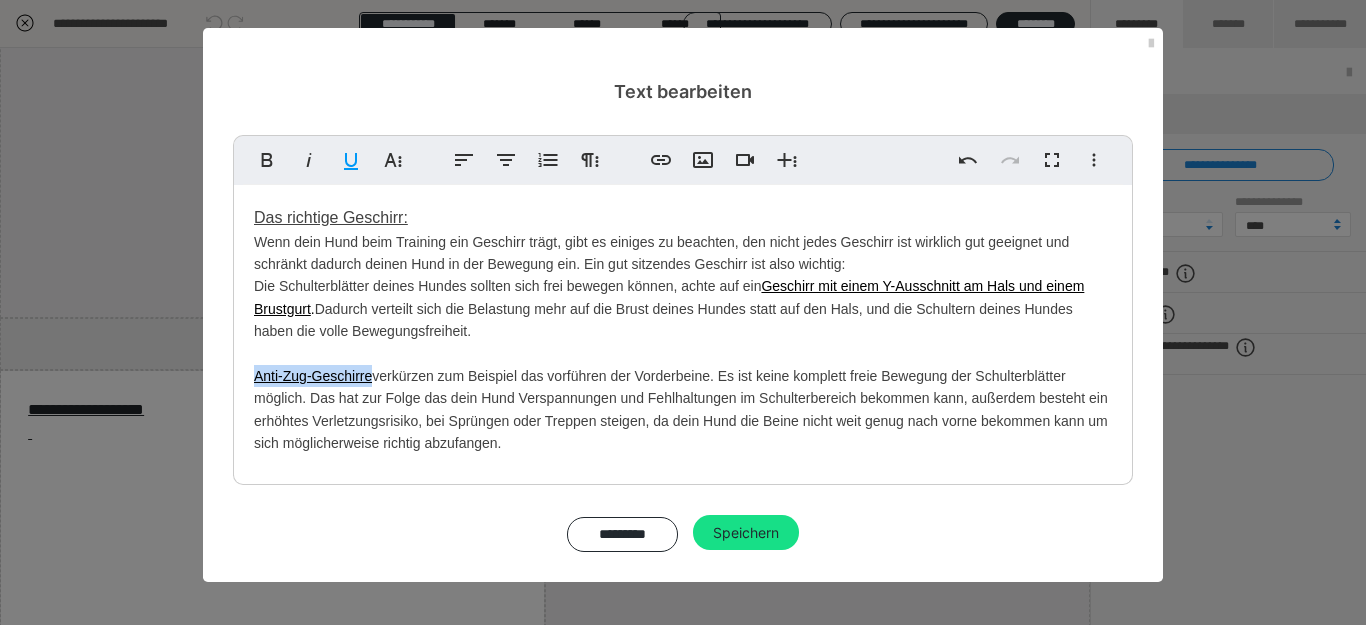 drag, startPoint x: 253, startPoint y: 372, endPoint x: 372, endPoint y: 372, distance: 119 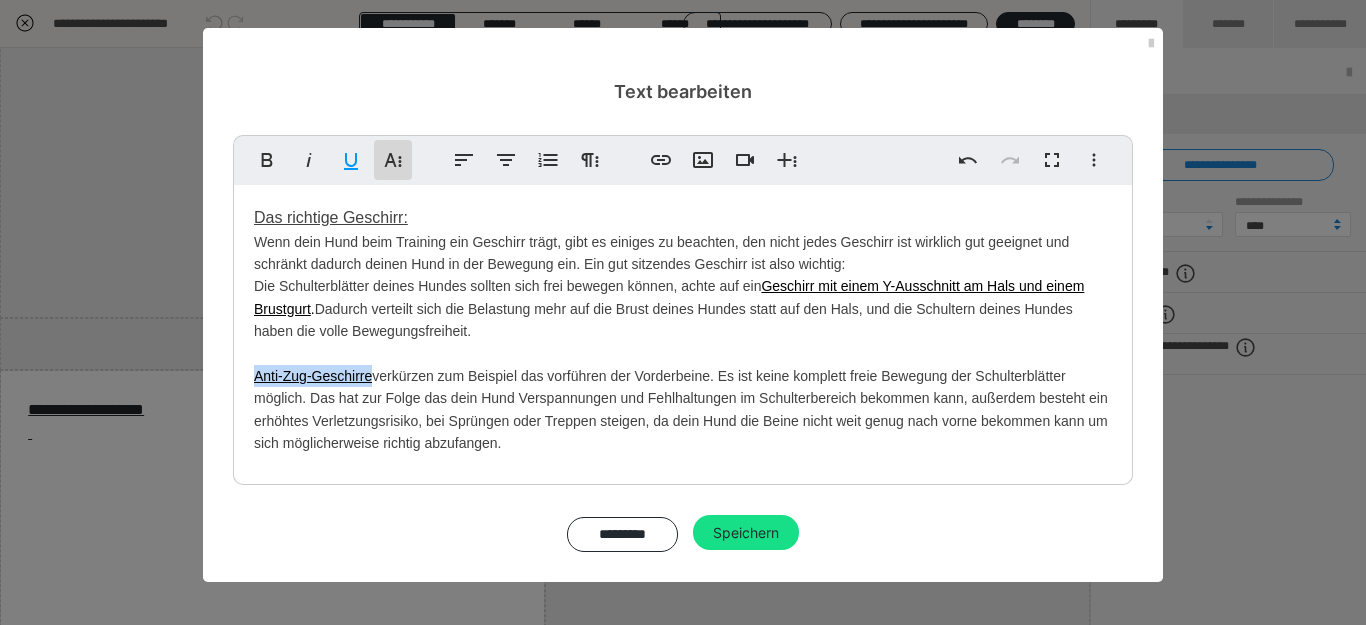 click 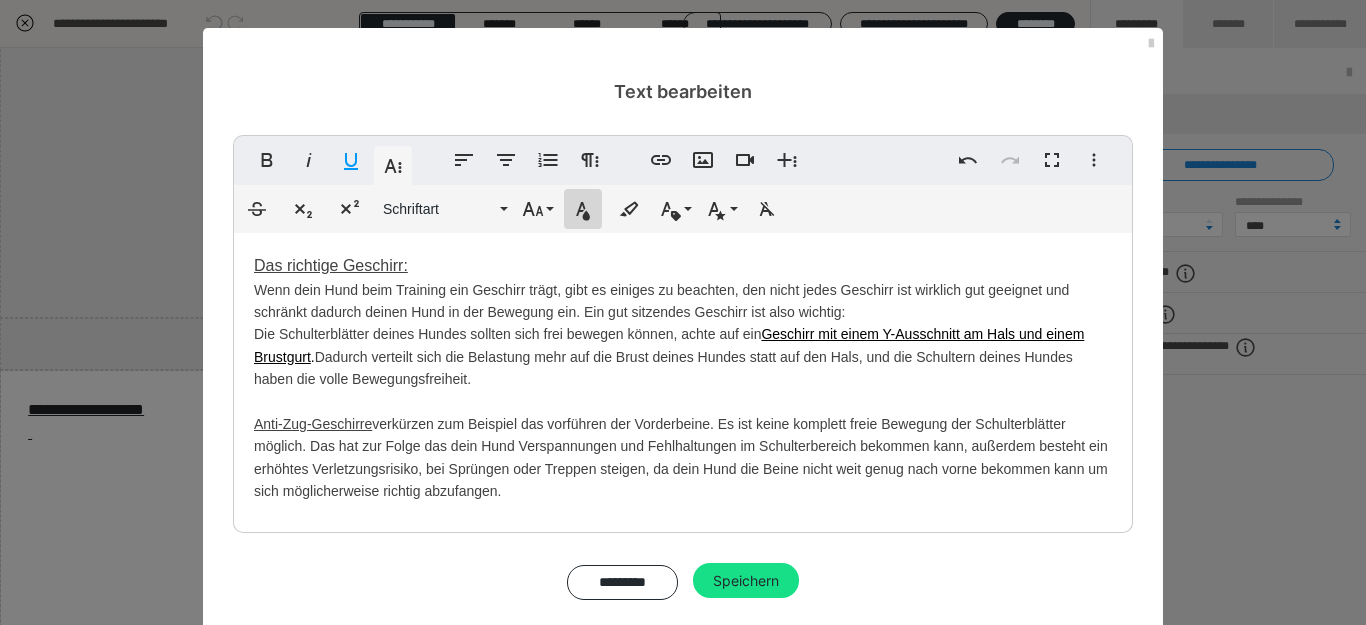 click 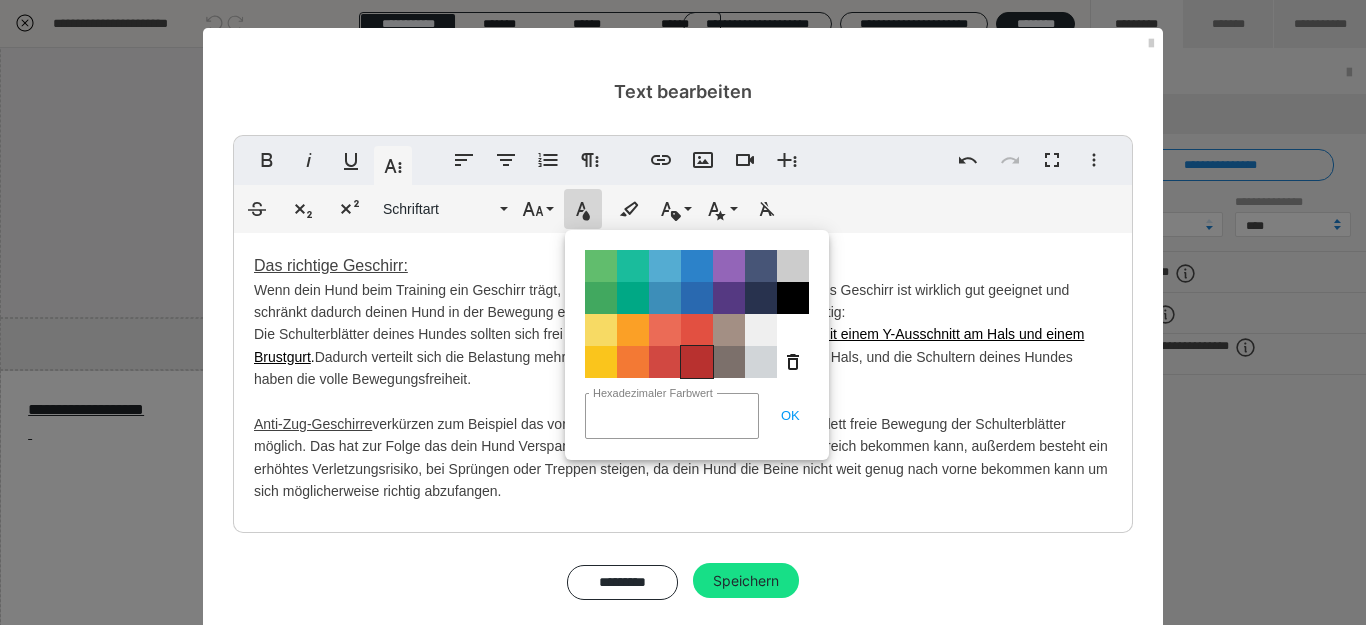 click on "Color#B8312F" at bounding box center [697, 362] 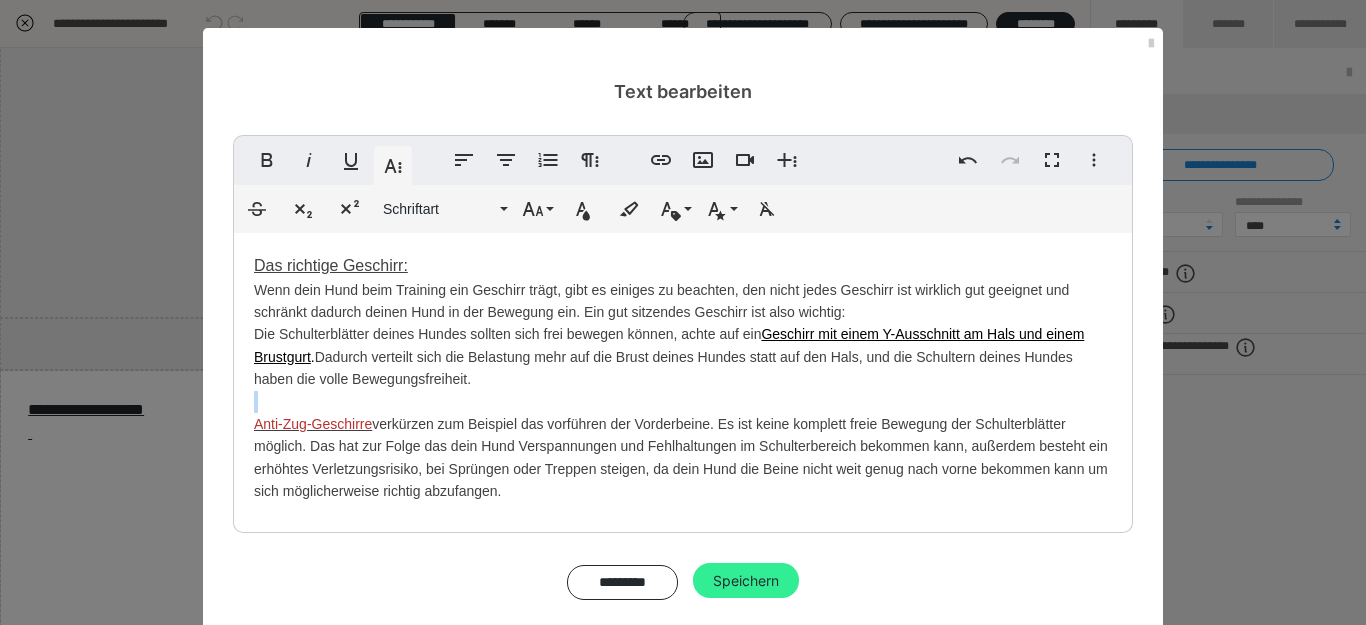 click on "Speichern" at bounding box center [746, 581] 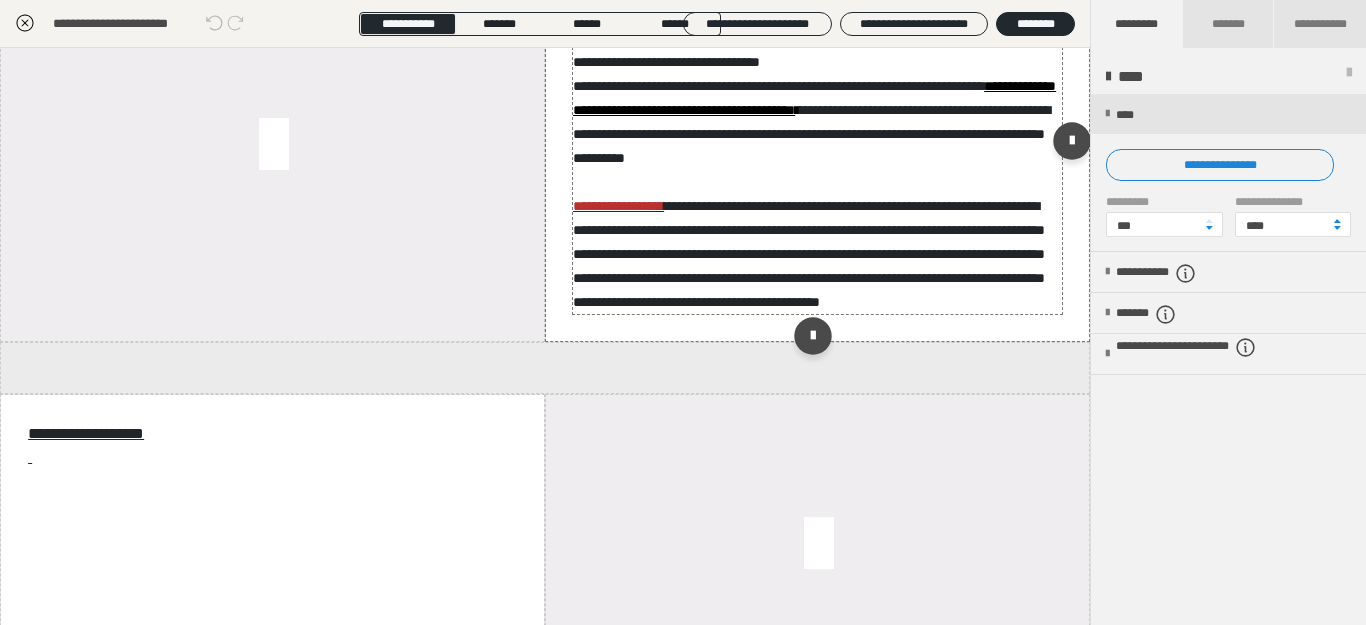 click on "**********" at bounding box center [618, 206] 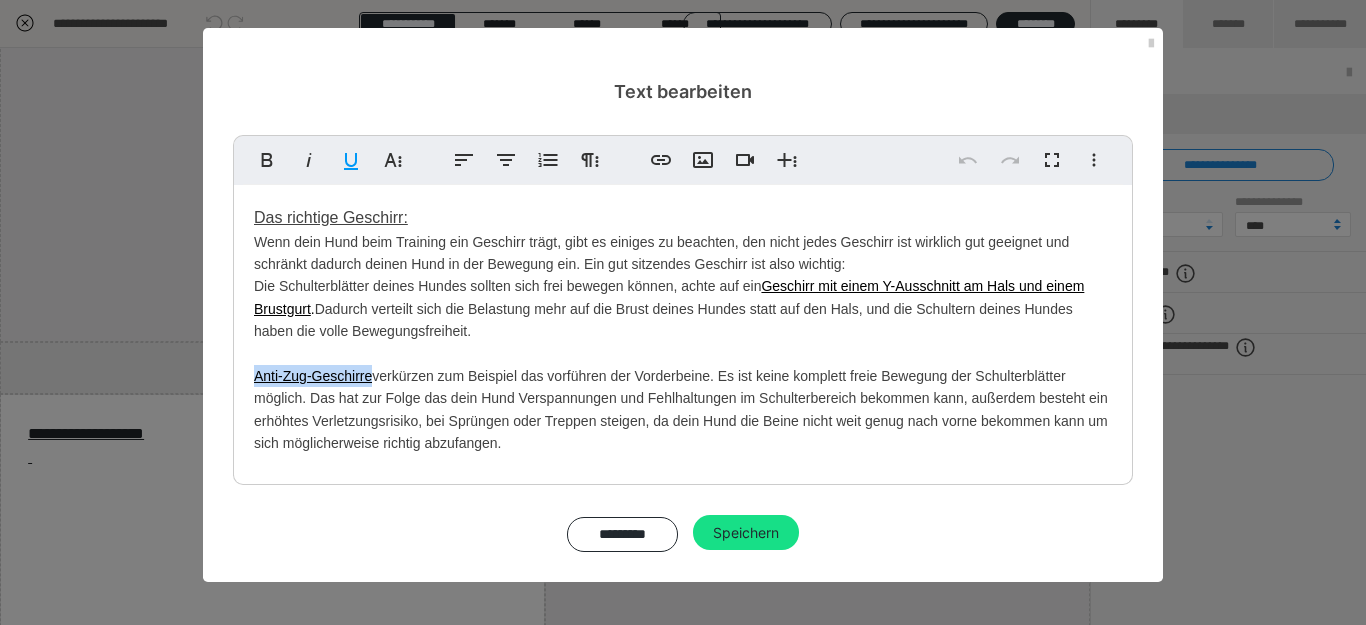 drag, startPoint x: 281, startPoint y: 373, endPoint x: 369, endPoint y: 378, distance: 88.14193 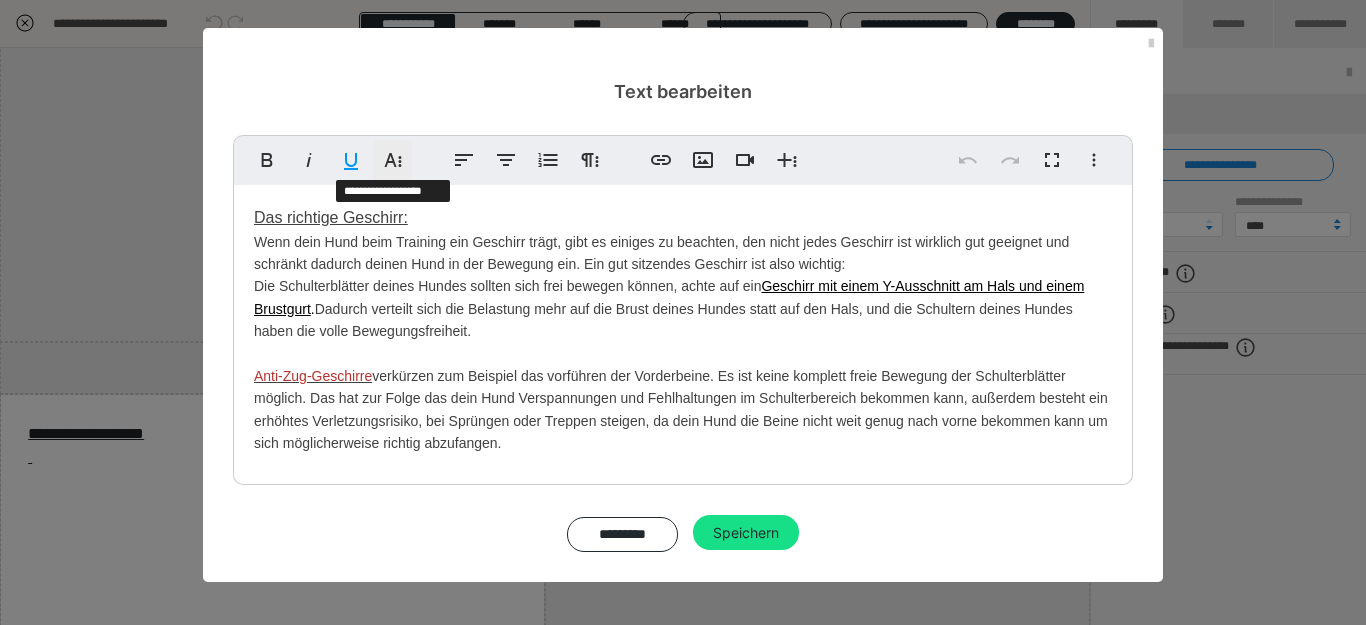click 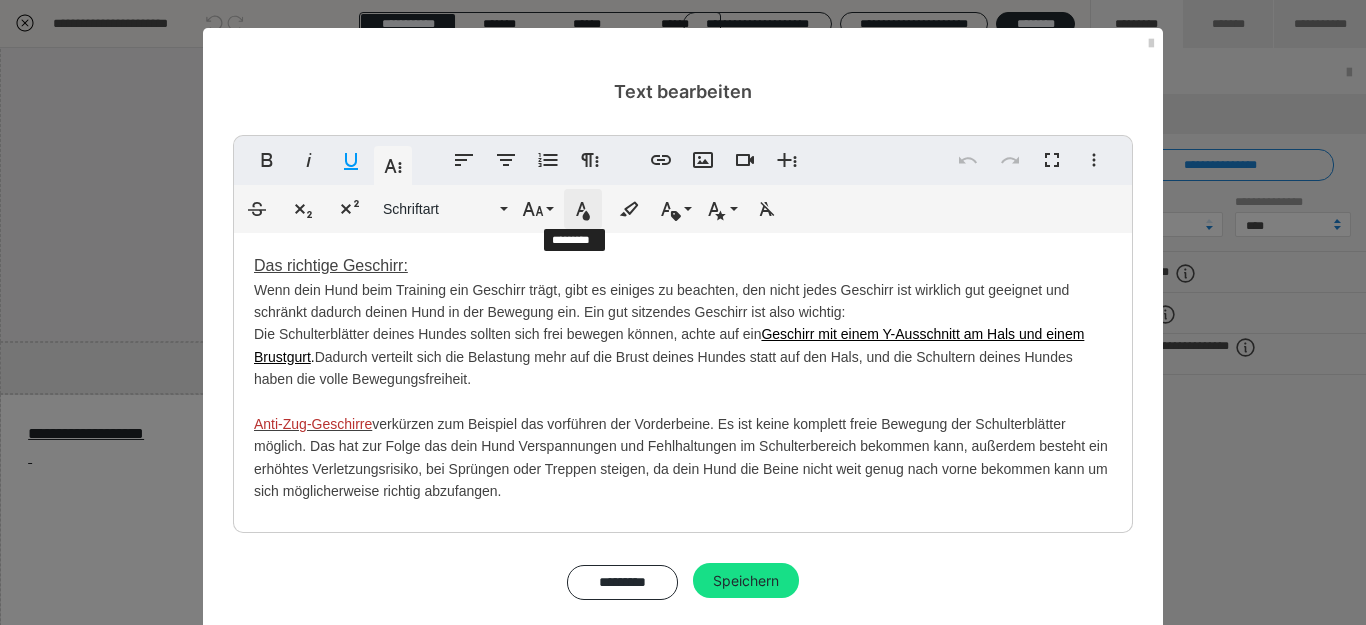 click 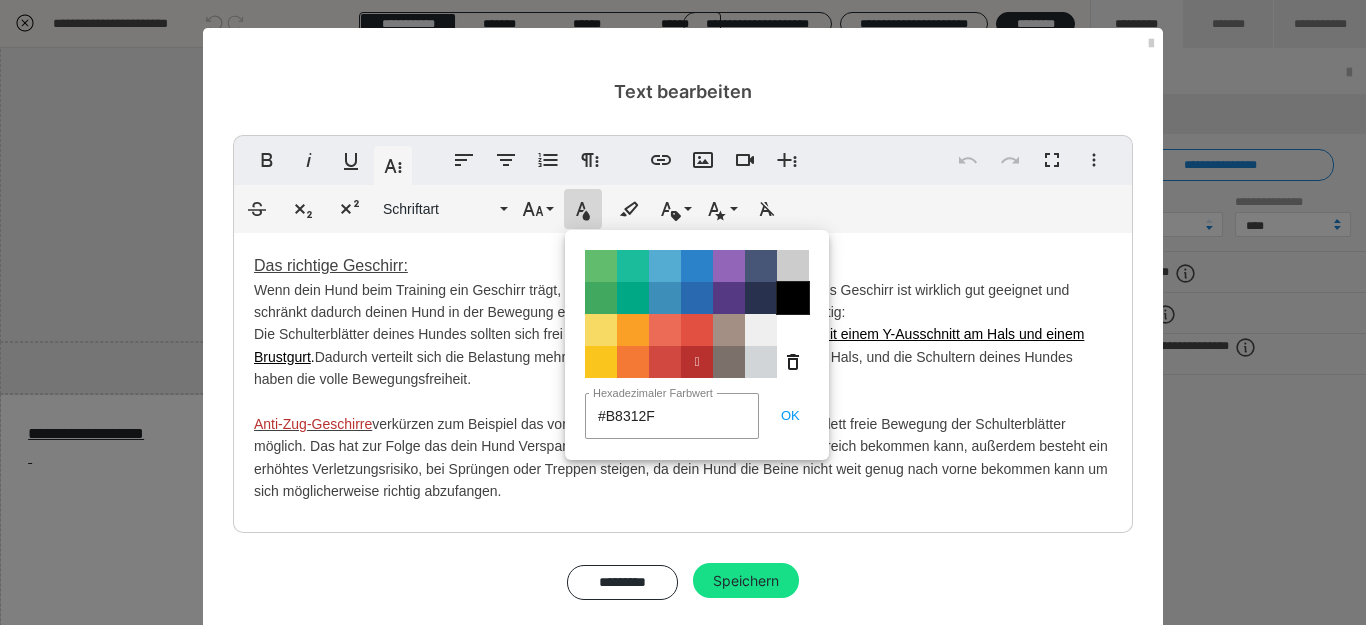 click on "Color#000000" at bounding box center (793, 298) 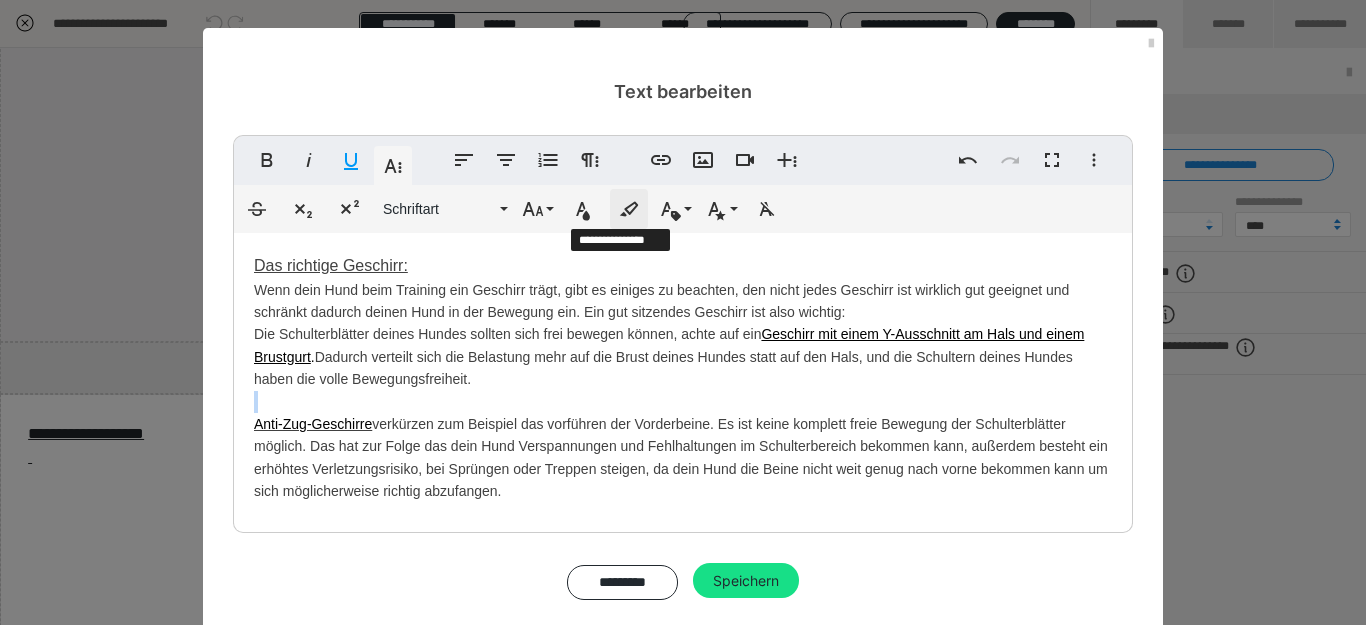 click 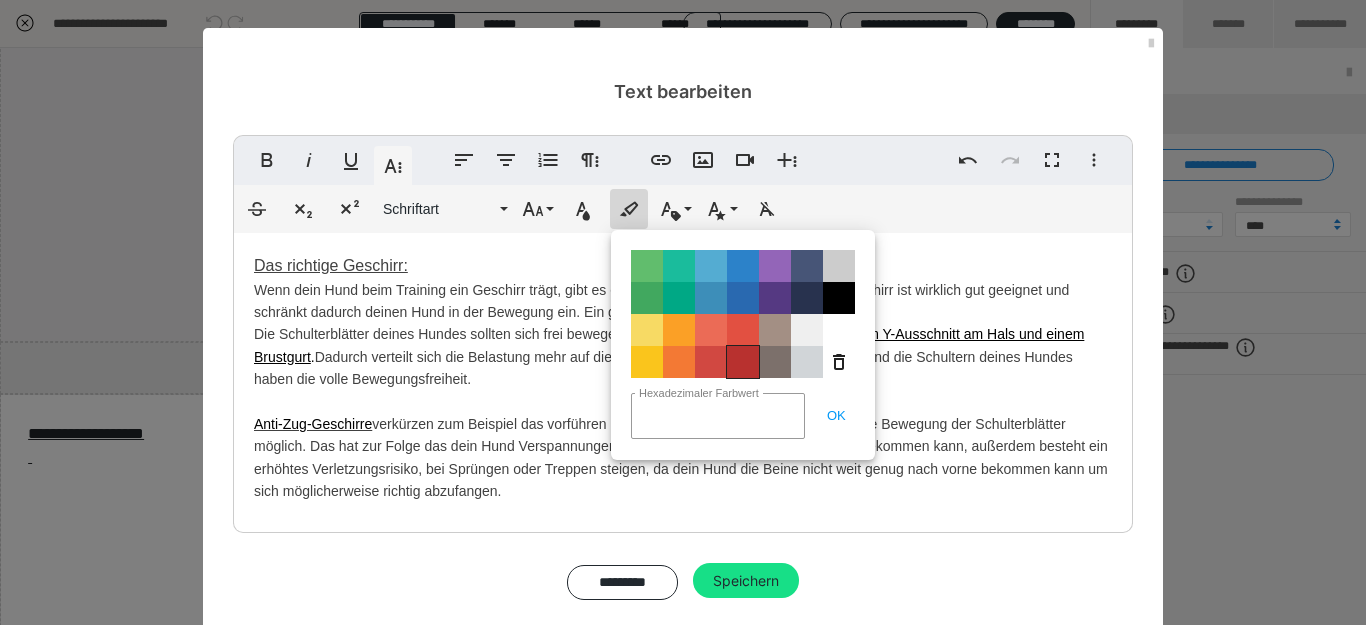 click on "Color#B8312F" at bounding box center [743, 362] 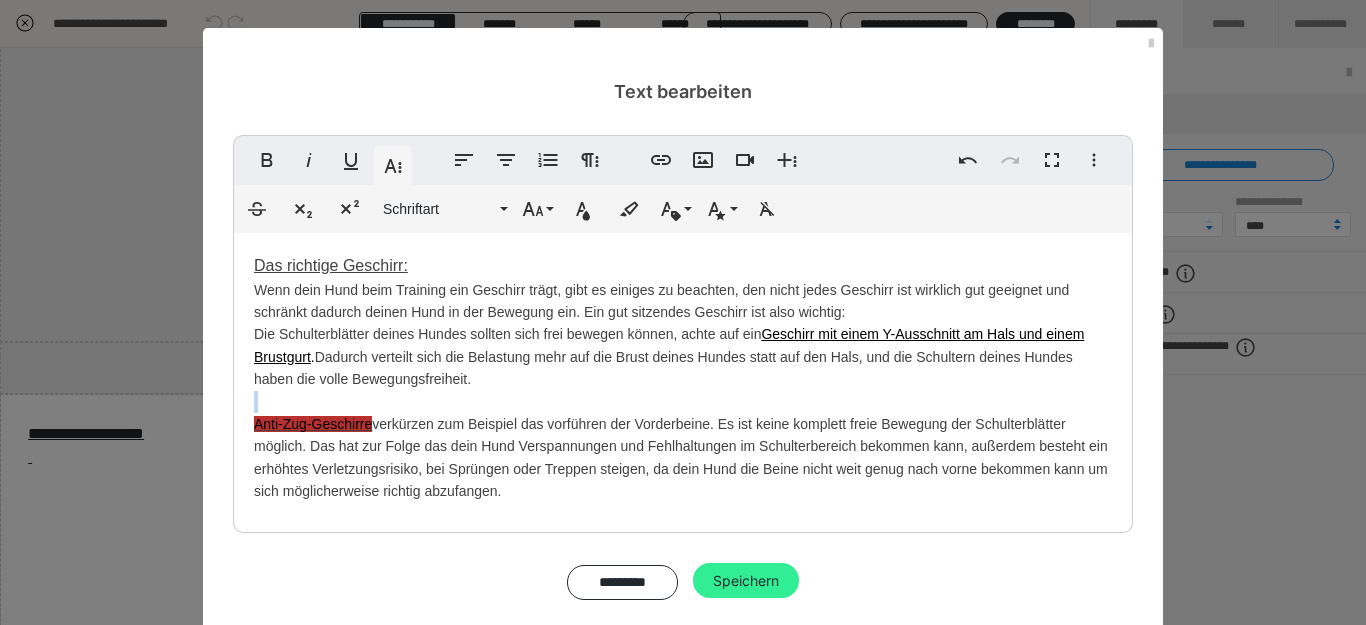 click on "Speichern" at bounding box center (746, 581) 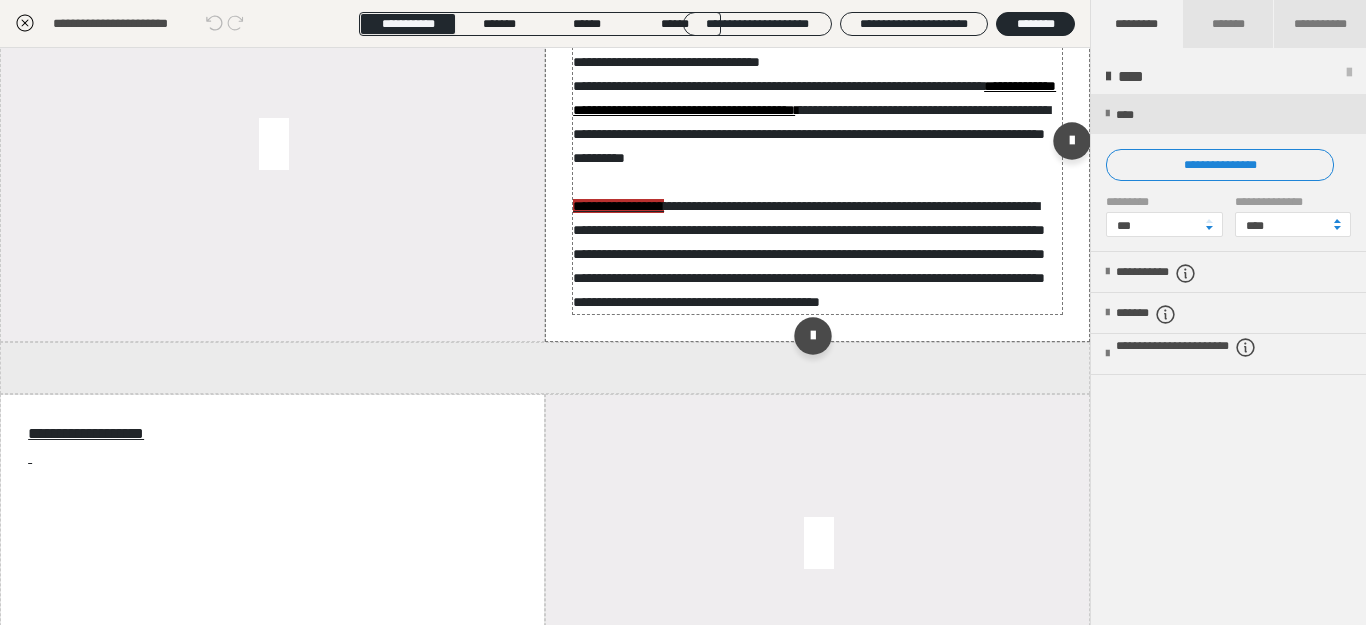 click on "**********" at bounding box center (618, 206) 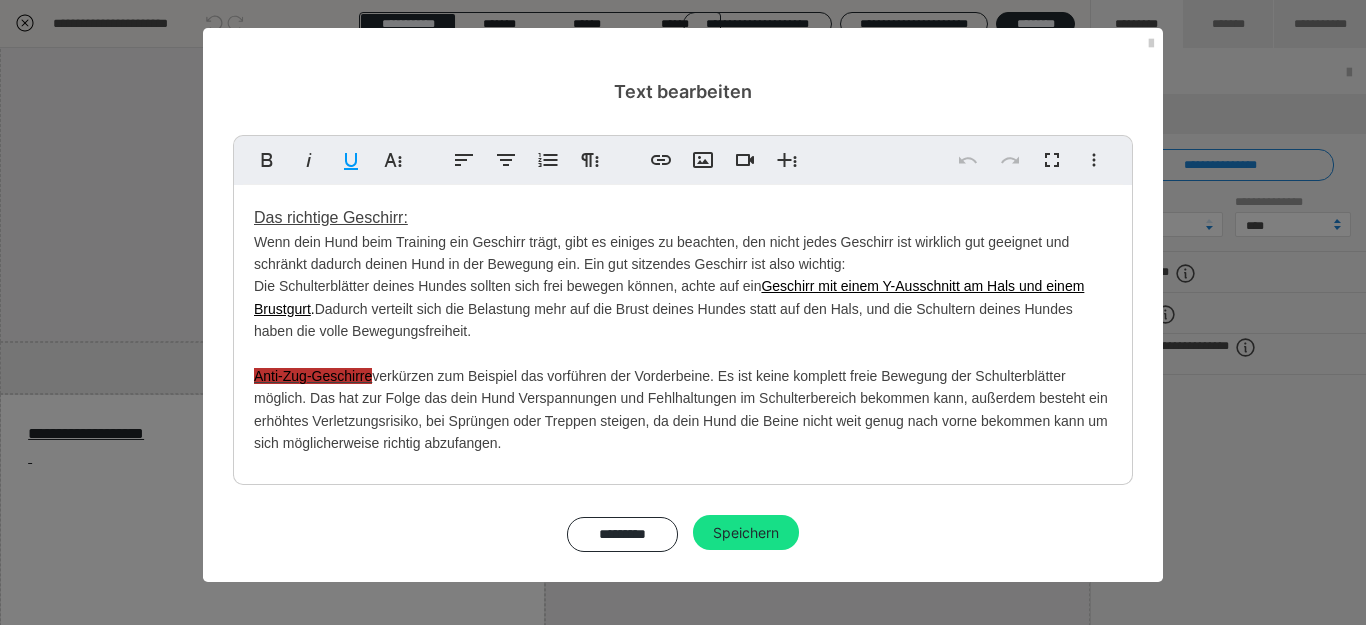 drag, startPoint x: 253, startPoint y: 376, endPoint x: 356, endPoint y: 375, distance: 103.00485 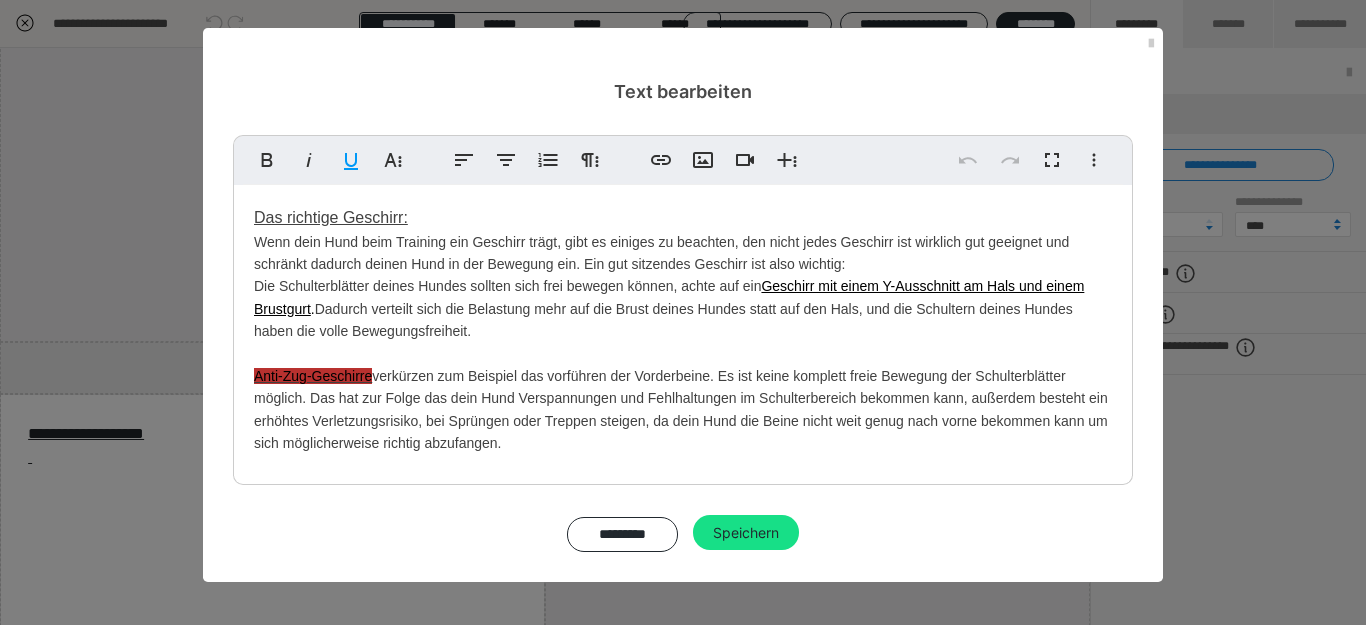 drag, startPoint x: 356, startPoint y: 375, endPoint x: 212, endPoint y: 380, distance: 144.08678 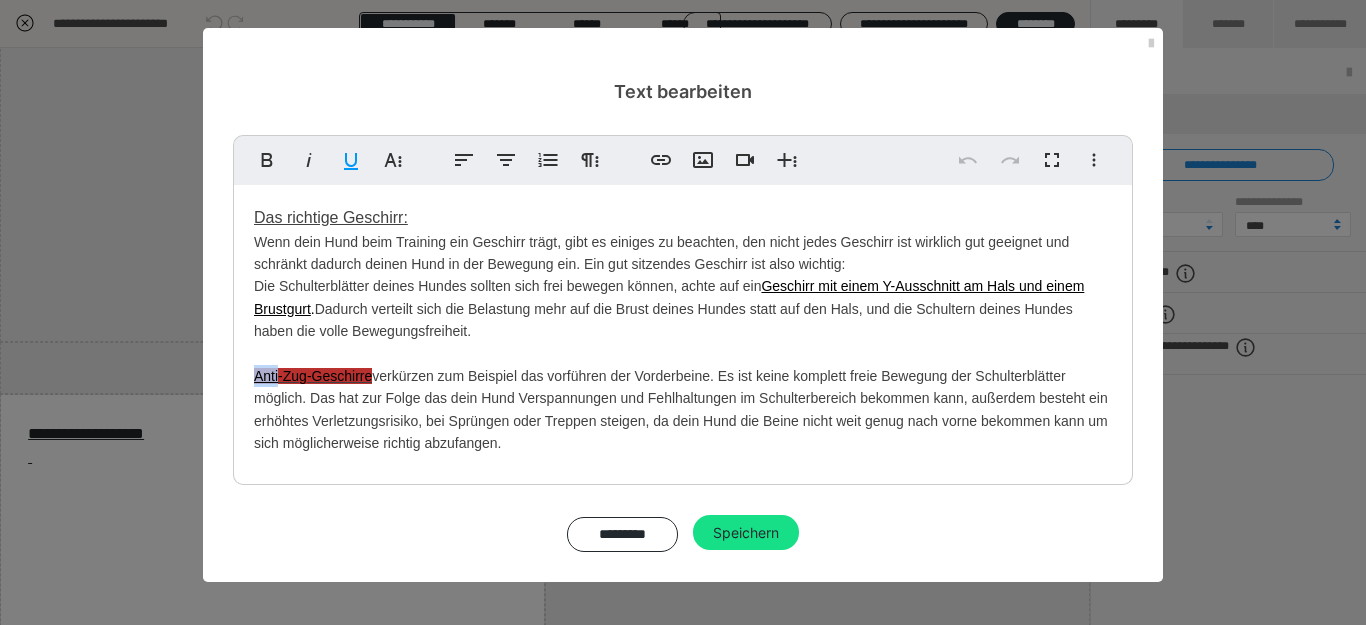 click on "Das richtige Geschirr: Wenn dein Hund beim Training ein Geschirr trägt, gibt es einiges zu beachten, den nicht jedes Geschirr ist wirklich gut geeignet und schränkt dadurch deinen Hund in der Bewegung ein. Ein gut sitzendes Geschirr ist also wichtig: Die Schulterblätter deines Hundes sollten sich frei bewegen können, achte auf ein  Geschirr mit einem Y-Ausschnitt am Hals und einem Brustgurt .  Dadurch verteilt sich die Belastung mehr auf die Brust deines Hundes statt auf den Hals, und die Schultern deines Hundes haben die volle Bewegungsfreiheit.  Anti-Zug-Geschirre  verkürzen zum Beispiel das vorführen der Vorderbeine. Es ist keine komplett freie Bewegung der Schulterblätter möglich. Das hat zur Folge das dein Hund Verspannungen und Fehlhaltungen im Schulterbereich bekommen kann, außerdem besteht ein erhöhtes Verletzungsrisiko, bei Sprüngen oder Treppen steigen, da dein Hund die Beine nicht weit genug nach vorne bekommen kann um sich möglicherweise richtig abzufangen." at bounding box center (683, 330) 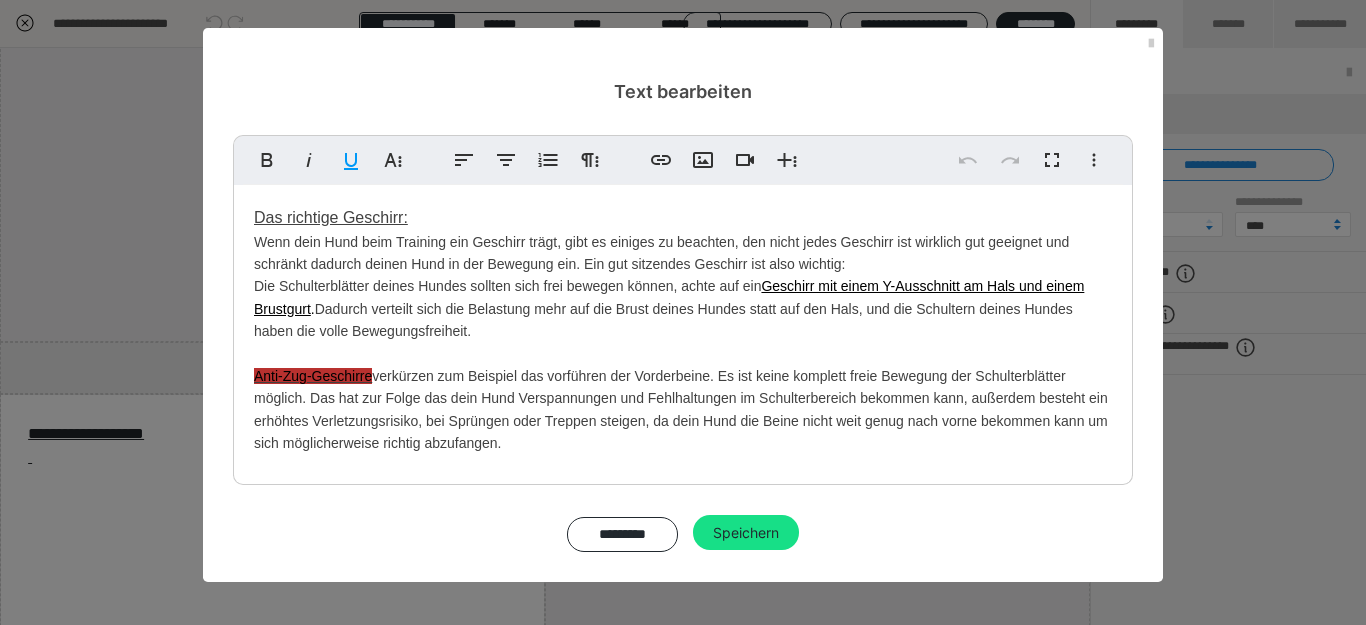 click on "Das richtige Geschirr: Wenn dein Hund beim Training ein Geschirr trägt, gibt es einiges zu beachten, den nicht jedes Geschirr ist wirklich gut geeignet und schränkt dadurch deinen Hund in der Bewegung ein. Ein gut sitzendes Geschirr ist also wichtig: Die Schulterblätter deines Hundes sollten sich frei bewegen können, achte auf ein  Geschirr mit einem Y-Ausschnitt am Hals und einem Brustgurt .  Dadurch verteilt sich die Belastung mehr auf die Brust deines Hundes statt auf den Hals, und die Schultern deines Hundes haben die volle Bewegungsfreiheit.  Anti-Zug-Geschirre  verkürzen zum Beispiel das vorführen der Vorderbeine. Es ist keine komplett freie Bewegung der Schulterblätter möglich. Das hat zur Folge das dein Hund Verspannungen und Fehlhaltungen im Schulterbereich bekommen kann, außerdem besteht ein erhöhtes Verletzungsrisiko, bei Sprüngen oder Treppen steigen, da dein Hund die Beine nicht weit genug nach vorne bekommen kann um sich möglicherweise richtig abzufangen." at bounding box center (683, 330) 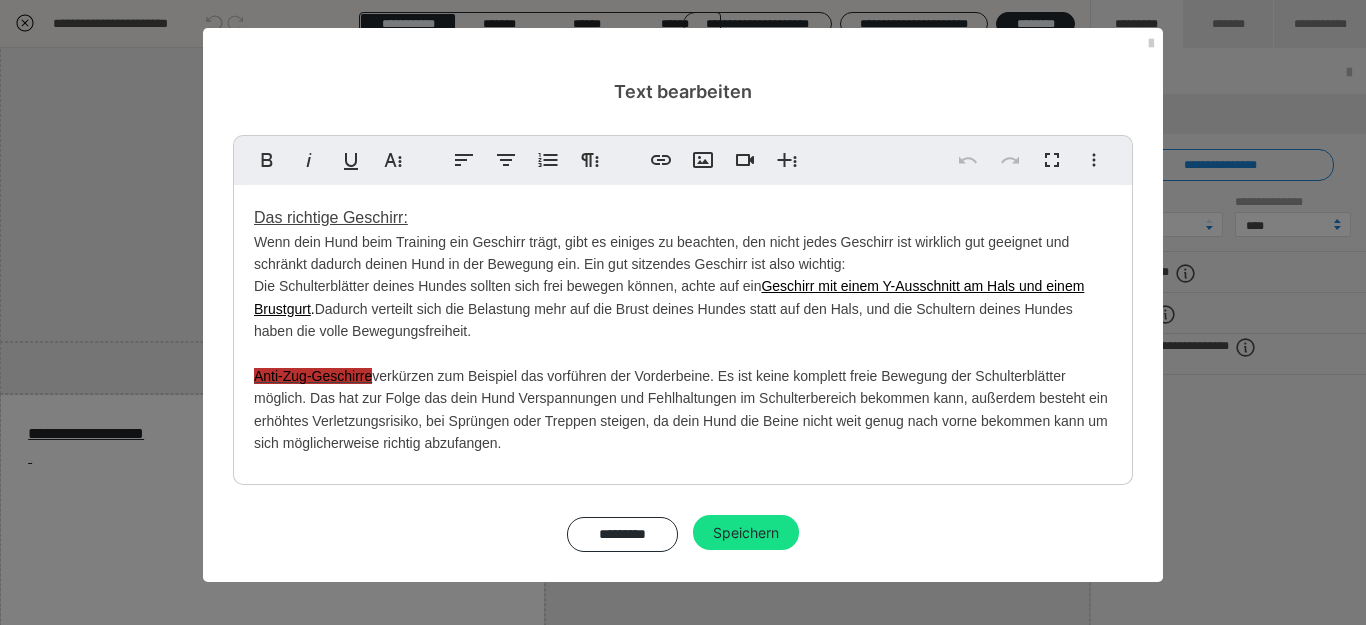 click on "Das richtige Geschirr: Wenn dein Hund beim Training ein Geschirr trägt, gibt es einiges zu beachten, den nicht jedes Geschirr ist wirklich gut geeignet und schränkt dadurch deinen Hund in der Bewegung ein. Ein gut sitzendes Geschirr ist also wichtig: Die Schulterblätter deines Hundes sollten sich frei bewegen können, achte auf ein  Geschirr mit einem Y-Ausschnitt am Hals und einem Brustgurt .  Dadurch verteilt sich die Belastung mehr auf die Brust deines Hundes statt auf den Hals, und die Schultern deines Hundes haben die volle Bewegungsfreiheit.  Anti-Zug-Geschirre  verkürzen zum Beispiel das vorführen der Vorderbeine. Es ist keine komplett freie Bewegung der Schulterblätter möglich. Das hat zur Folge das dein Hund Verspannungen und Fehlhaltungen im Schulterbereich bekommen kann, außerdem besteht ein erhöhtes Verletzungsrisiko, bei Sprüngen oder Treppen steigen, da dein Hund die Beine nicht weit genug nach vorne bekommen kann um sich möglicherweise richtig abzufangen." at bounding box center (683, 330) 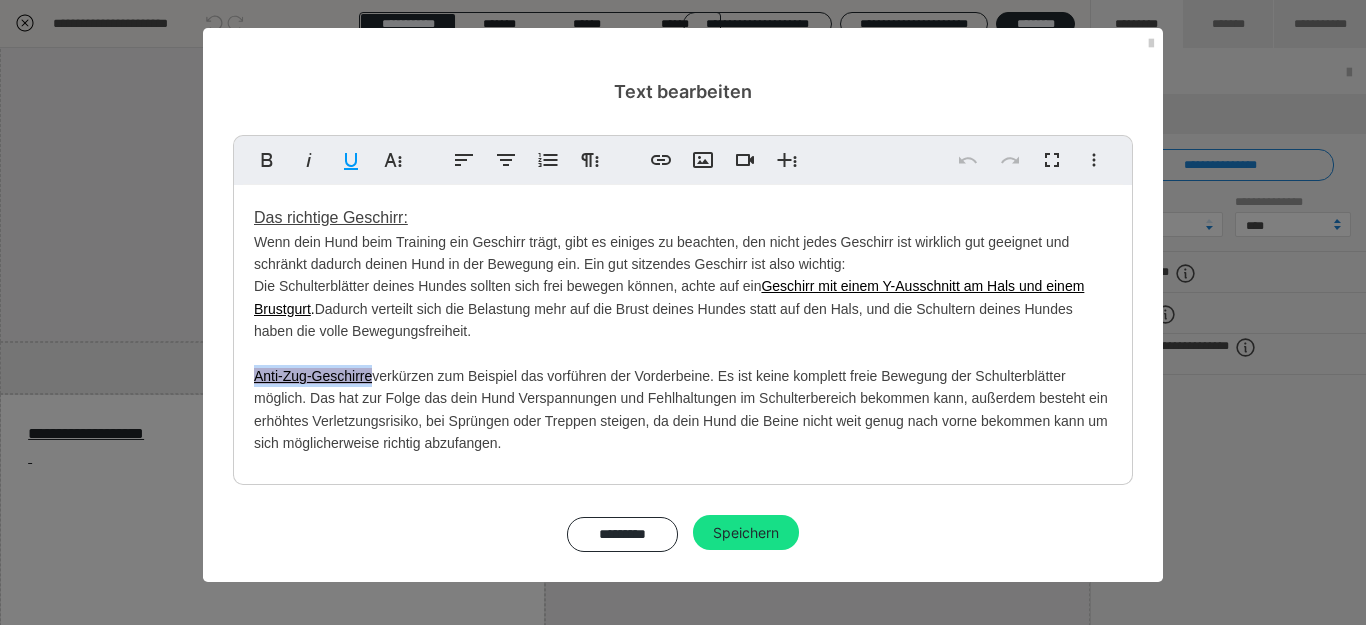 drag, startPoint x: 254, startPoint y: 377, endPoint x: 372, endPoint y: 377, distance: 118 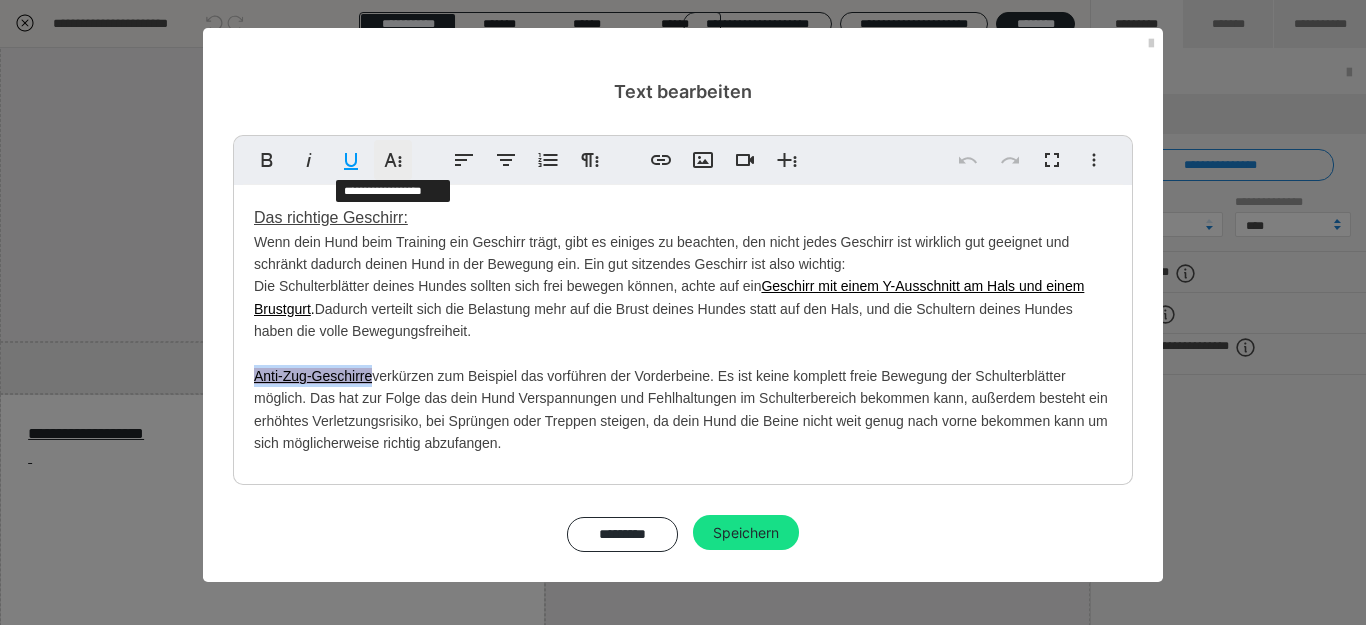 click 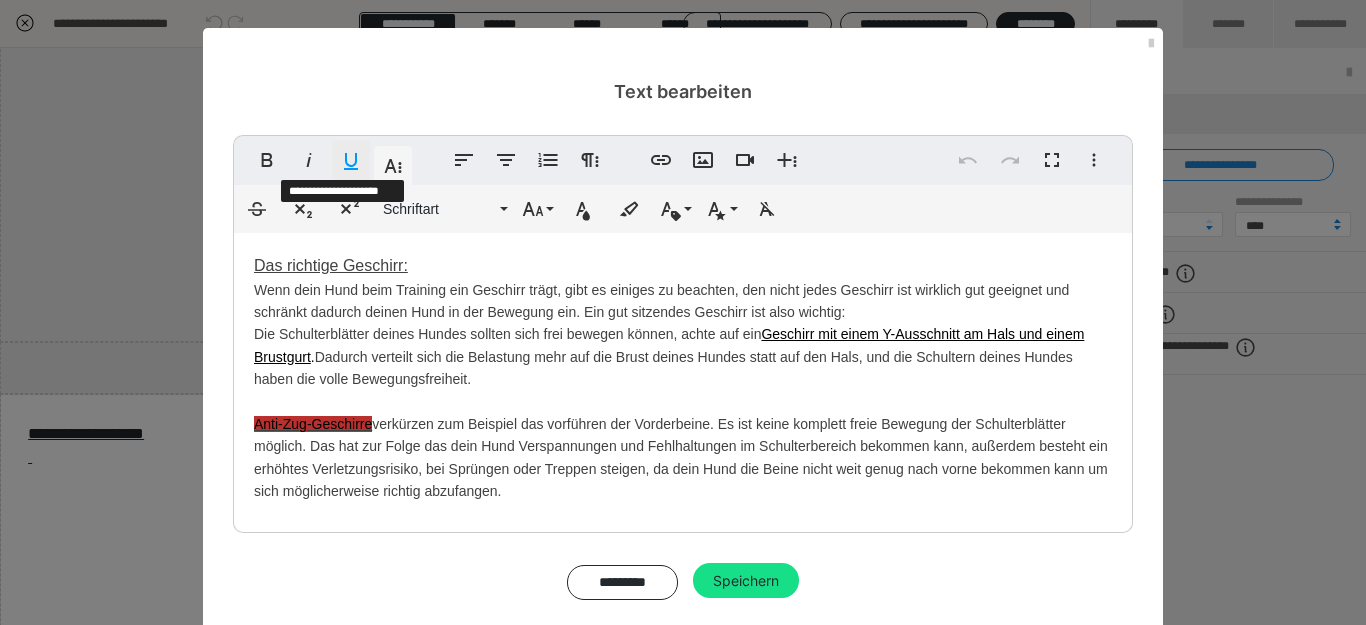 click 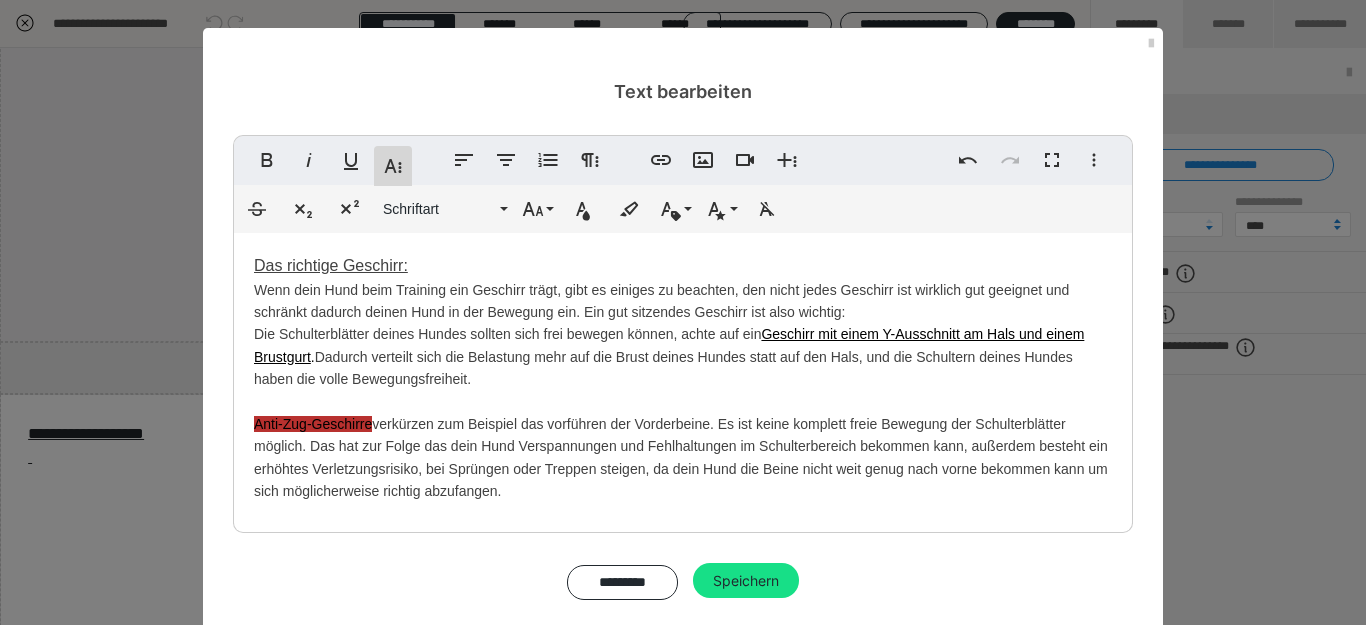 click 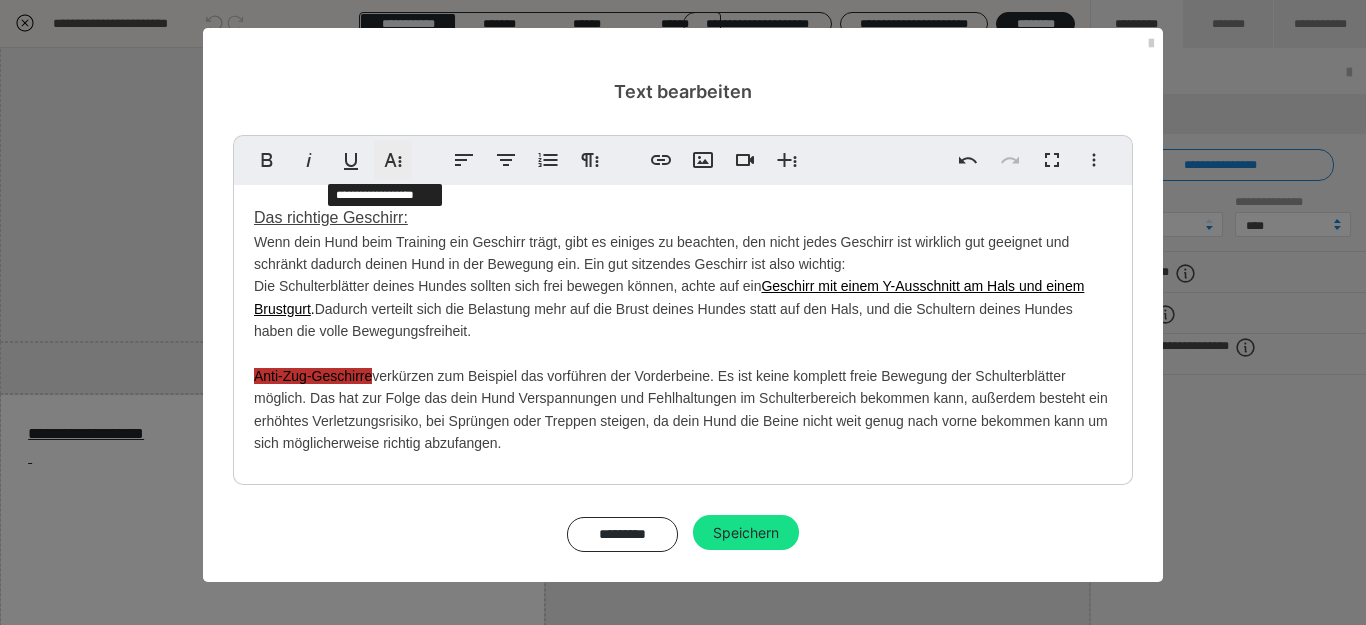 click 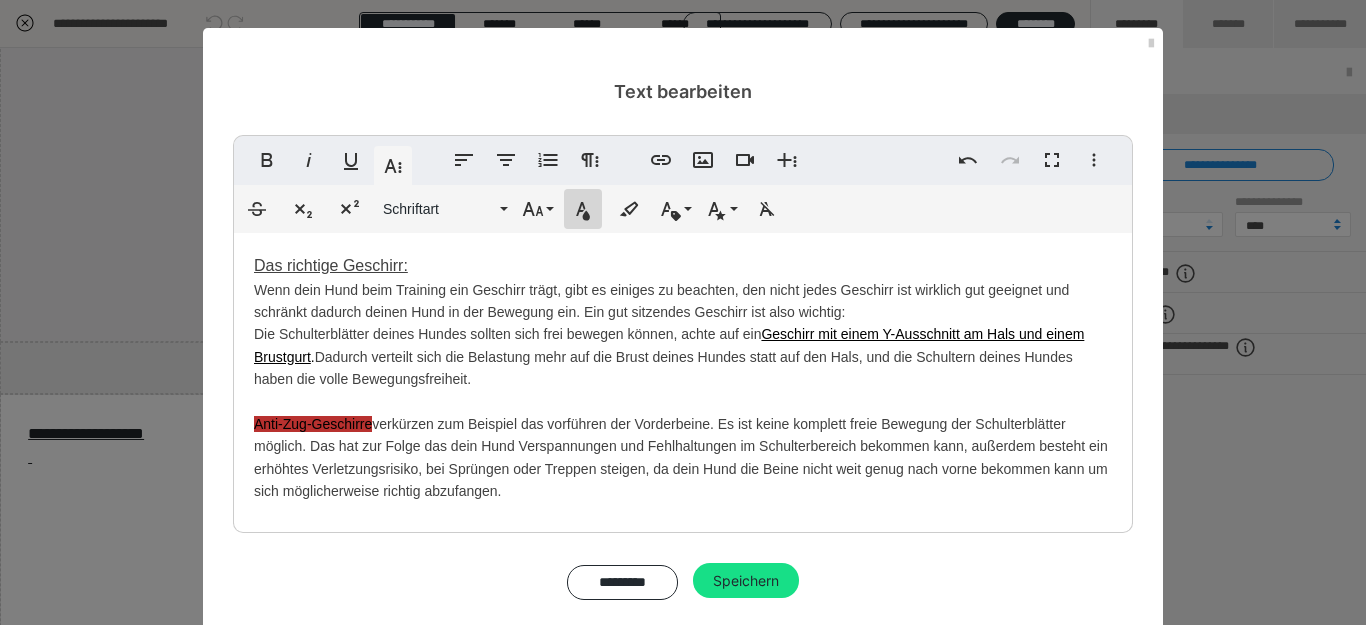 click 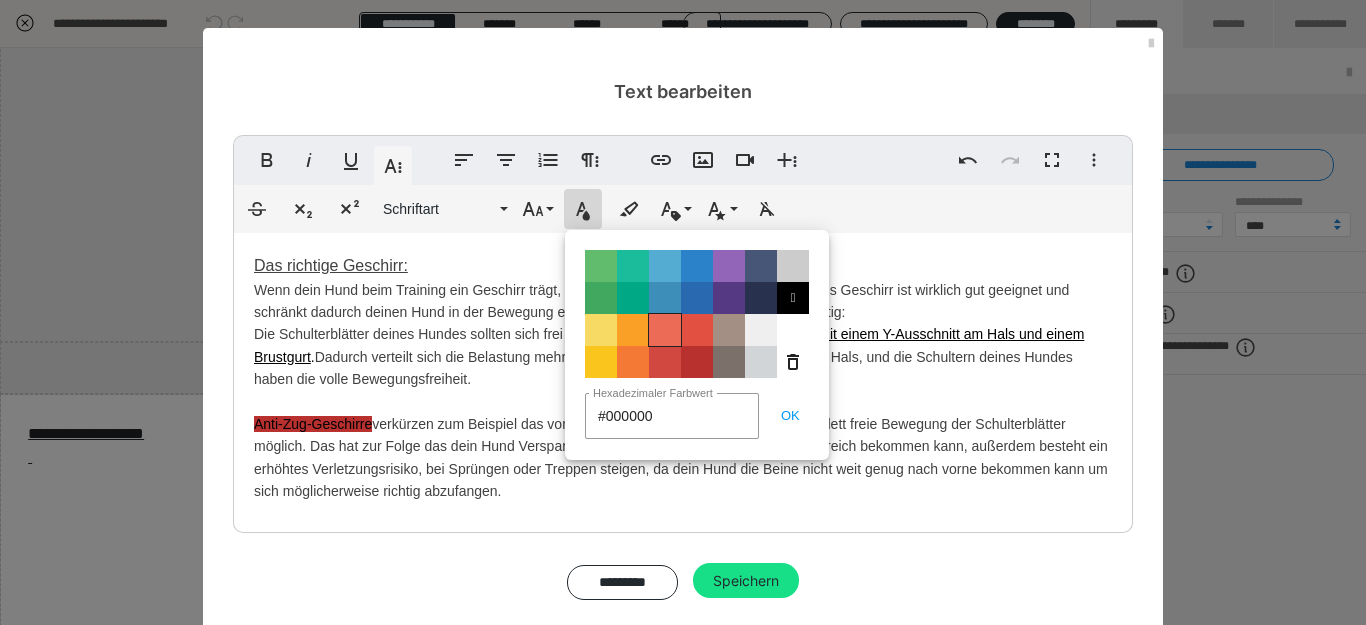 click on "Color#EB6B56" at bounding box center (665, 330) 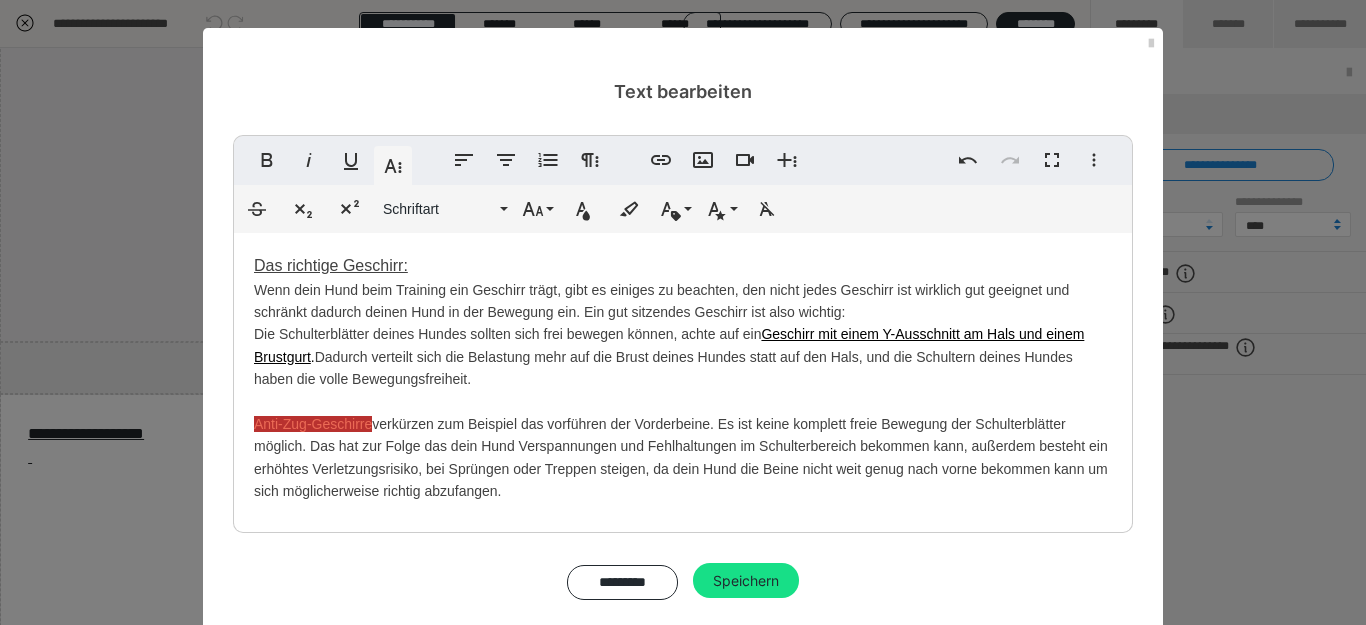 click on "Das richtige Geschirr: Wenn dein Hund beim Training ein Geschirr trägt, gibt es einiges zu beachten, den nicht jedes Geschirr ist wirklich gut geeignet und schränkt dadurch deinen Hund in der Bewegung ein. Ein gut sitzendes Geschirr ist also wichtig: Die Schulterblätter deines Hundes sollten sich frei bewegen können, achte auf ein  Geschirr mit einem Y-Ausschnitt am Hals und einem Brustgurt .  Dadurch verteilt sich die Belastung mehr auf die Brust deines Hundes statt auf den Hals, und die Schultern deines Hundes haben die volle Bewegungsfreiheit.  Anti-Zug-Geschirre  verkürzen zum Beispiel das vorführen der Vorderbeine. Es ist keine komplett freie Bewegung der Schulterblätter möglich. Das hat zur Folge das dein Hund Verspannungen und Fehlhaltungen im Schulterbereich bekommen kann, außerdem besteht ein erhöhtes Verletzungsrisiko, bei Sprüngen oder Treppen steigen, da dein Hund die Beine nicht weit genug nach vorne bekommen kann um sich möglicherweise richtig abzufangen." at bounding box center (683, 378) 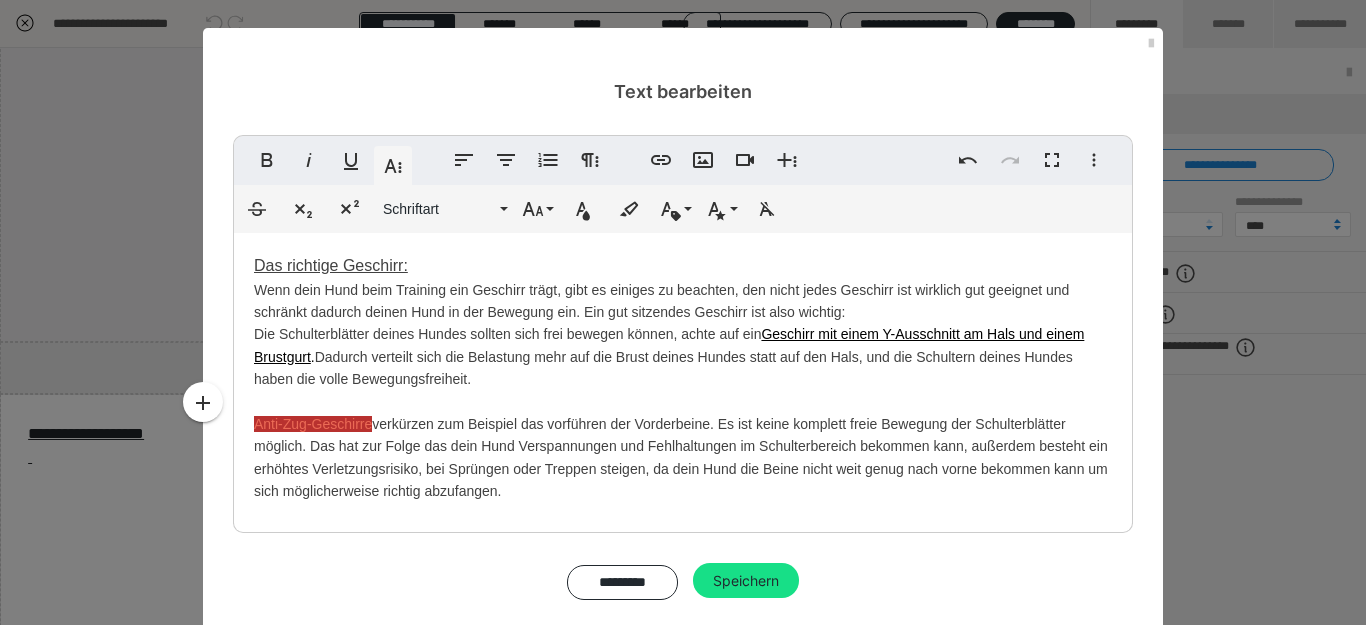 click on "Das richtige Geschirr: Wenn dein Hund beim Training ein Geschirr trägt, gibt es einiges zu beachten, den nicht jedes Geschirr ist wirklich gut geeignet und schränkt dadurch deinen Hund in der Bewegung ein. Ein gut sitzendes Geschirr ist also wichtig: Die Schulterblätter deines Hundes sollten sich frei bewegen können, achte auf ein  Geschirr mit einem Y-Ausschnitt am Hals und einem Brustgurt .  Dadurch verteilt sich die Belastung mehr auf die Brust deines Hundes statt auf den Hals, und die Schultern deines Hundes haben die volle Bewegungsfreiheit.  Anti-Zug-Geschirre  verkürzen zum Beispiel das vorführen der Vorderbeine. Es ist keine komplett freie Bewegung der Schulterblätter möglich. Das hat zur Folge das dein Hund Verspannungen und Fehlhaltungen im Schulterbereich bekommen kann, außerdem besteht ein erhöhtes Verletzungsrisiko, bei Sprüngen oder Treppen steigen, da dein Hund die Beine nicht weit genug nach vorne bekommen kann um sich möglicherweise richtig abzufangen." at bounding box center [683, 378] 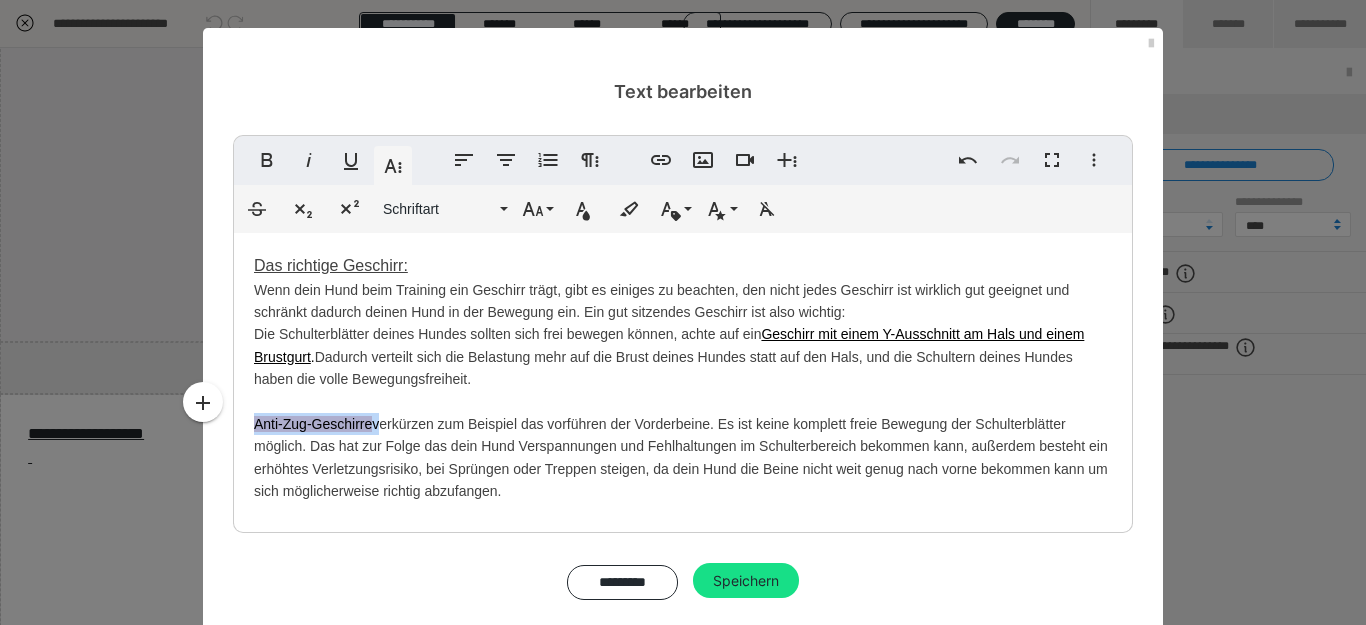drag, startPoint x: 257, startPoint y: 426, endPoint x: 366, endPoint y: 427, distance: 109.004585 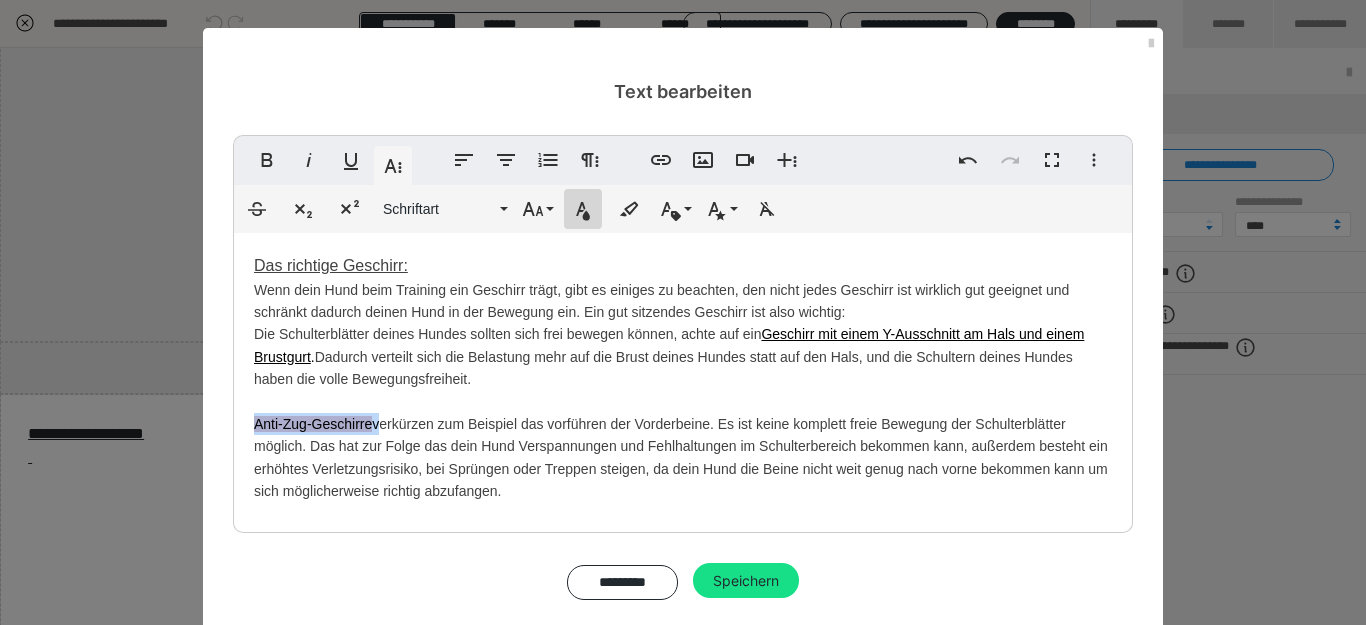 click 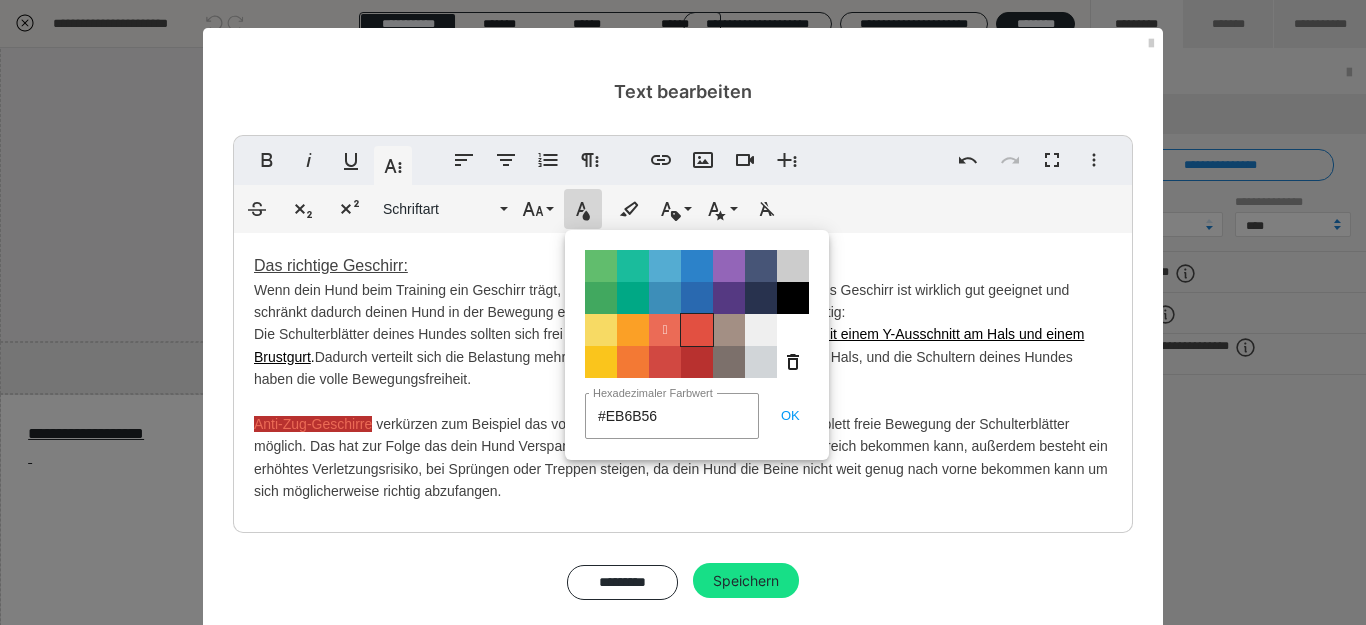 click on "Color#E25041" at bounding box center (697, 330) 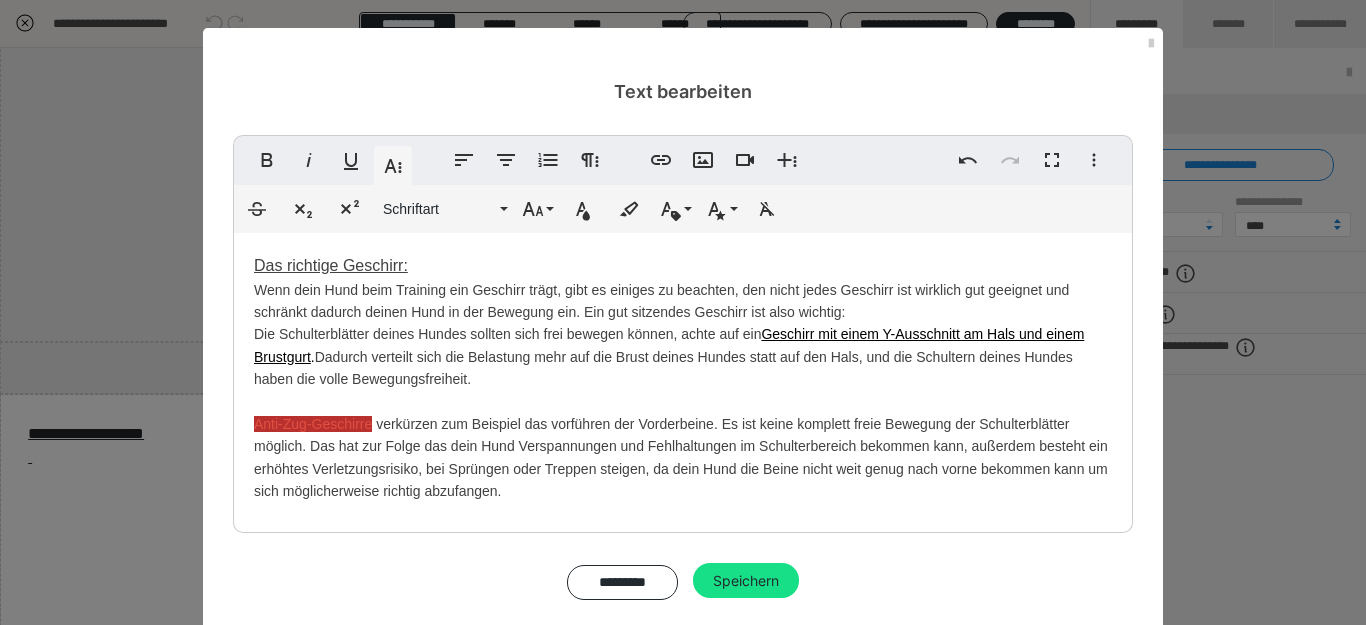 click on "Das richtige Geschirr: Wenn dein Hund beim Training ein Geschirr trägt, gibt es einiges zu beachten, den nicht jedes Geschirr ist wirklich gut geeignet und schränkt dadurch deinen Hund in der Bewegung ein. Ein gut sitzendes Geschirr ist also wichtig: Die Schulterblätter deines Hundes sollten sich frei bewegen können, achte auf ein  Geschirr mit einem Y-Ausschnitt am Hals und einem Brustgurt .  Dadurch verteilt sich die Belastung mehr auf die Brust deines Hundes statt auf den Hals, und die Schultern deines Hundes haben die volle Bewegungsfreiheit.  Anti-Zug-Geschirre   verkürzen zum Beispiel das vorführen der Vorderbeine. Es ist keine komplett freie Bewegung der Schulterblätter möglich. Das hat zur Folge das dein Hund Verspannungen und Fehlhaltungen im Schulterbereich bekommen kann, außerdem besteht ein erhöhtes Verletzungsrisiko, bei Sprüngen oder Treppen steigen, da dein Hund die Beine nicht weit genug nach vorne bekommen kann um sich möglicherweise richtig abzufangen." at bounding box center (683, 378) 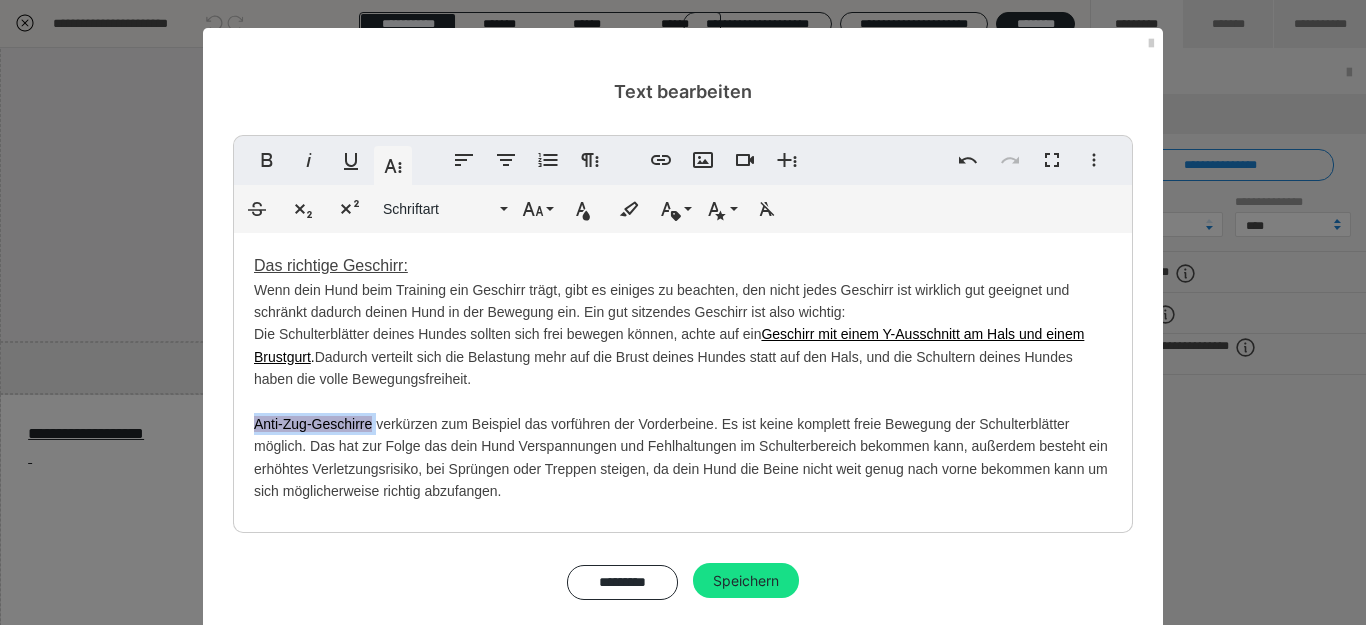 drag, startPoint x: 249, startPoint y: 424, endPoint x: 367, endPoint y: 424, distance: 118 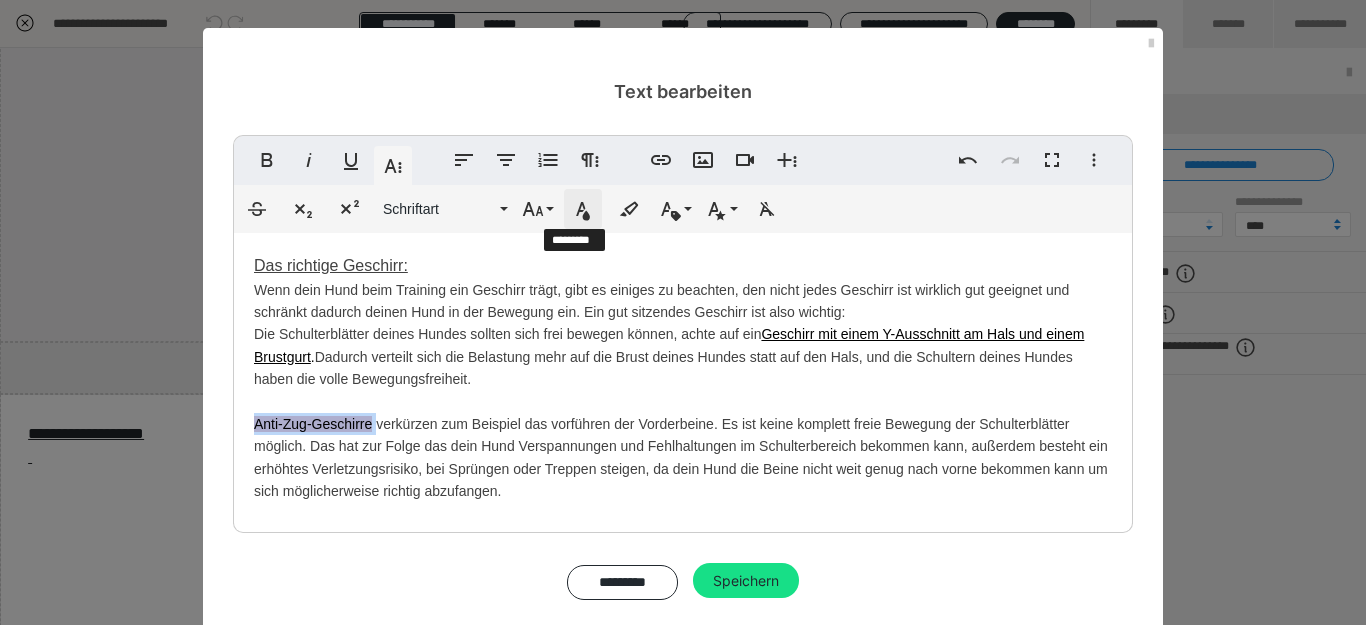 click 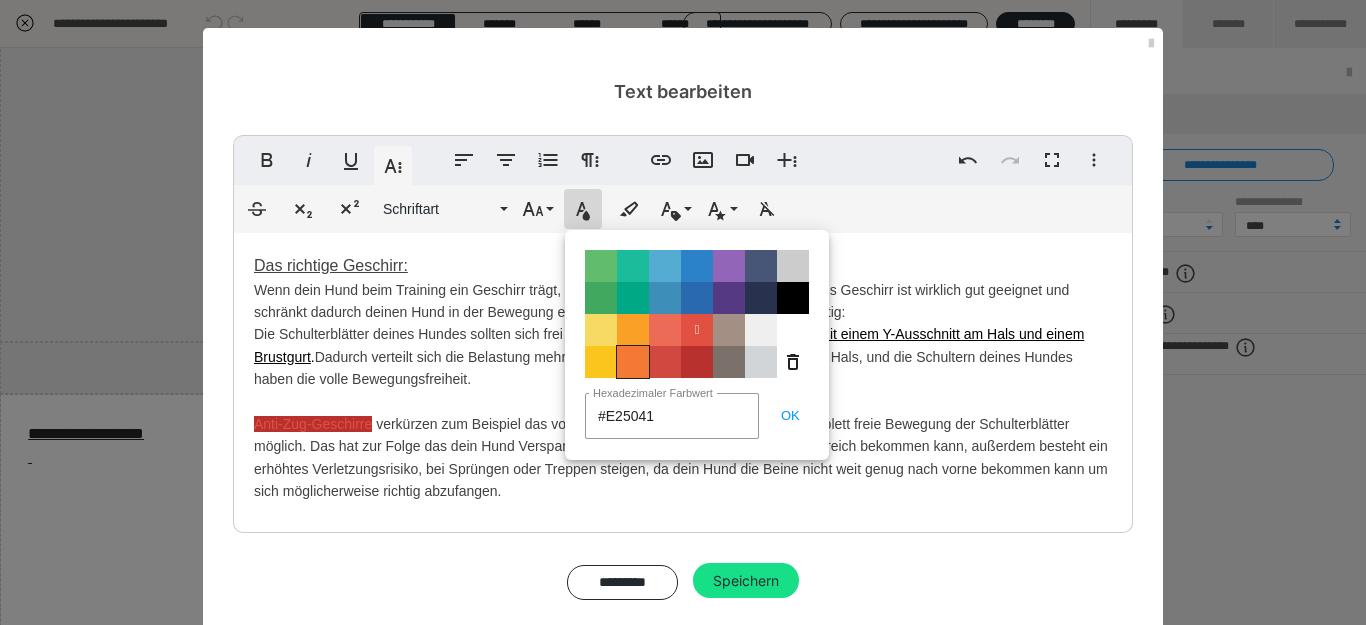 click on "Color#F37934" at bounding box center [633, 362] 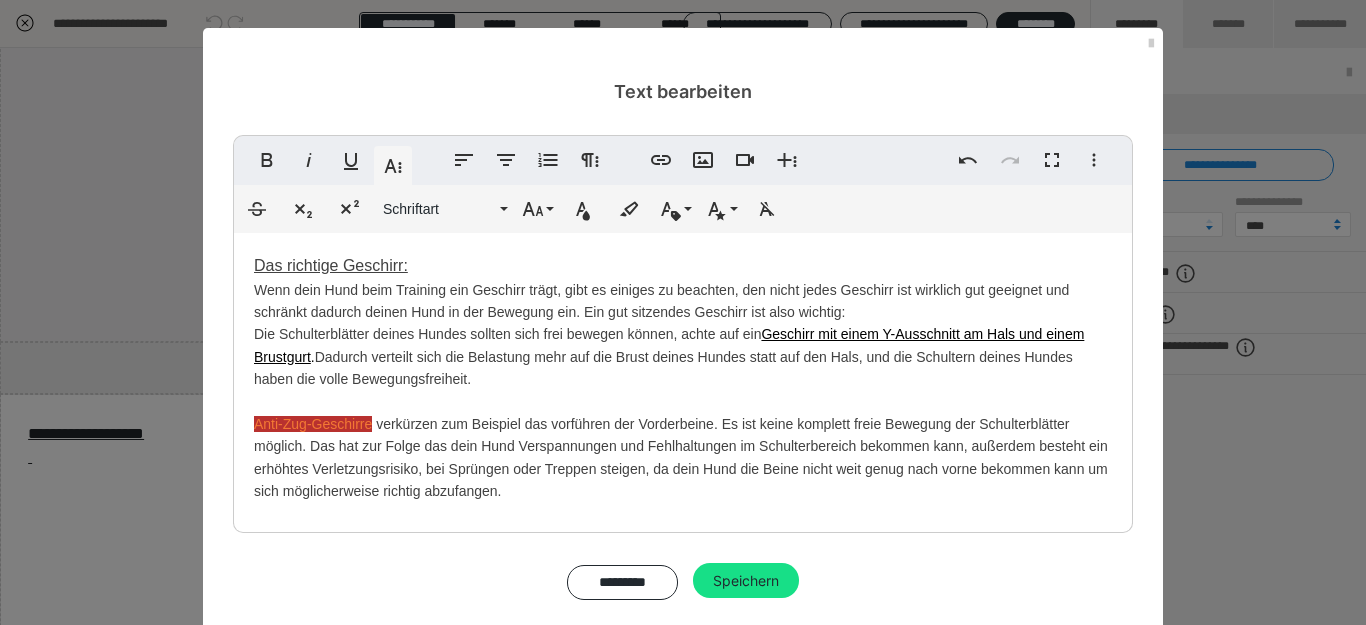 click on "Das richtige Geschirr: Wenn dein Hund beim Training ein Geschirr trägt, gibt es einiges zu beachten, den nicht jedes Geschirr ist wirklich gut geeignet und schränkt dadurch deinen Hund in der Bewegung ein. Ein gut sitzendes Geschirr ist also wichtig: Die Schulterblätter deines Hundes sollten sich frei bewegen können, achte auf ein  Geschirr mit einem Y-Ausschnitt am Hals und einem Brustgurt .  Dadurch verteilt sich die Belastung mehr auf die Brust deines Hundes statt auf den Hals, und die Schultern deines Hundes haben die volle Bewegungsfreiheit.  Anti-Zug-Geschirre   verkürzen zum Beispiel das vorführen der Vorderbeine. Es ist keine komplett freie Bewegung der Schulterblätter möglich. Das hat zur Folge das dein Hund Verspannungen und Fehlhaltungen im Schulterbereich bekommen kann, außerdem besteht ein erhöhtes Verletzungsrisiko, bei Sprüngen oder Treppen steigen, da dein Hund die Beine nicht weit genug nach vorne bekommen kann um sich möglicherweise richtig abzufangen." at bounding box center [683, 378] 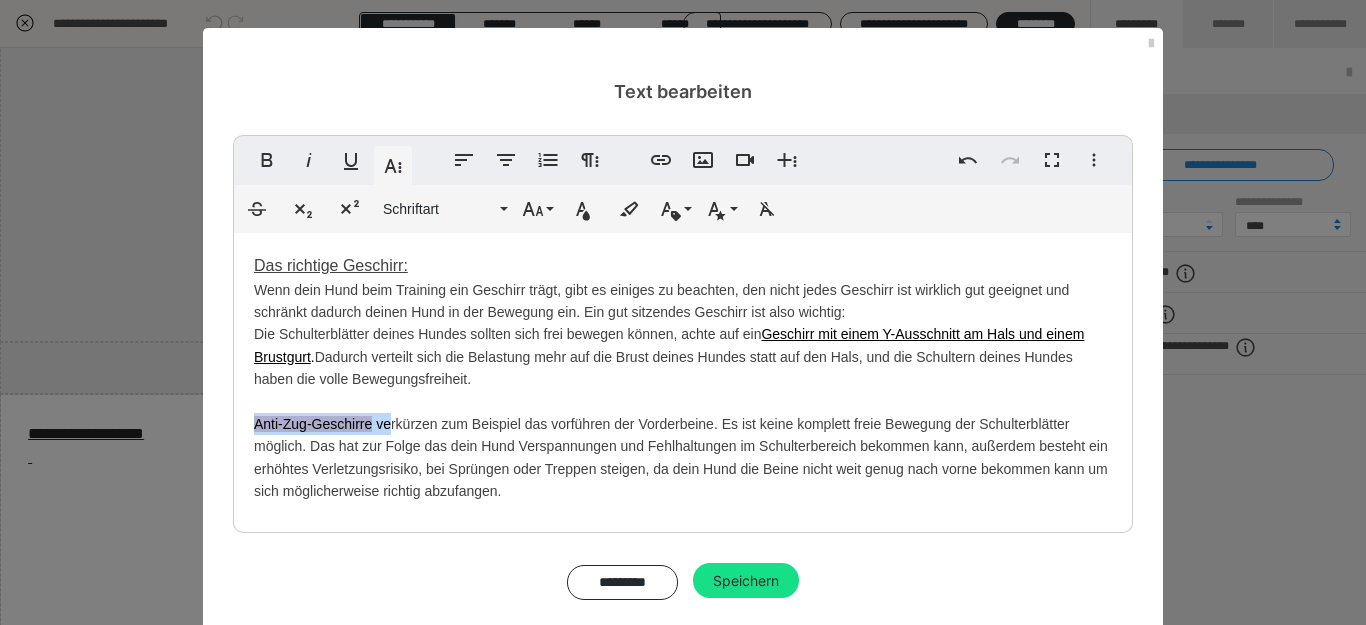 drag, startPoint x: 249, startPoint y: 422, endPoint x: 382, endPoint y: 418, distance: 133.06013 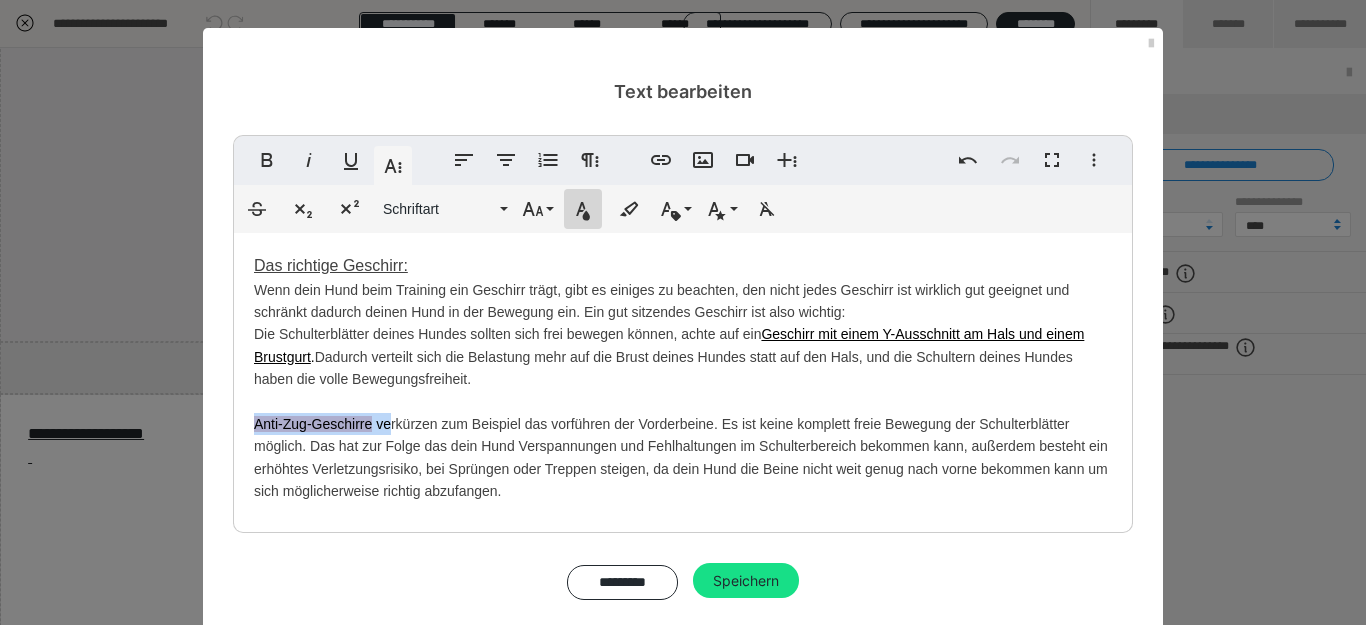click 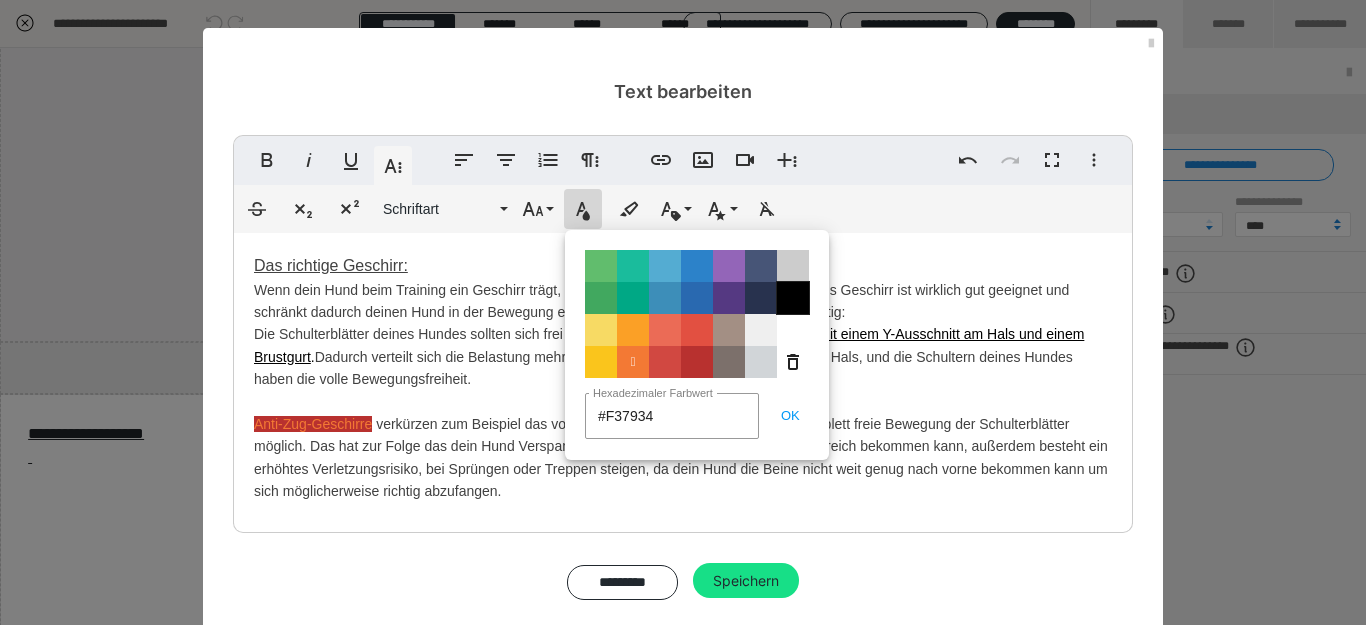 click on "Color#000000" at bounding box center (793, 298) 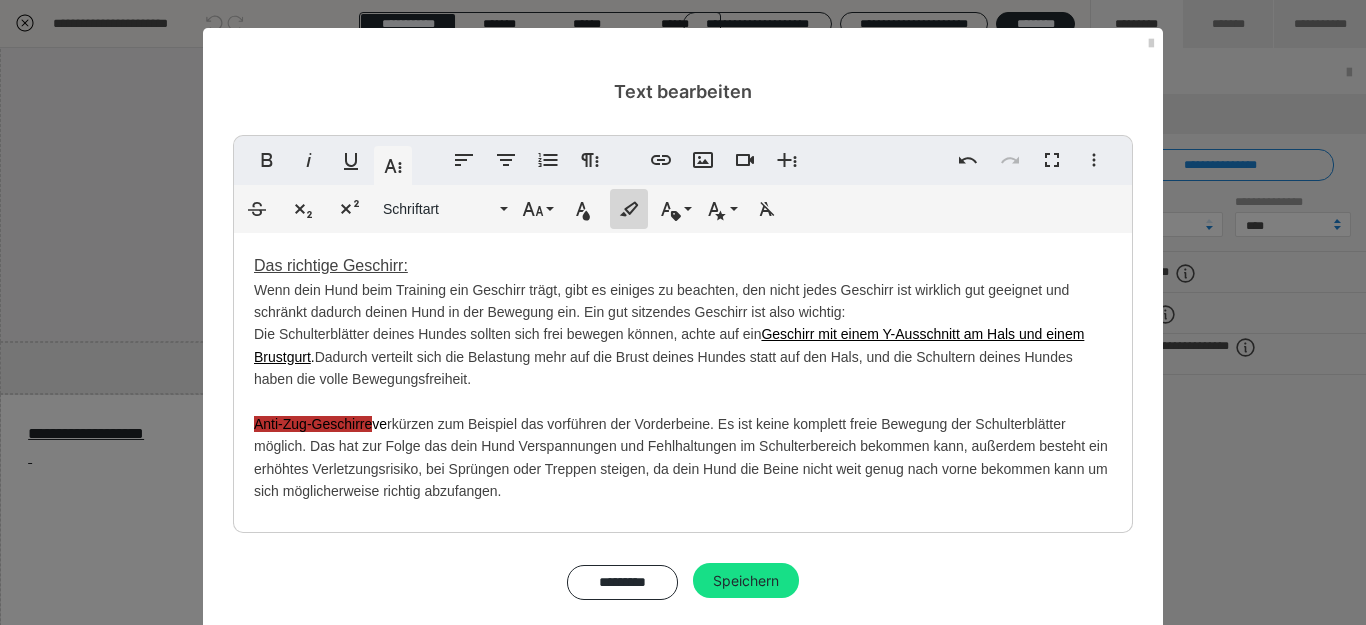 click 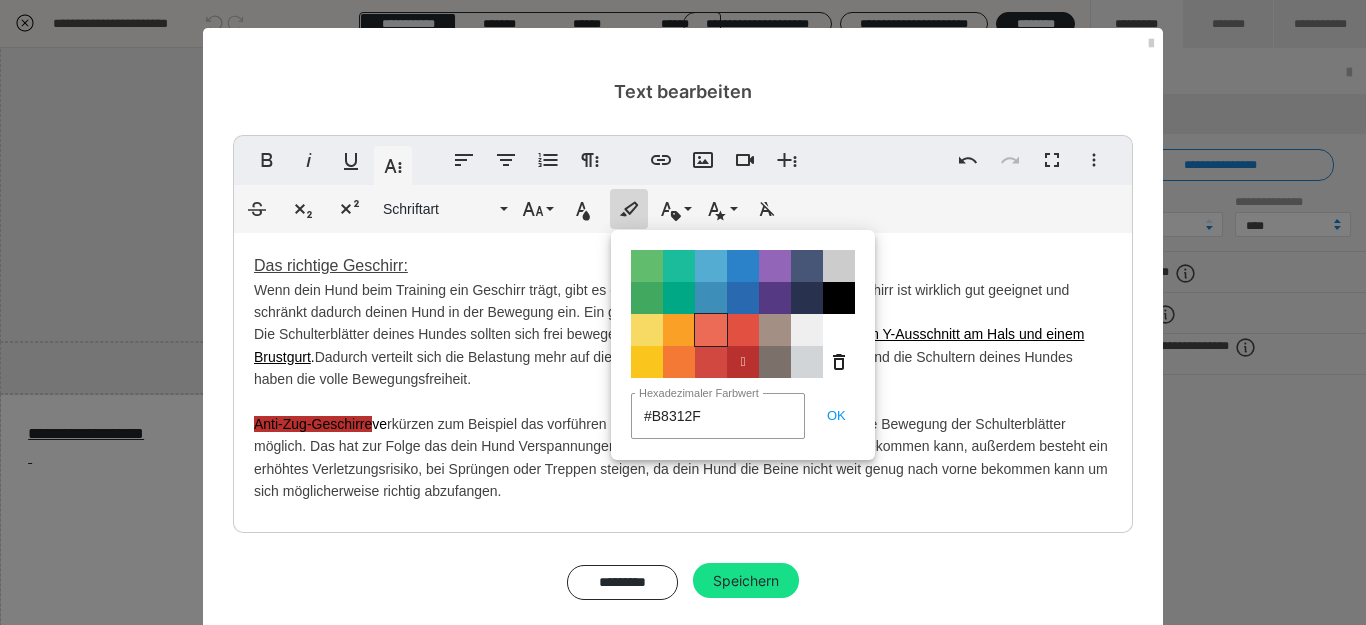 click on "Color#EB6B56" at bounding box center (711, 330) 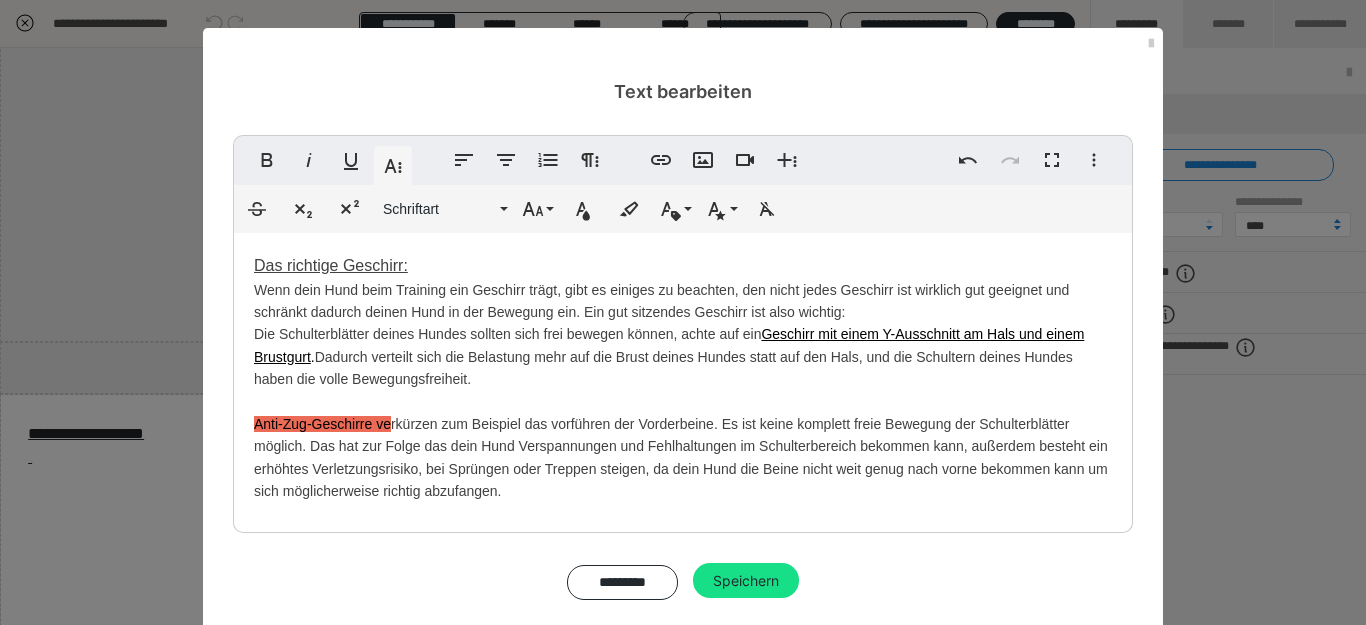 click on "Die Schulterblätter deines Hundes sollten sich frei bewegen können, achte auf ein  Geschirr mit einem Y-Ausschnitt am Hals und einem Brustgurt .  Dadurch verteilt sich die Belastung mehr auf die Brust deines Hundes statt auf den Hals, und die Schultern deines Hundes haben die volle Bewegungsfreiheit." at bounding box center [669, 356] 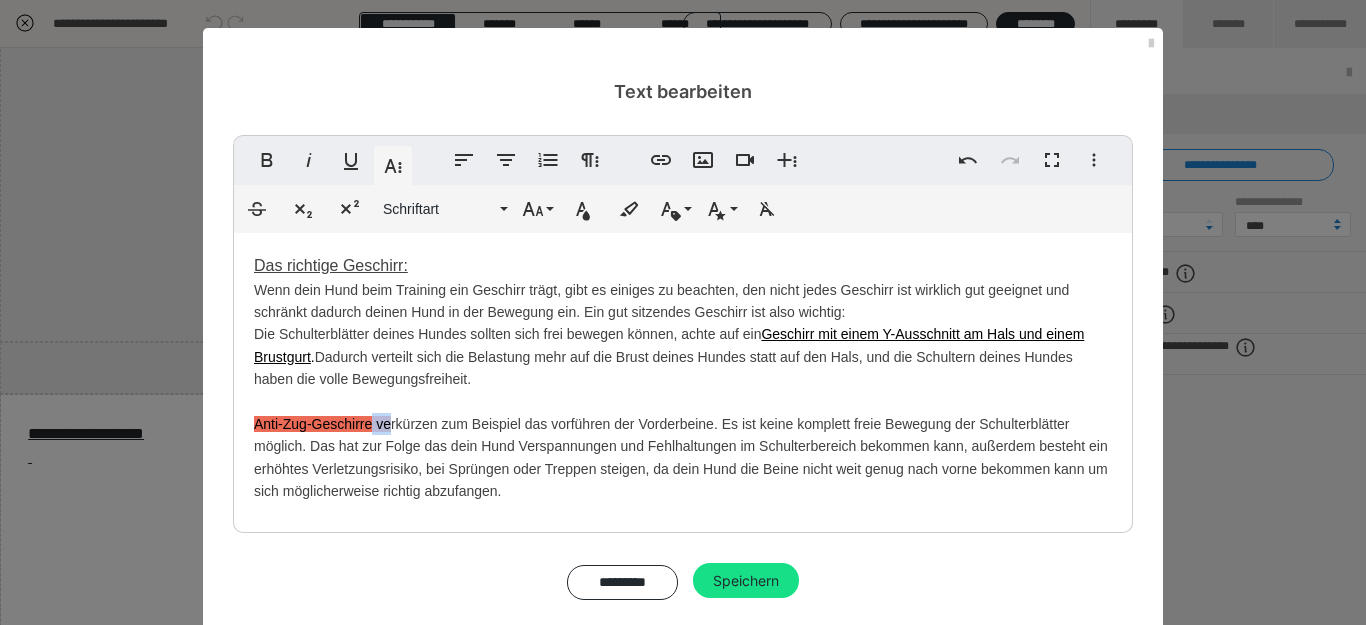 drag, startPoint x: 365, startPoint y: 426, endPoint x: 384, endPoint y: 426, distance: 19 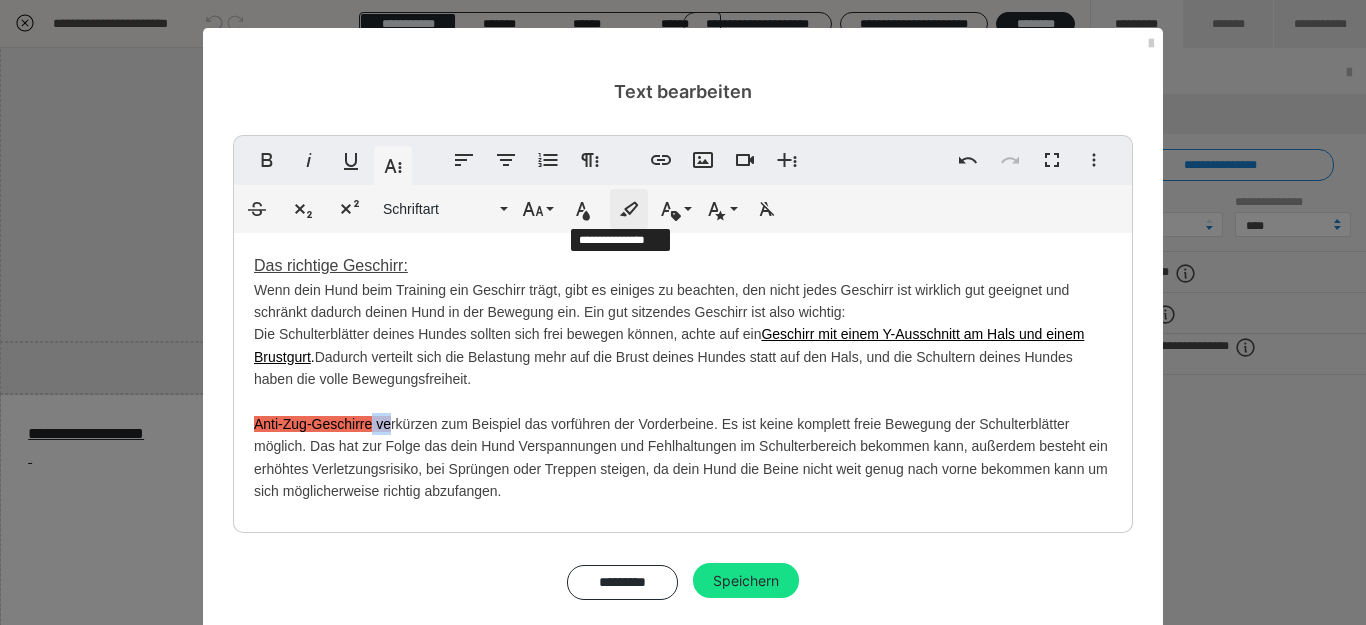 click 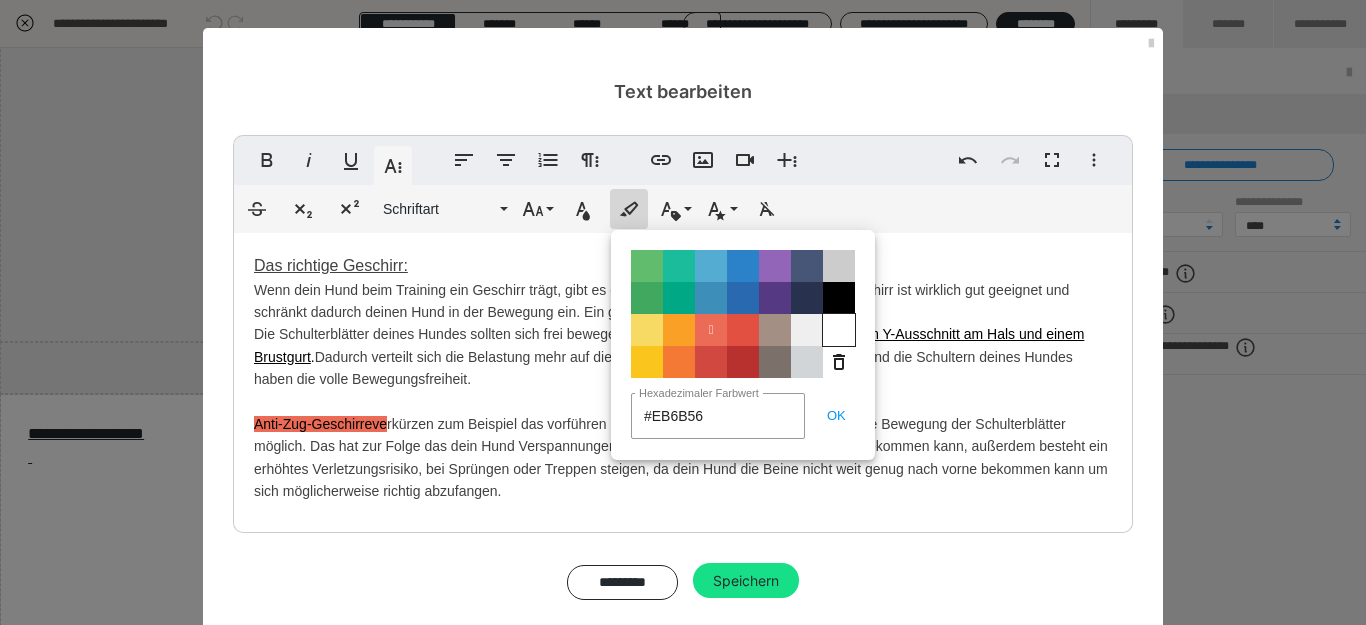 click on "Color#FFFFFF" at bounding box center [839, 330] 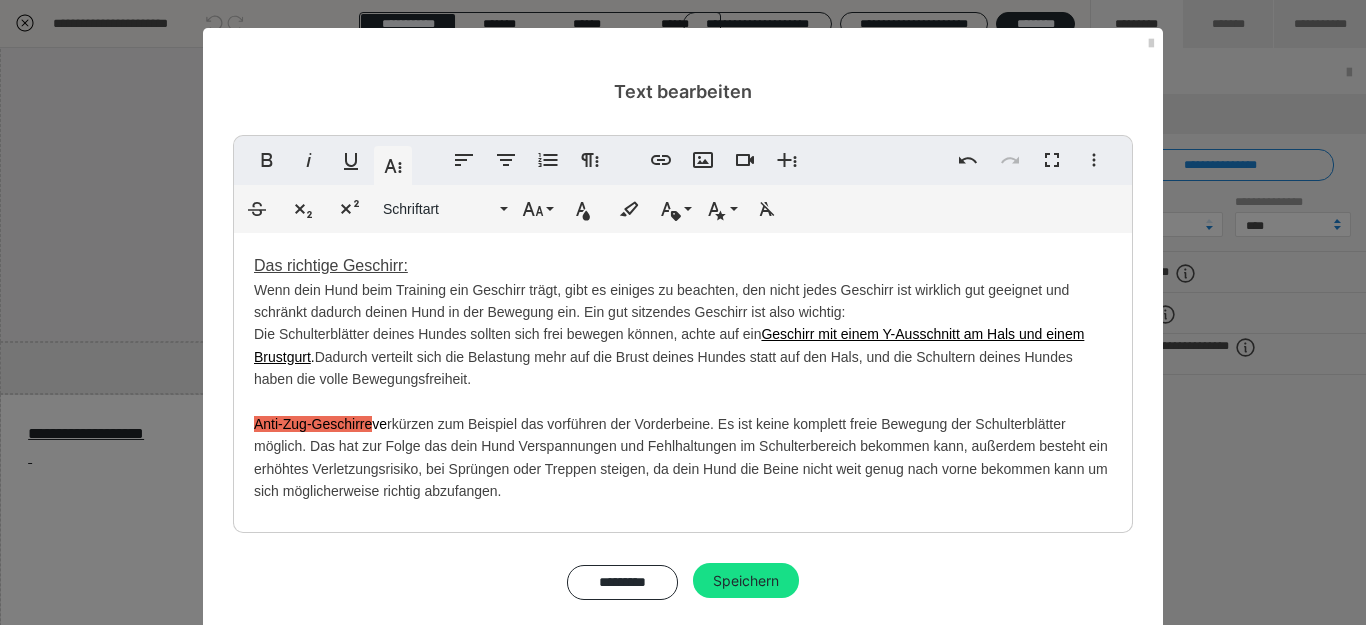 click on "Das richtige Geschirr: Wenn dein Hund beim Training ein Geschirr trägt, gibt es einiges zu beachten, den nicht jedes Geschirr ist wirklich gut geeignet und schränkt dadurch deinen Hund in der Bewegung ein. Ein gut sitzendes Geschirr ist also wichtig: Die Schulterblätter deines Hundes sollten sich frei bewegen können, achte auf ein  Geschirr mit einem Y-Ausschnitt am Hals und einem Brustgurt .  Dadurch verteilt sich die Belastung mehr auf die Brust deines Hundes statt auf den Hals, und die Schultern deines Hundes haben die volle Bewegungsfreiheit.  Anti-Zug-Geschirre  ve rkürzen zum Beispiel das vorführen der Vorderbeine. Es ist keine komplett freie Bewegung der Schulterblätter möglich. Das hat zur Folge das dein Hund Verspannungen und Fehlhaltungen im Schulterbereich bekommen kann, außerdem besteht ein erhöhtes Verletzungsrisiko, bei Sprüngen oder Treppen steigen, da dein Hund die Beine nicht weit genug nach vorne bekommen kann um sich möglicherweise richtig abzufangen." at bounding box center [683, 378] 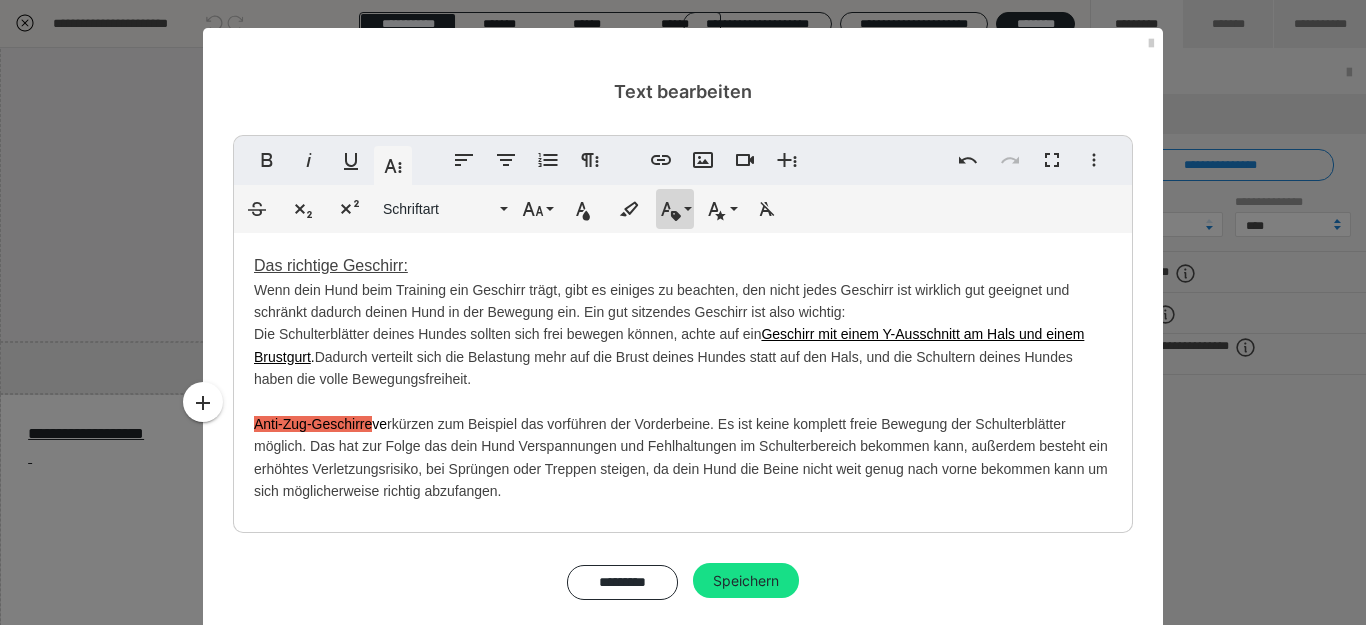click on "Inline Class" at bounding box center (675, 209) 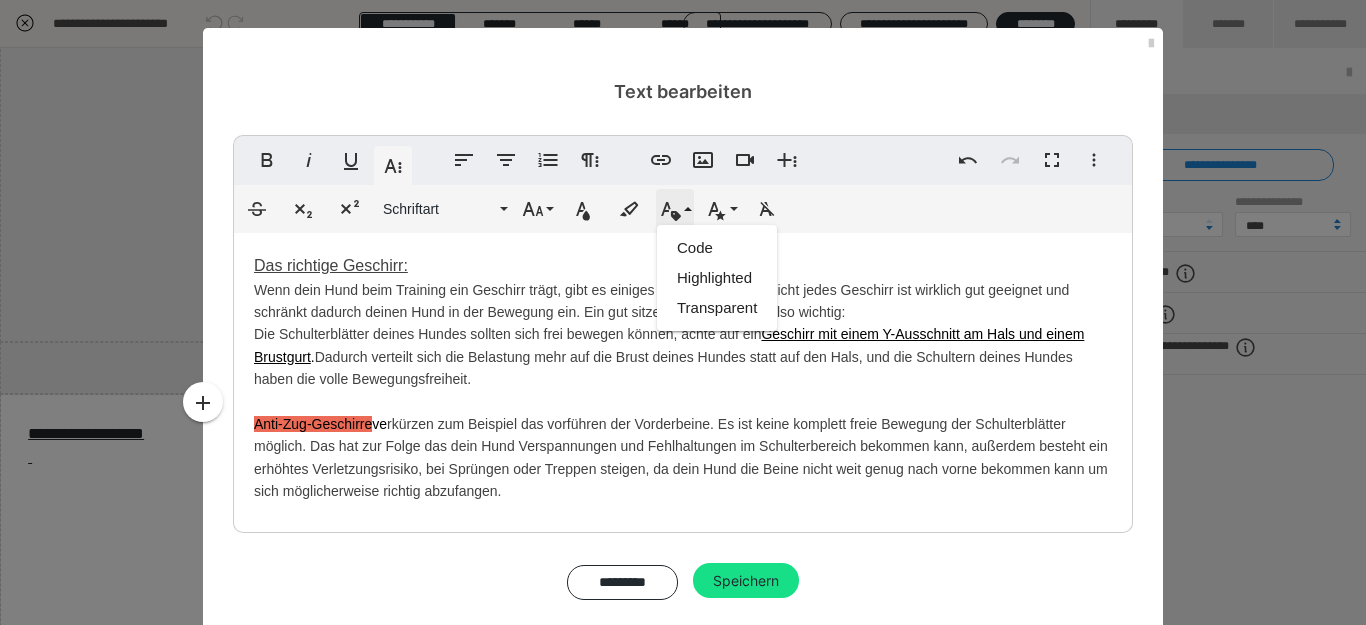 click on "Inline Class" at bounding box center [675, 209] 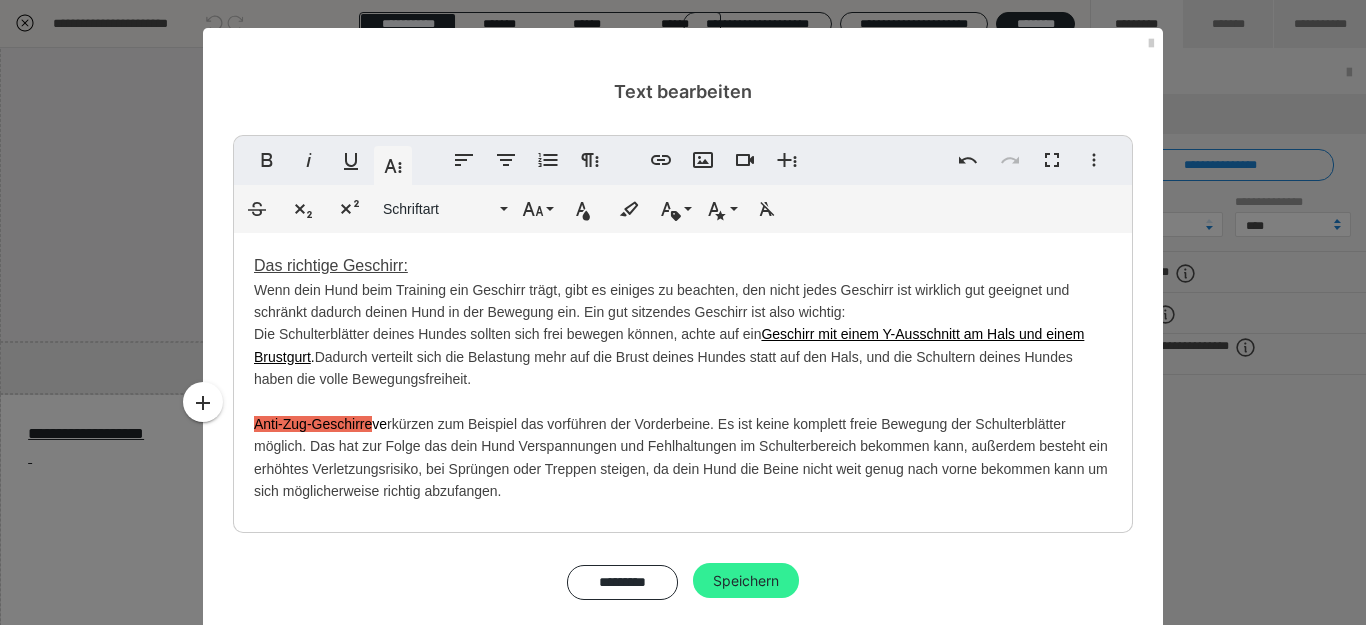 click on "Speichern" at bounding box center [746, 581] 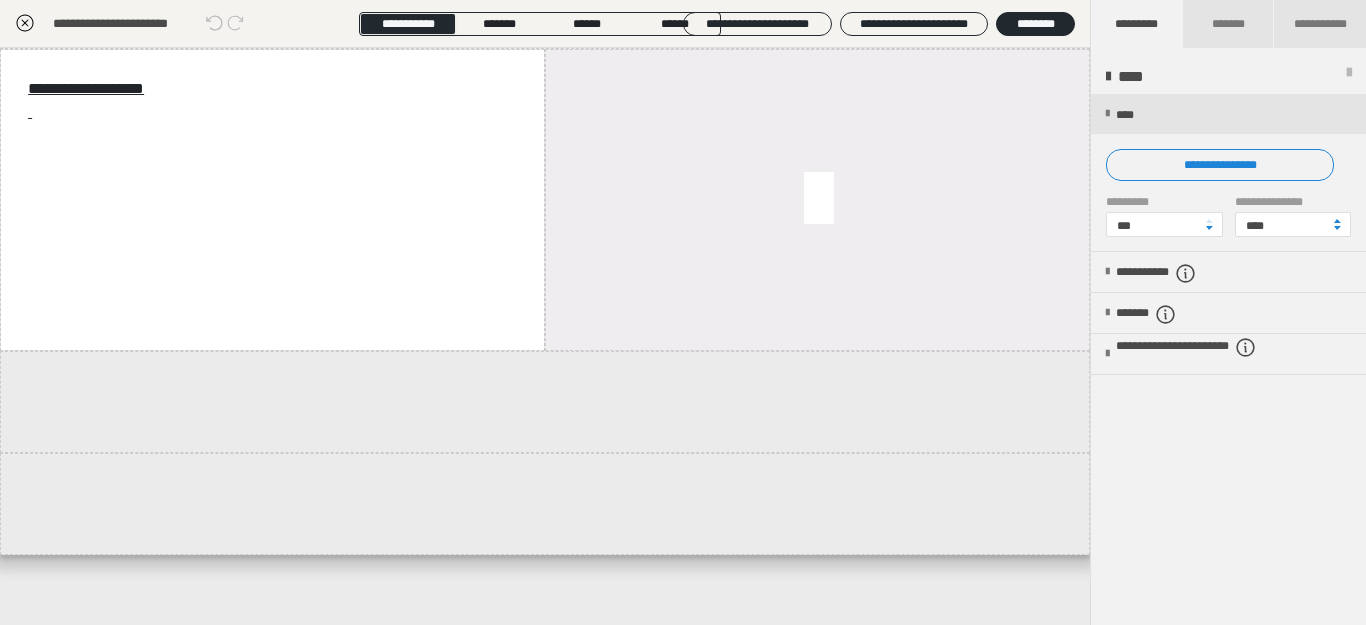 scroll, scrollTop: 1839, scrollLeft: 0, axis: vertical 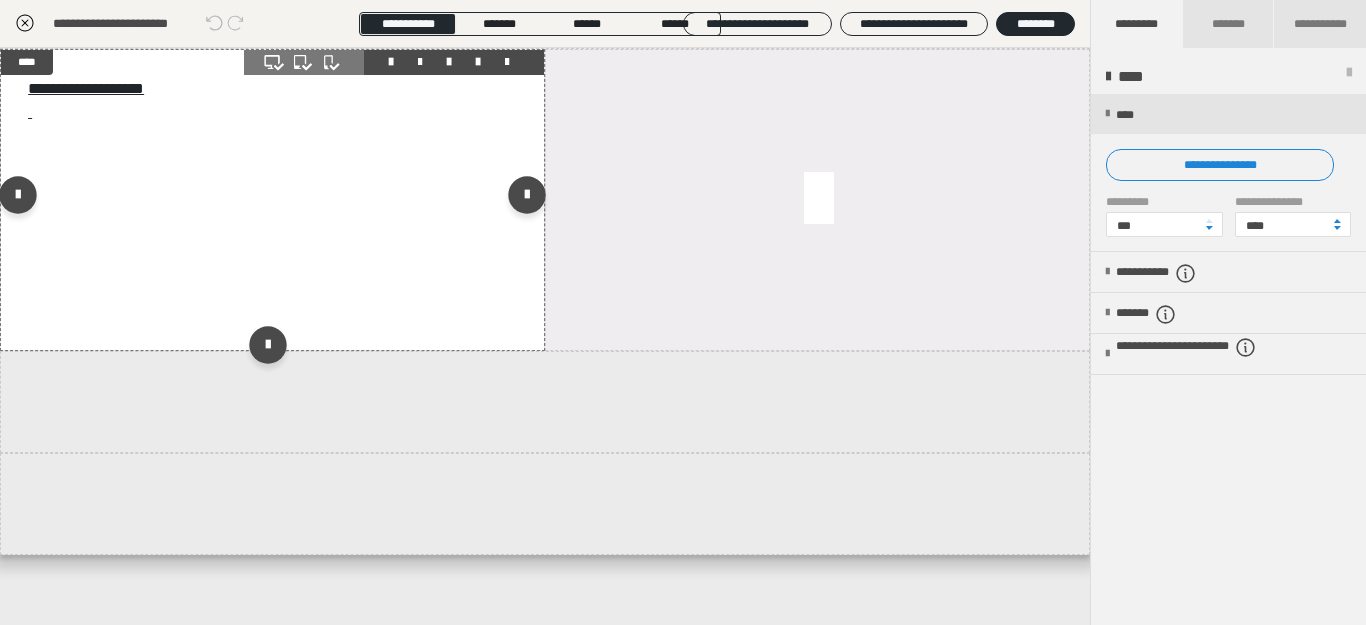 click on "**********" at bounding box center [272, 200] 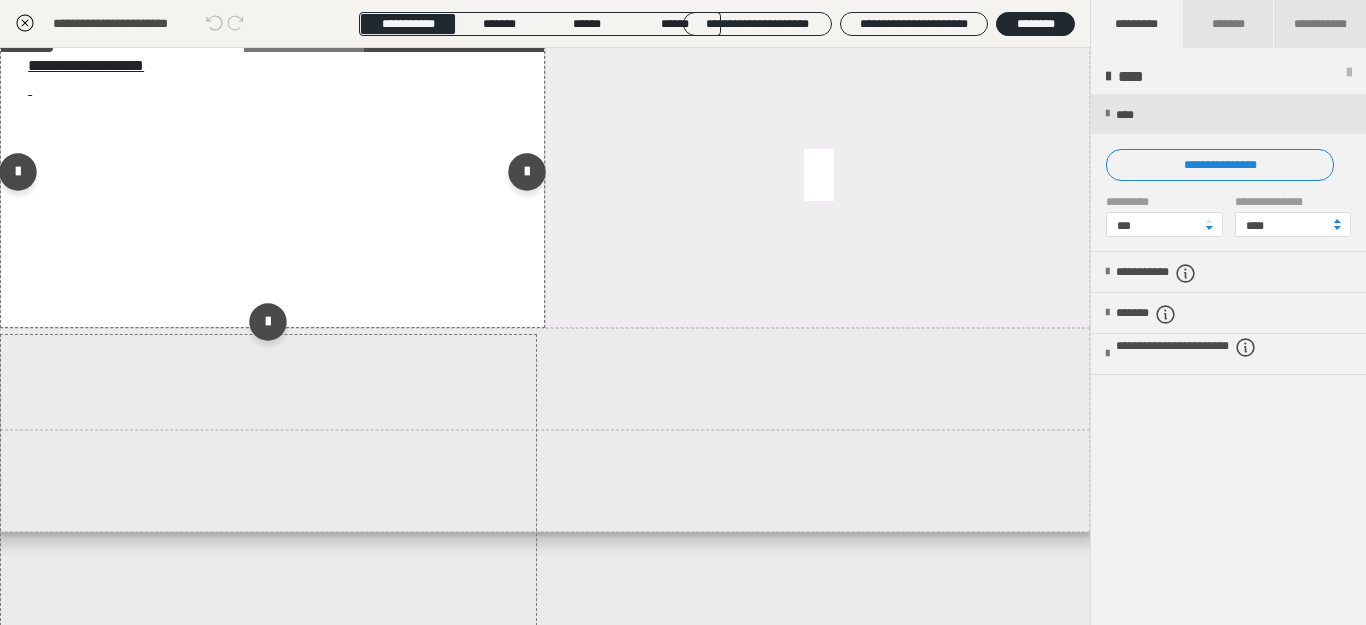 click on "**********" at bounding box center (272, 177) 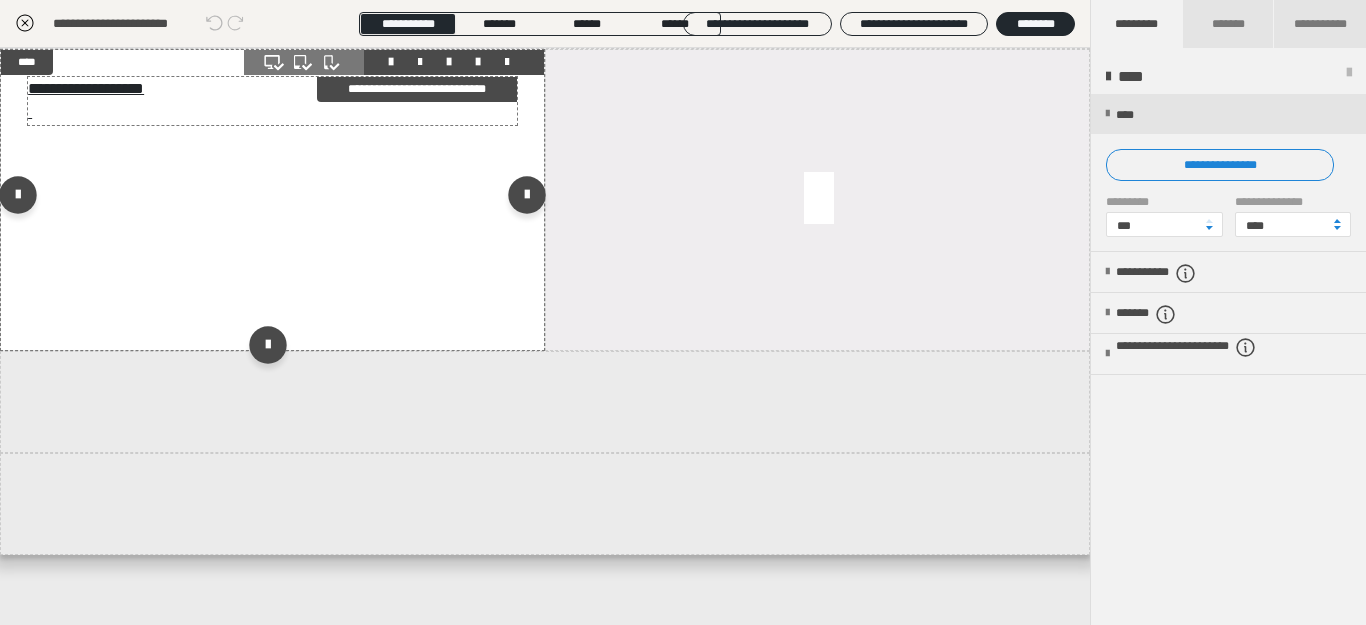 click on "**********" at bounding box center (272, 101) 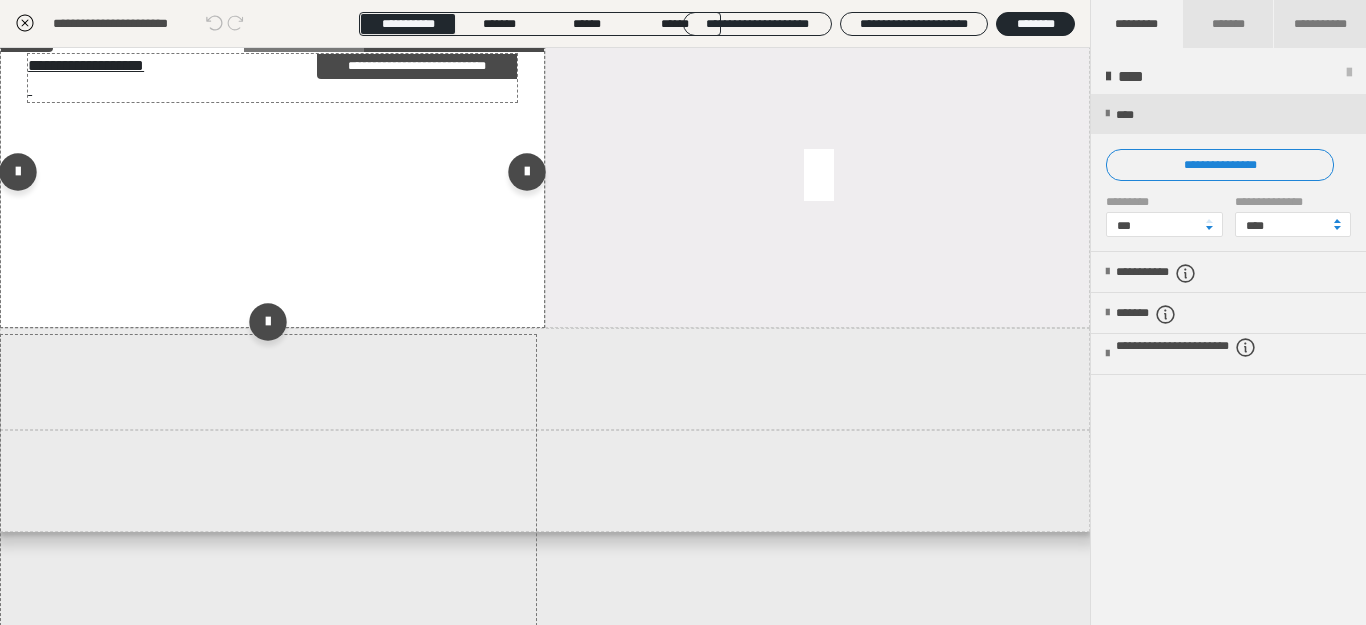 click on "**********" at bounding box center (272, 78) 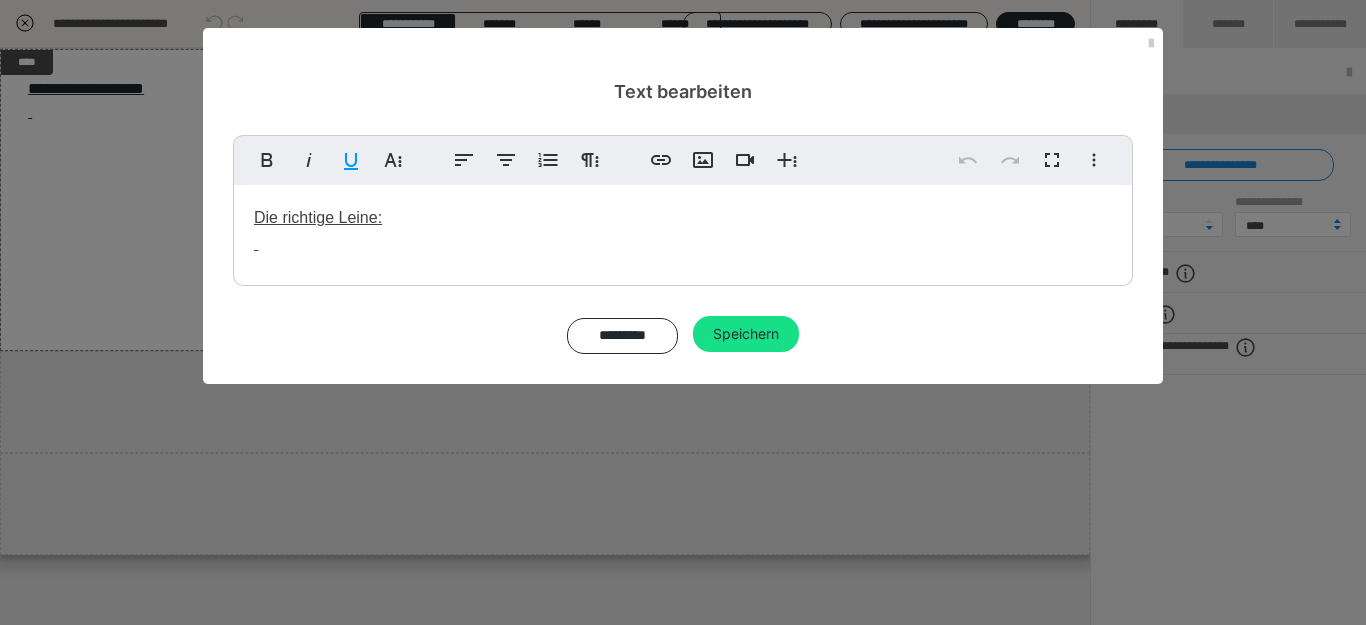 click on "Die richtige Leine:" at bounding box center [318, 217] 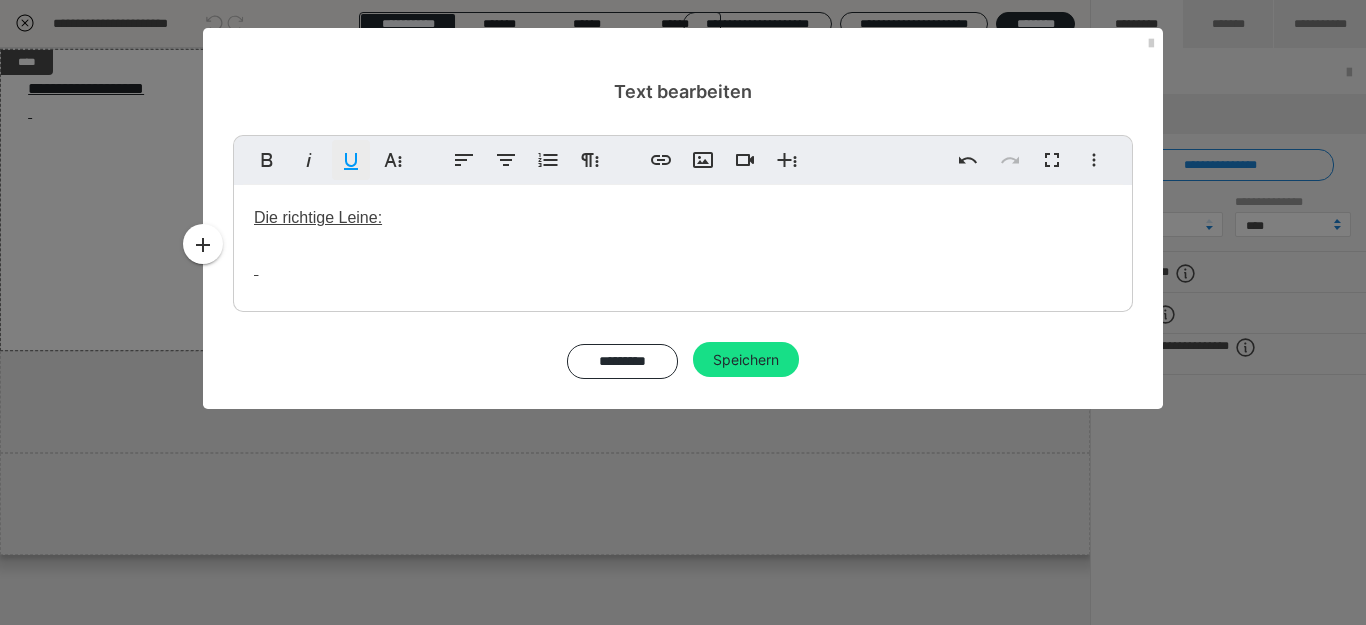 click 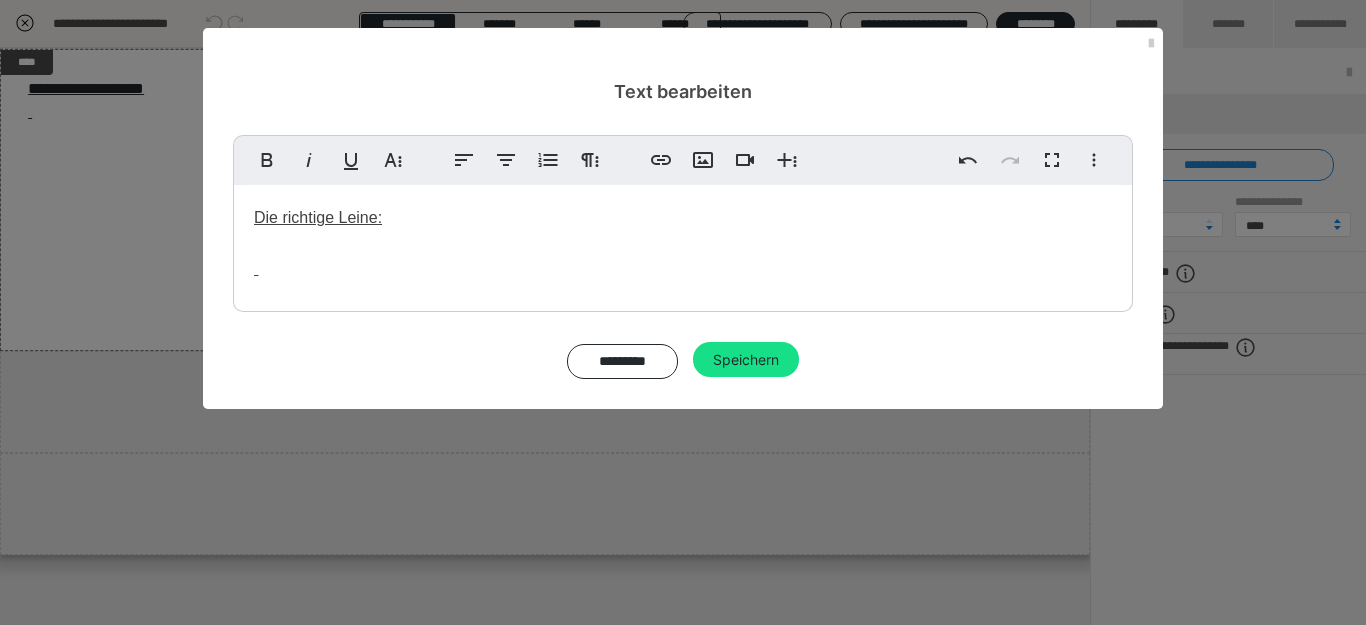 click on "Die richtige Leine: ​ ​​ ​​" at bounding box center [683, 243] 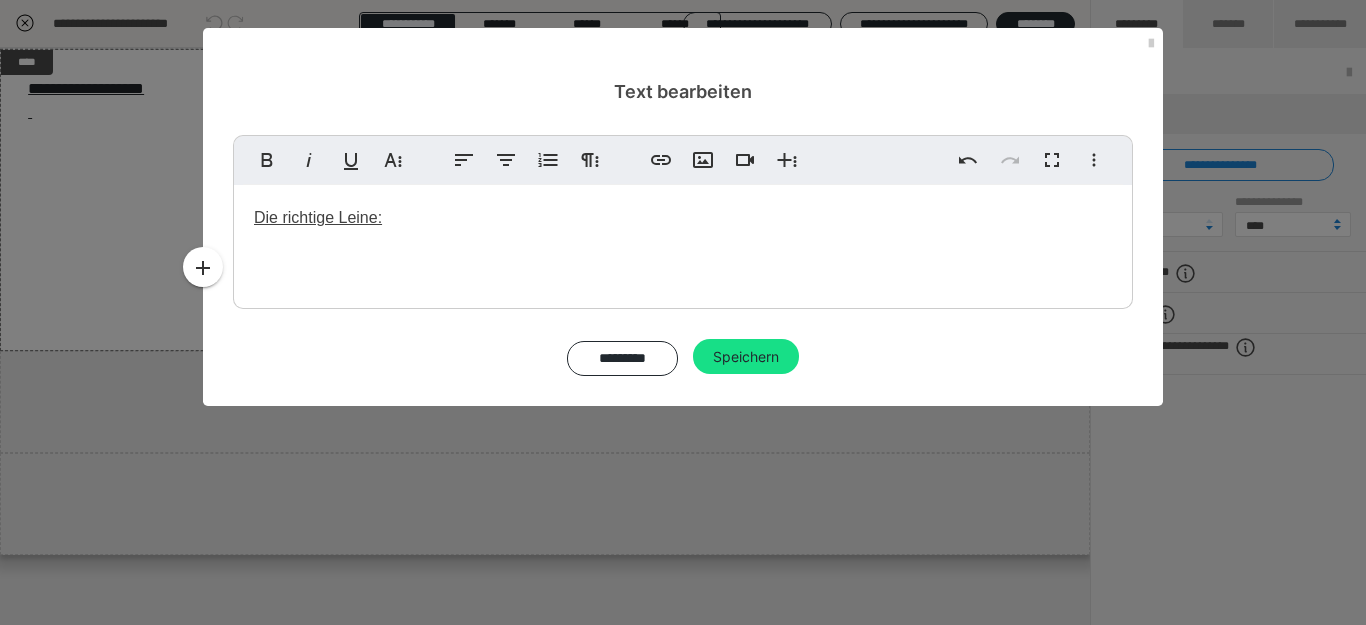 type 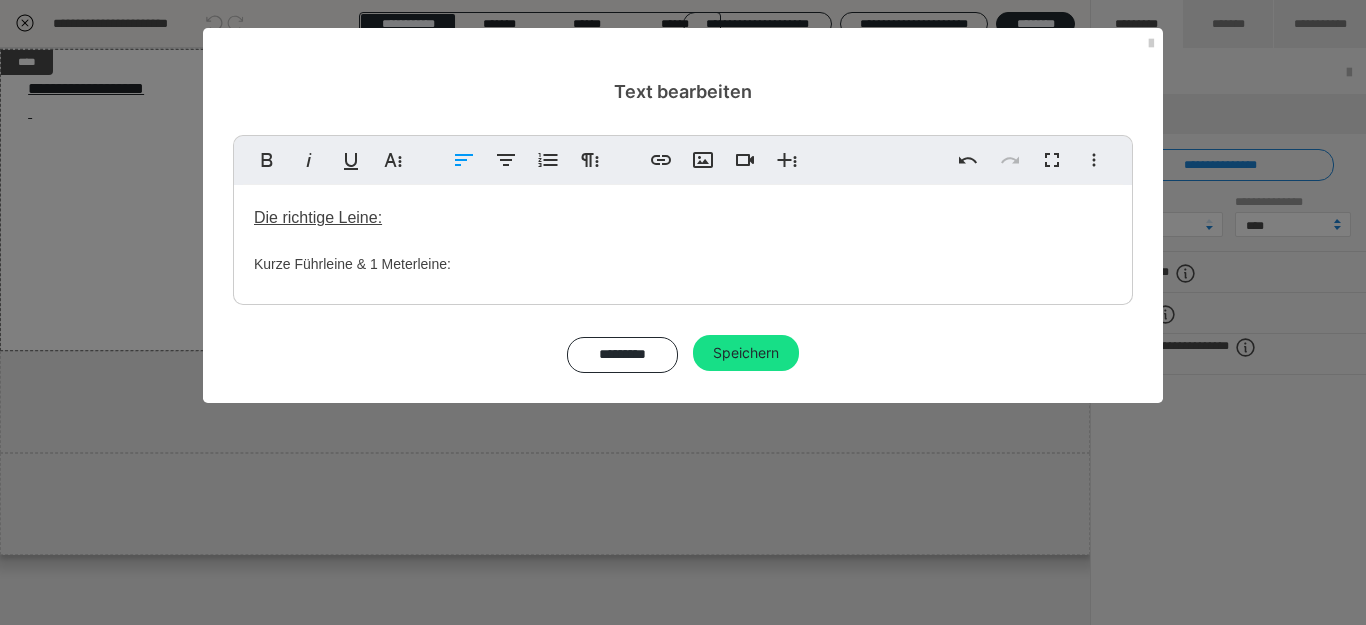 click on "Die richtige Leine: Kurze Führleine & 1 Meterleine:" at bounding box center [683, 240] 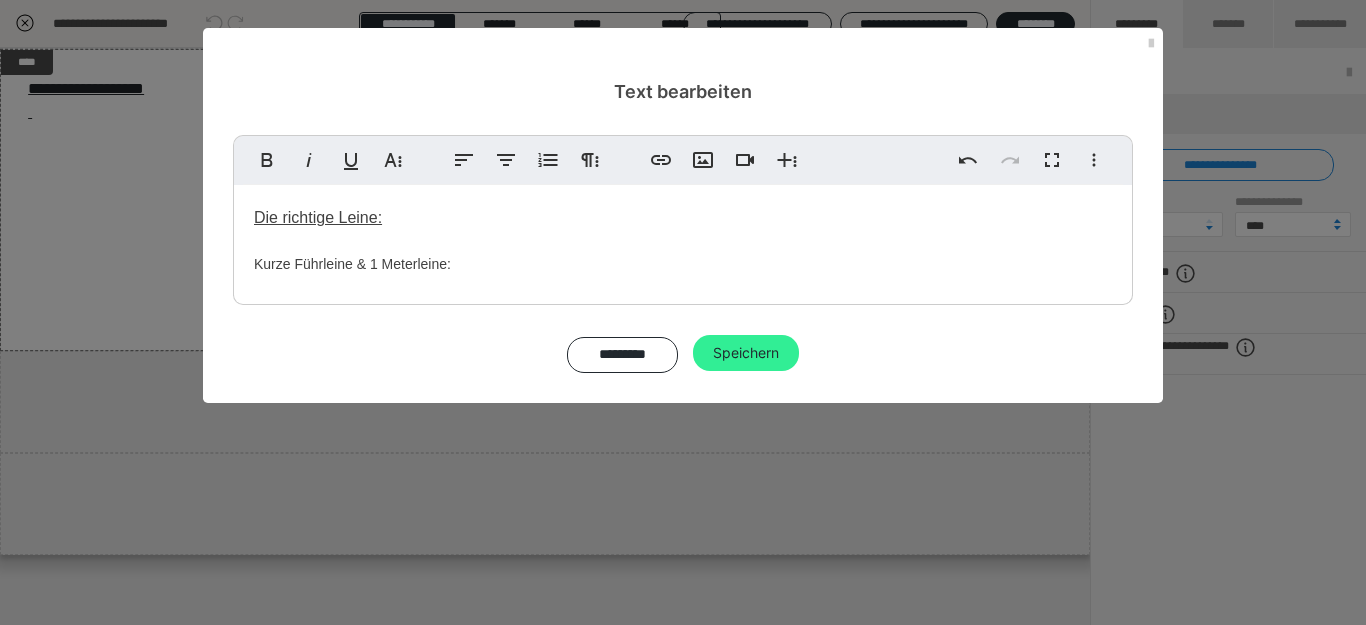 click on "Speichern" at bounding box center [746, 353] 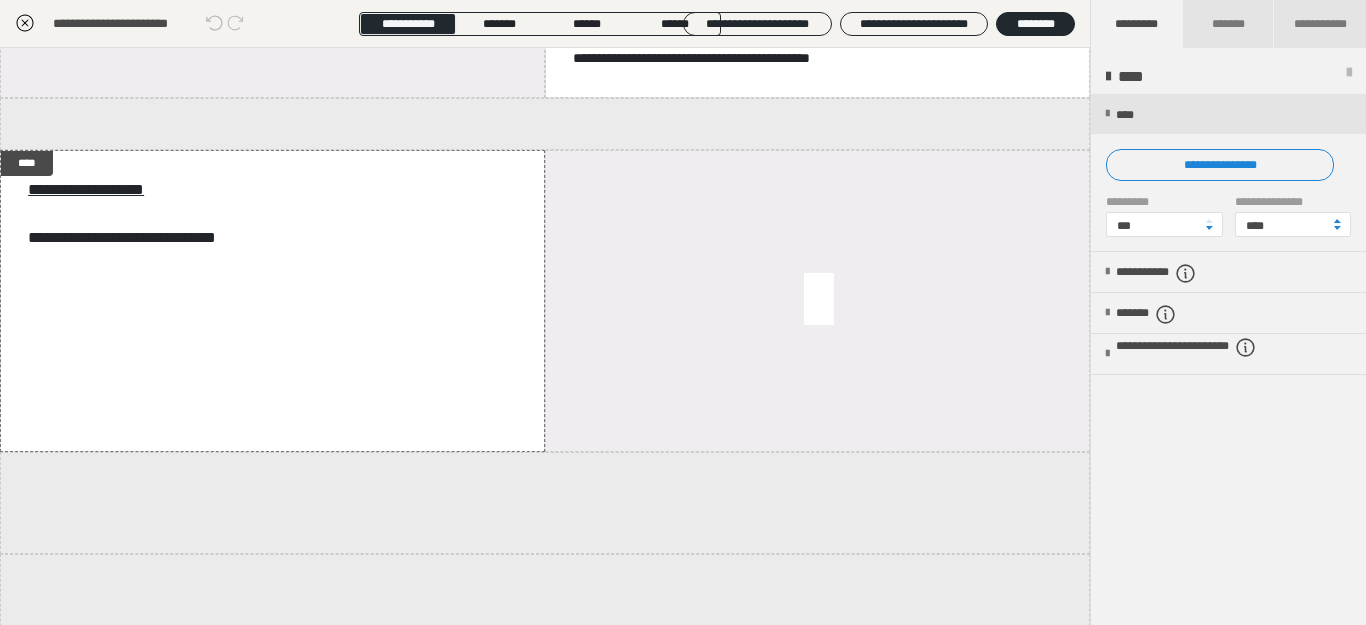scroll, scrollTop: 1799, scrollLeft: 0, axis: vertical 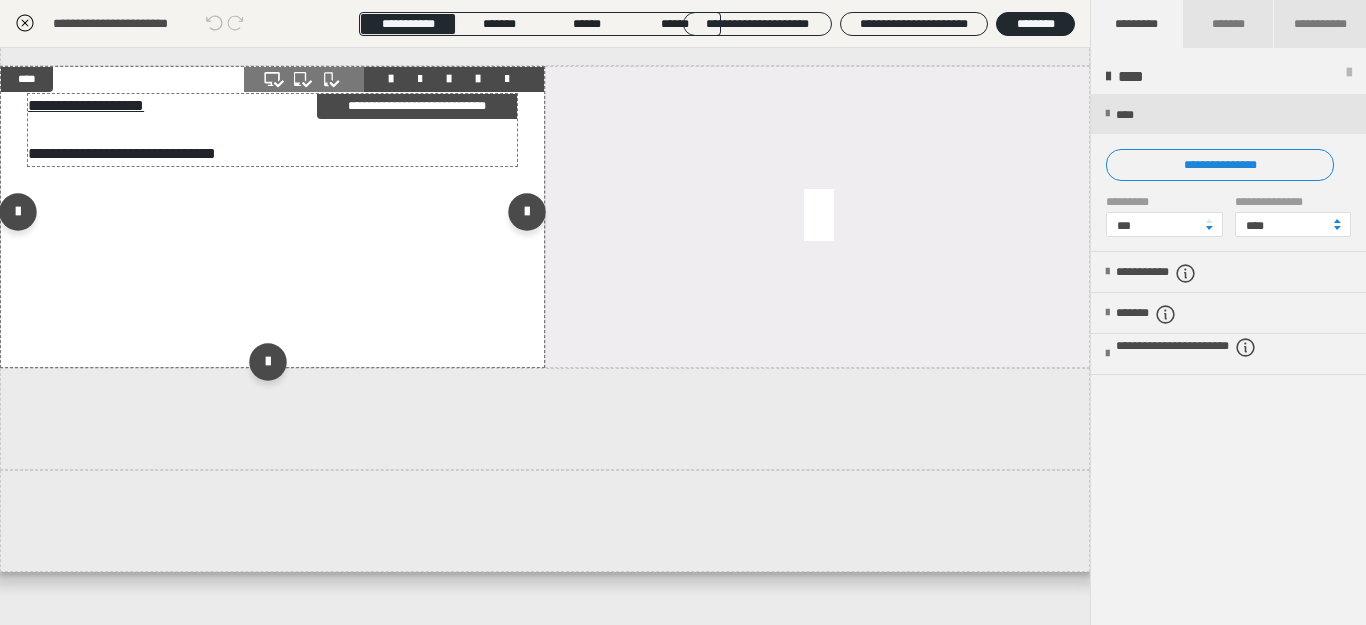 click on "**********" at bounding box center [268, 130] 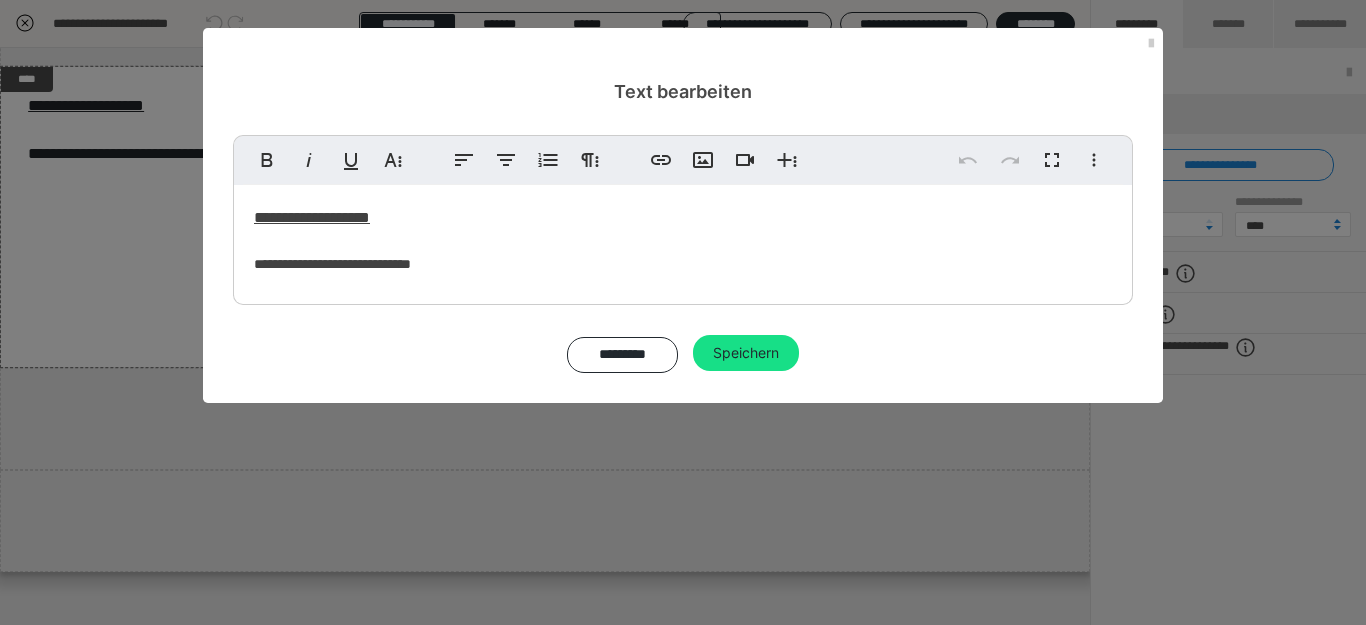 click on "**********" at bounding box center (312, 217) 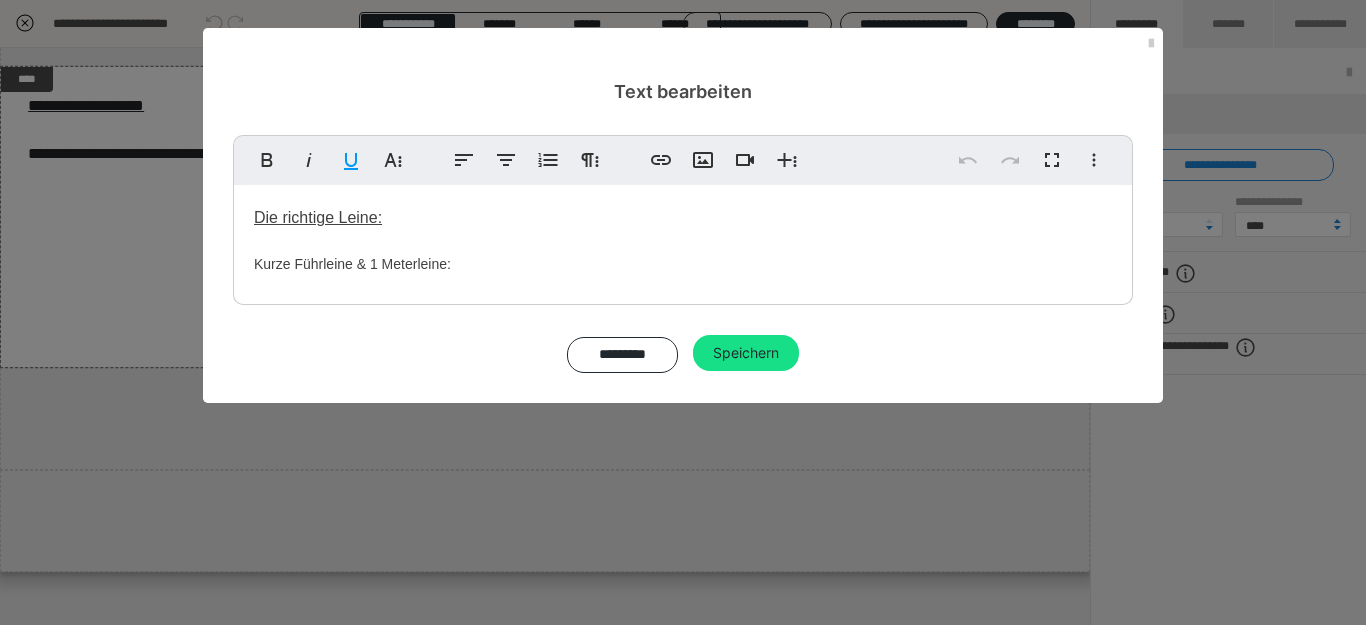 click on "Die richtige Leine: Kurze Führleine & 1 Meterleine:" at bounding box center (683, 240) 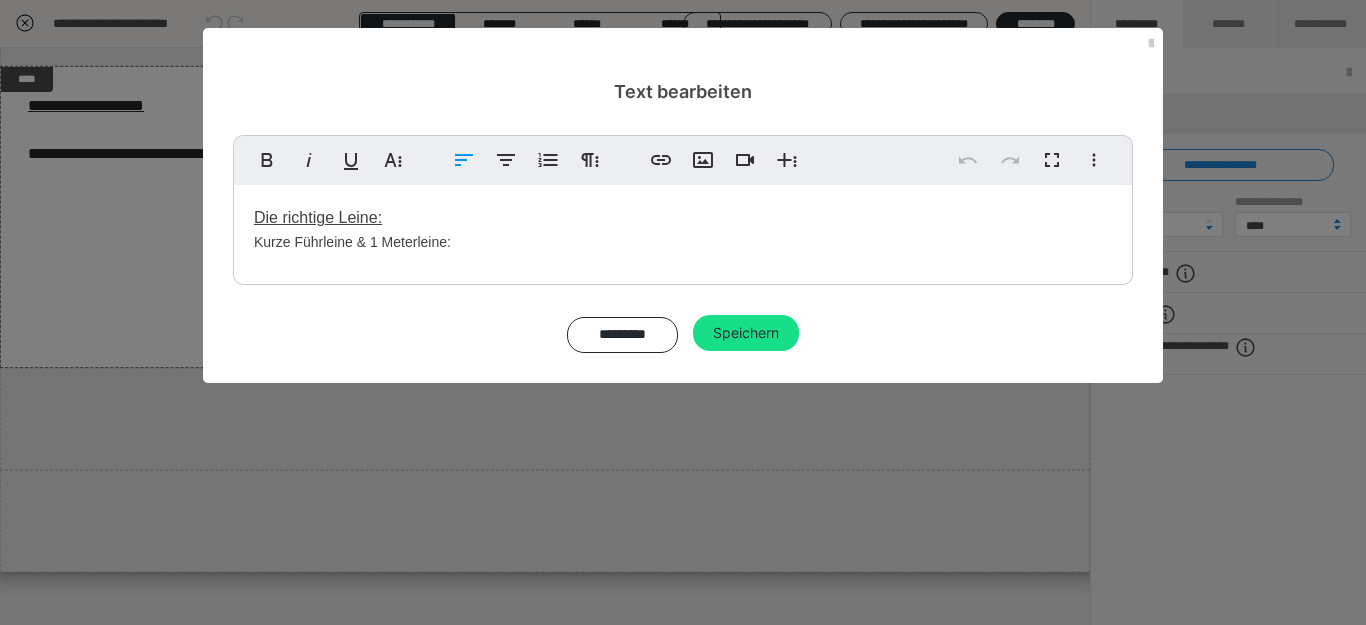 type 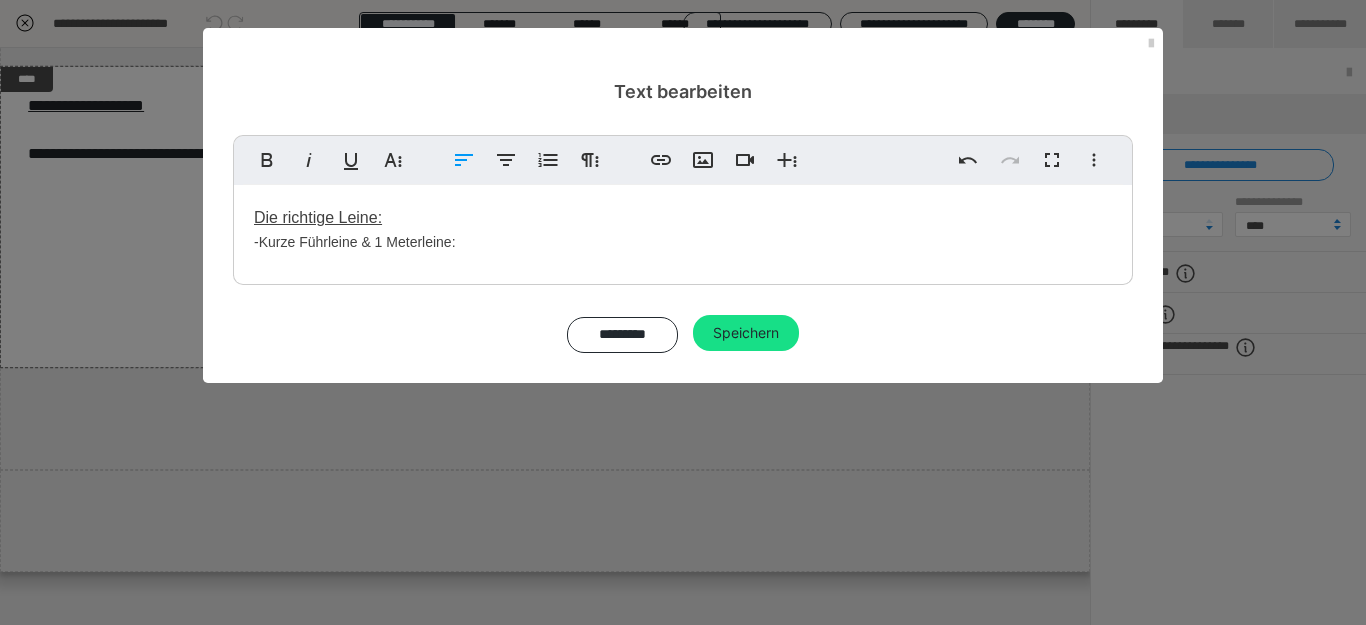 click on "Die richtige Leine: -  Kurze Führleine & 1 Meterleine:" at bounding box center [683, 230] 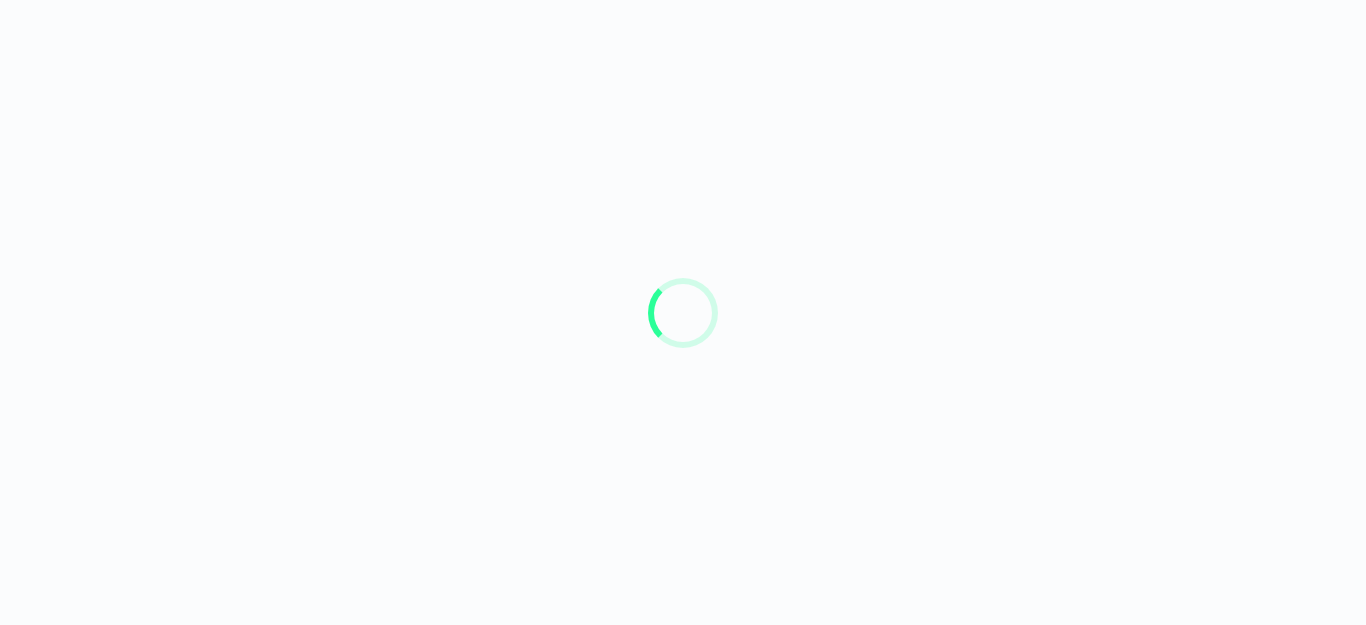 scroll, scrollTop: 0, scrollLeft: 0, axis: both 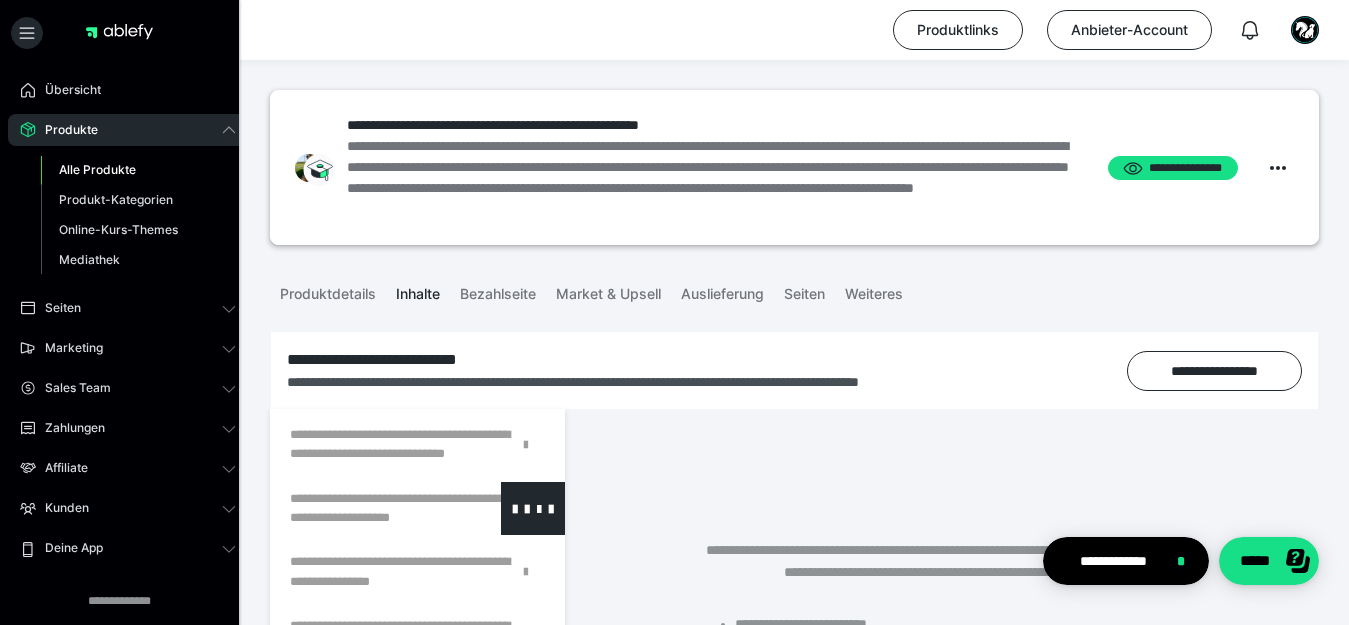 click at bounding box center [365, 508] 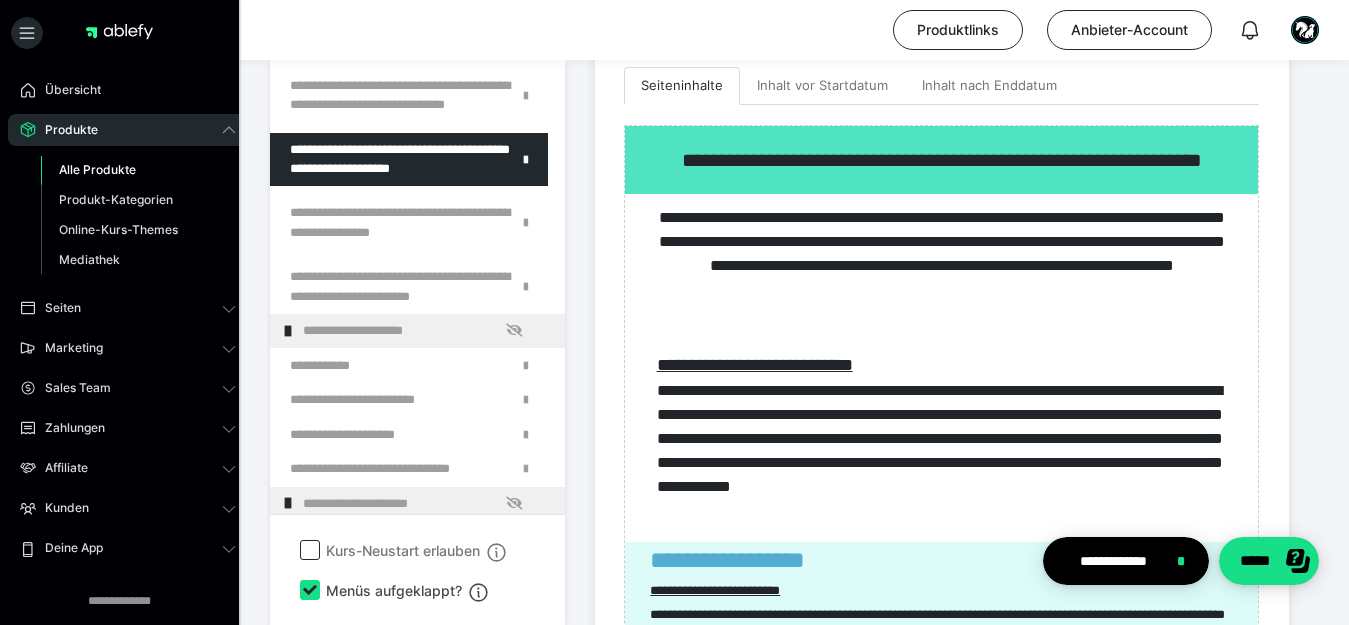 scroll, scrollTop: 515, scrollLeft: 0, axis: vertical 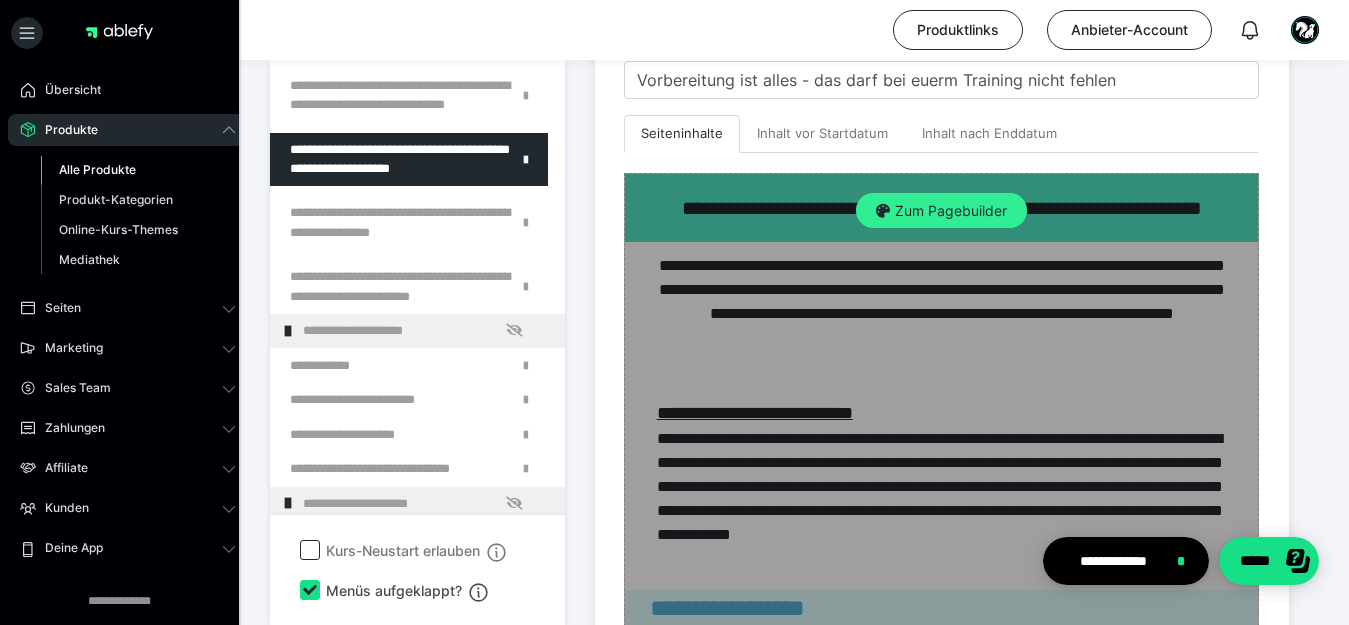 click on "Zum Pagebuilder" at bounding box center [941, 211] 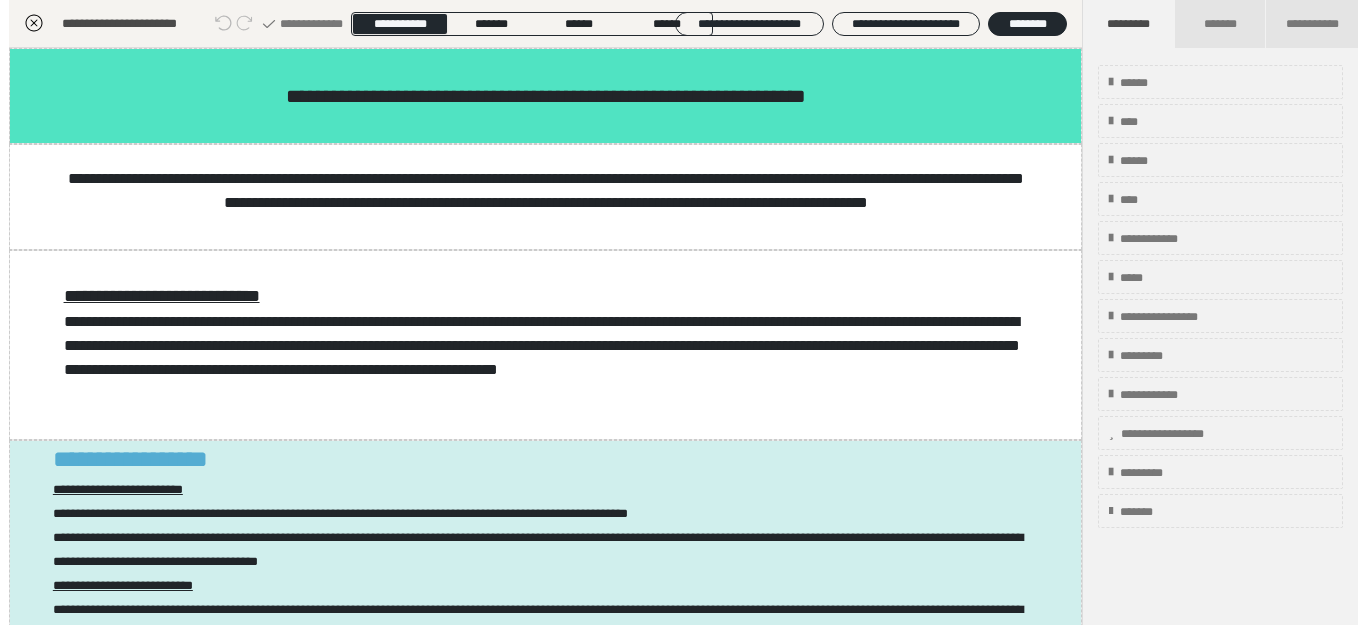 scroll, scrollTop: 349, scrollLeft: 0, axis: vertical 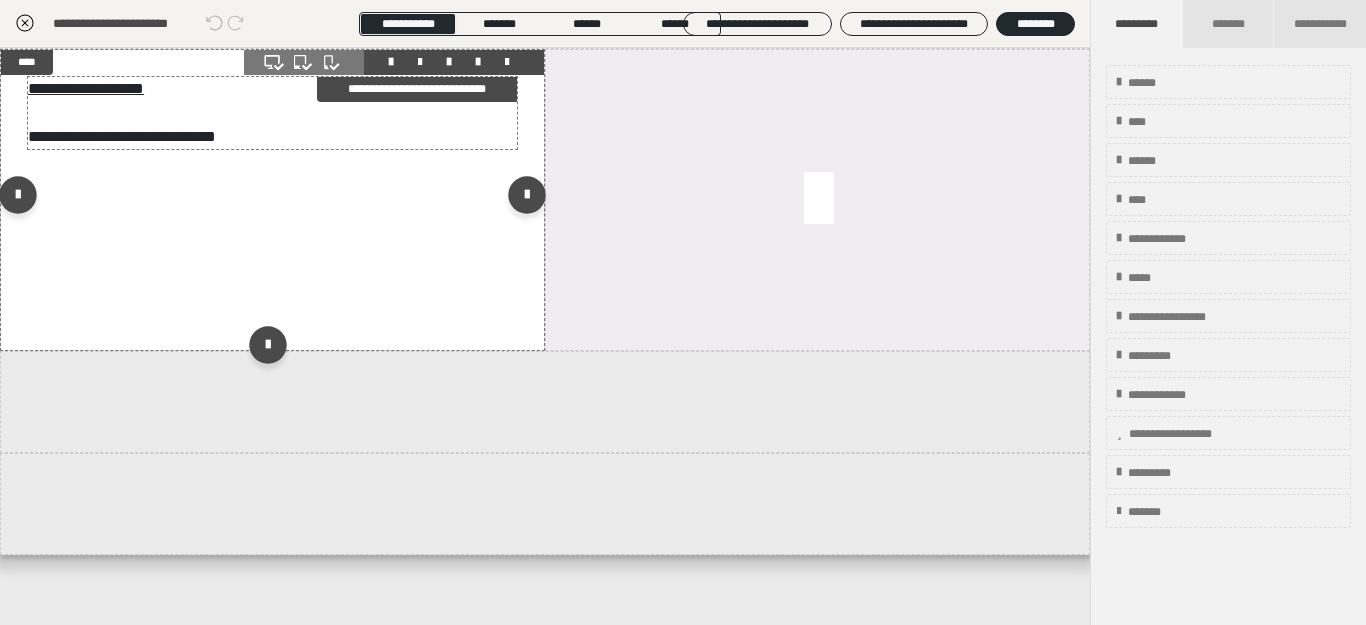 click on "**********" at bounding box center [268, 113] 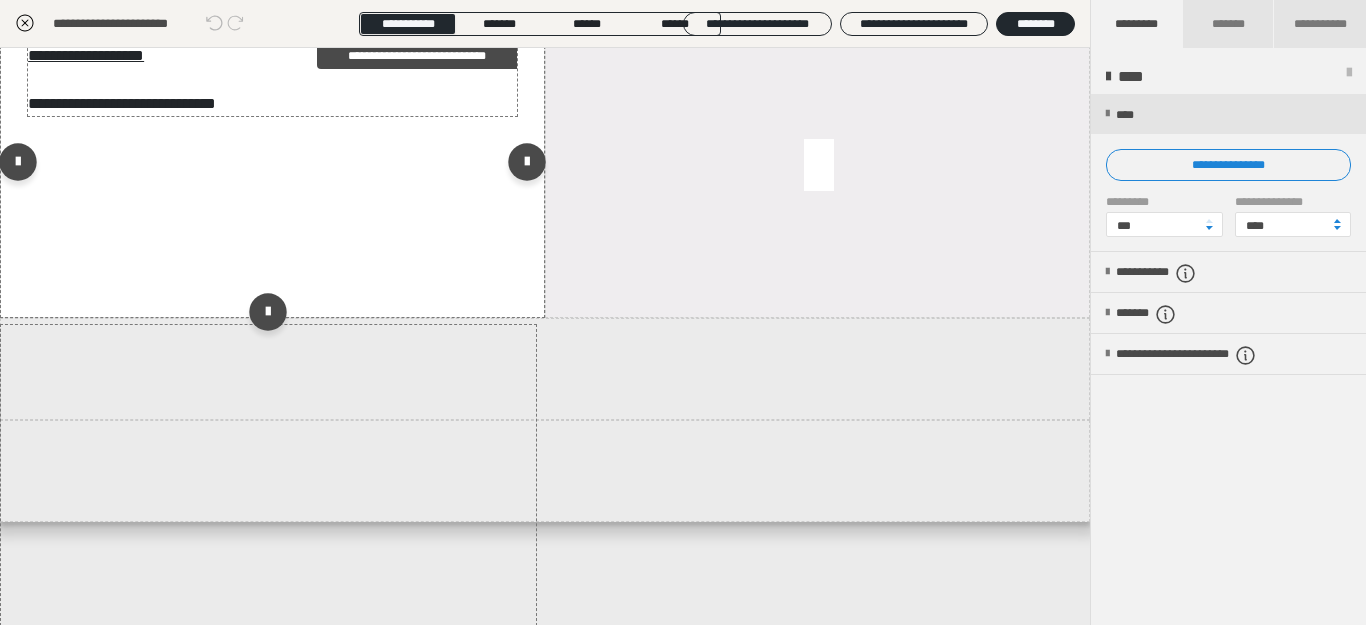 click on "**********" at bounding box center (268, 80) 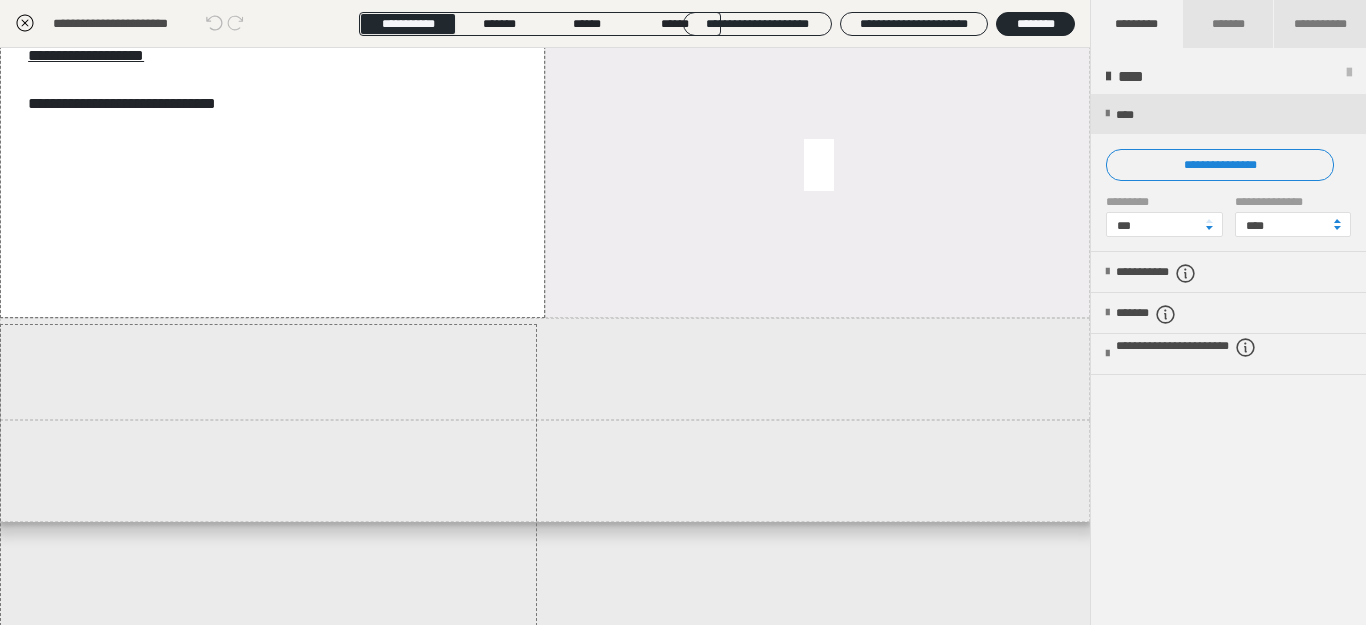 click on "**********" at bounding box center (683, 204) 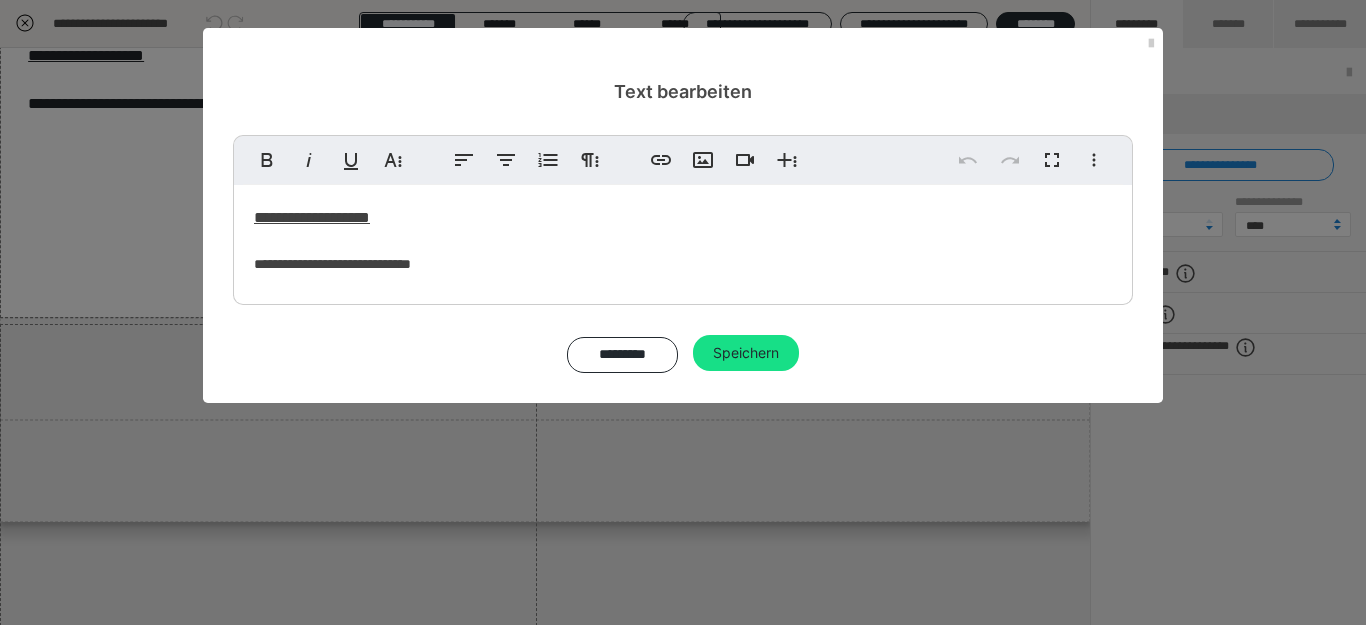 click on "**********" at bounding box center (683, 254) 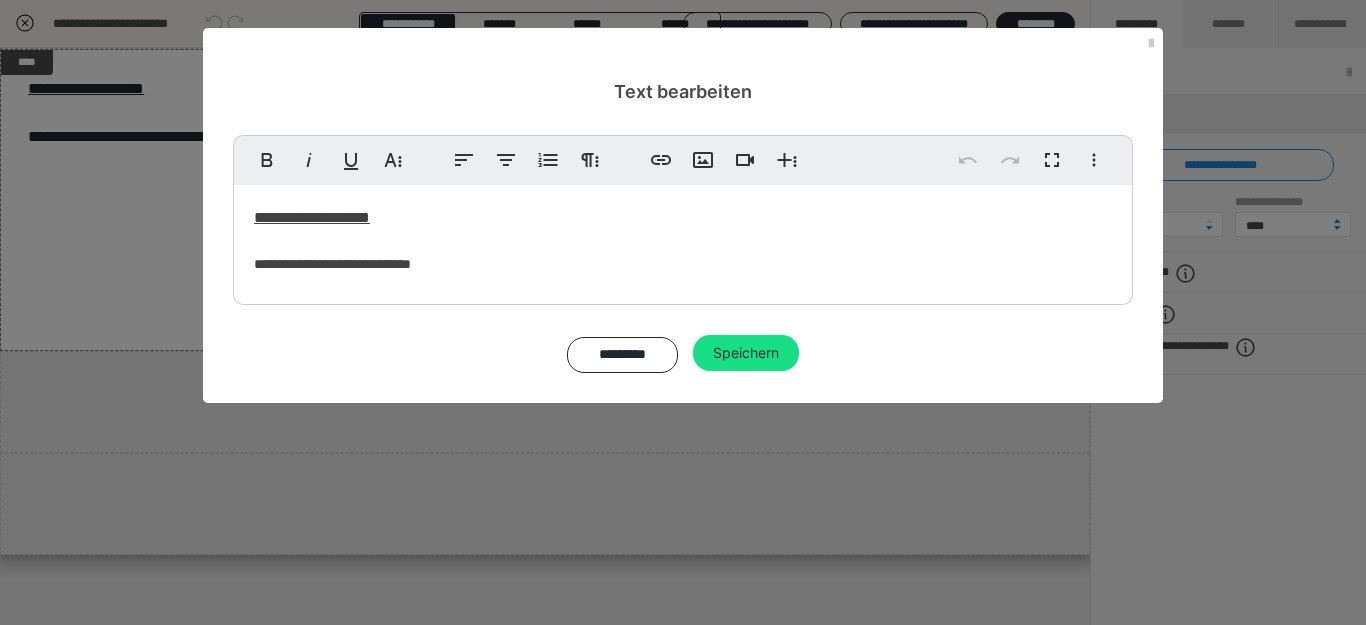 click on "**********" at bounding box center (683, 240) 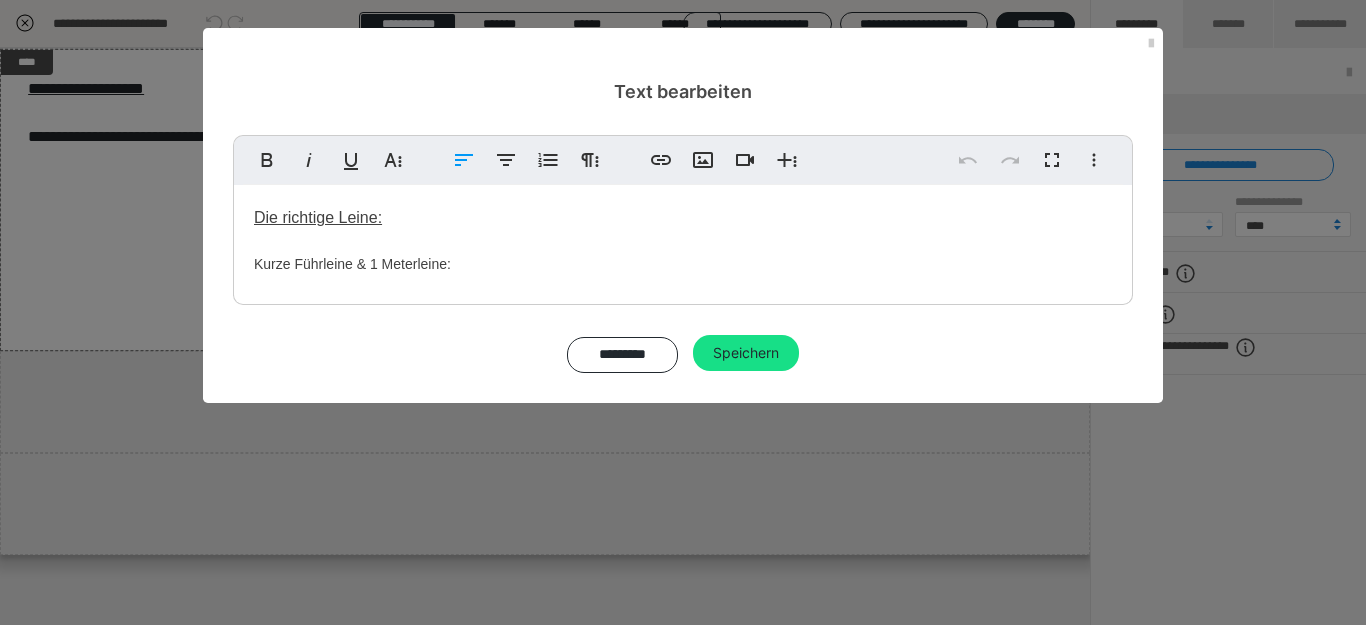 type 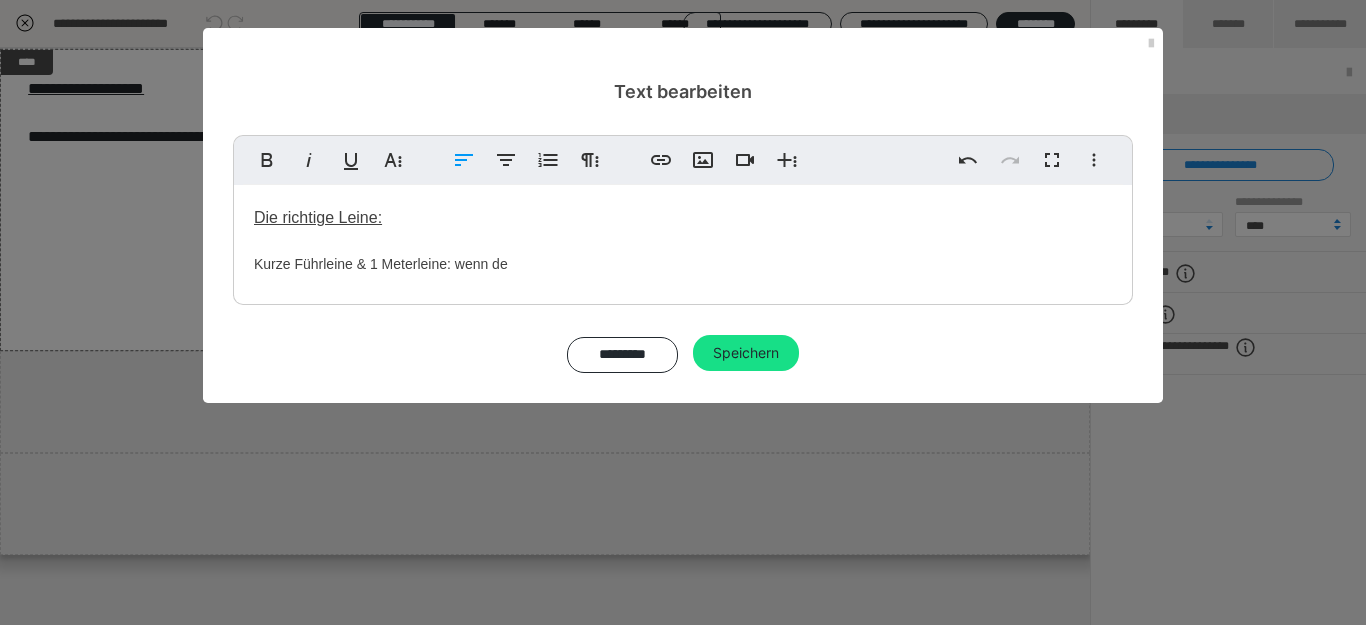 click on "Die richtige Leine: Kurze Führleine & 1 Meterleine: wenn de" at bounding box center (683, 240) 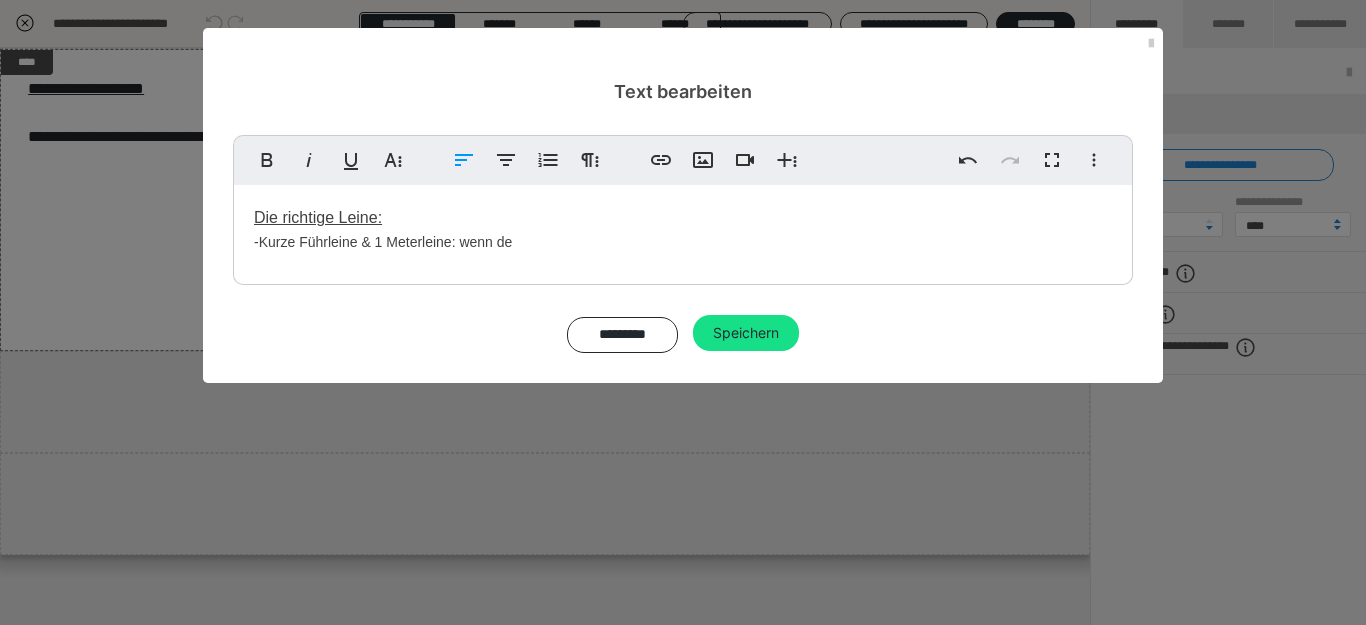 click on "Die richtige Leine: -  Kurze Führleine & 1 Meterleine: wenn de" at bounding box center [683, 230] 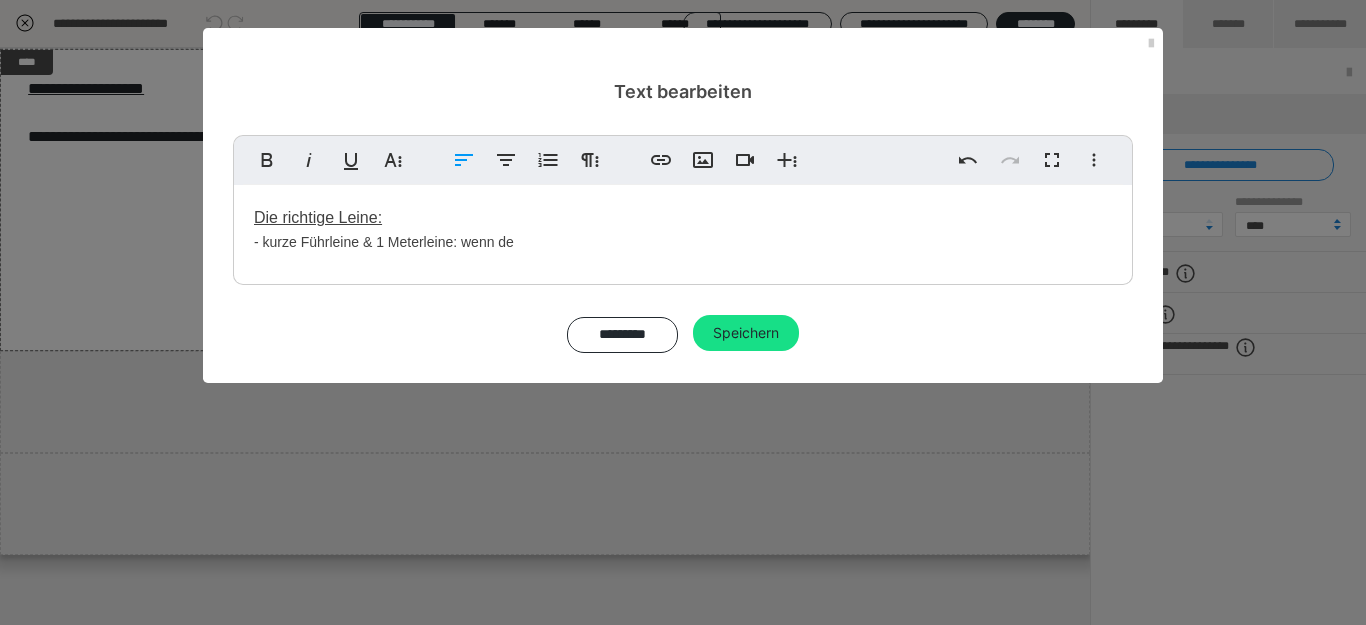 click on "Die richtige Leine: - kurze Führleine & 1 Meterleine: wenn de" at bounding box center (683, 230) 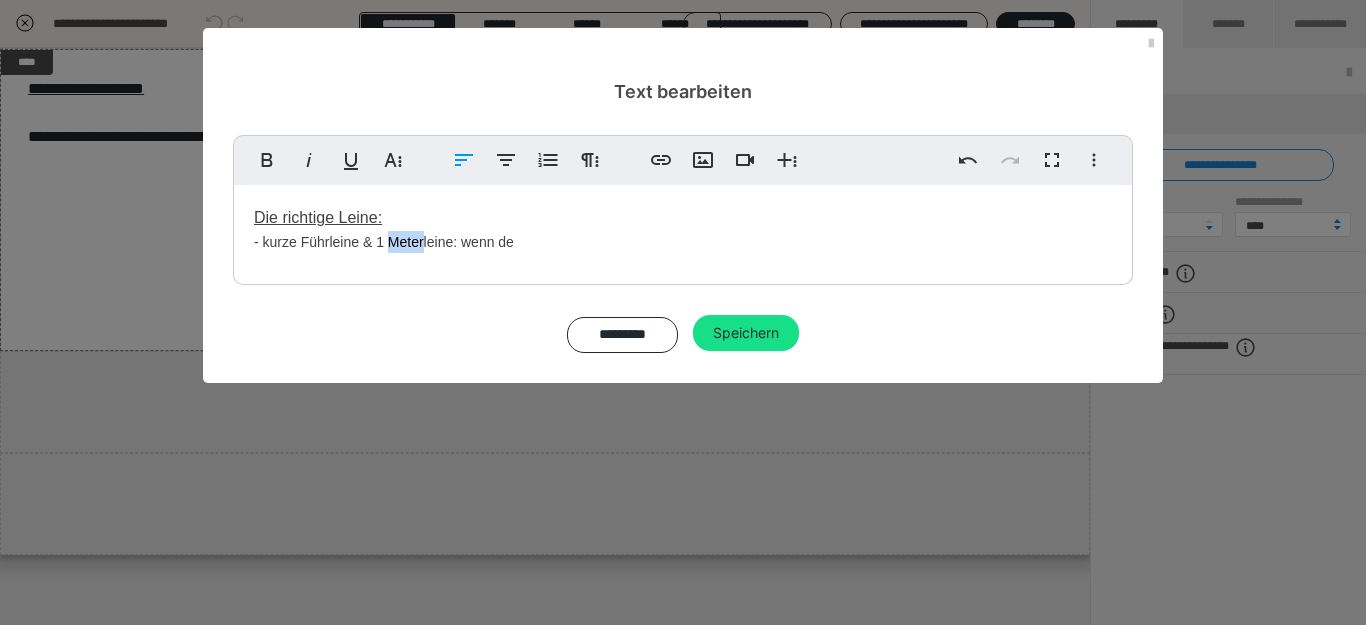 drag, startPoint x: 422, startPoint y: 245, endPoint x: 392, endPoint y: 244, distance: 30.016663 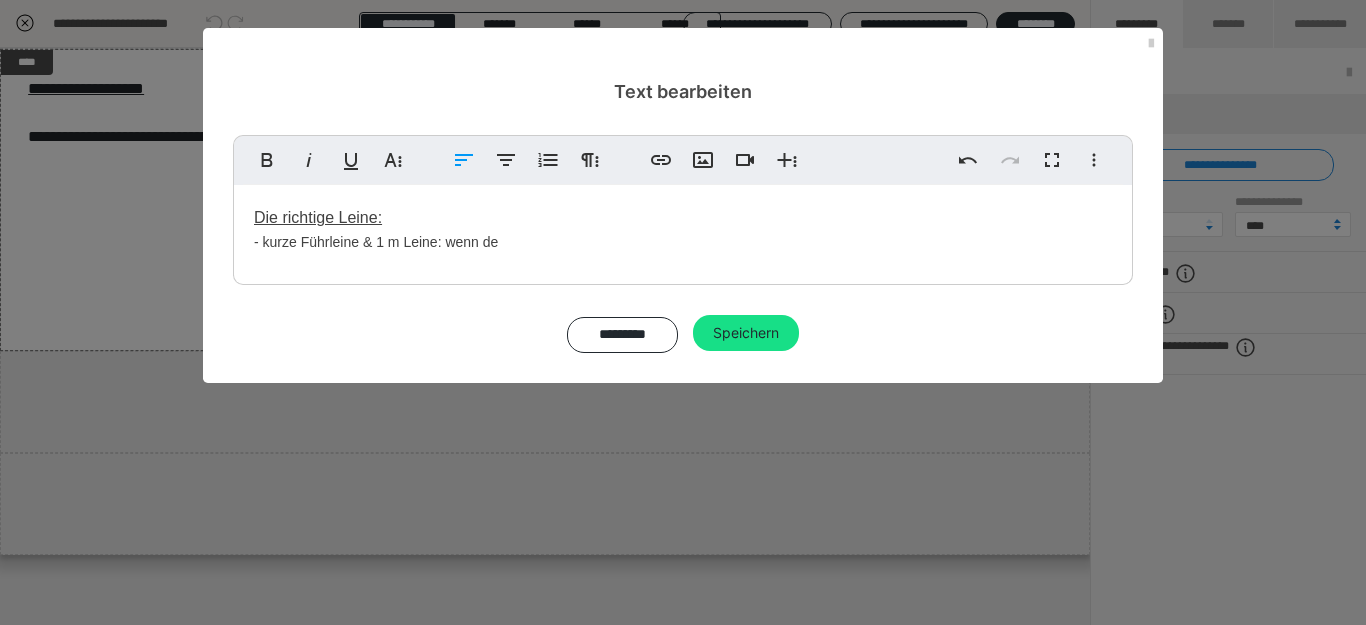 click on "Die richtige Leine: - kurze Führleine & 1 m Leine: wenn de" at bounding box center [683, 230] 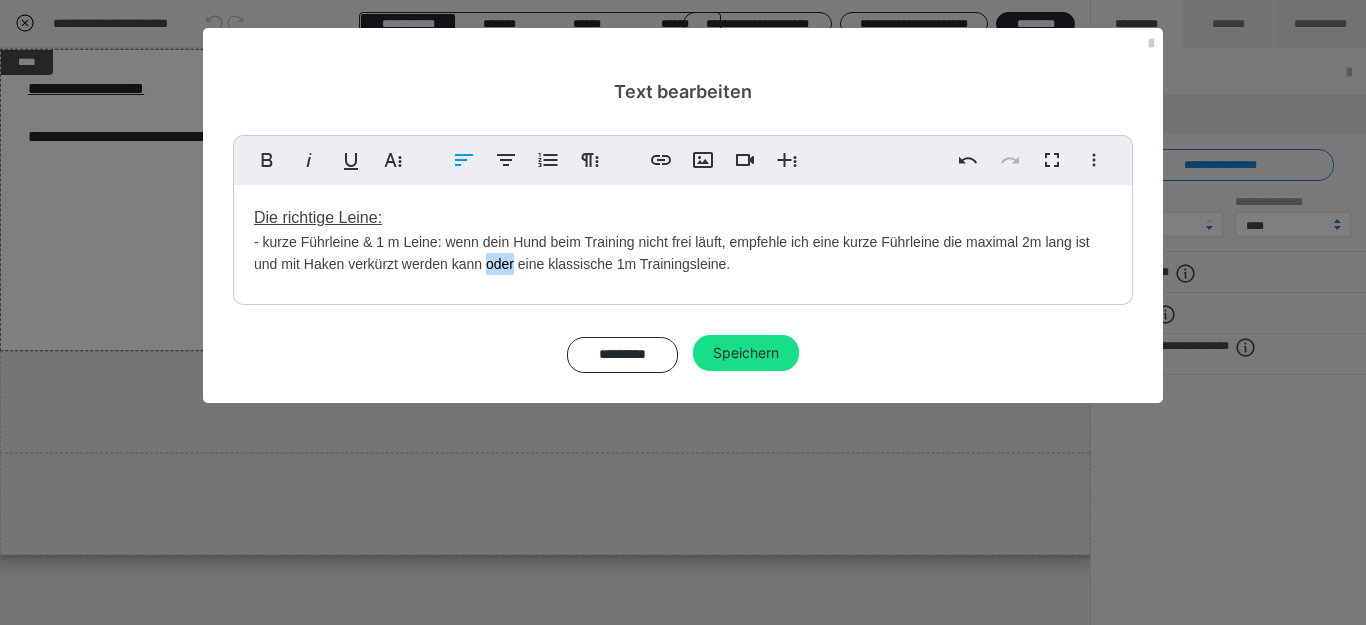 drag, startPoint x: 489, startPoint y: 266, endPoint x: 515, endPoint y: 266, distance: 26 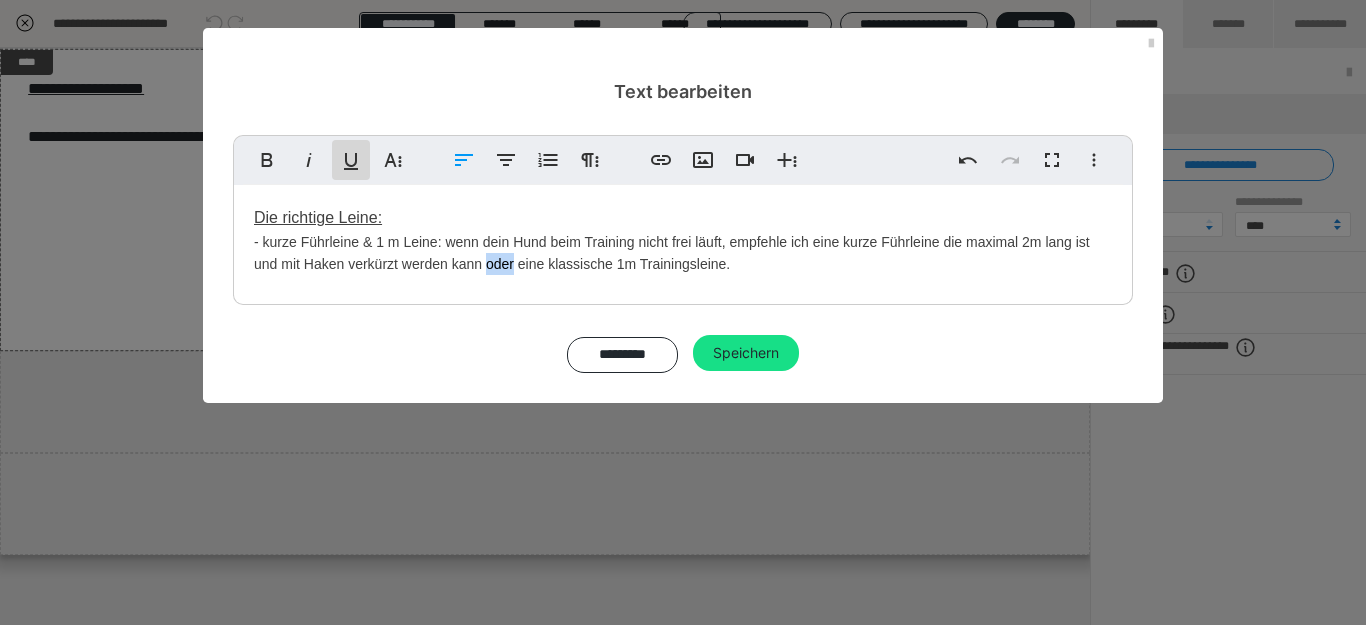 click 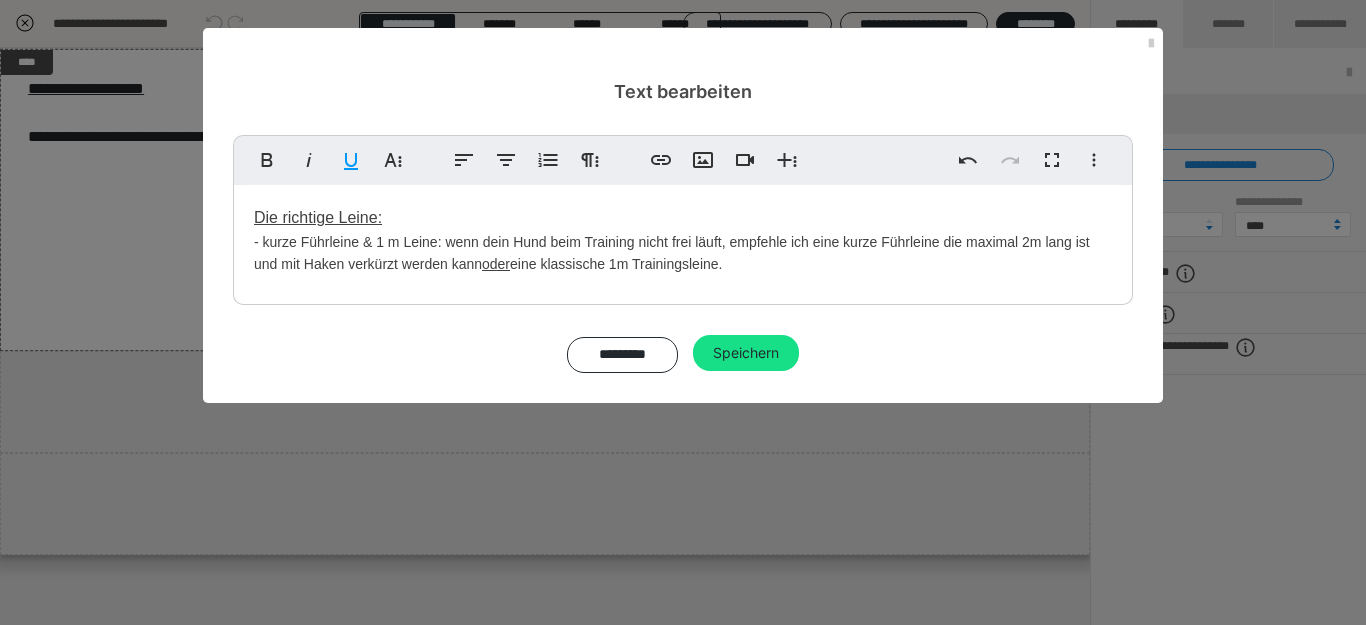 click on "Die richtige Leine: - kurze Führleine & 1 m Leine: wenn dein Hund beim Training nicht frei läuft, empfehle ich eine kurze Führleine die maximal 2m lang ist und mit Haken verkürzt werden kann  oder  eine klassische 1m Trainingsleine." at bounding box center [683, 240] 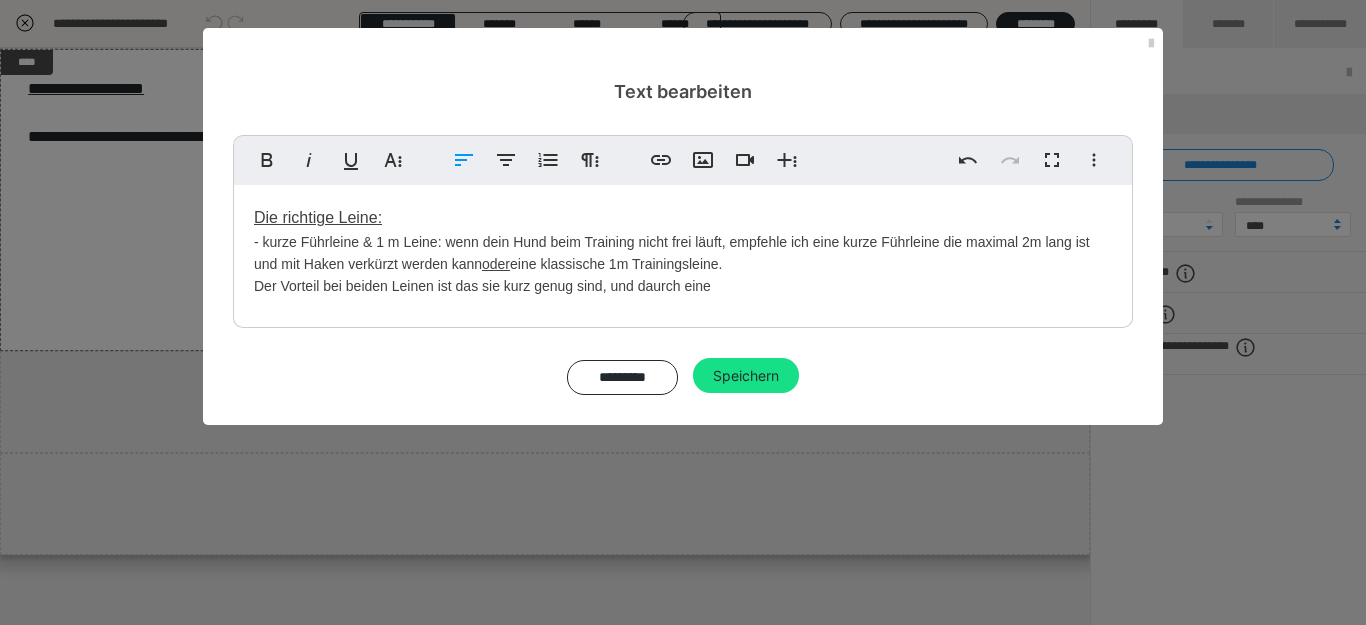 click on "Die richtige Leine: - kurze Führleine & 1 m Leine: wenn dein Hund beim Training nicht frei läuft, empfehle ich eine kurze Führleine die maximal 2m lang ist und mit Haken verkürzt werden kann  oder  eine klassische 1m Trainingsleine. Der Vorteil bei beiden Leinen ist das sie kurz genug sind, und daurch eine" at bounding box center [683, 251] 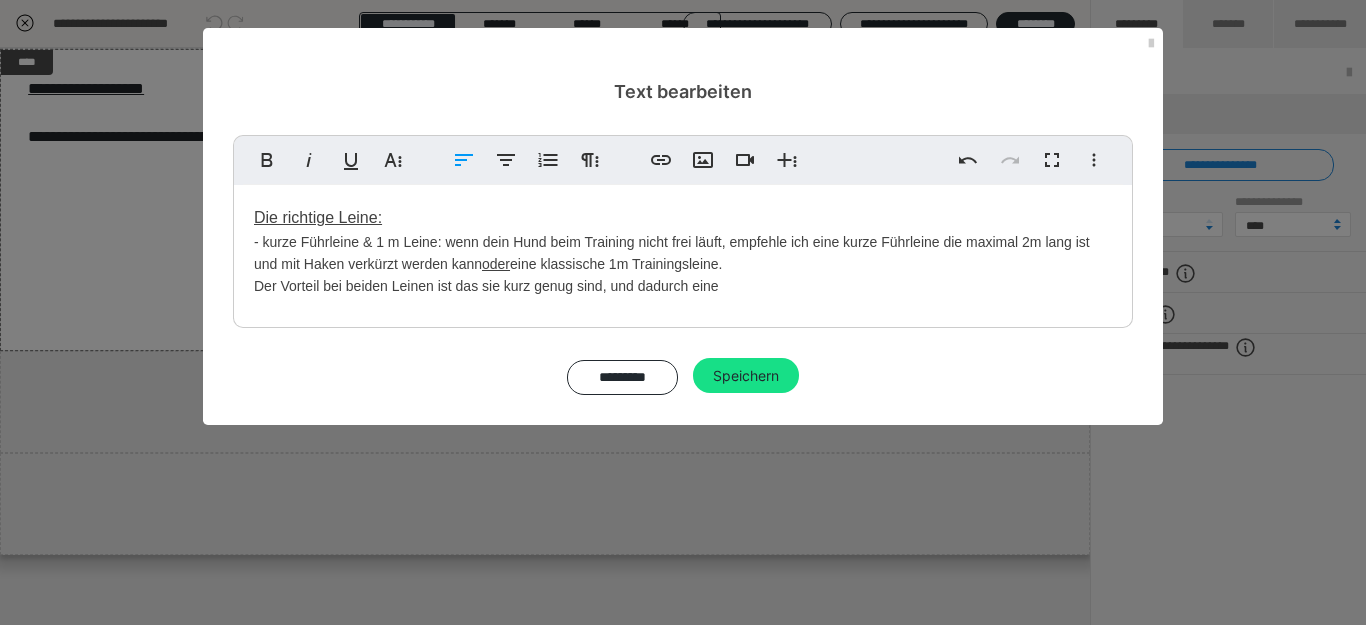 click on "Die richtige Leine: - kurze Führleine & 1 m Leine: wenn dein Hund beim Training nicht frei läuft, empfehle ich eine kurze Führleine die maximal 2m lang ist und mit Haken verkürzt werden kann  oder  eine klassische 1m Trainingsleine. Der Vorteil bei beiden Leinen ist das sie kurz genug sind, und dadurch eine" at bounding box center [683, 251] 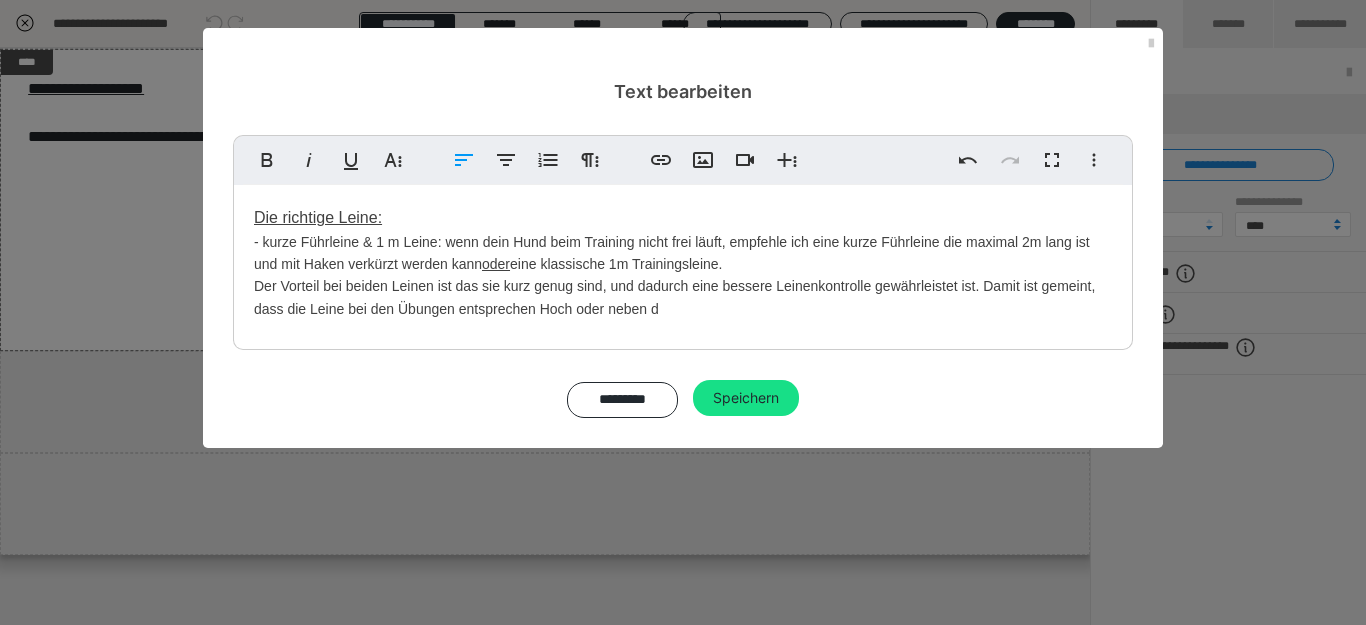 click on "Die richtige Leine: - kurze Führleine & 1 m Leine: wenn dein Hund beim Training nicht frei läuft, empfehle ich eine kurze Führleine die maximal 2m lang ist und mit Haken verkürzt werden kann  oder  eine klassische 1m Trainingsleine. Der Vorteil bei beiden Leinen ist das sie kurz genug sind, und dadurch eine bessere Leinenkontrolle gewährleistet ist. Damit ist gemeint, dass die Leine bei den Übungen entsprechen Hoch oder neben d" at bounding box center (683, 262) 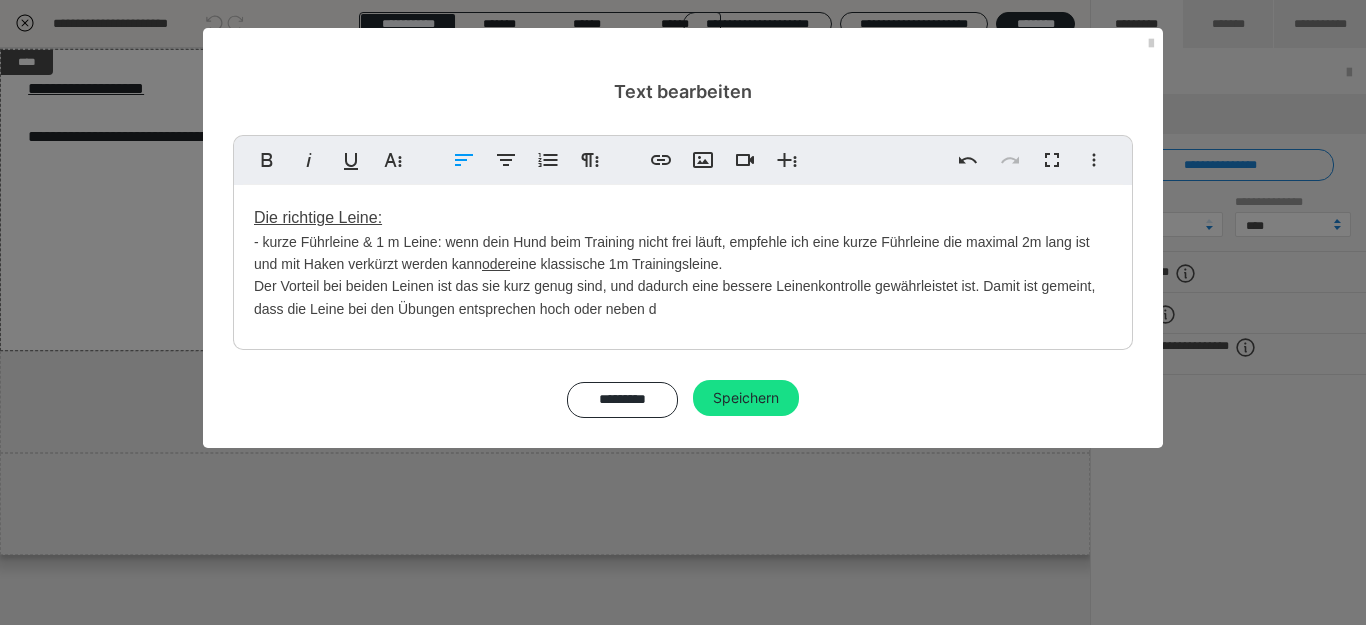 click on "Die richtige Leine: - kurze Führleine & 1 m Leine: wenn dein Hund beim Training nicht frei läuft, empfehle ich eine kurze Führleine die maximal 2m lang ist und mit Haken verkürzt werden kann  oder  eine klassische 1m Trainingsleine. Der Vorteil bei beiden Leinen ist das sie kurz genug sind, und dadurch eine bessere Leinenkontrolle gewährleistet ist. Damit ist gemeint, dass die Leine bei den Übungen entsprechen hoch oder neben d" at bounding box center [683, 262] 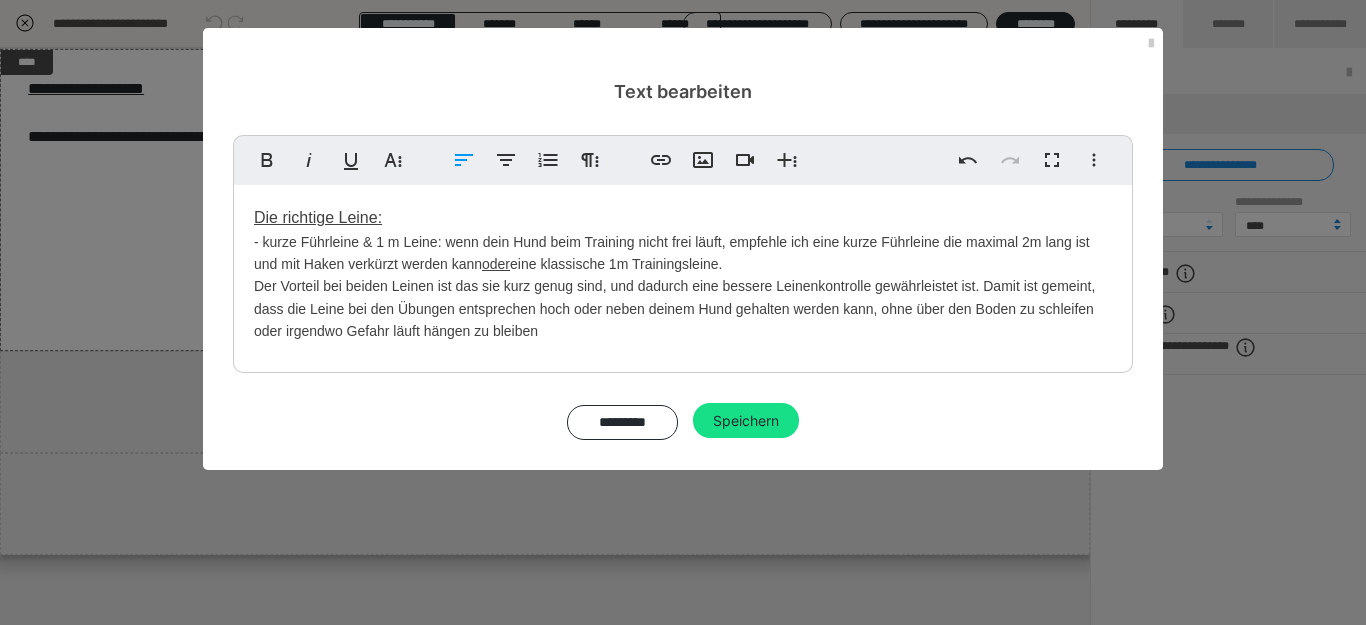 click on "Die richtige Leine: - kurze Führleine & 1 m Leine: wenn dein Hund beim Training nicht frei läuft, empfehle ich eine kurze Führleine die maximal 2m lang ist und mit Haken verkürzt werden kann  oder  eine klassische 1m Trainingsleine. Der Vorteil bei beiden Leinen ist das sie kurz genug sind, und dadurch eine bessere Leinenkontrolle gewährleistet ist. Damit ist gemeint, dass die Leine bei den Übungen entsprechen hoch oder neben deinem Hund gehalten werden kann, ohne über den Boden zu schleifen oder irgendwo Gefahr läuft hängen zu bleiben" at bounding box center [683, 274] 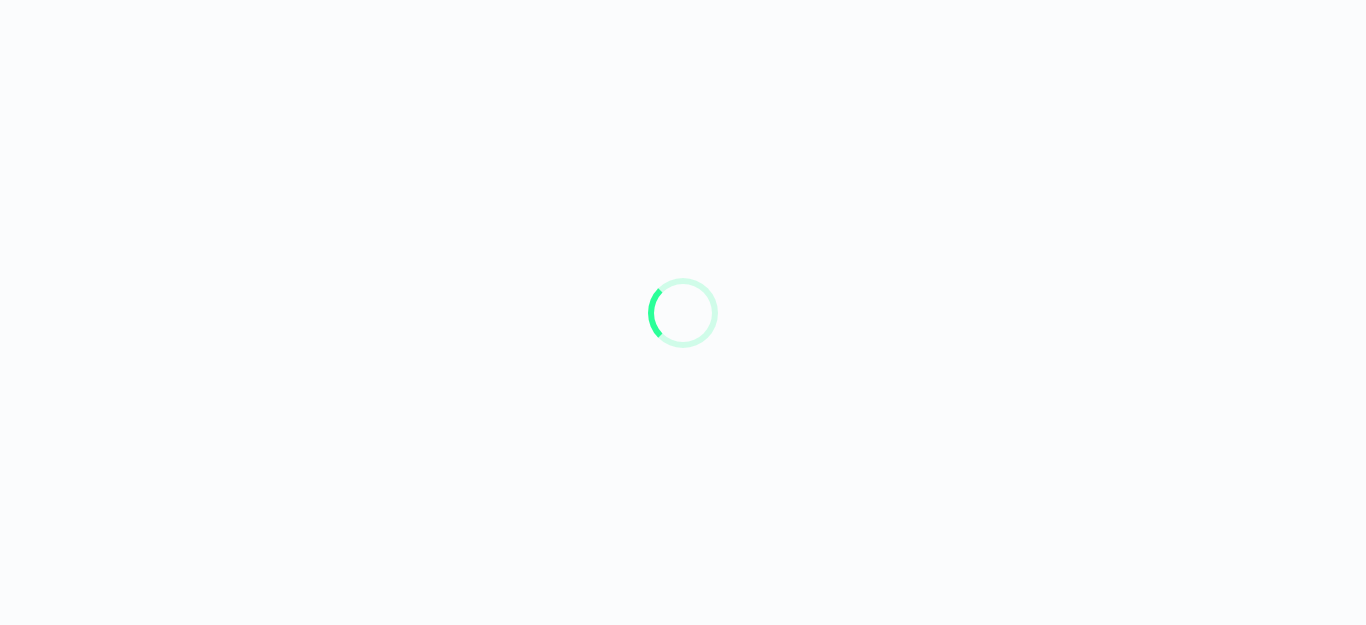 scroll, scrollTop: 0, scrollLeft: 0, axis: both 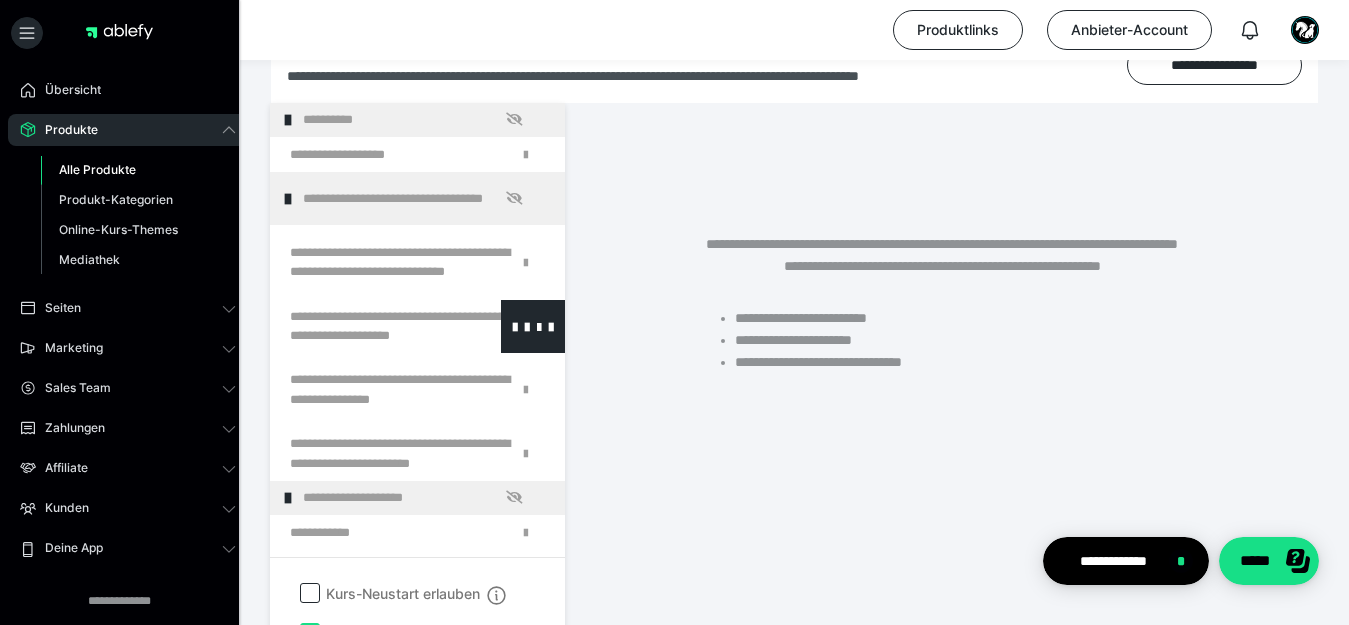 click at bounding box center (365, 326) 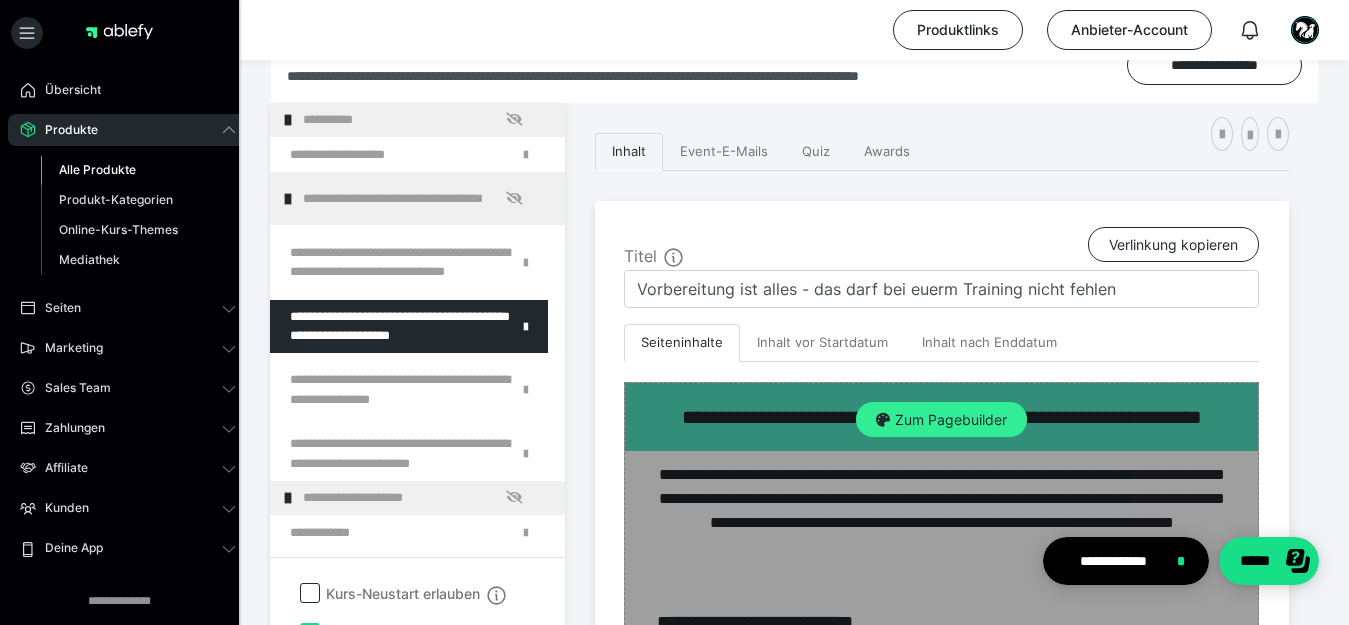 click on "Zum Pagebuilder" at bounding box center (941, 420) 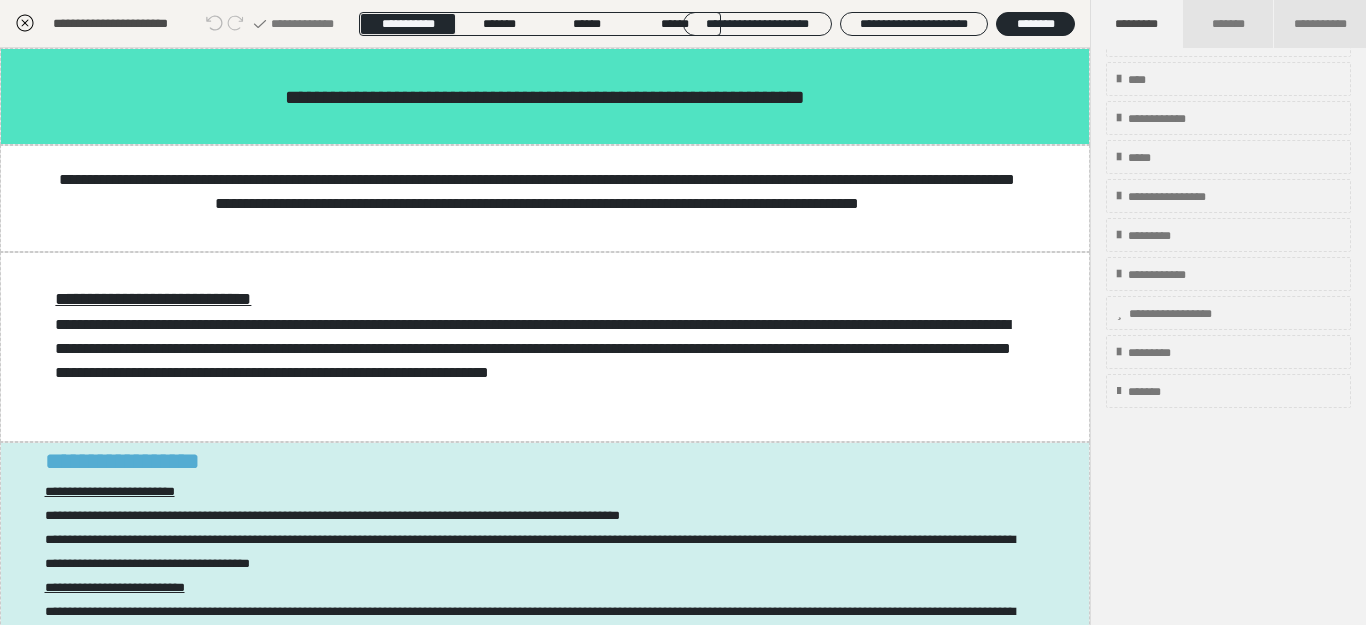 scroll, scrollTop: 140, scrollLeft: 0, axis: vertical 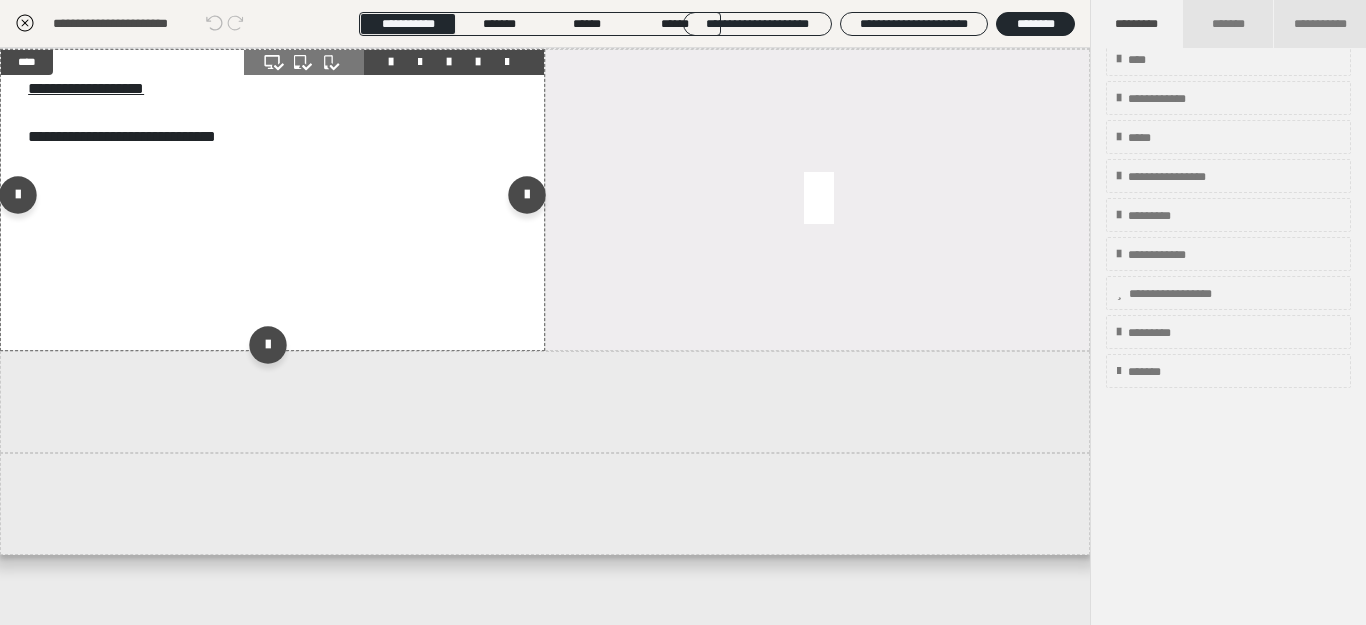 click on "**********" at bounding box center [272, 200] 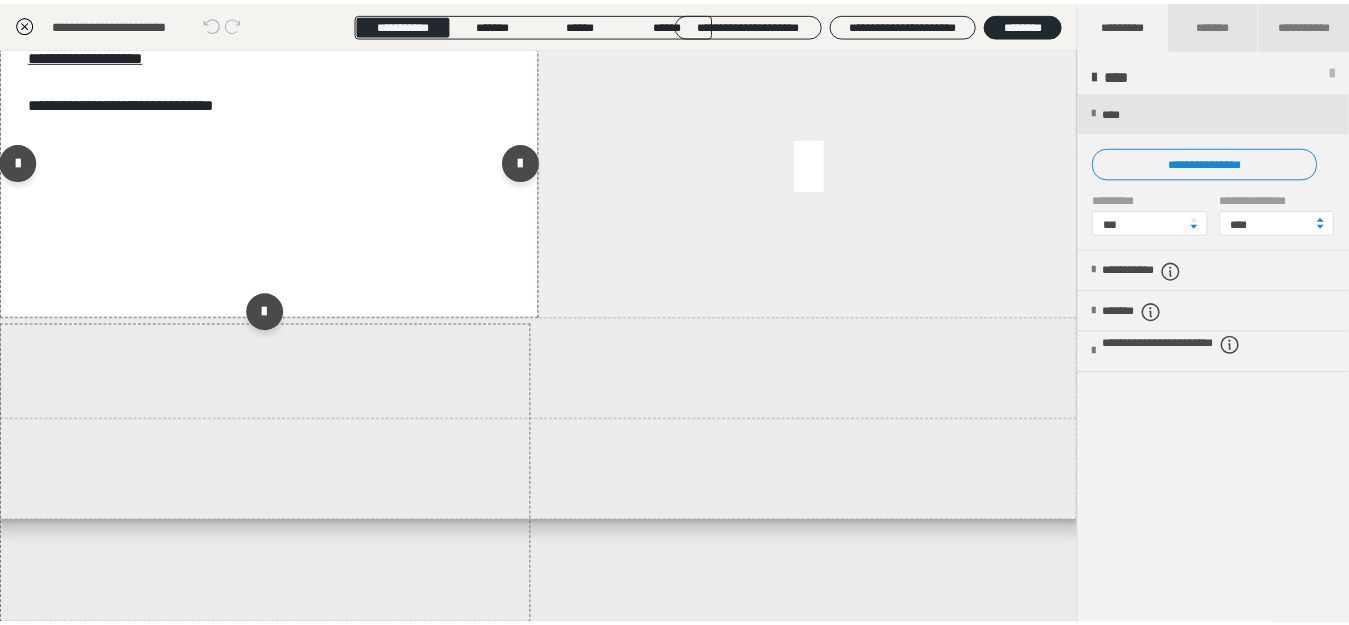 scroll, scrollTop: 0, scrollLeft: 0, axis: both 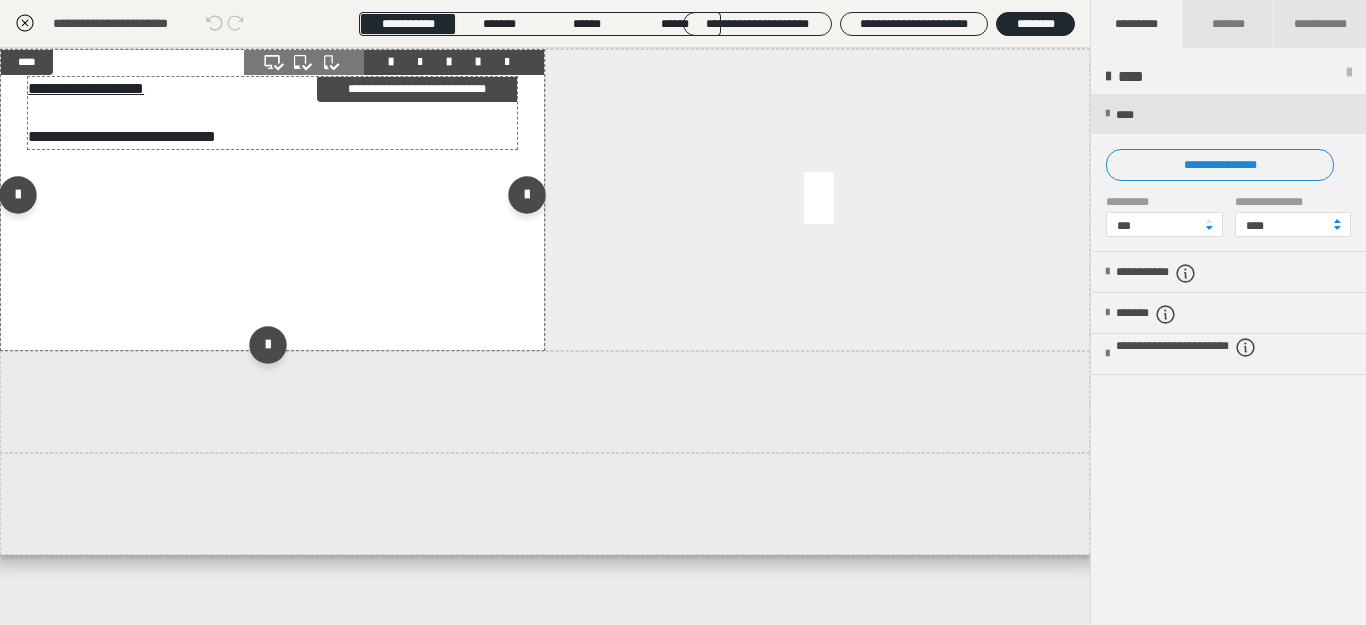 click on "**********" at bounding box center (268, 113) 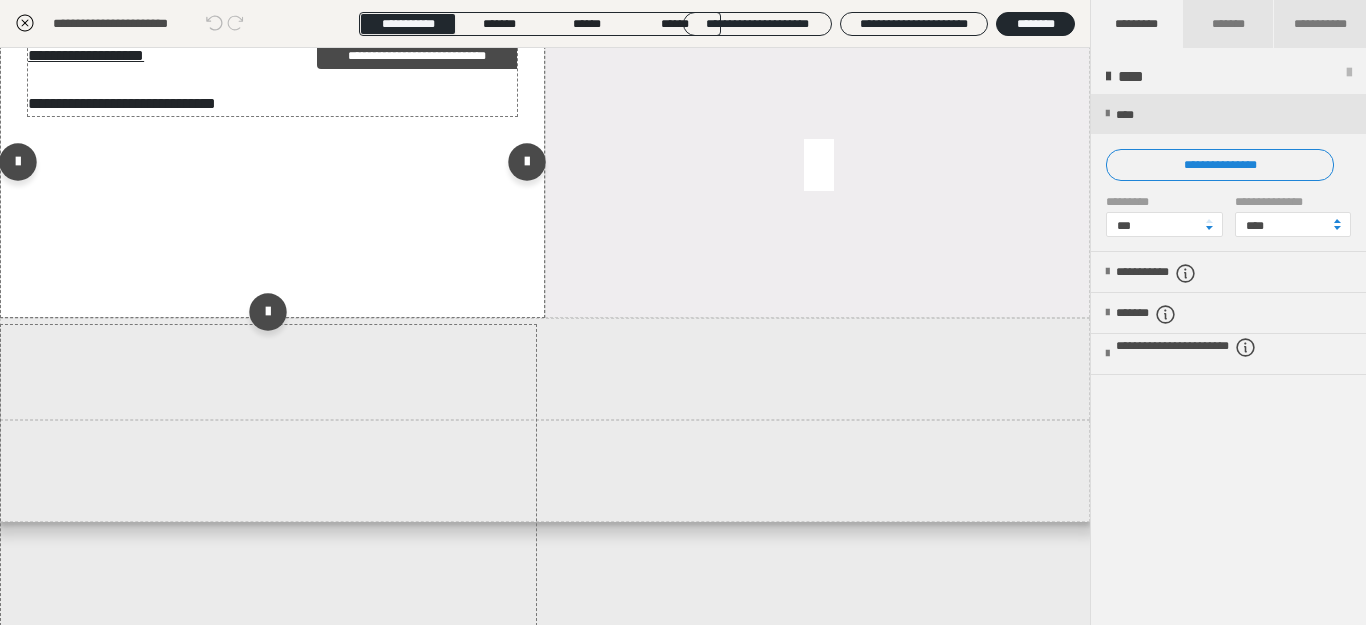 click on "**********" at bounding box center [268, 80] 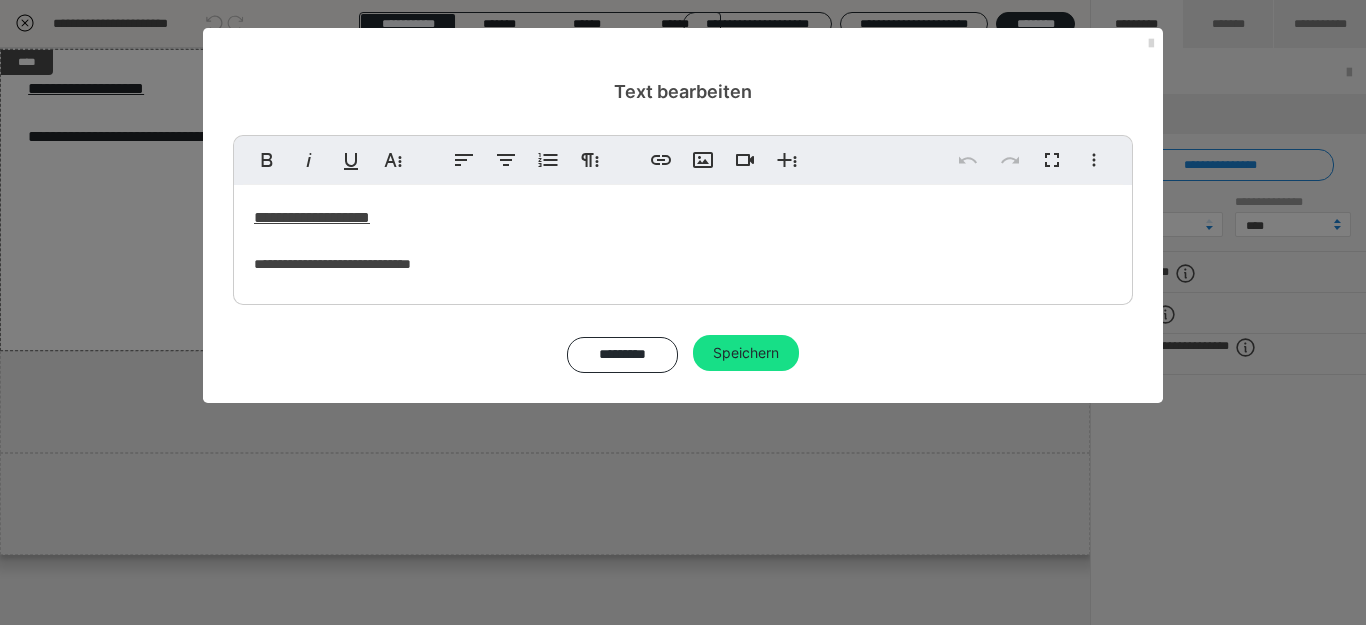 click at bounding box center [1151, 44] 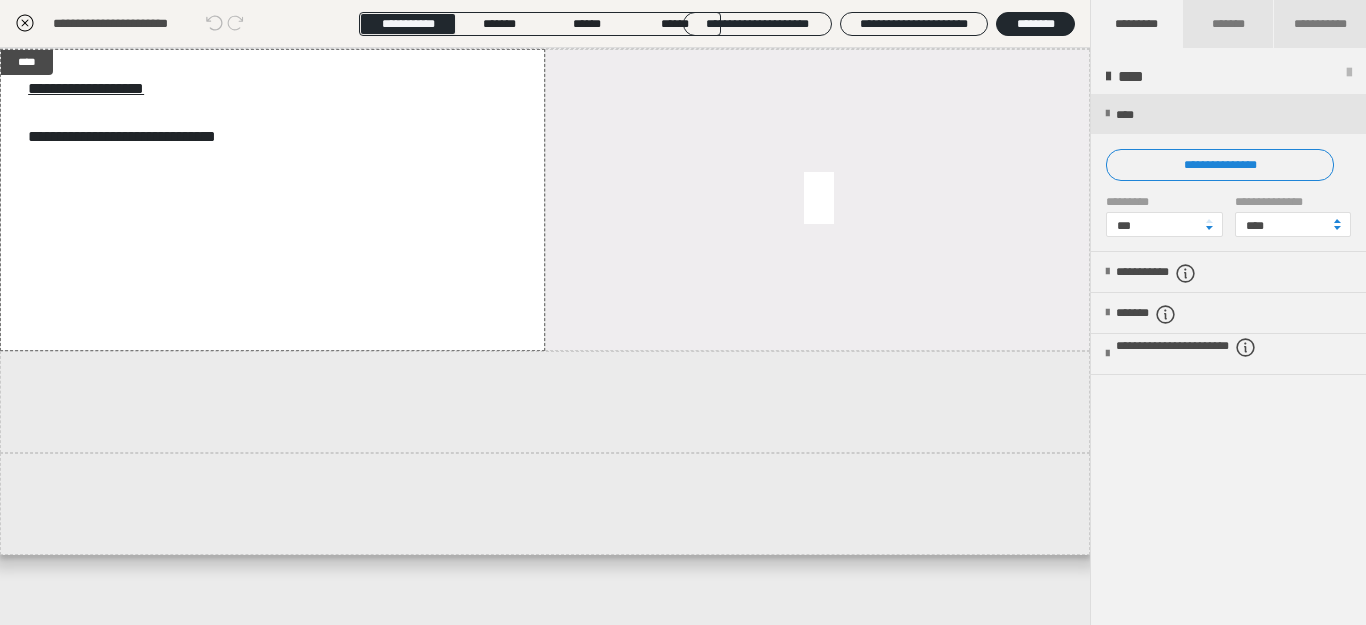 click 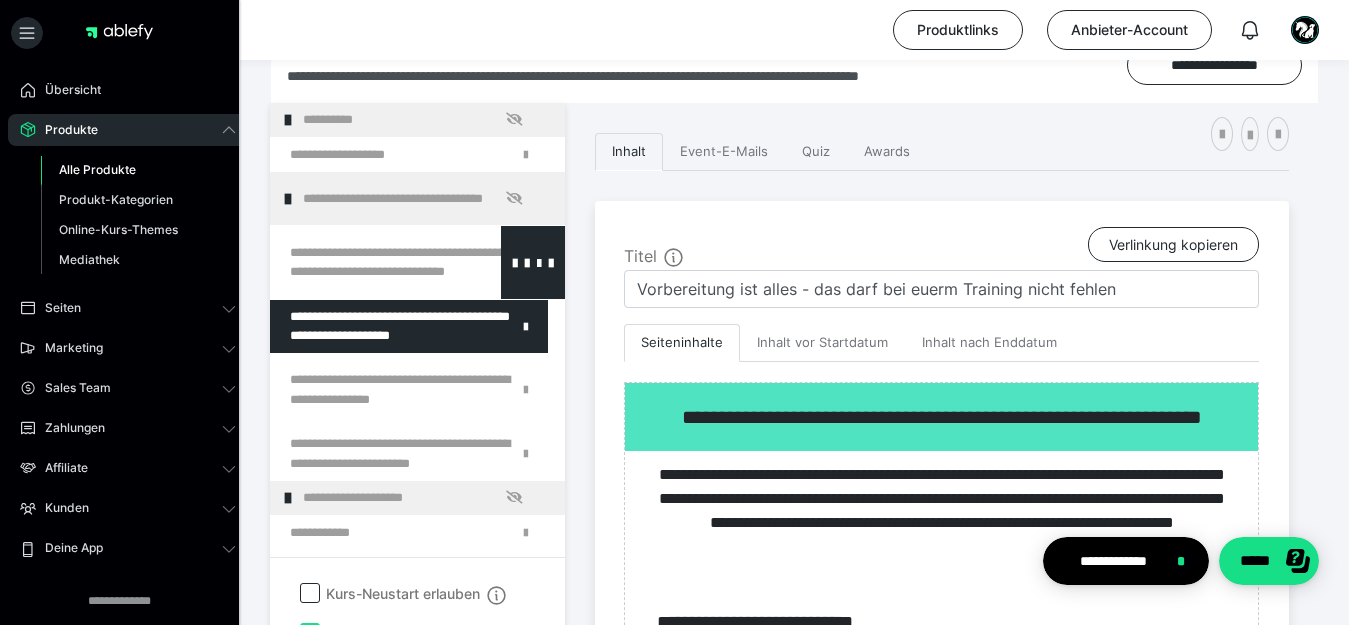 click at bounding box center (365, 262) 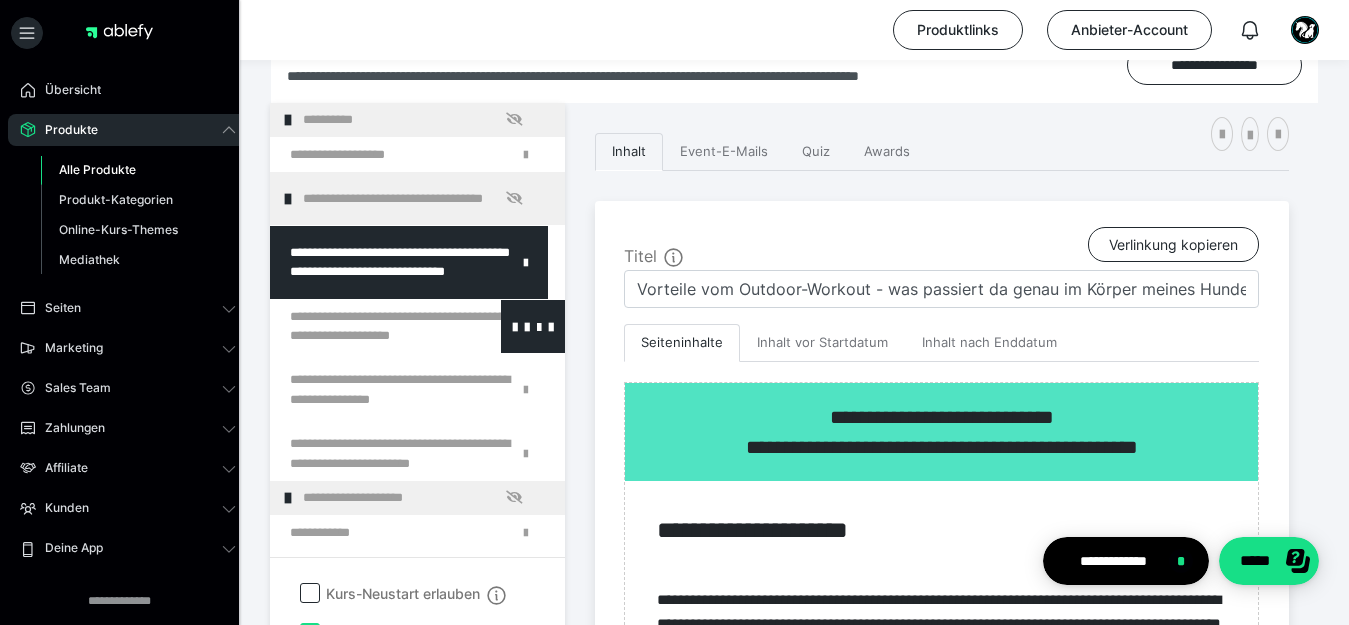 click at bounding box center (365, 326) 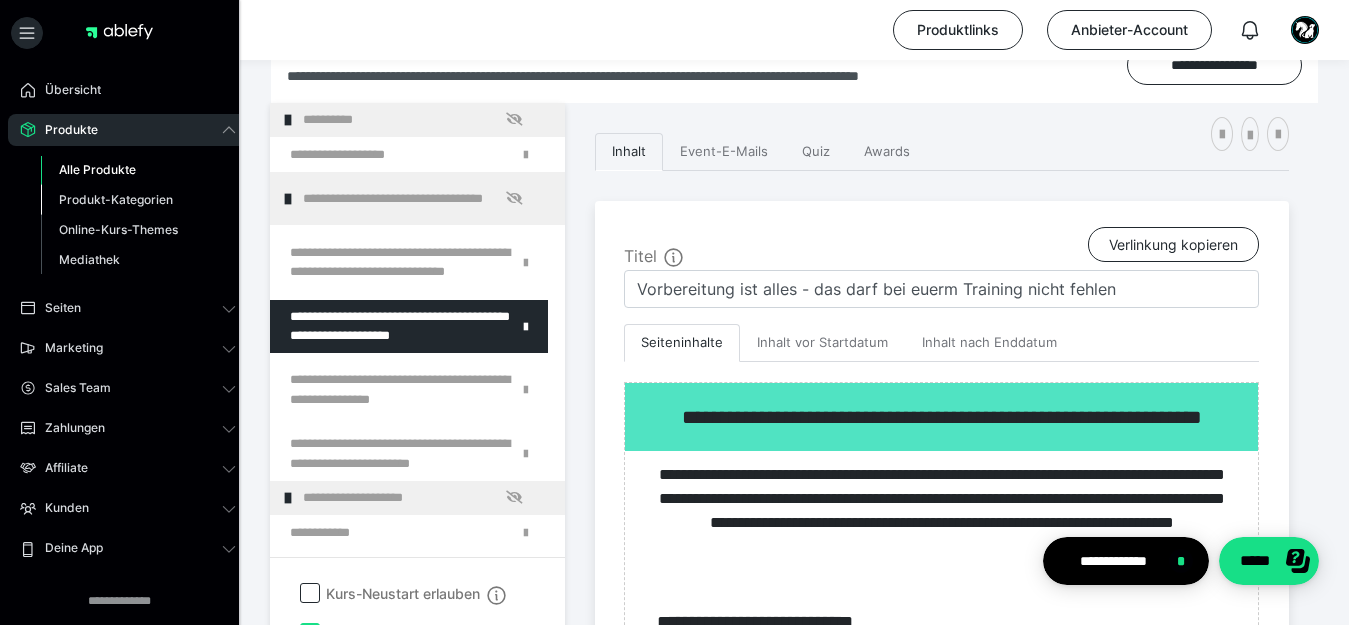 click on "Produkt-Kategorien" at bounding box center (116, 199) 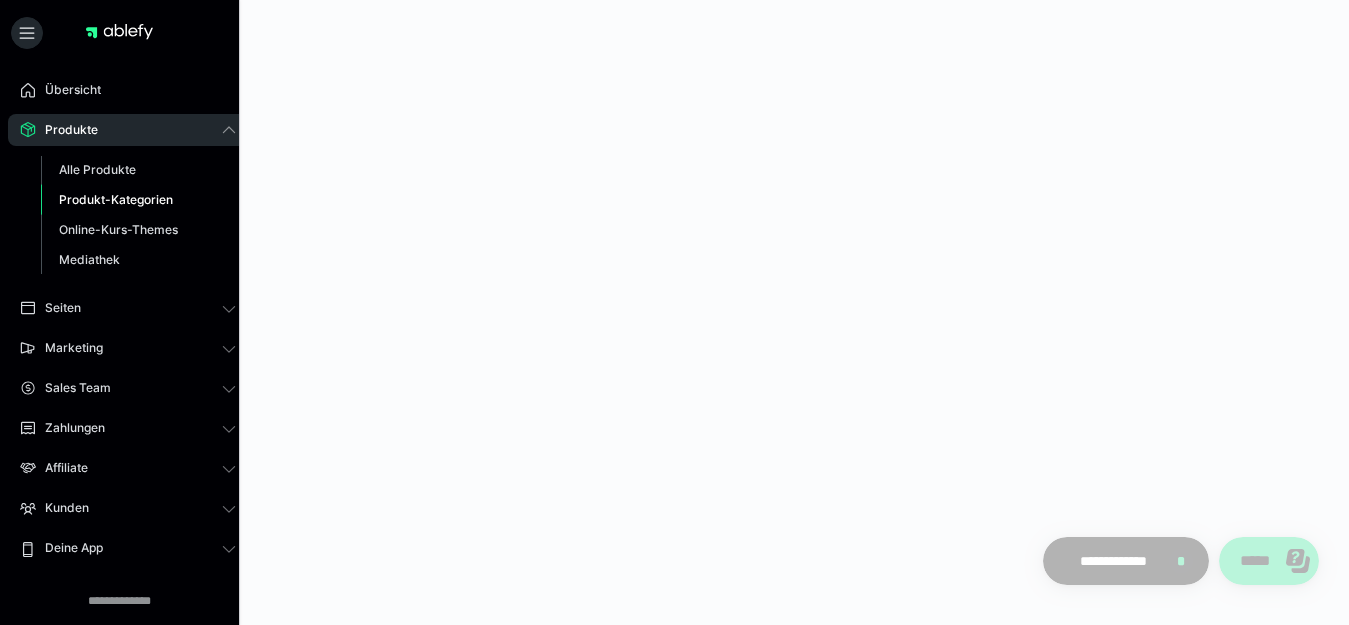 scroll, scrollTop: 0, scrollLeft: 0, axis: both 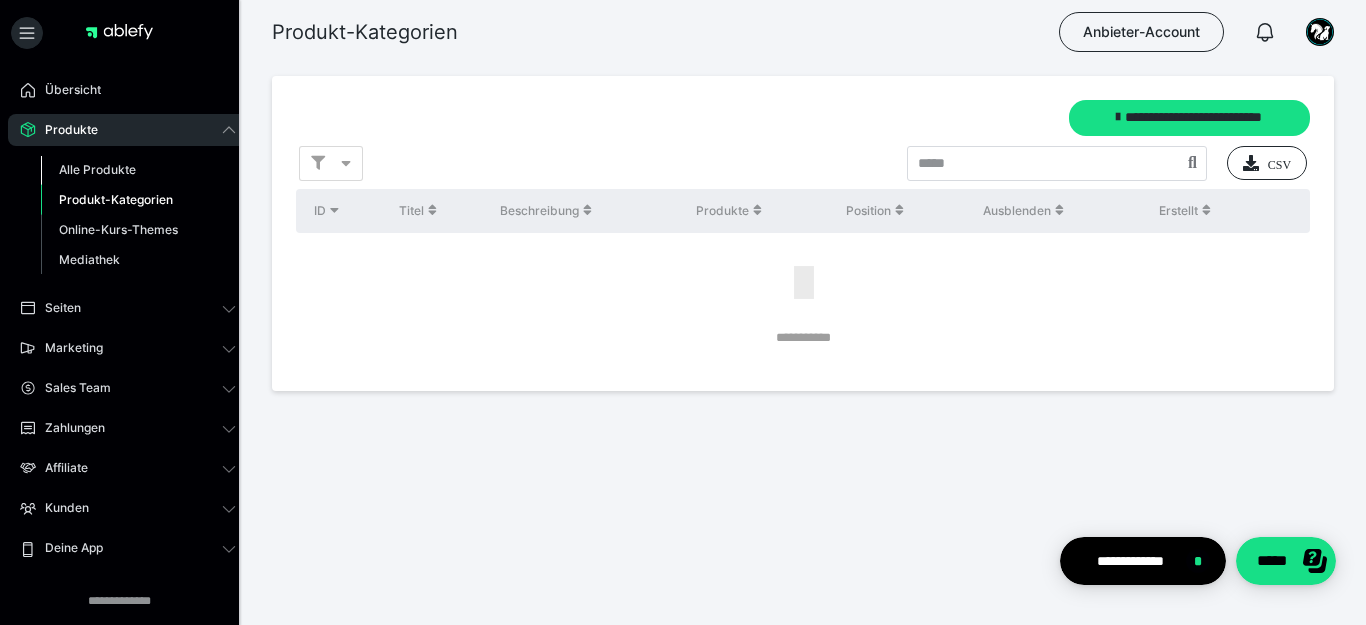 click on "Alle Produkte" at bounding box center [97, 169] 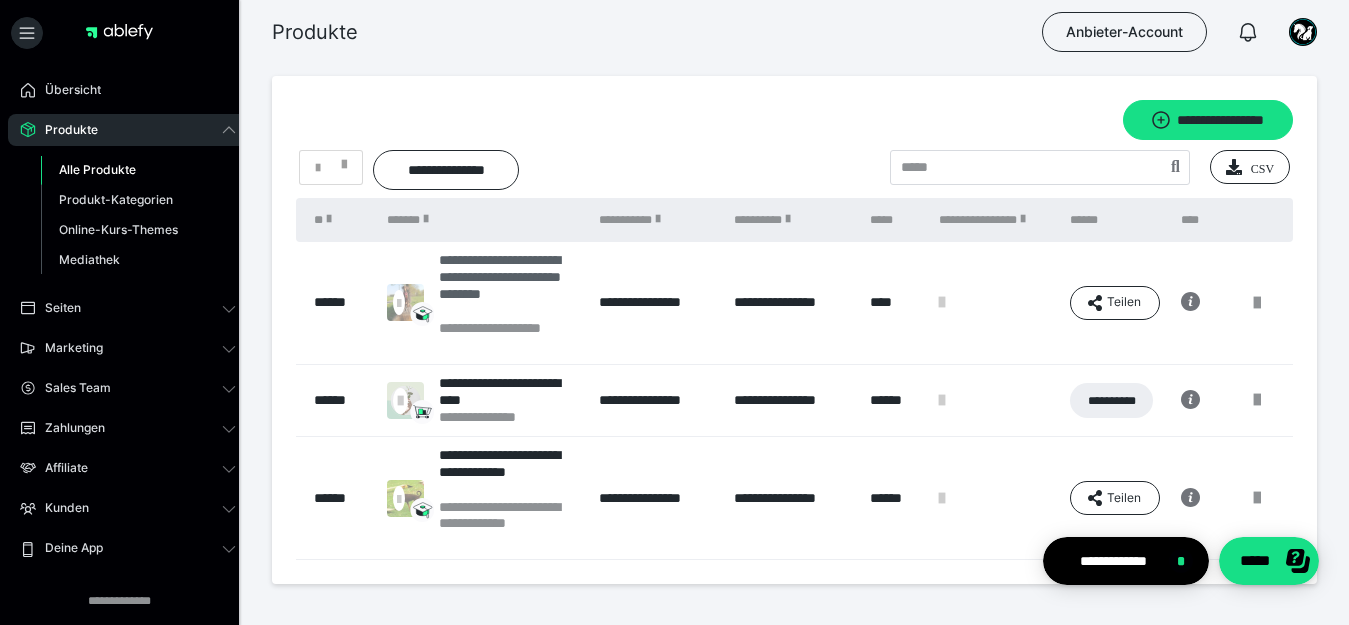 click on "**********" at bounding box center [509, 285] 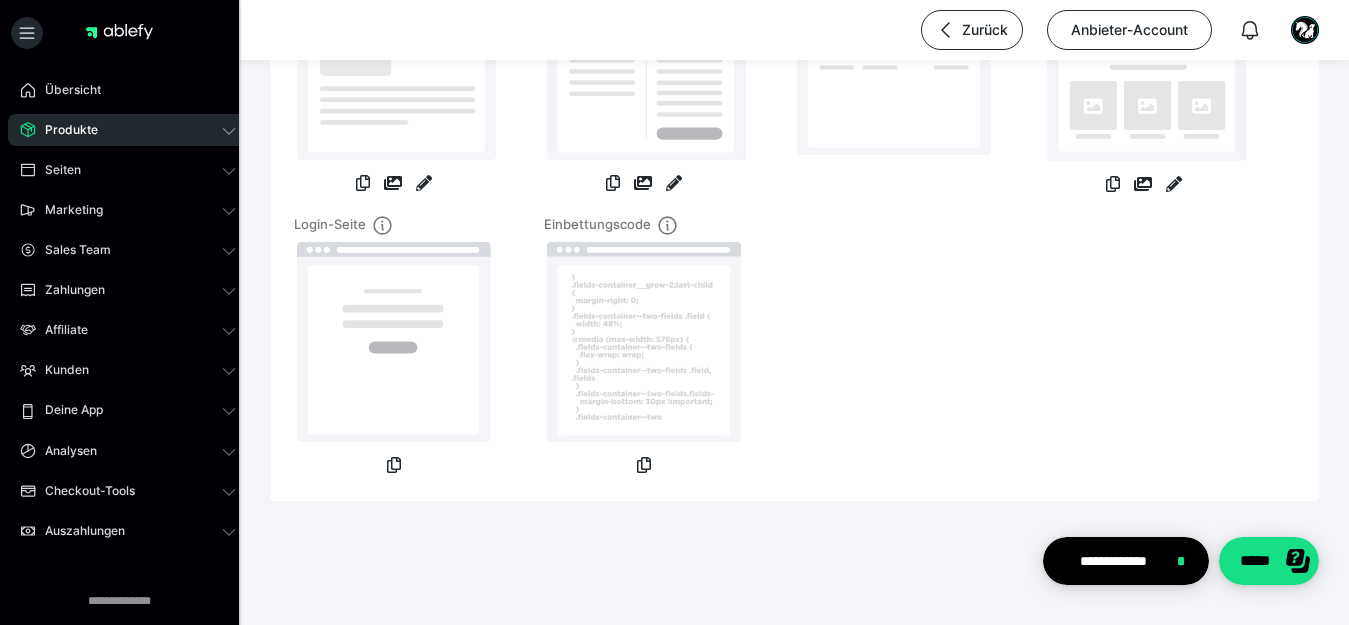 scroll, scrollTop: 0, scrollLeft: 0, axis: both 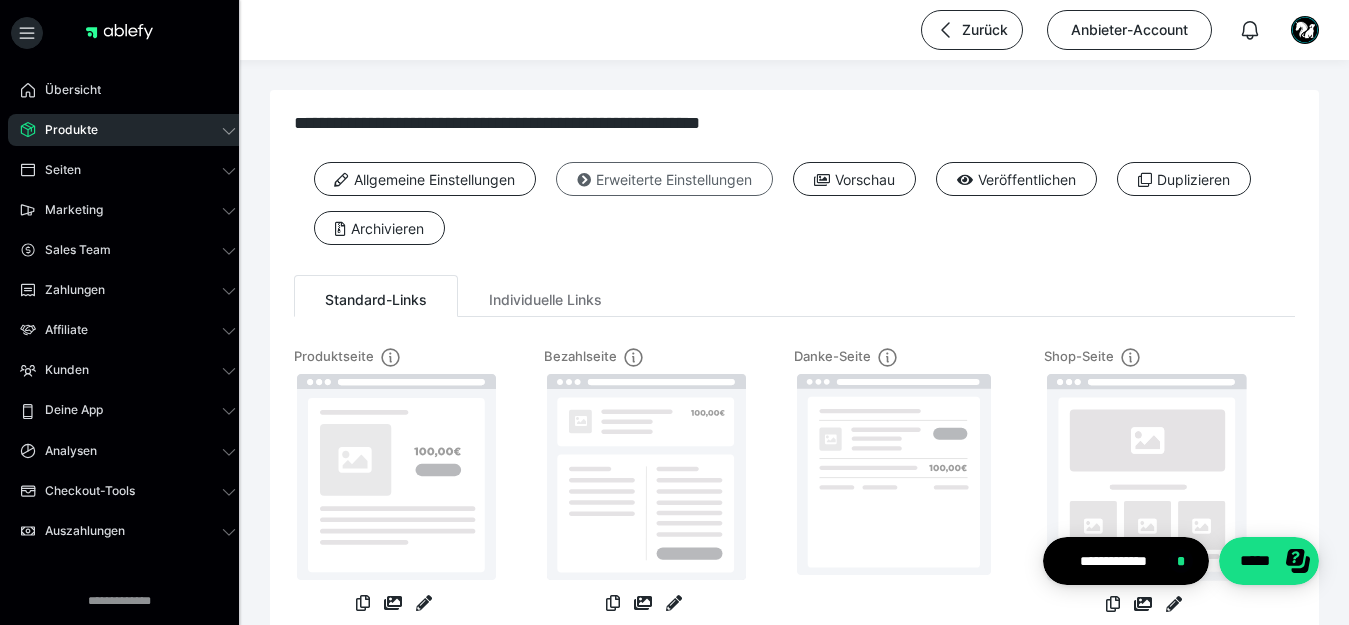 click on "Erweiterte Einstellungen" at bounding box center (664, 179) 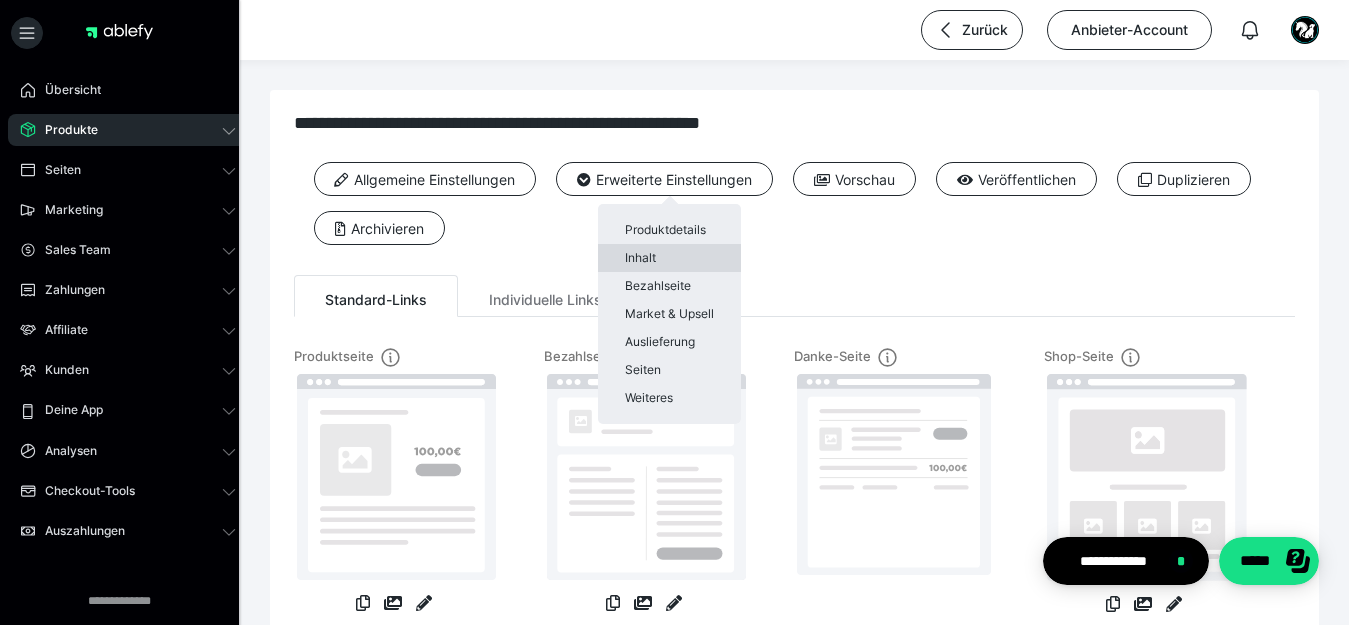 click on "Inhalt" at bounding box center [669, 258] 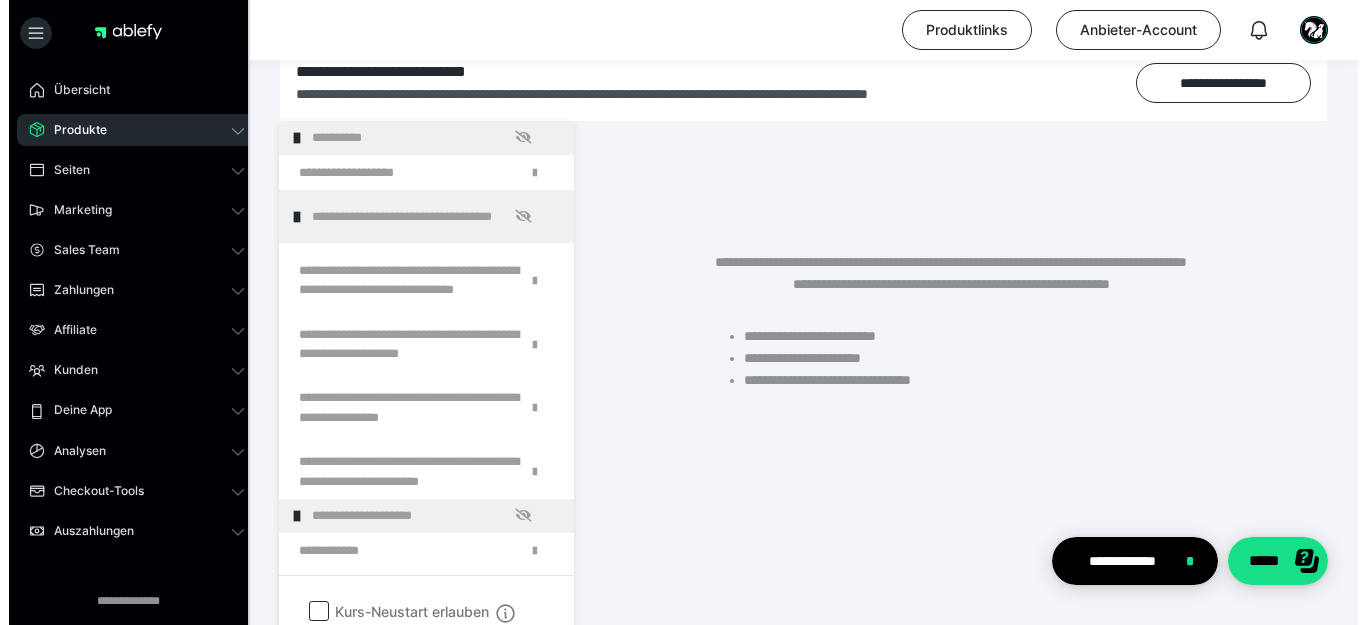 scroll, scrollTop: 349, scrollLeft: 0, axis: vertical 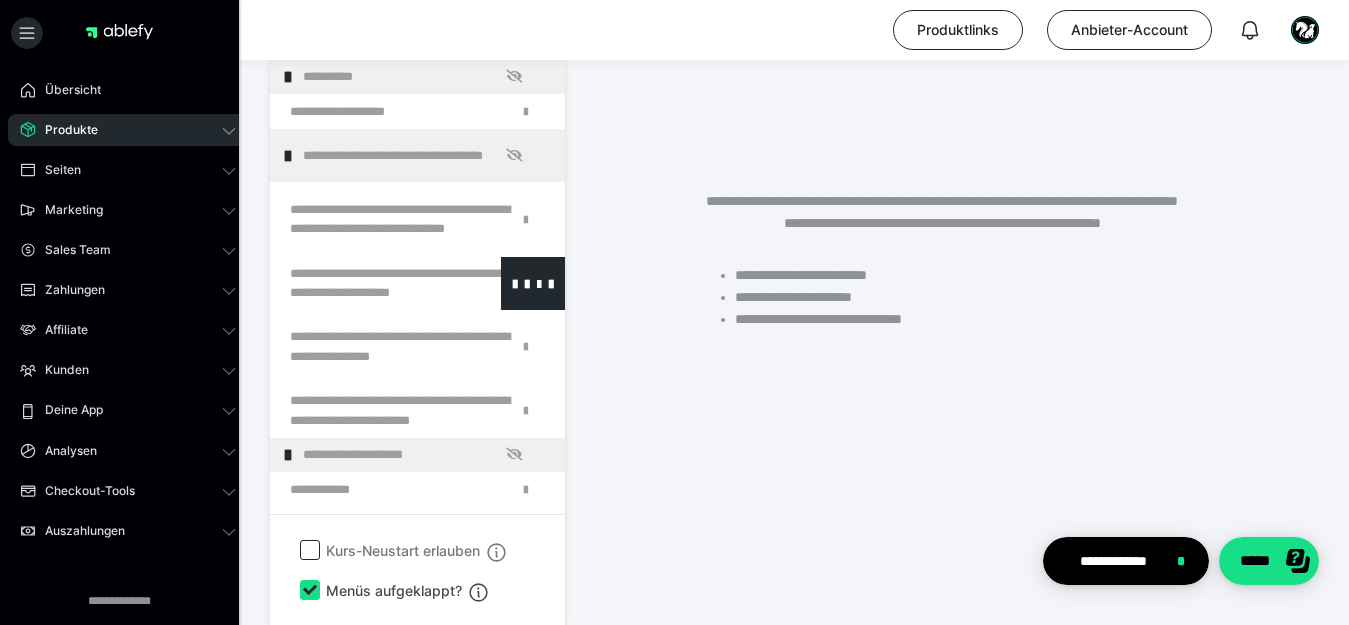 click at bounding box center [365, 283] 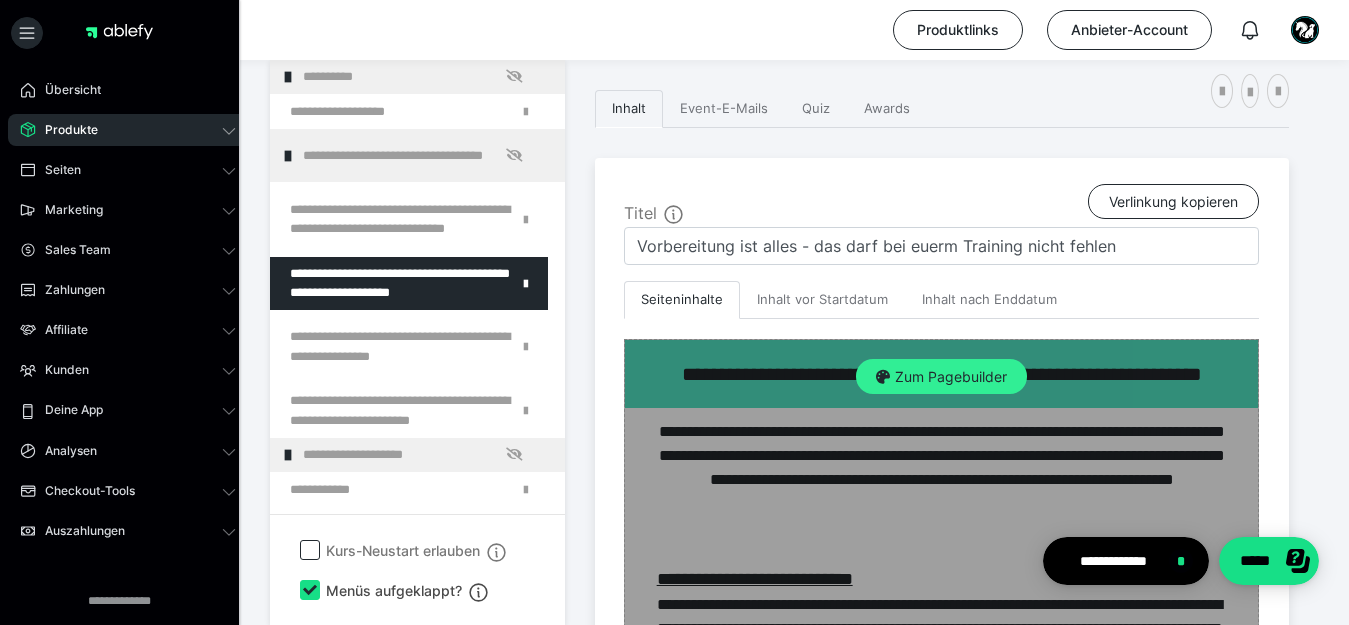 click on "Zum Pagebuilder" at bounding box center [941, 377] 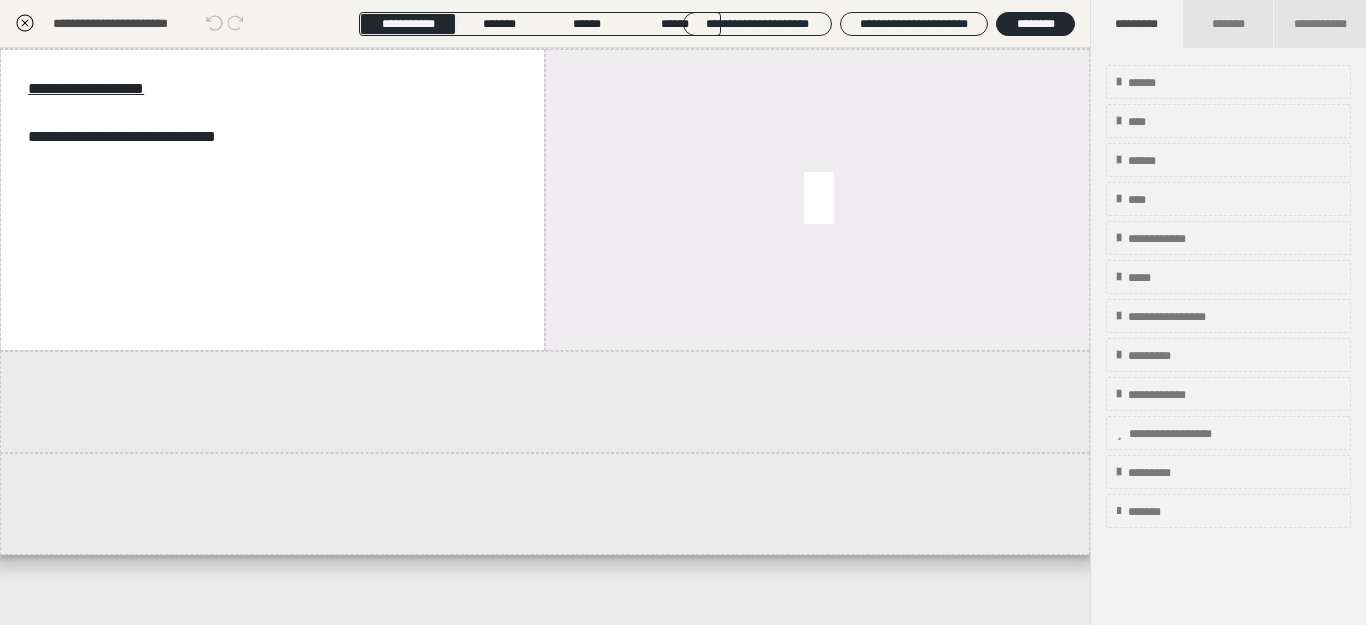 scroll, scrollTop: 1955, scrollLeft: 0, axis: vertical 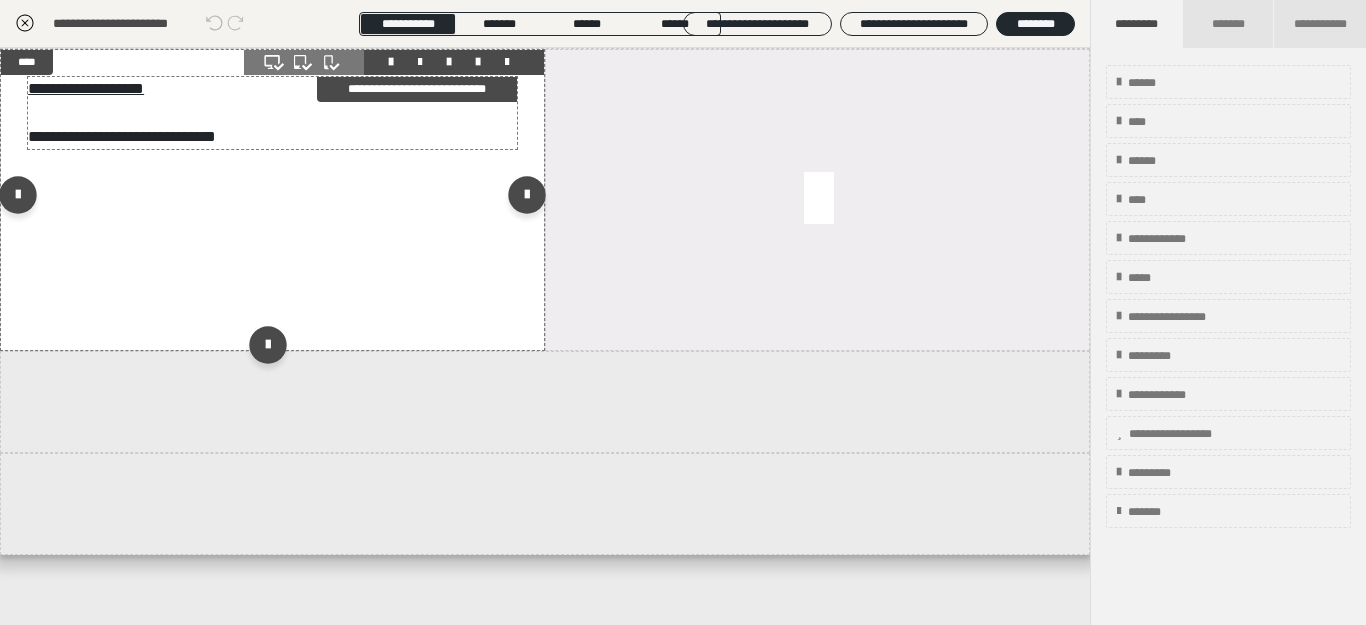 click on "**********" at bounding box center (268, 113) 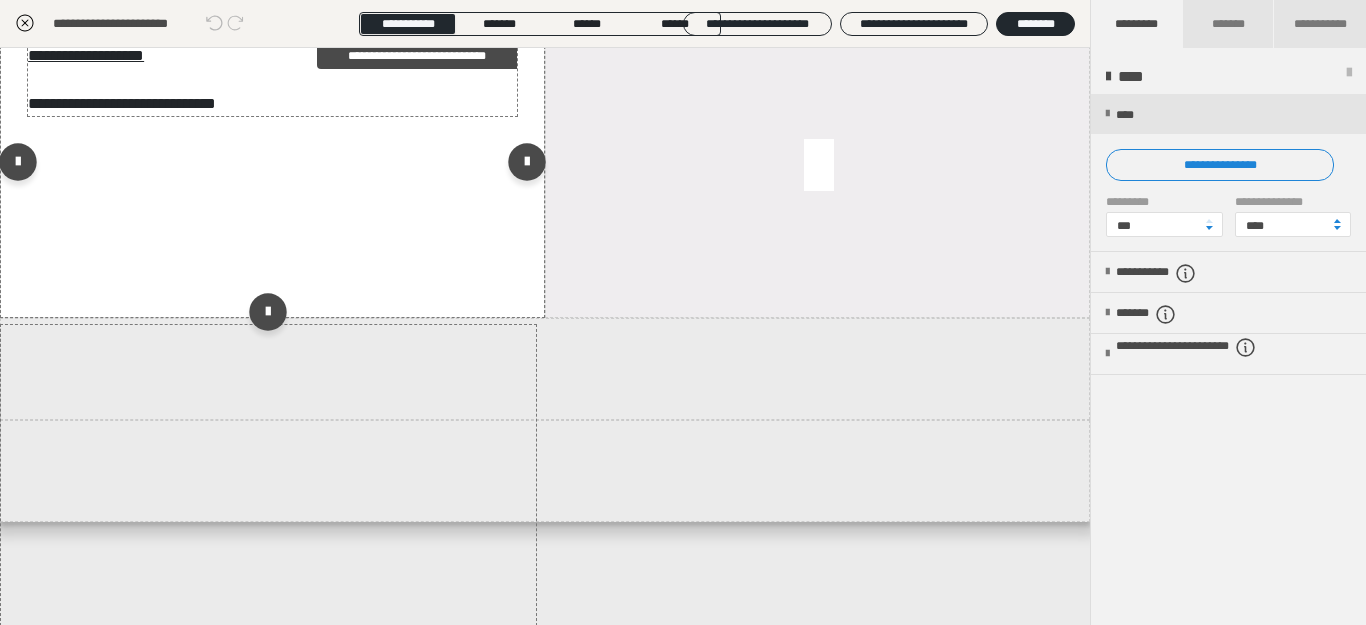 click on "**********" at bounding box center [268, 80] 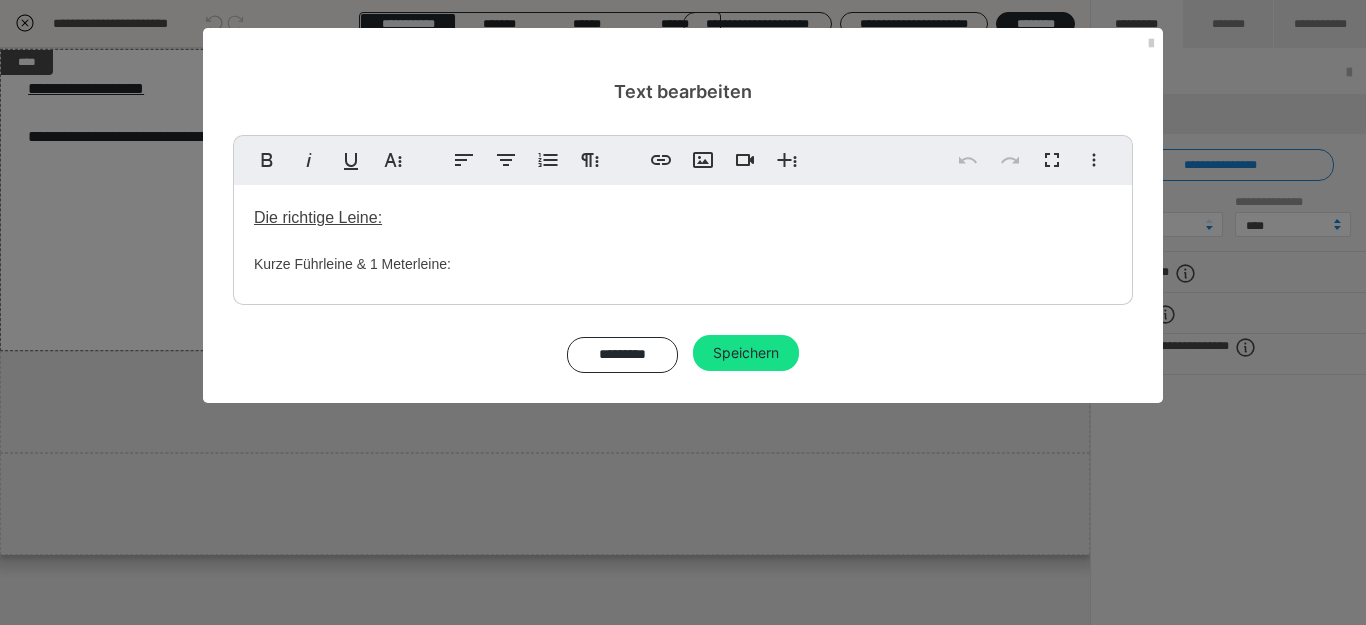 click on "Die richtige Leine: Kurze Führleine & 1 Meterleine:" at bounding box center [683, 240] 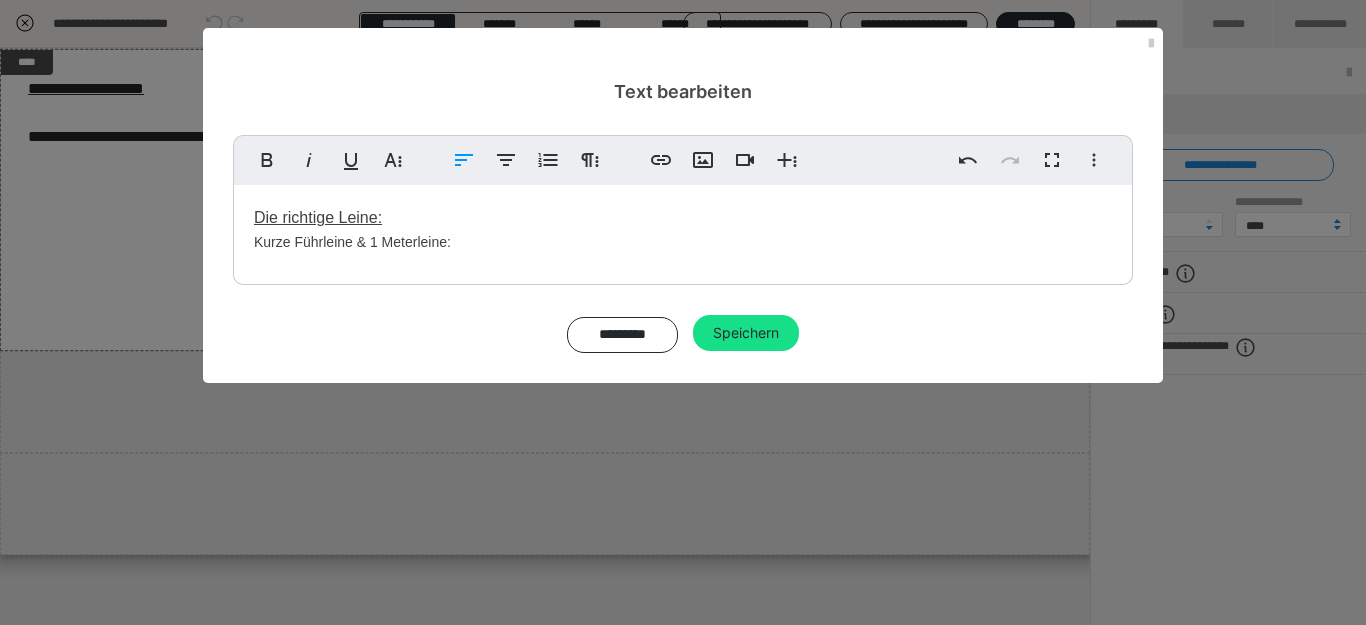 type 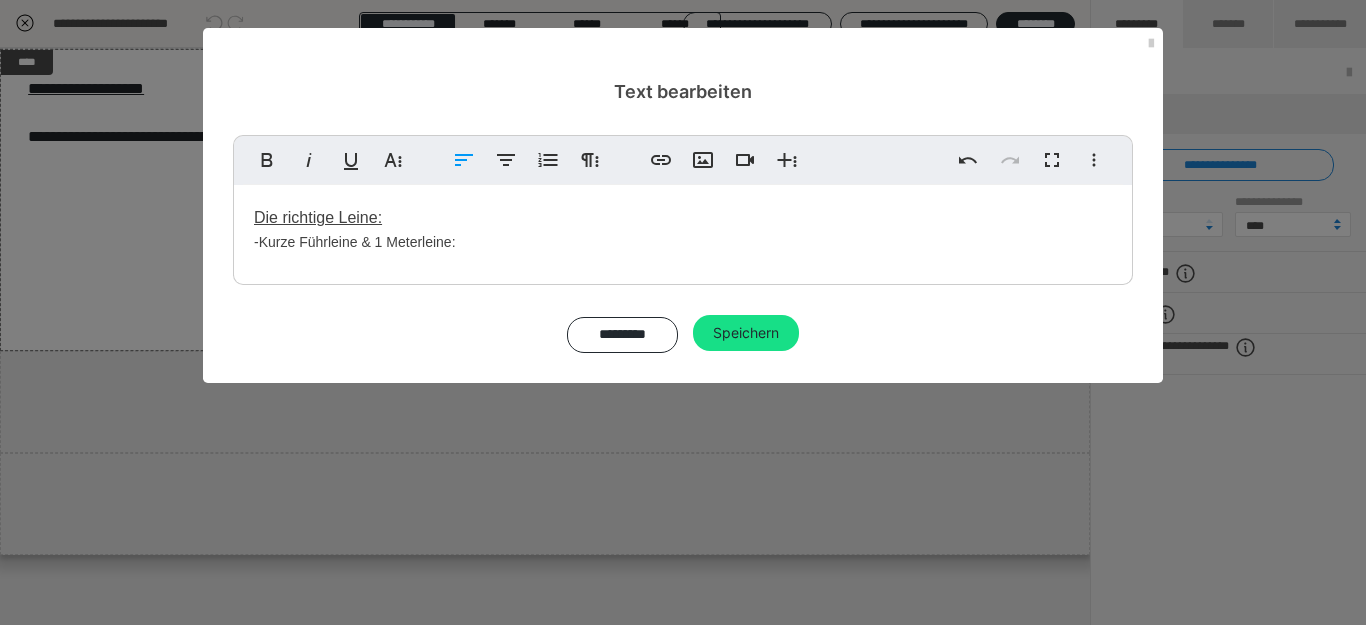 click on "Die richtige Leine: -  Kurze Führleine & 1 Meterleine:" at bounding box center [683, 230] 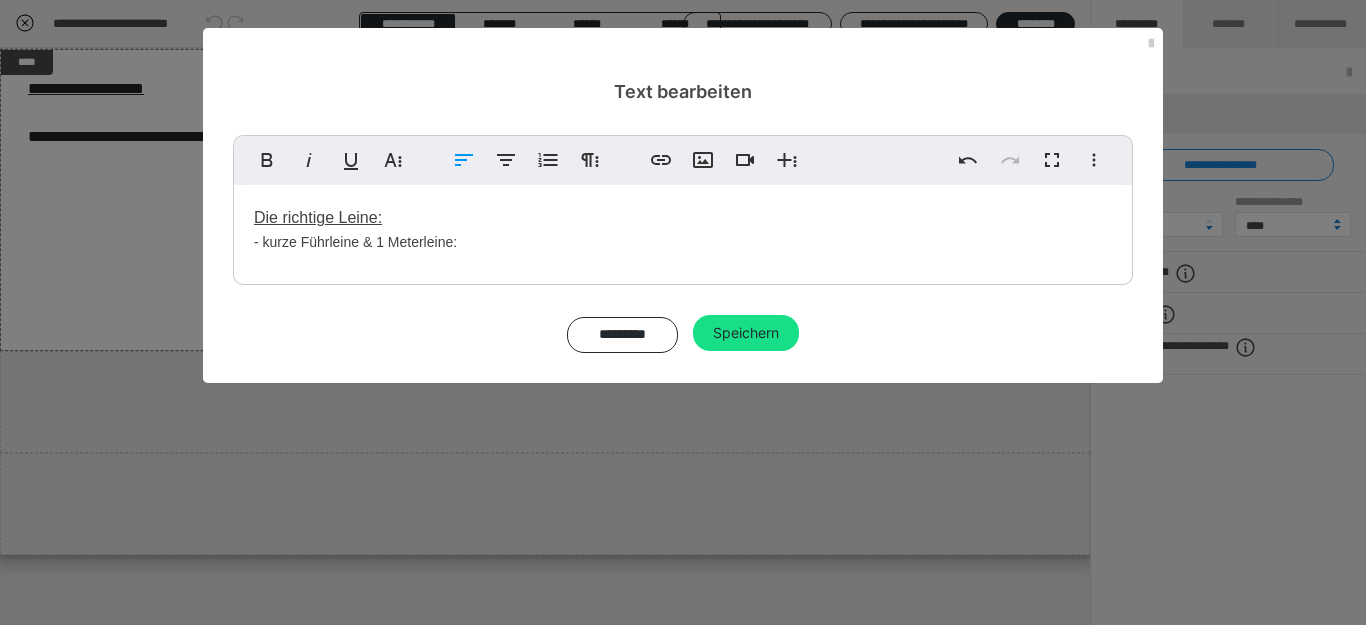 click on "Die richtige Leine: - kurze Führleine & 1 Meterleine:" at bounding box center (683, 230) 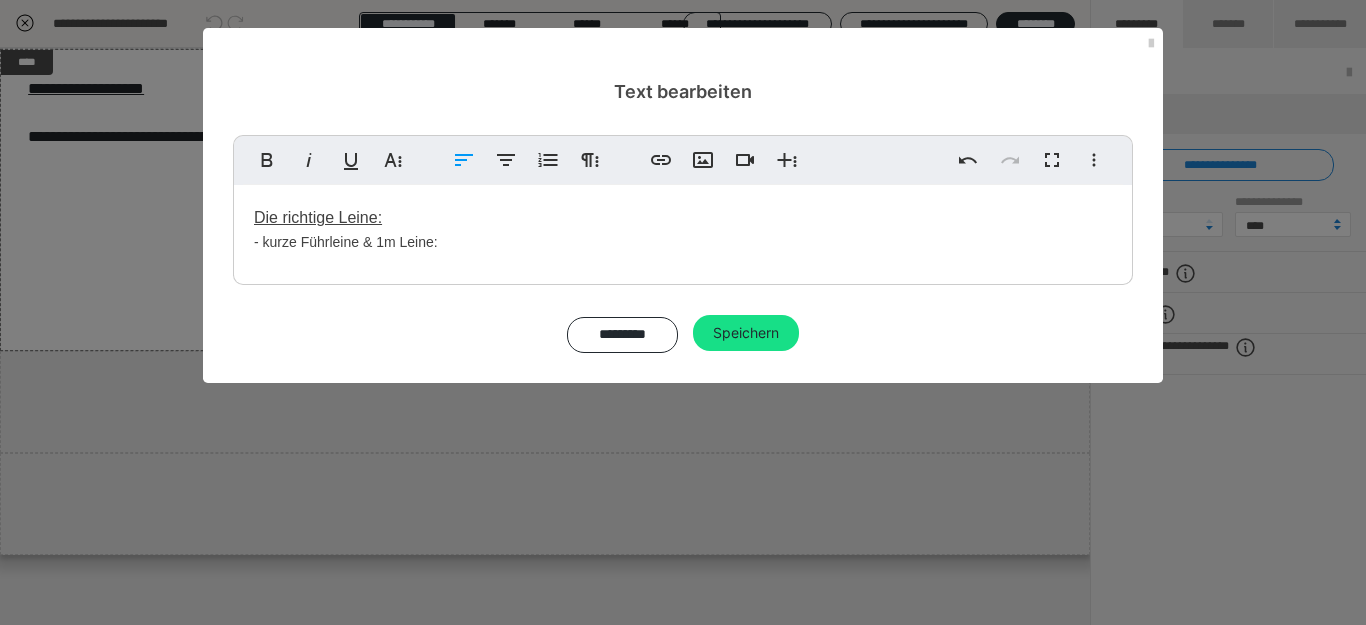 click on "Die richtige Leine: - kurze Führleine & 1m Leine:" at bounding box center [683, 230] 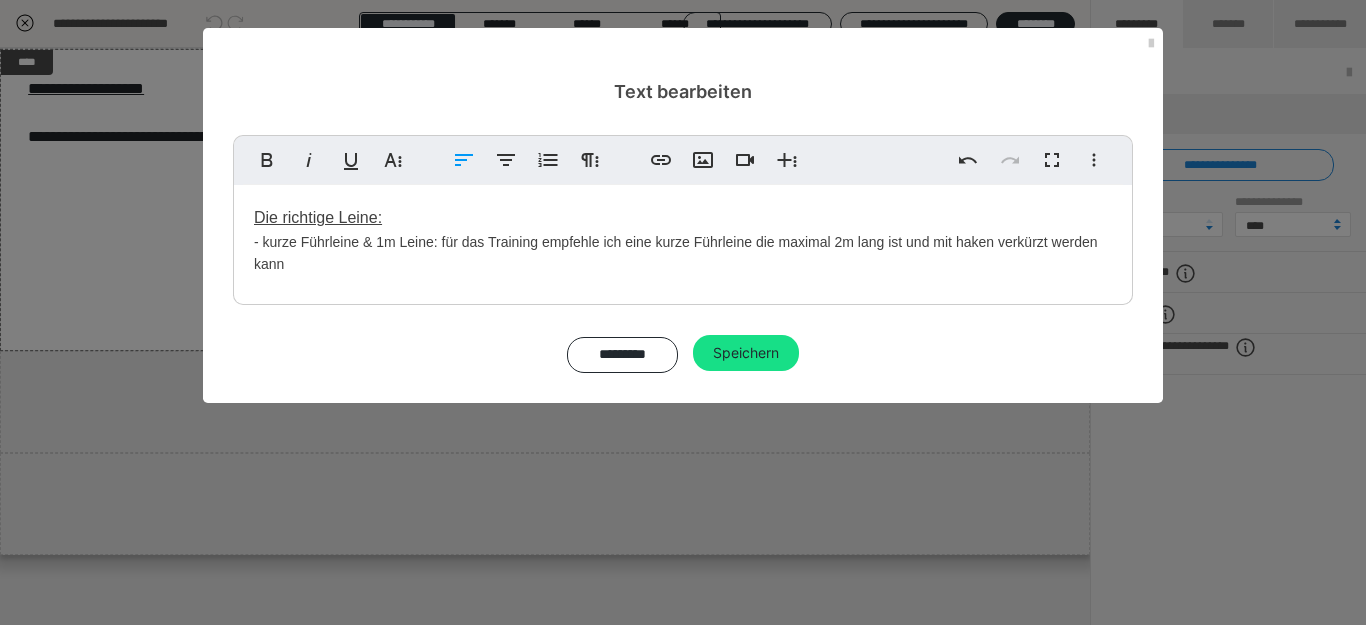 click on "Die richtige Leine: - kurze Führleine & 1m Leine: für das Training empfehle ich eine kurze Führleine die maximal 2m lang ist und mit haken verkürzt werden kann" at bounding box center (683, 240) 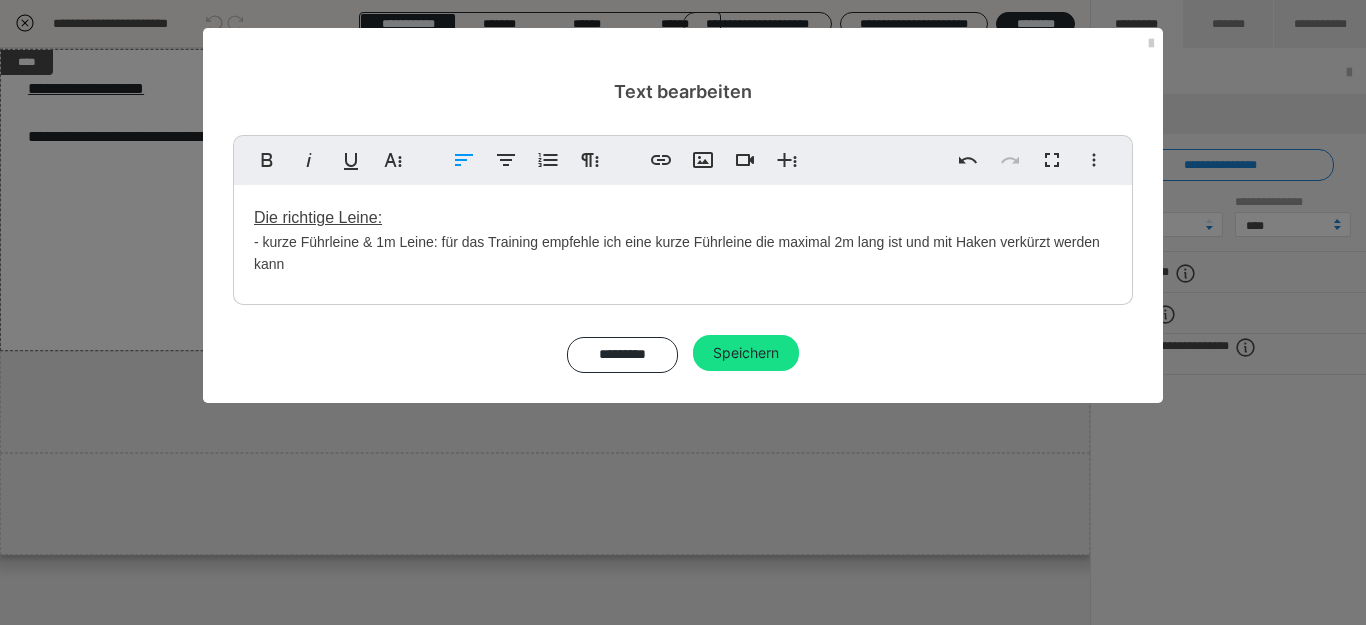 click on "Die richtige Leine: - kurze Führleine & 1m Leine: für das Training empfehle ich eine kurze Führleine die maximal 2m lang ist und mit Haken verkürzt werden kann" at bounding box center (683, 240) 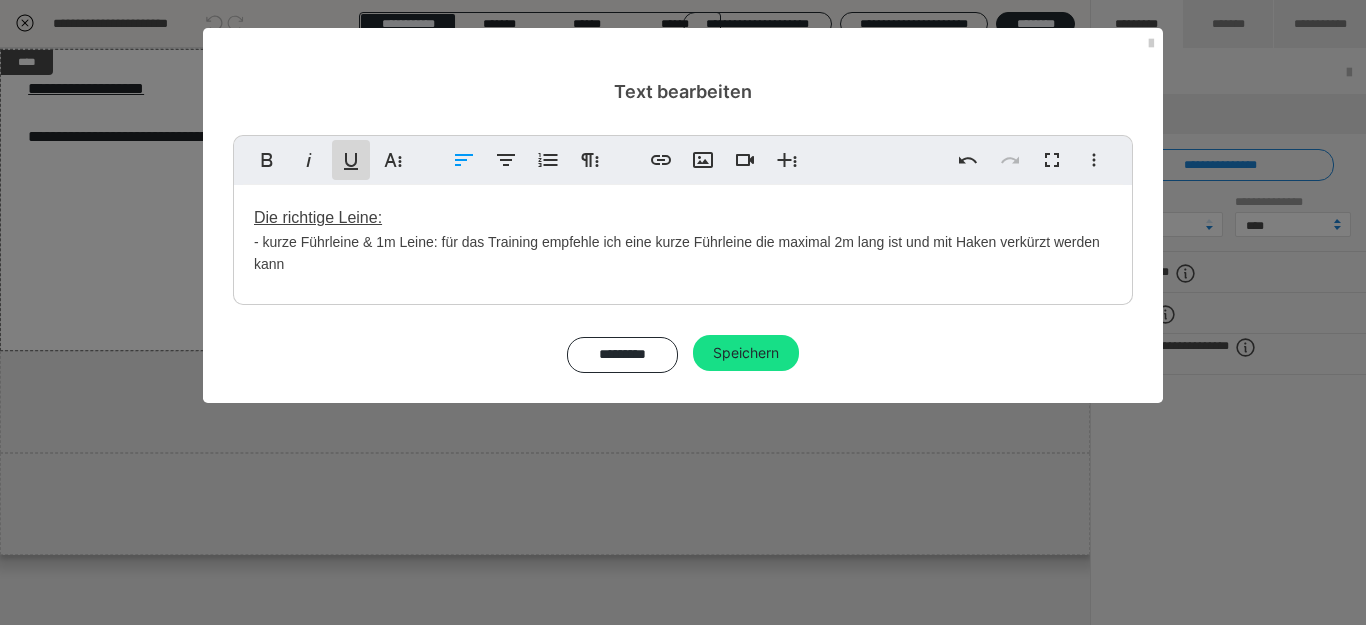 click 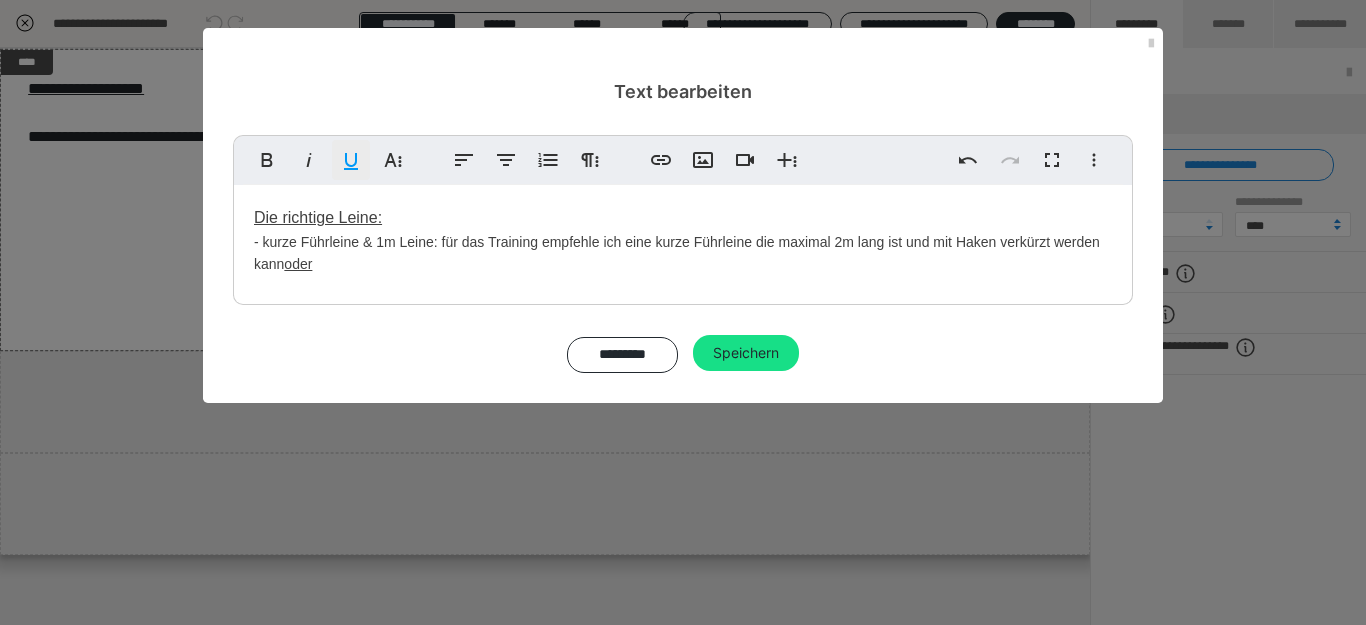 click 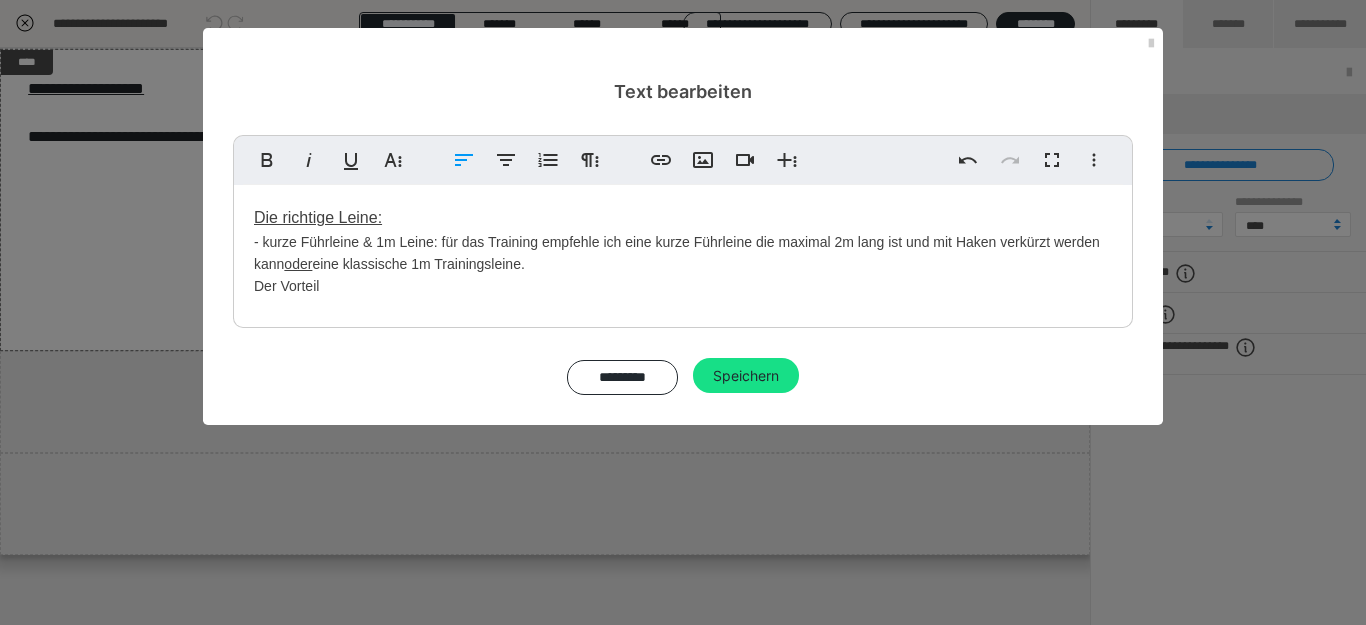 click on "Die richtige Leine: - kurze Führleine & 1m Leine: für das Training empfehle ich eine kurze Führleine die maximal 2m lang ist und mit Haken verkürzt werden kann  oder  eine klassische 1m Trainingsleine.  Der Vorteil" at bounding box center [683, 251] 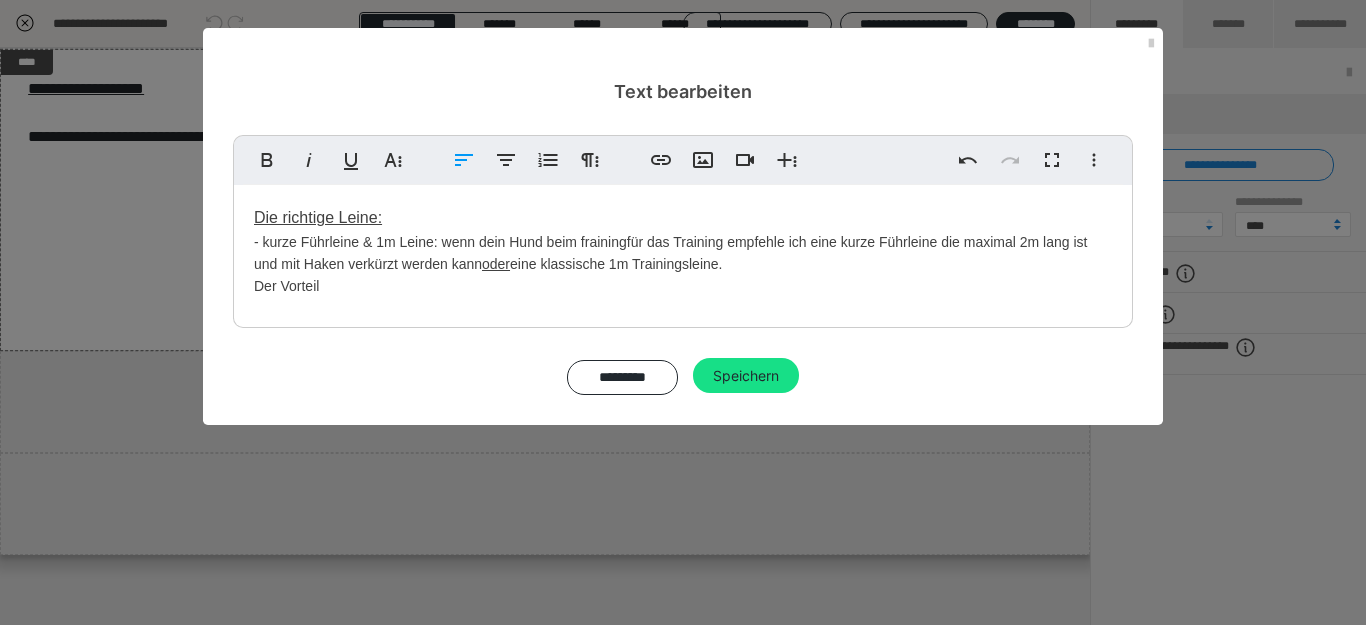 click on "Die richtige Leine: - kurze Führleine & 1m Leine: wenn dein Hund beim fraining für das Training empfehle ich eine kurze Führleine die maximal 2m lang ist und mit Haken verkürzt werden kann  oder  eine klassische 1m Trainingsleine.  Der Vorteil" at bounding box center [683, 251] 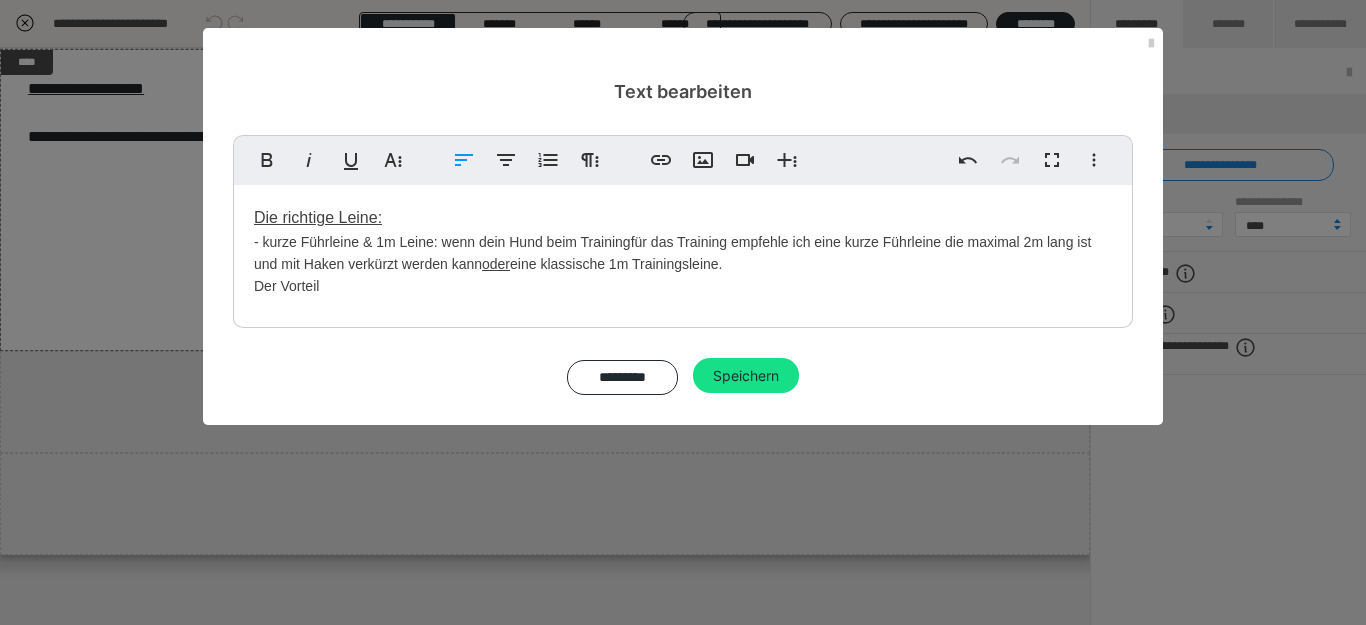 click on "Die richtige Leine: - kurze Führleine & 1m Leine: wenn dein Hund beim Trainingfür das Training empfehle ich eine kurze Führleine die maximal 2m lang ist und mit Haken verkürzt werden kann  oder  eine klassische 1m Trainingsleine.  Der Vorteil" at bounding box center (683, 251) 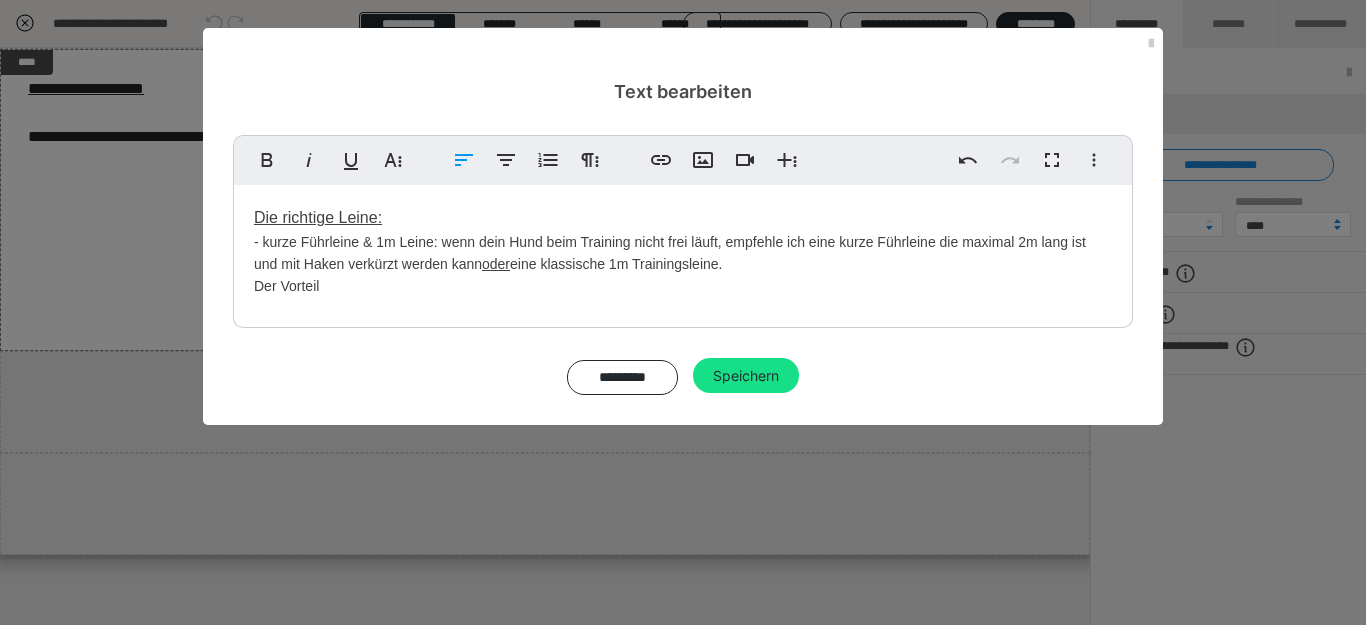 click on "Die richtige Leine: - kurze Führleine & 1m Leine: wenn dein Hund beim Training nicht frei läuft, empfehle ich eine kurze Führleine die maximal 2m lang ist und mit Haken verkürzt werden kann  oder  eine klassische 1m Trainingsleine.  Der Vorteil" at bounding box center [683, 251] 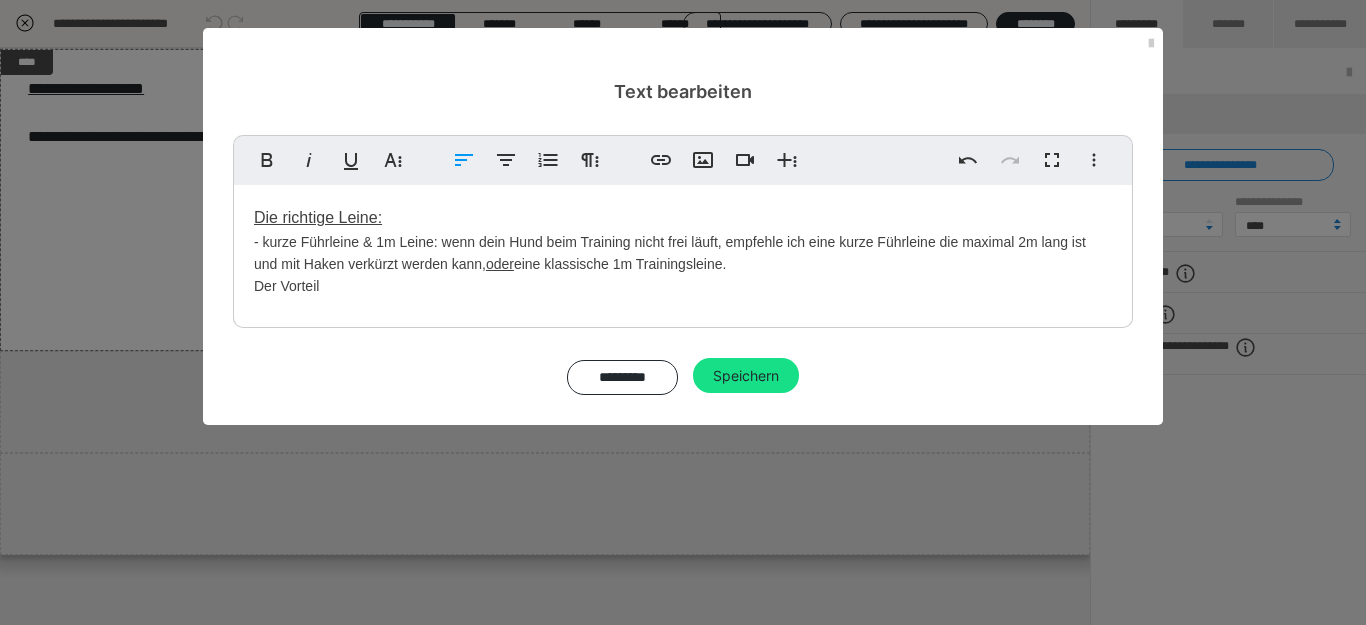 click on "Die richtige Leine: - kurze Führleine & 1m Leine: wenn dein Hund beim Training nicht frei läuft, empfehle ich eine kurze Führleine die maximal 2m lang ist und mit Haken verkürzt werden kann,  oder  eine klassische 1m Trainingsleine.  Der Vorteil" at bounding box center (683, 251) 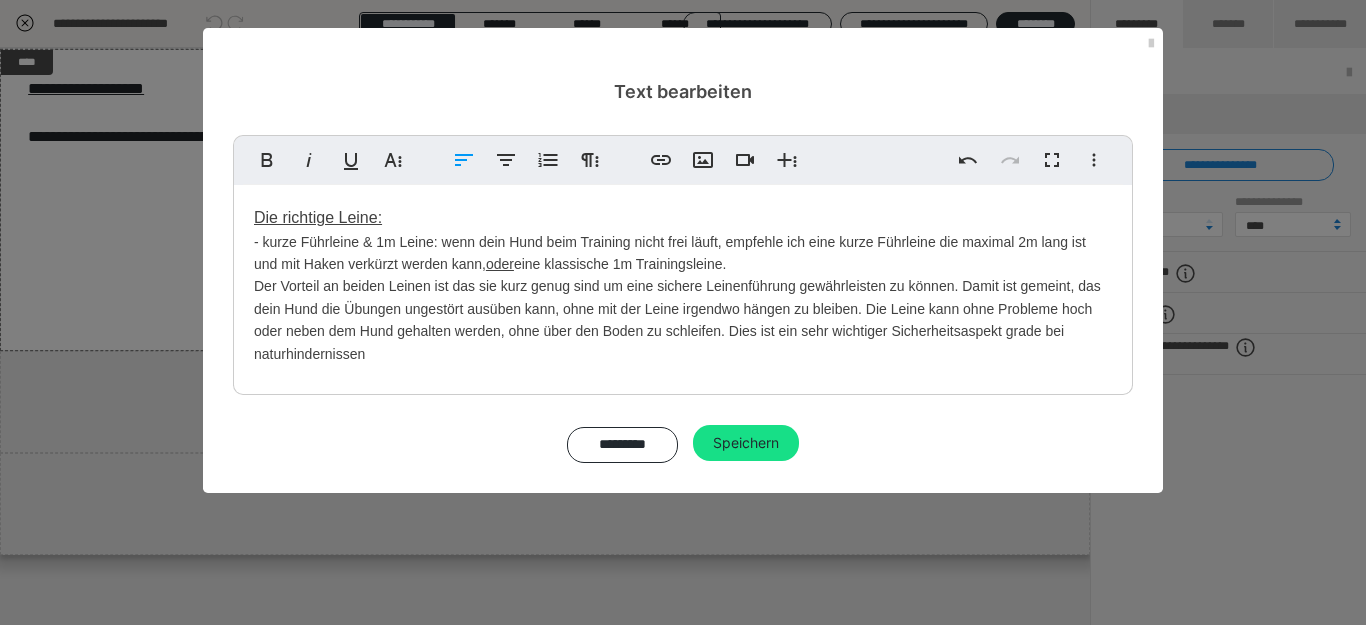 click on "Die richtige Leine: - kurze Führleine & 1m Leine: wenn dein Hund beim Training nicht frei läuft, empfehle ich eine kurze Führleine die maximal 2m lang ist und mit Haken verkürzt werden kann,  oder  eine klassische 1m Trainingsleine.  Der Vorteil an beiden Leinen ist das sie kurz genug sind um eine sichere Leinenführung gewährleisten zu können. Damit ist gemeint, das dein Hund die Übungen ungestört ausüben kann, ohne mit der Leine irgendwo hängen zu bleiben. Die Leine kann ohne Probleme hoch oder neben dem Hund gehalten werden, ohne über den Boden zu schleifen. Dies ist ein sehr wichtiger Sicherheitsaspekt grade bei naturhindernissen" at bounding box center (683, 285) 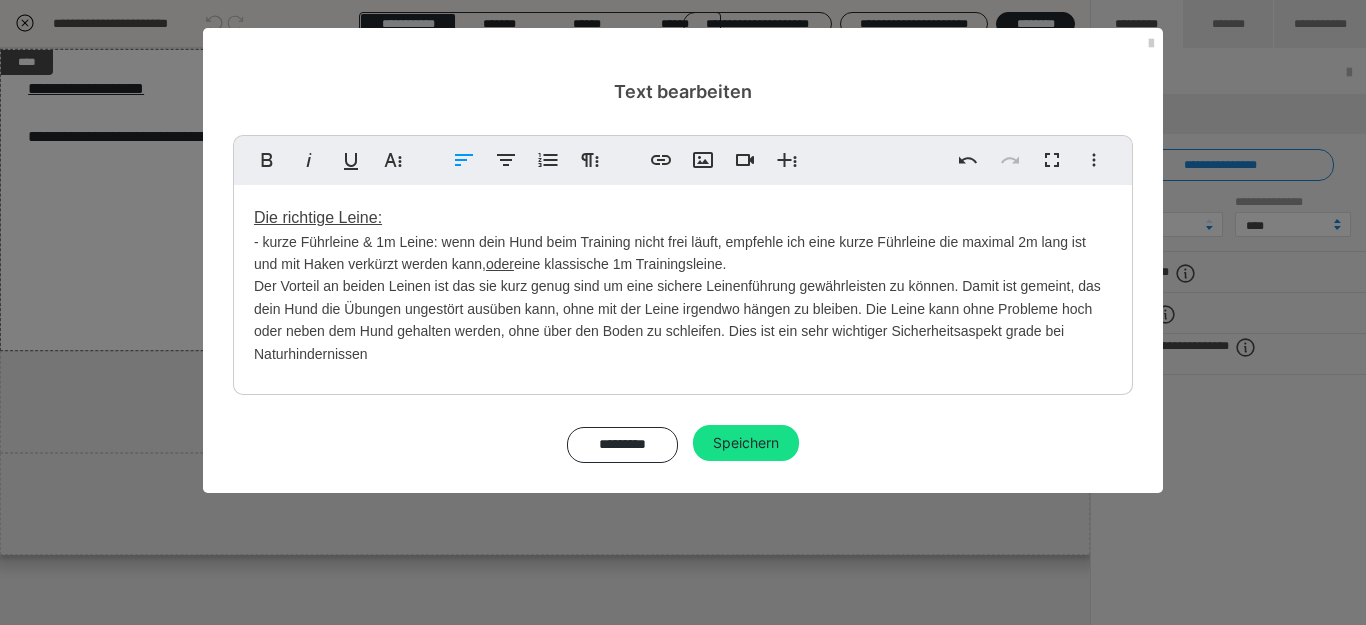 click on "Die richtige Leine: - kurze Führleine & 1m Leine: wenn dein Hund beim Training nicht frei läuft, empfehle ich eine kurze Führleine die maximal 2m lang ist und mit Haken verkürzt werden kann,  oder  eine klassische 1m Trainingsleine.  Der Vorteil an beiden Leinen ist das sie kurz genug sind um eine sichere Leinenführung gewährleisten zu können. Damit ist gemeint, das dein Hund die Übungen ungestört ausüben kann, ohne mit der Leine irgendwo hängen zu bleiben. Die Leine kann ohne Probleme hoch oder neben dem Hund gehalten werden, ohne über den Boden zu schleifen. Dies ist ein sehr wichtiger Sicherheitsaspekt grade bei Naturhindernissen" at bounding box center (683, 285) 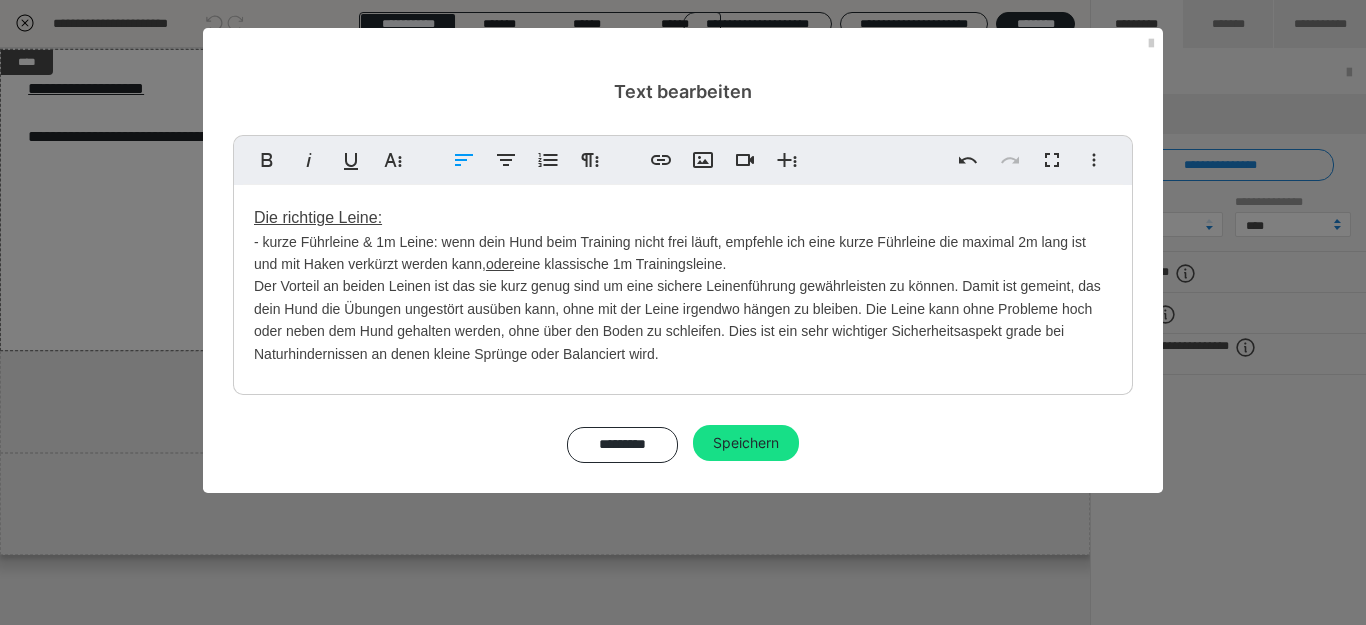 click on "Die richtige Leine: - kurze Führleine & 1m Leine: wenn dein Hund beim Training nicht frei läuft, empfehle ich eine kurze Führleine die maximal 2m lang ist und mit Haken verkürzt werden kann,  oder  eine klassische 1m Trainingsleine.  Der Vorteil an beiden Leinen ist das sie kurz genug sind um eine sichere Leinenführung gewährleisten zu können. Damit ist gemeint, das dein Hund die Übungen ungestört ausüben kann, ohne mit der Leine irgendwo hängen zu bleiben. Die Leine kann ohne Probleme hoch oder neben dem Hund gehalten werden, ohne über den Boden zu schleifen. Dies ist ein sehr wichtiger Sicherheitsaspekt grade bei Naturhindernissen an denen kleine Sprünge oder Balanciert wird." at bounding box center [683, 285] 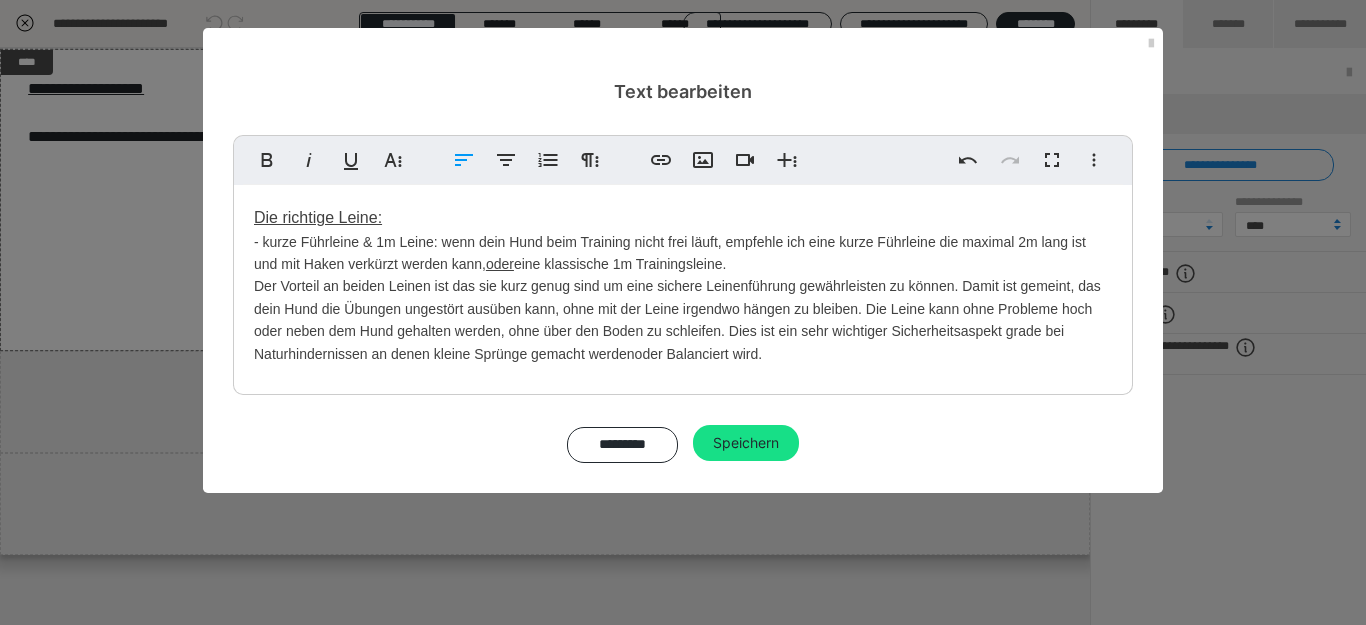 click on "Die richtige Leine: - kurze Führleine & 1m Leine: wenn dein Hund beim Training nicht frei läuft, empfehle ich eine kurze Führleine die maximal 2m lang ist und mit Haken verkürzt werden kann,  oder  eine klassische 1m Trainingsleine.  Der Vorteil an beiden Leinen ist das sie kurz genug sind um eine sichere Leinenführung gewährleisten zu können. Damit ist gemeint, das dein Hund die Übungen ungestört ausüben kann, ohne mit der Leine irgendwo hängen zu bleiben. Die Leine kann ohne Probleme hoch oder neben dem Hund gehalten werden, ohne über den Boden zu schleifen. Dies ist ein sehr wichtiger Sicherheitsaspekt grade bei Naturhindernissen an denen kleine Sprünge gemacht werden  oder Balanciert wird." at bounding box center [683, 285] 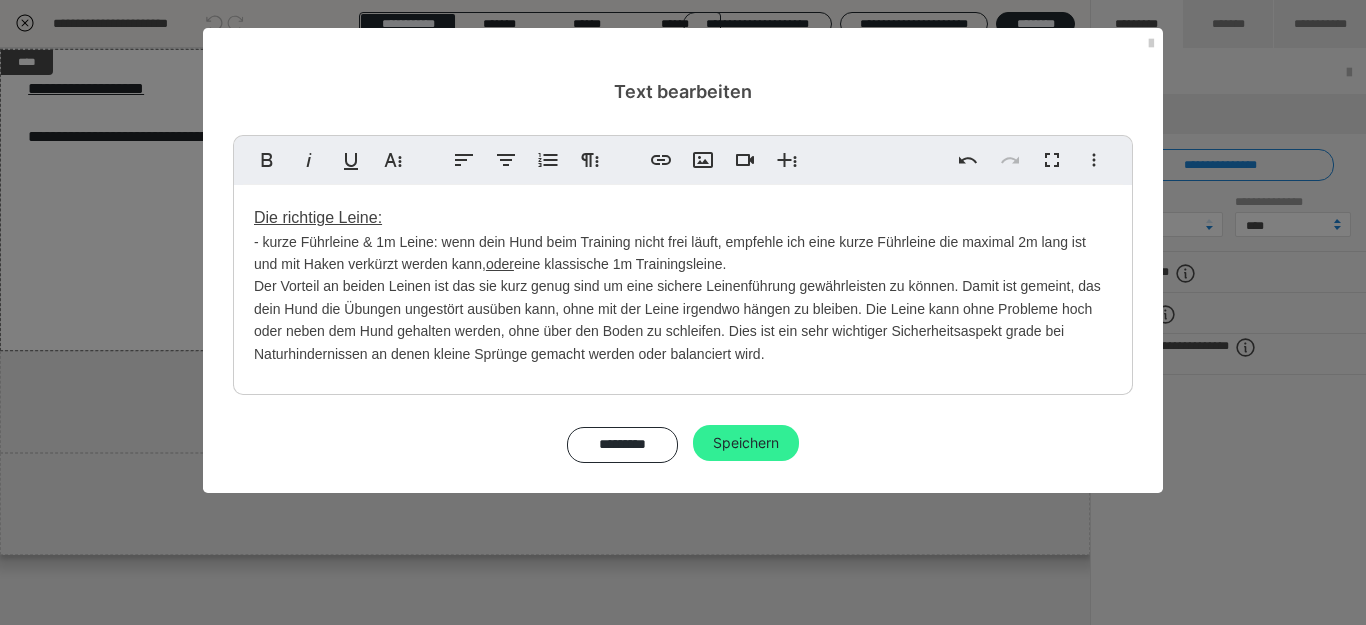 click on "Speichern" at bounding box center [746, 443] 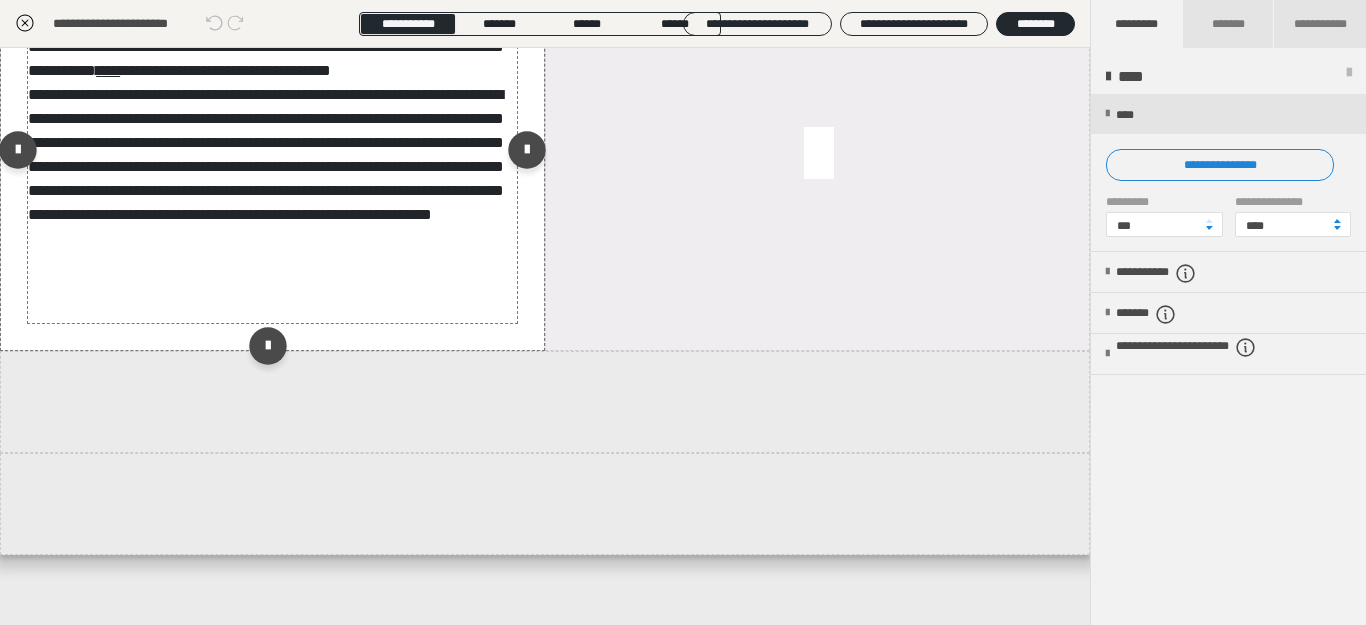 click on "**********" at bounding box center (268, 155) 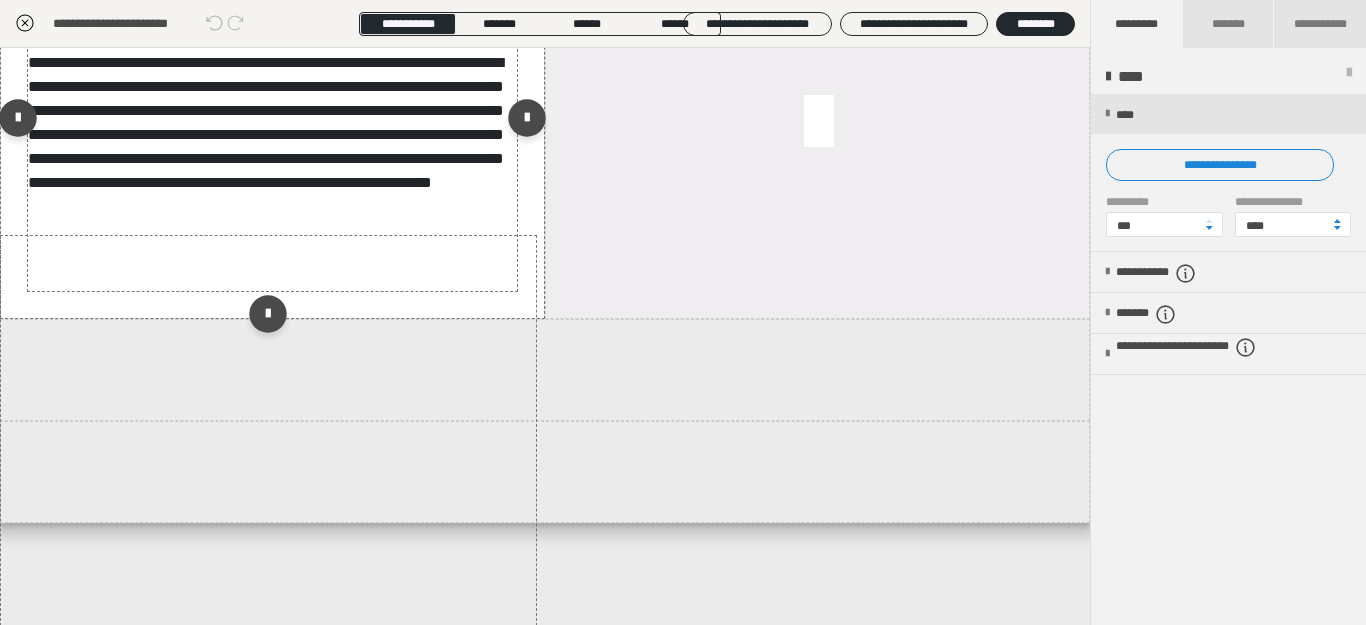 click on "**********" at bounding box center (268, 123) 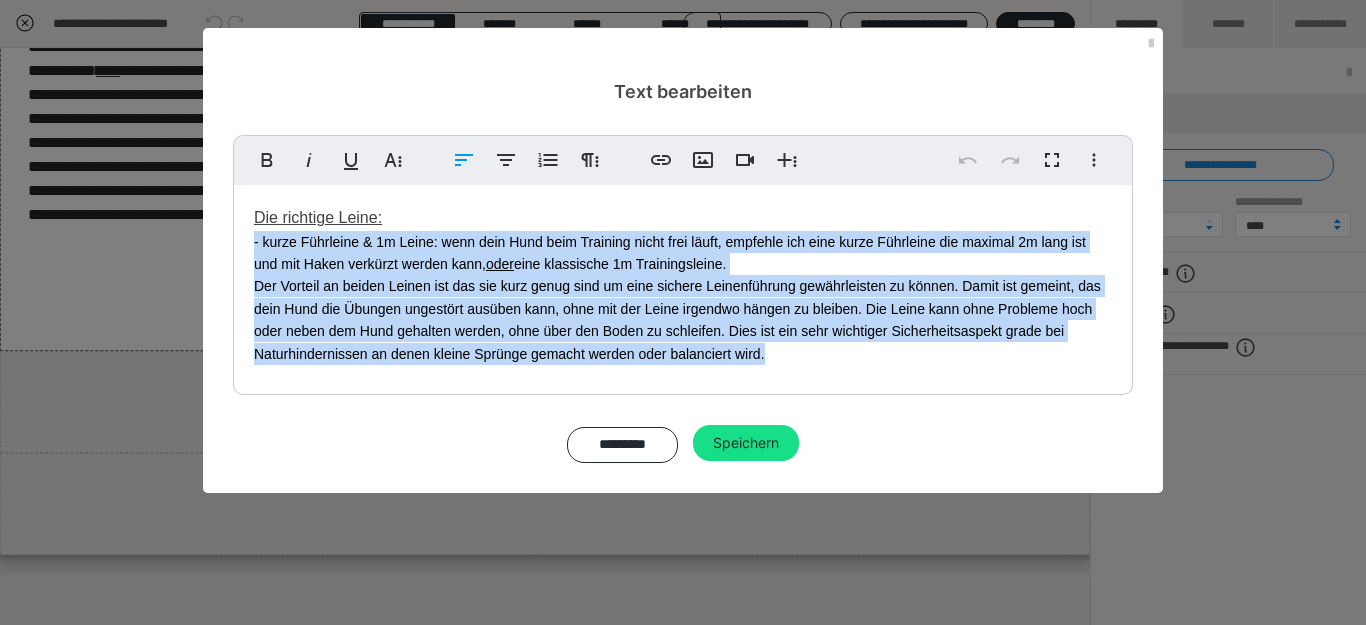 drag, startPoint x: 268, startPoint y: 243, endPoint x: 804, endPoint y: 360, distance: 548.621 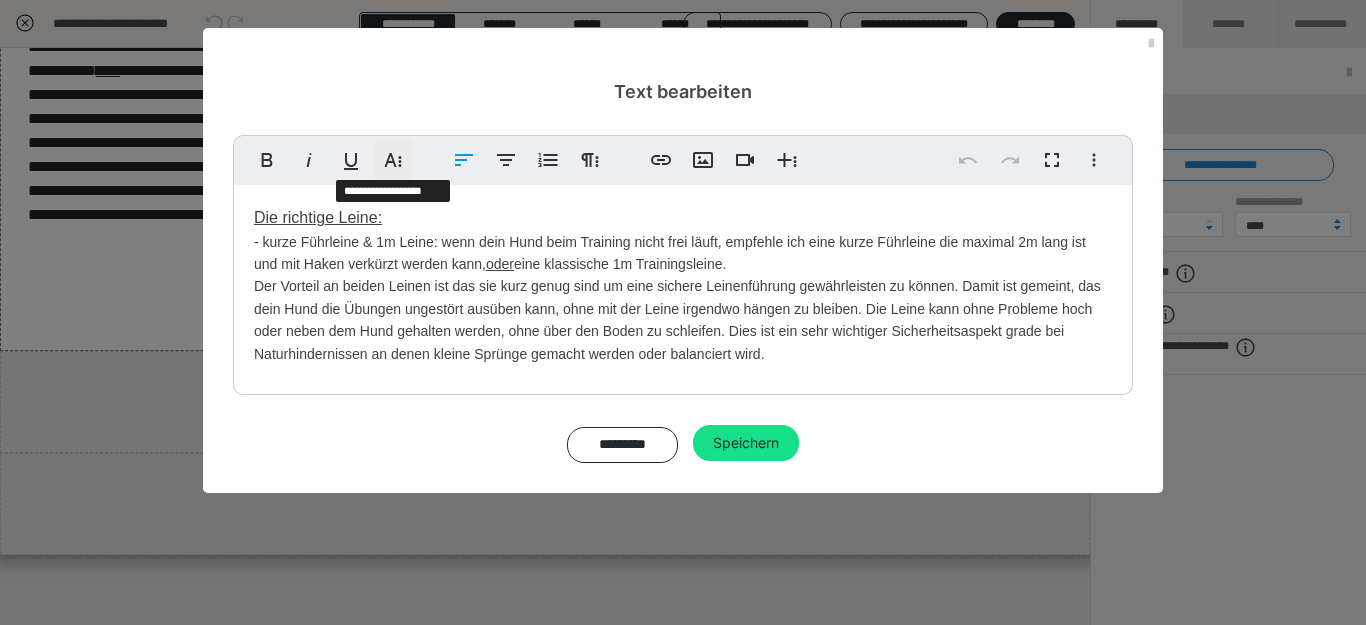 click 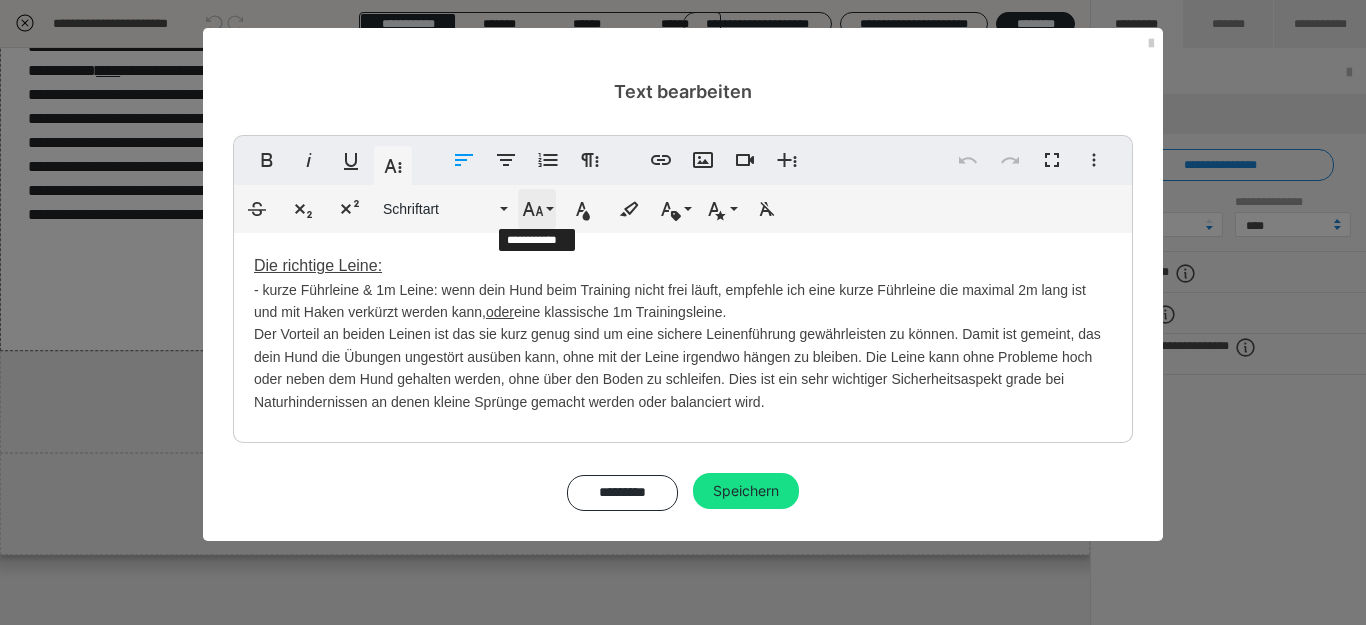 click on "Schriftgröße" at bounding box center (537, 209) 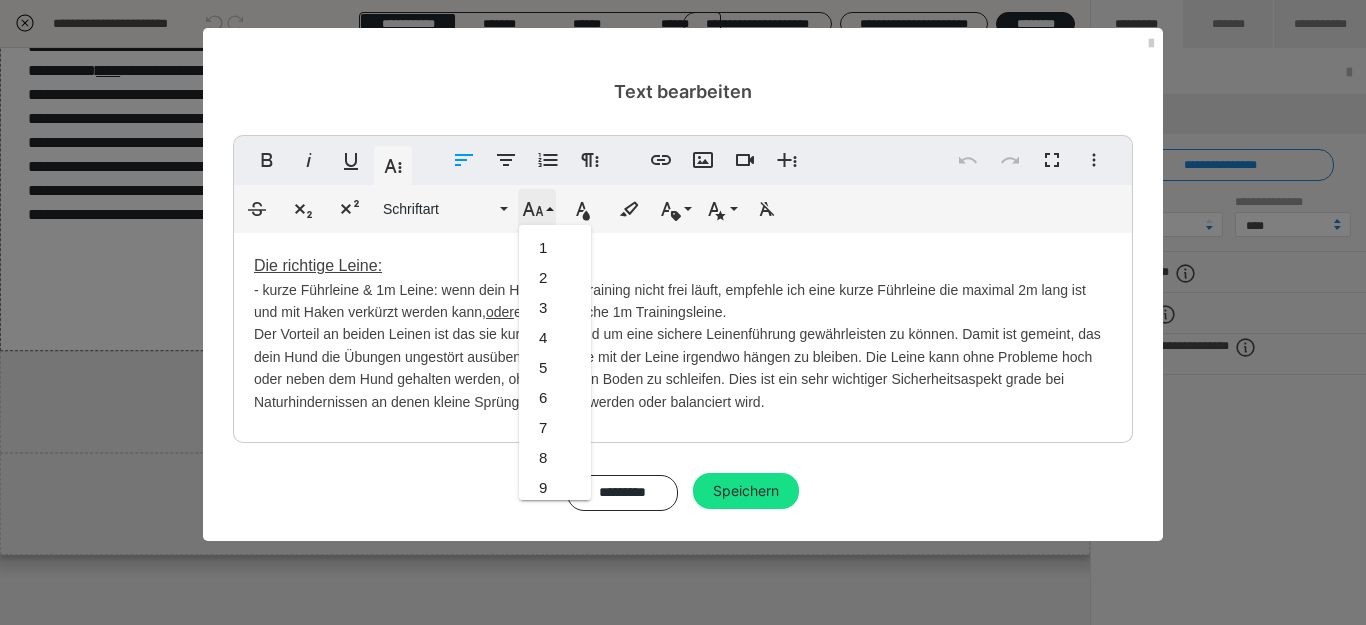 scroll, scrollTop: 413, scrollLeft: 0, axis: vertical 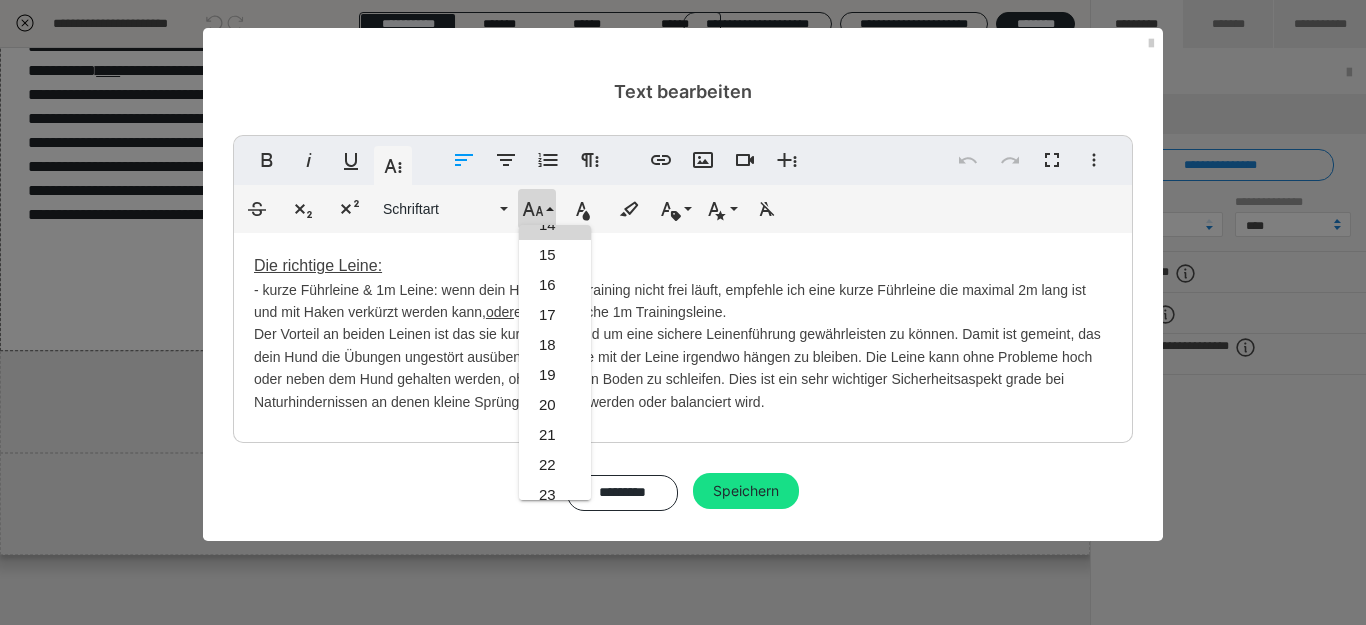 click on "Die richtige Leine: - kurze Führleine & 1m Leine: wenn dein Hund beim Training nicht frei läuft, empfehle ich eine kurze Führleine die maximal 2m lang ist und mit Haken verkürzt werden kann,  oder  eine klassische 1m Trainingsleine. Der Vorteil an beiden Leinen ist das sie kurz genug sind um eine sichere Leinenführung gewährleisten zu können. Damit ist gemeint, das dein Hund die Übungen ungestört ausüben kann, ohne mit der Leine irgendwo hängen zu bleiben. Die Leine kann ohne Probleme hoch oder neben dem Hund gehalten werden, ohne über den Boden zu schleifen. Dies ist ein sehr wichtiger Sicherheitsaspekt grade bei Naturhindernissen an denen kleine Sprünge gemacht werden oder balanciert wird." at bounding box center (683, 333) 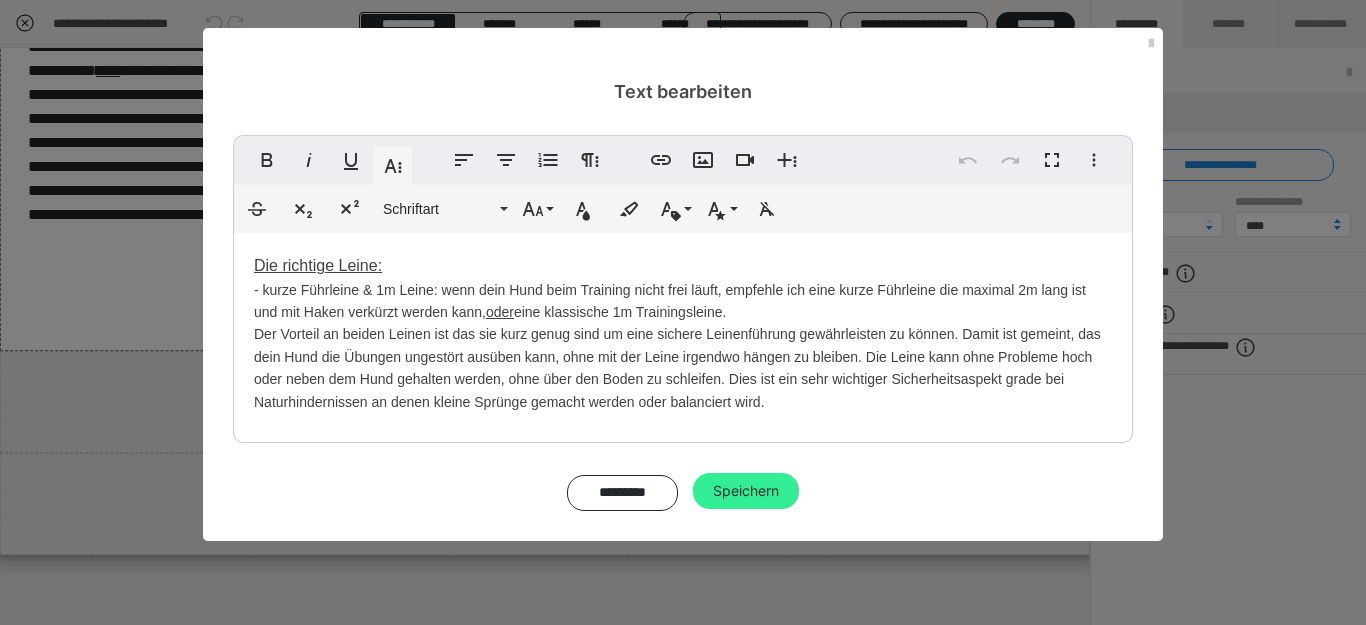 click on "Speichern" at bounding box center [746, 491] 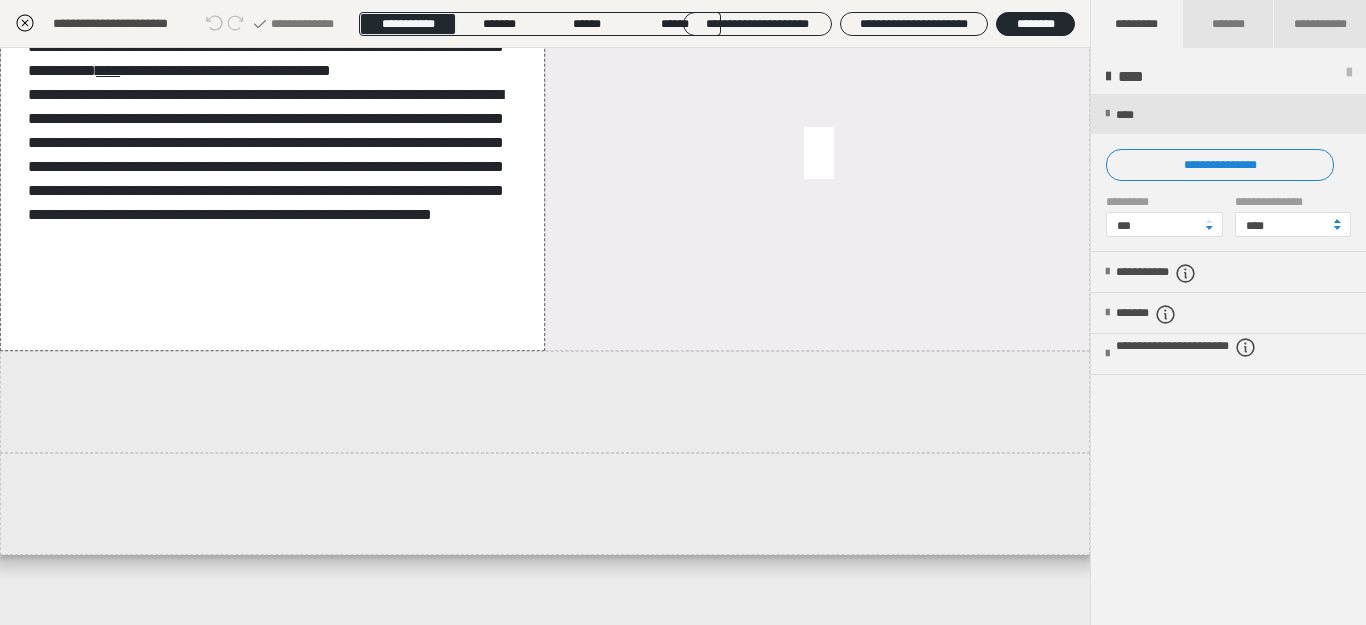 click on "**********" at bounding box center (811, -181) 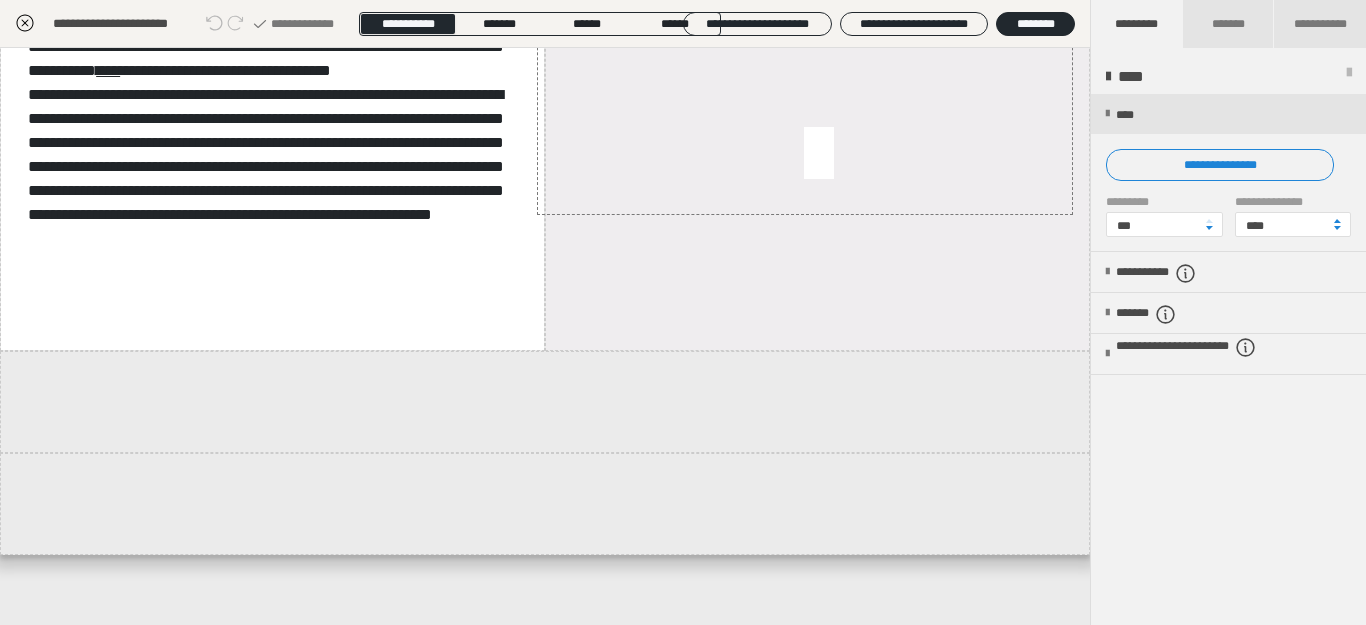 click on "**********" at bounding box center [811, -181] 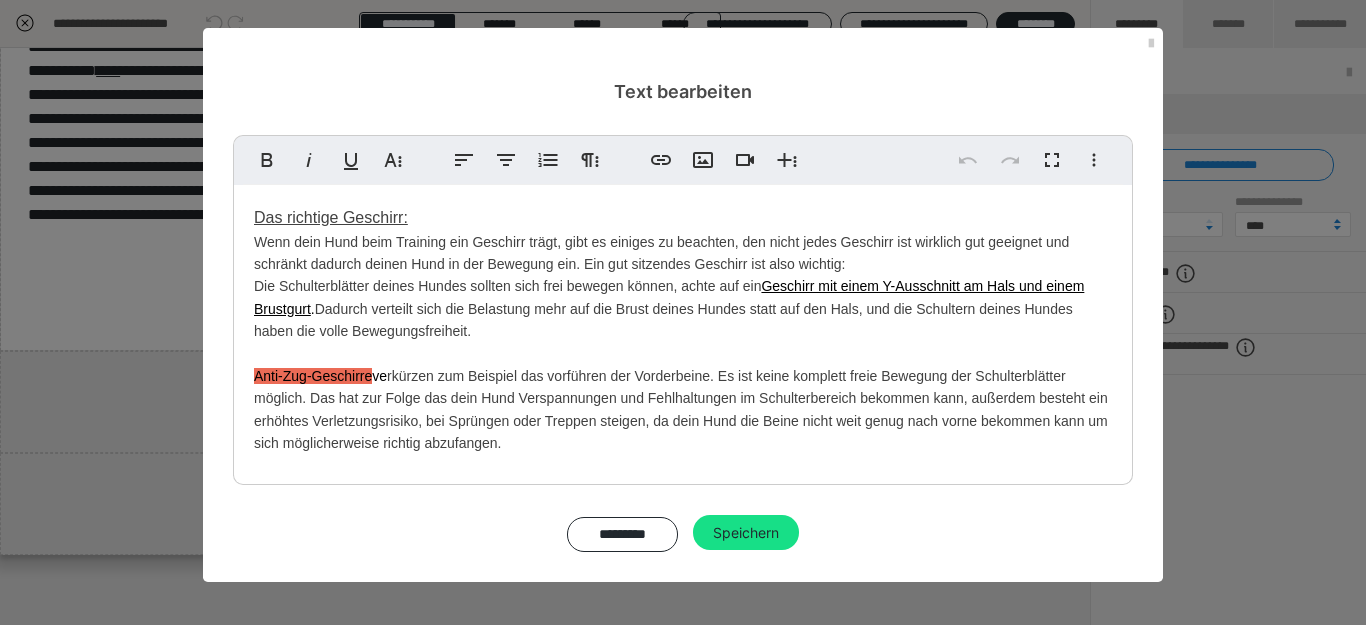 drag, startPoint x: 272, startPoint y: 291, endPoint x: 666, endPoint y: 321, distance: 395.14047 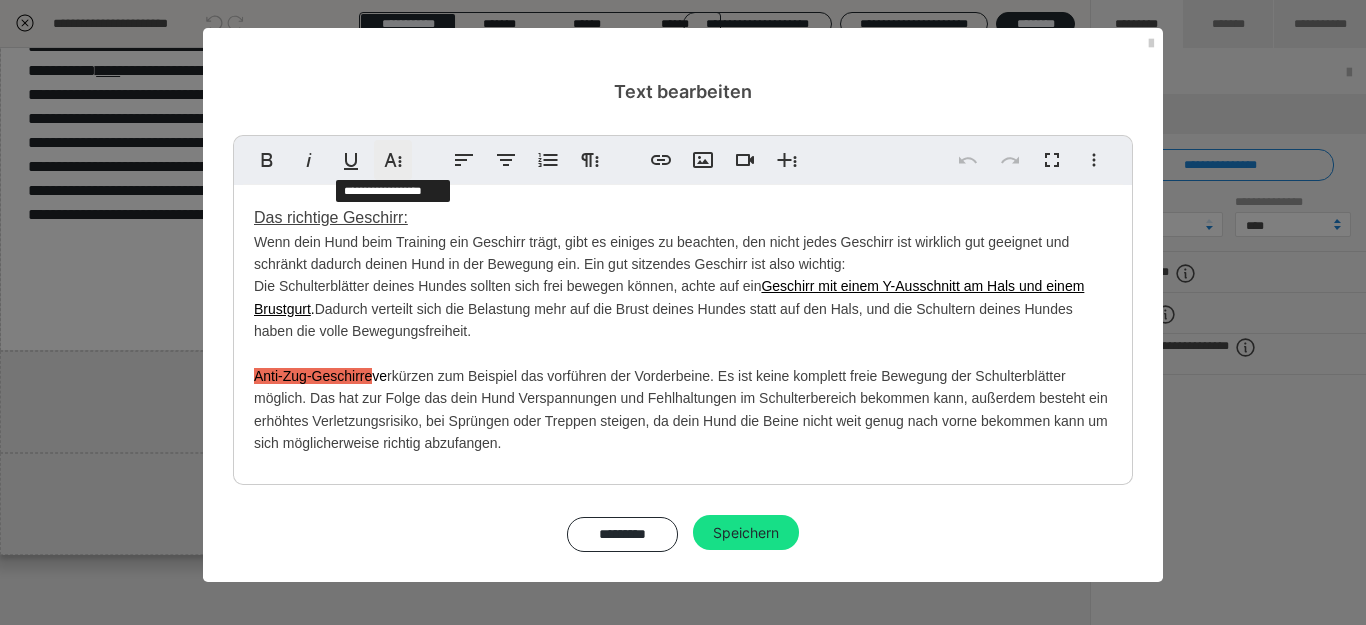 click 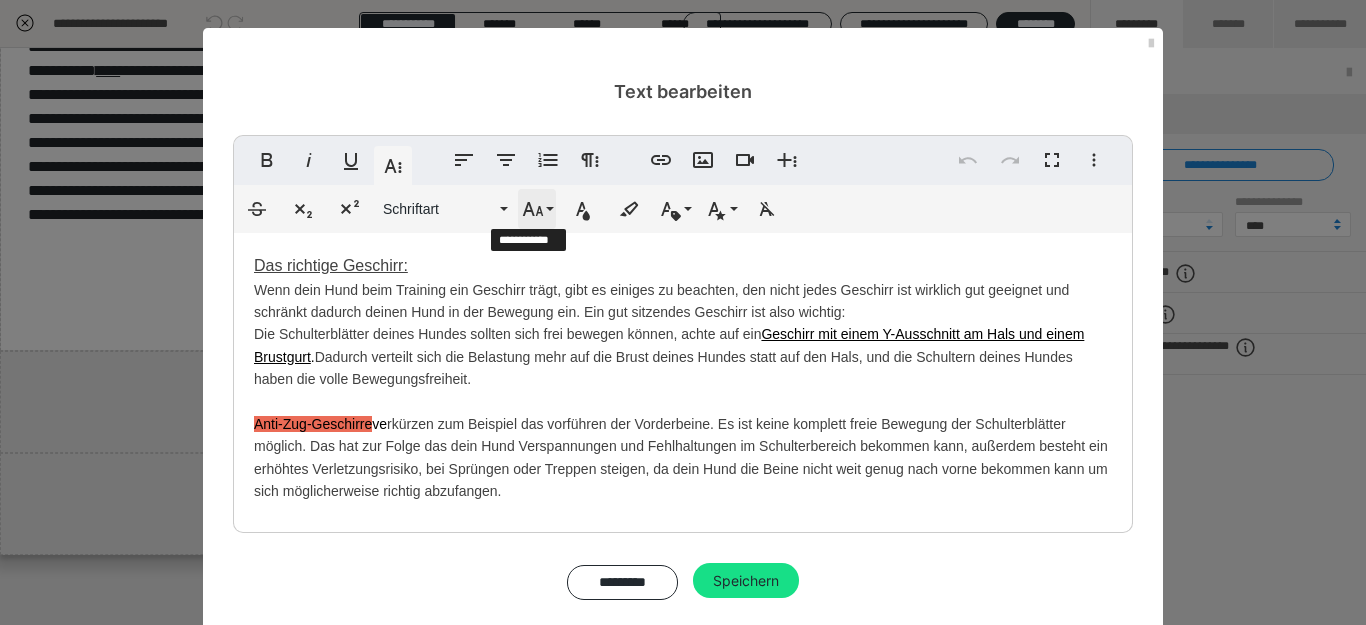 click 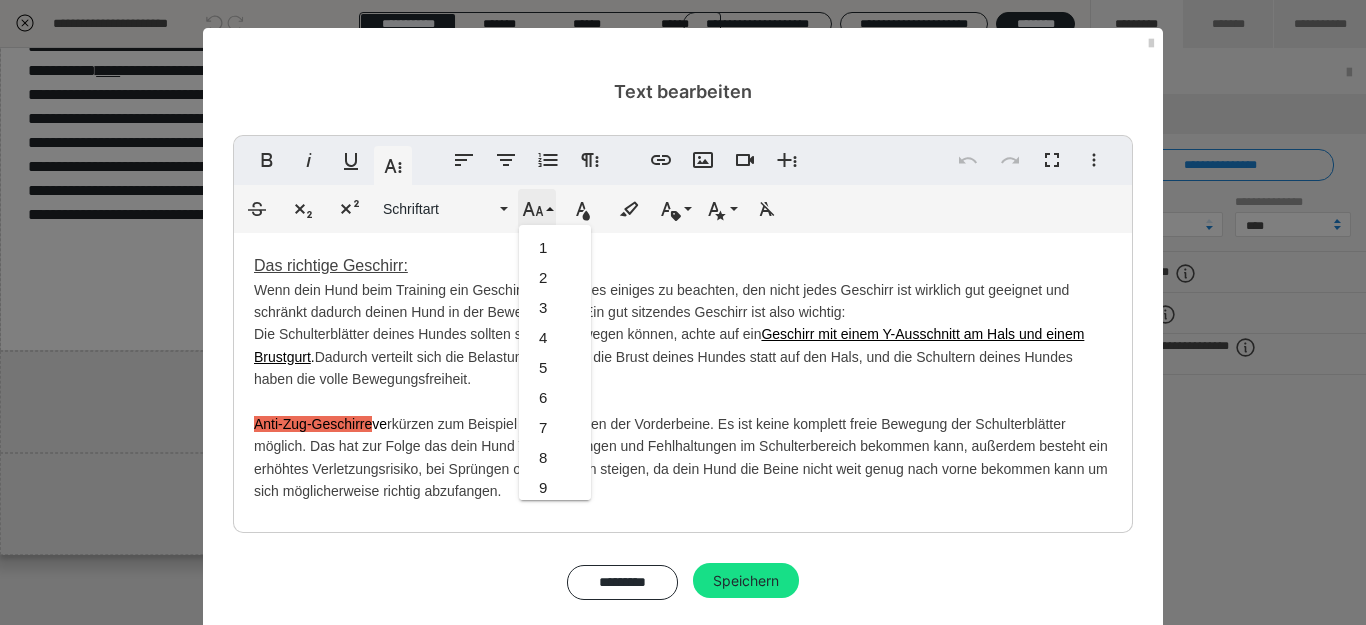 scroll, scrollTop: 413, scrollLeft: 0, axis: vertical 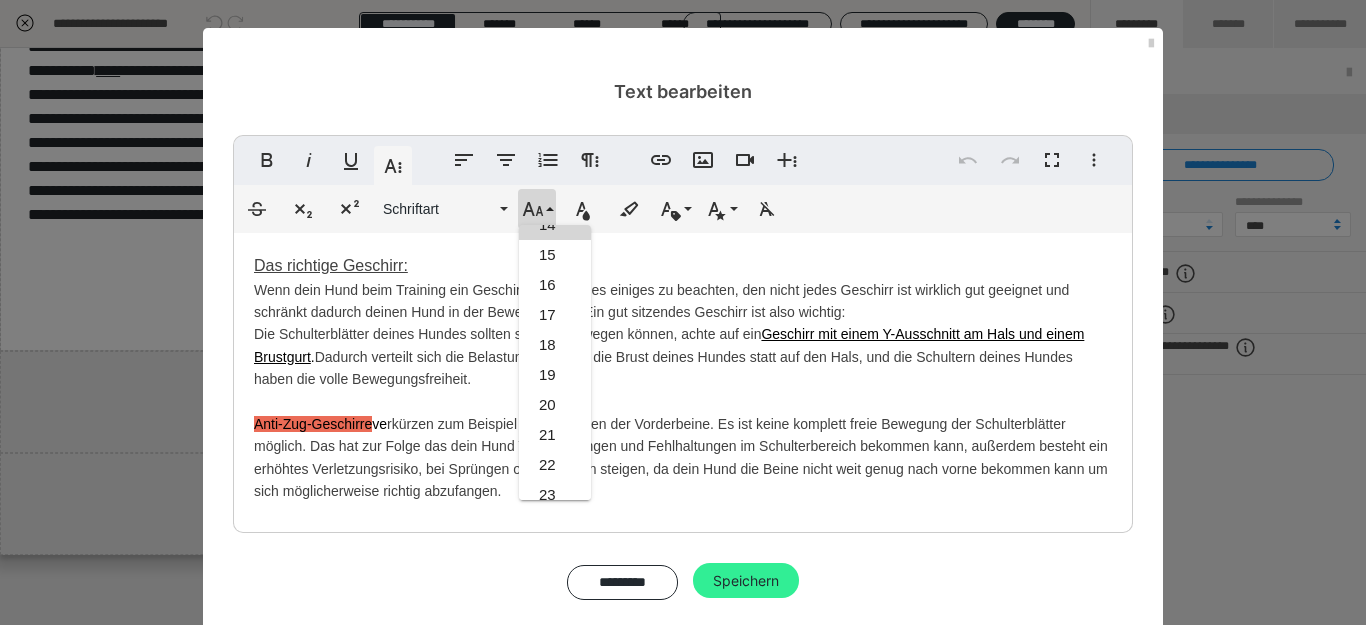 click on "Speichern" at bounding box center [746, 581] 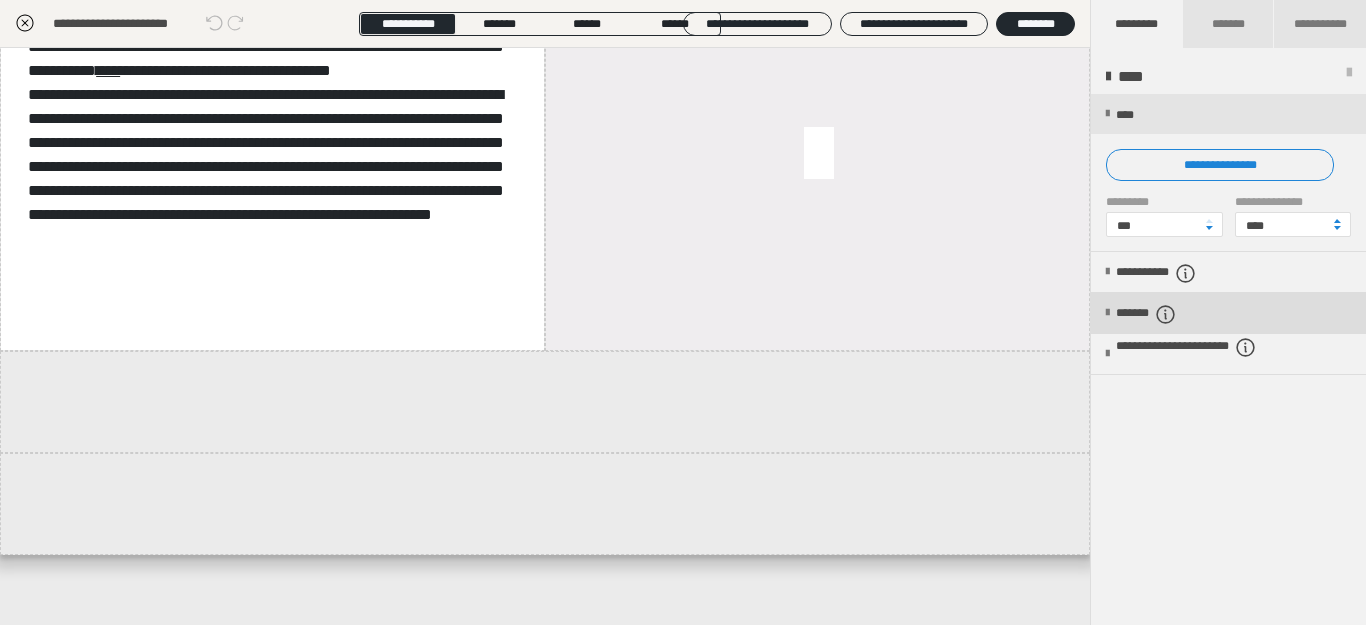 click on "*******" at bounding box center (1228, 313) 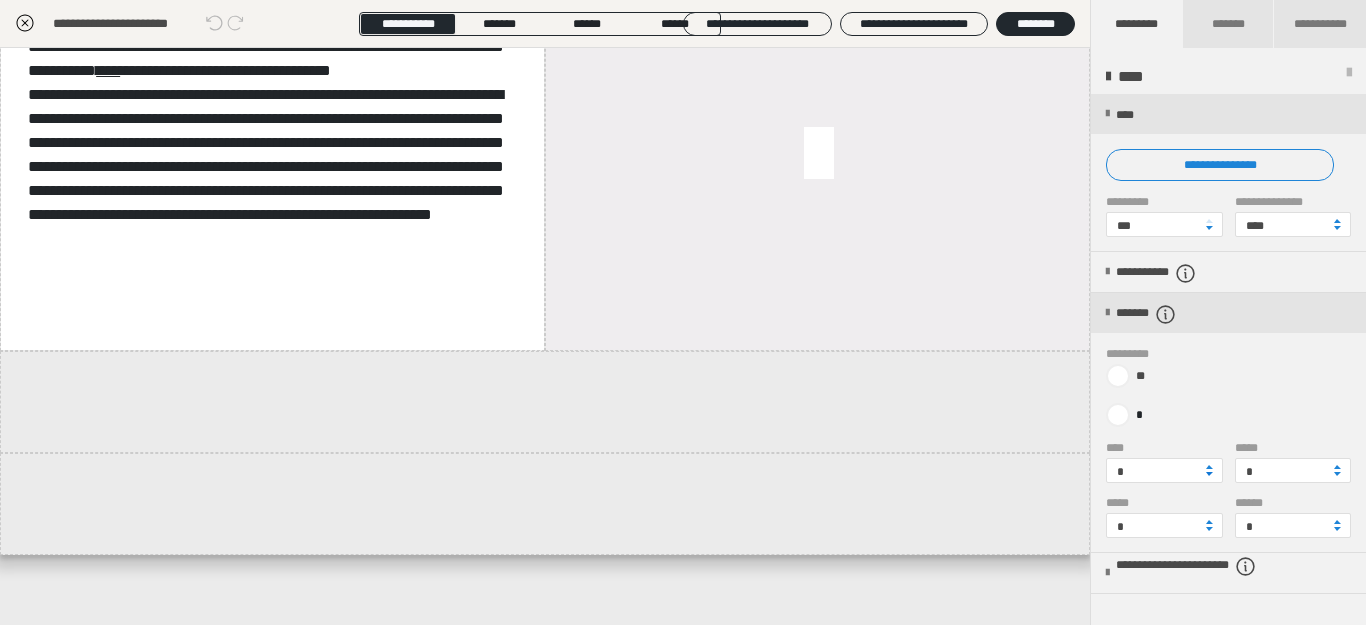 click at bounding box center (1209, 474) 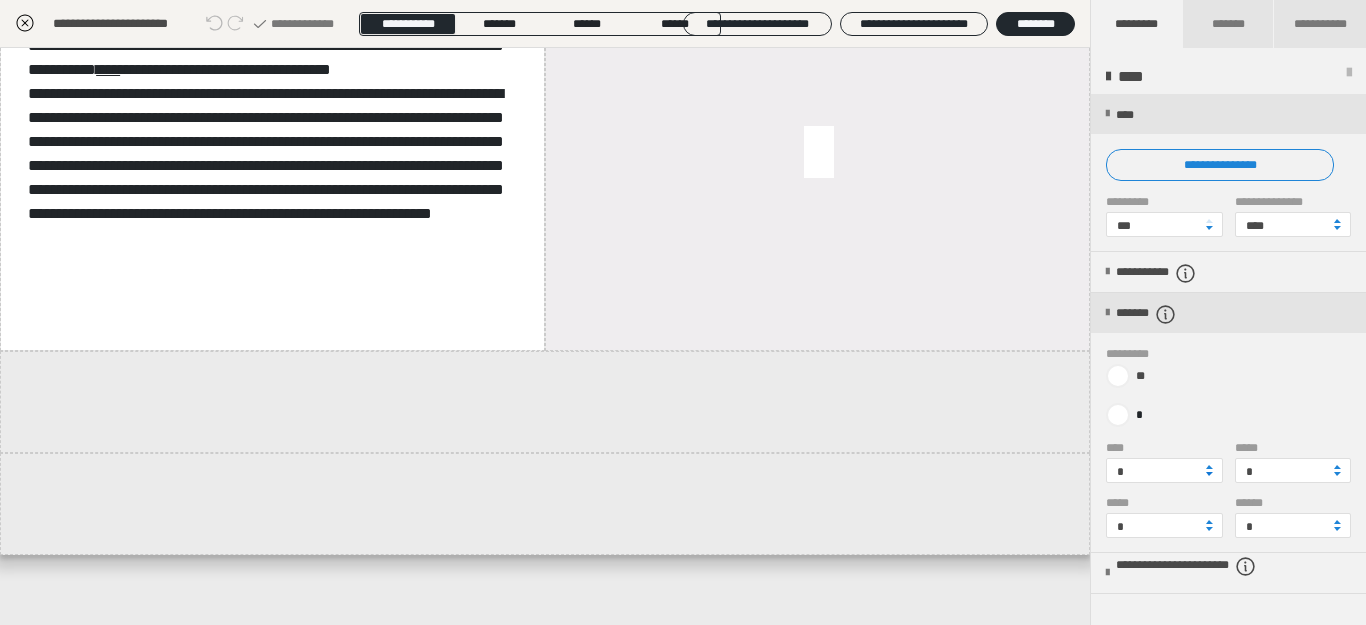 click at bounding box center [1209, 474] 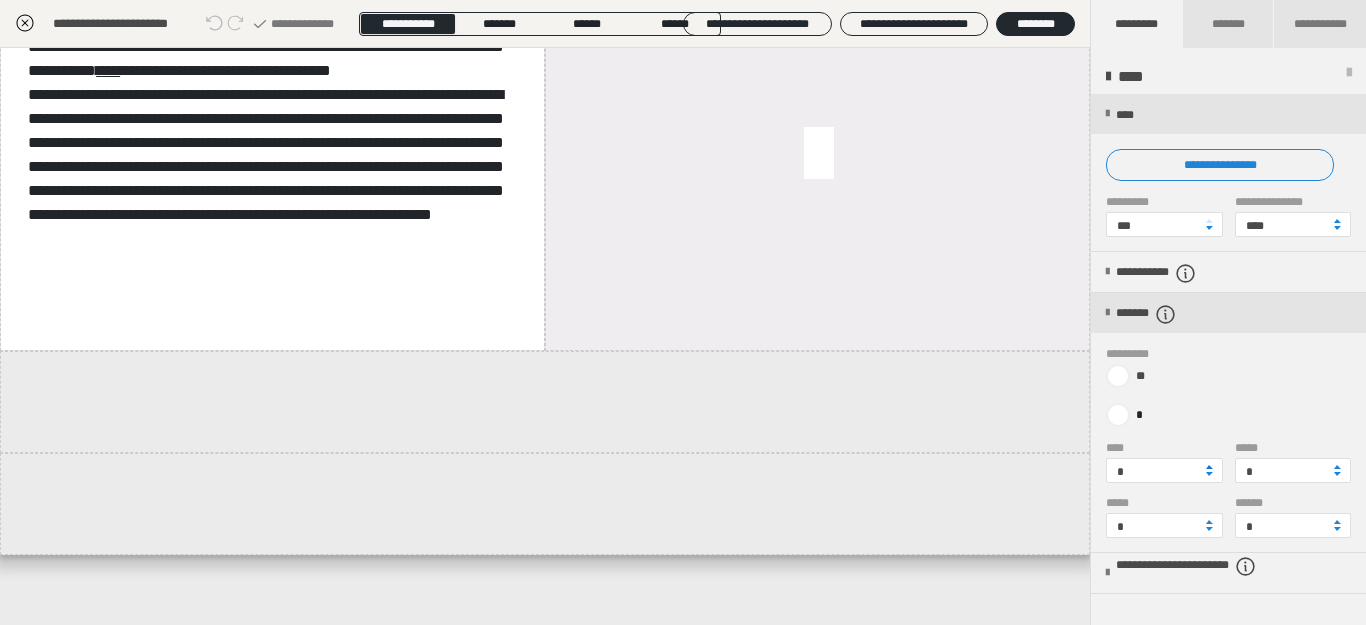 click at bounding box center [1209, 467] 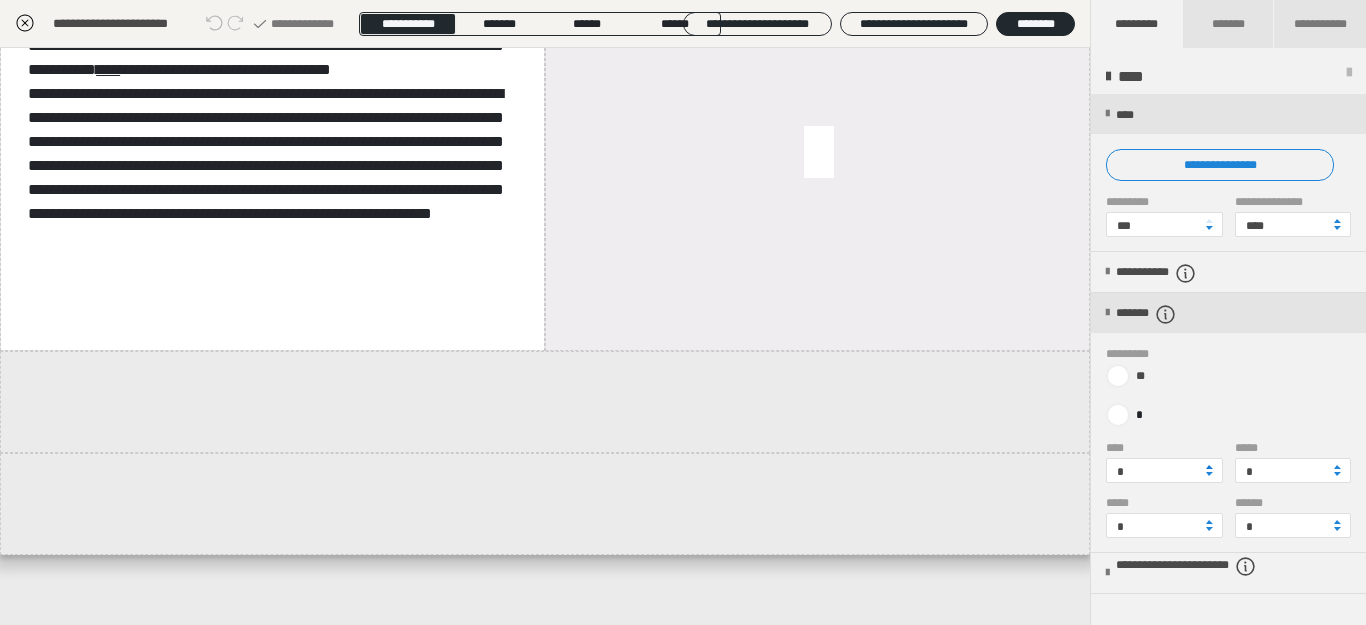 click at bounding box center (1209, 467) 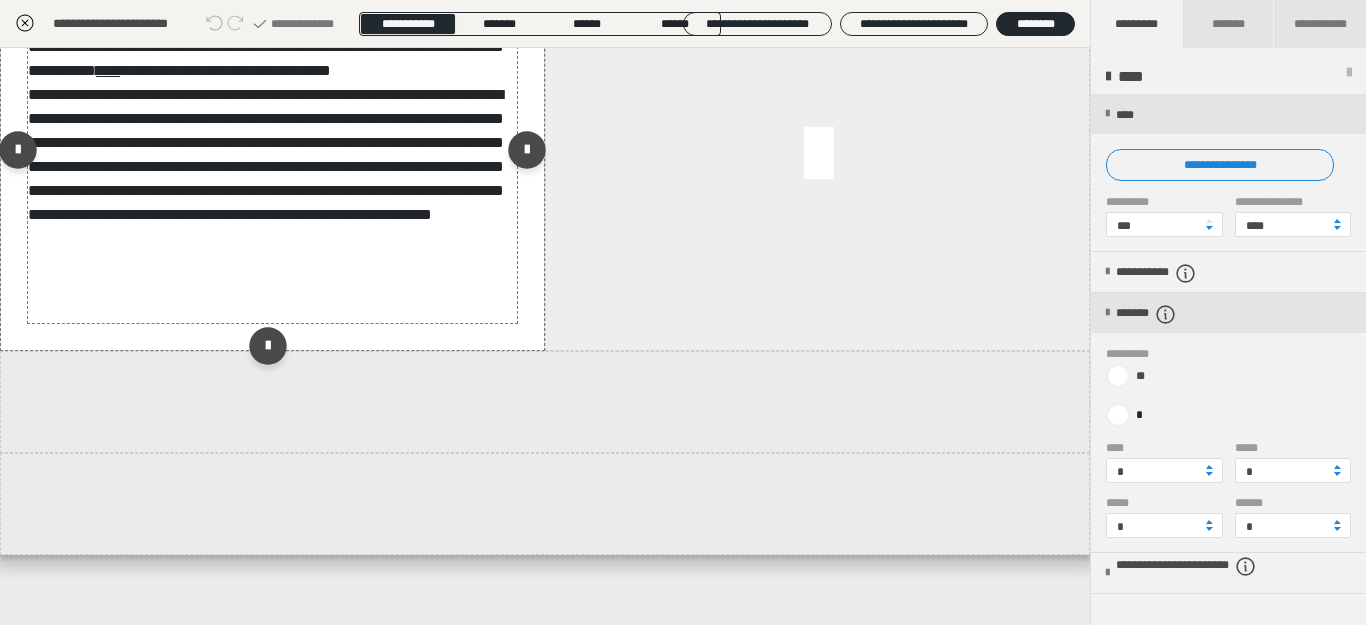click on "**********" at bounding box center (268, 155) 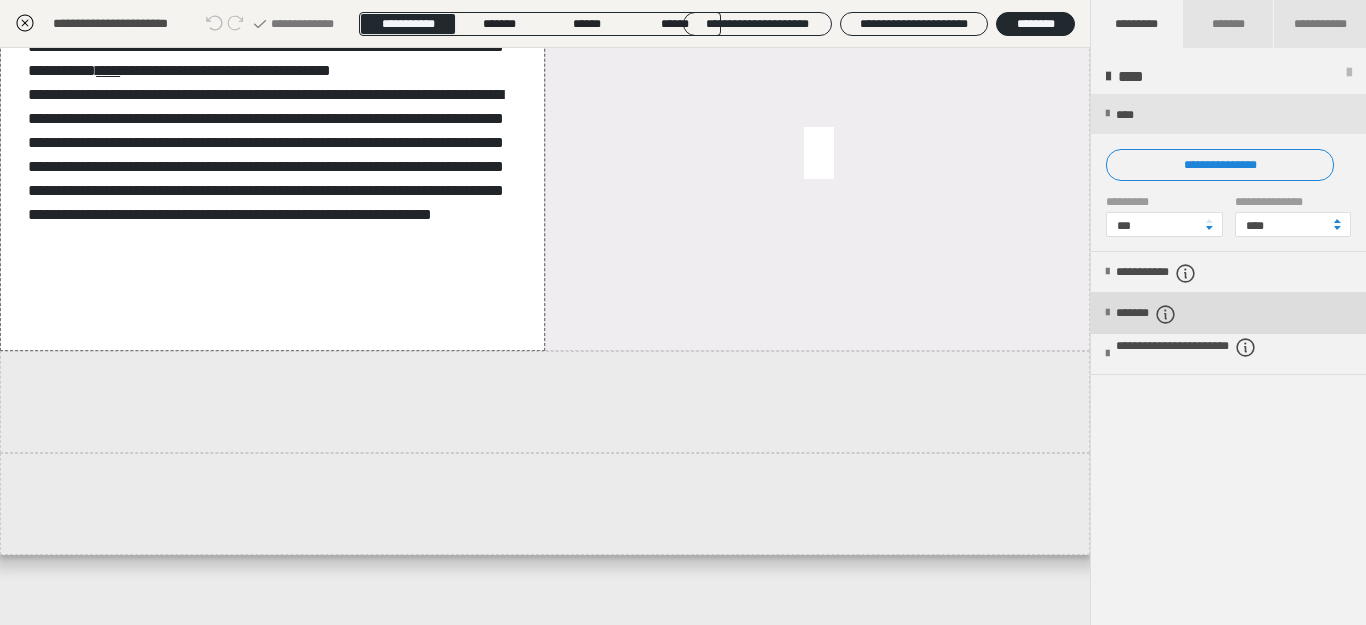 click on "*******" at bounding box center (1228, 313) 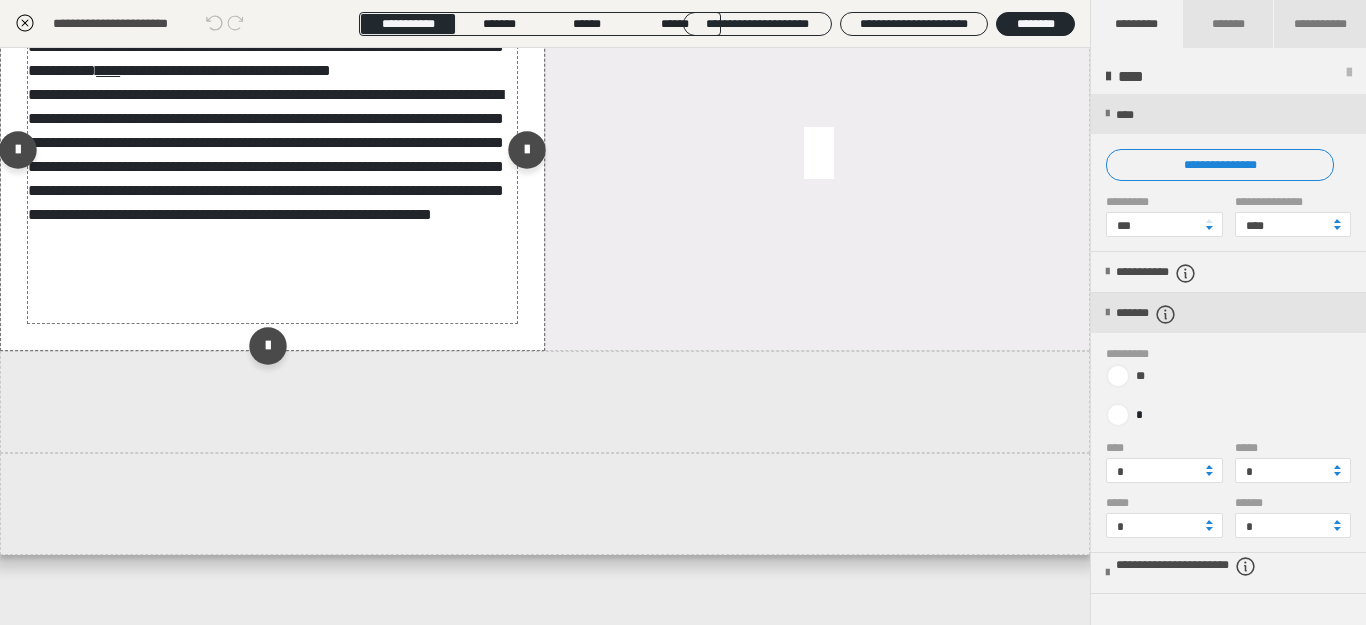 click on "**********" at bounding box center (86, -2) 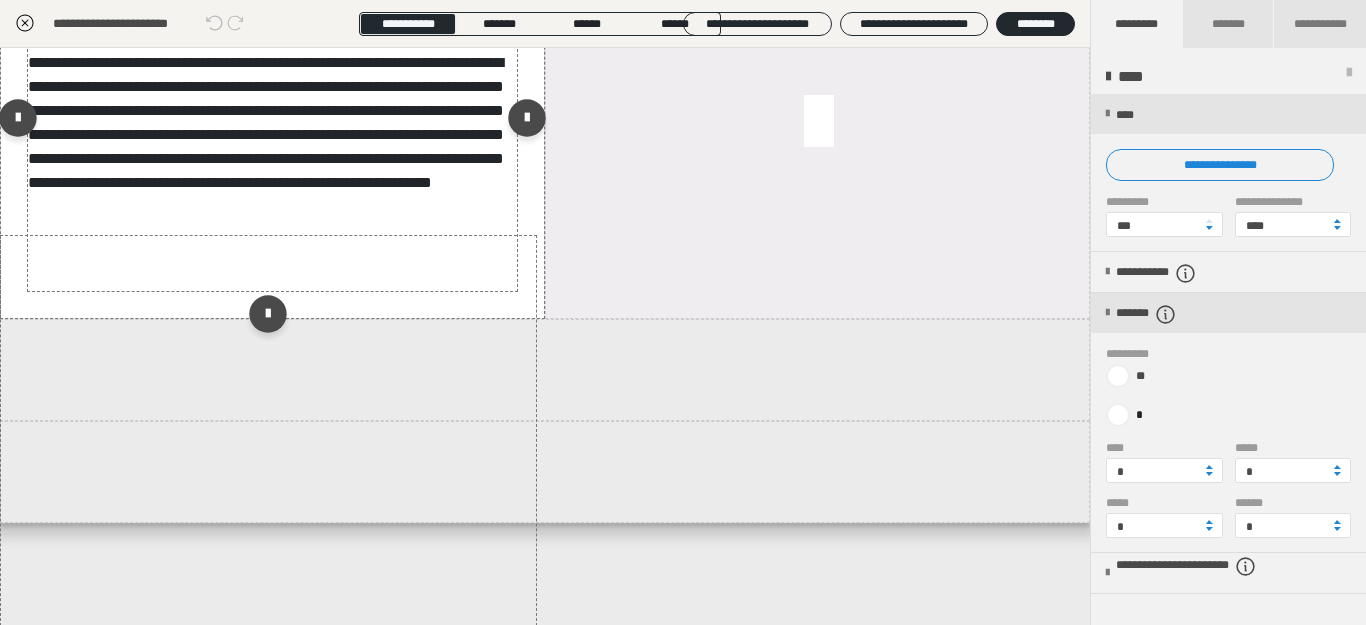 click on "**********" at bounding box center [268, 123] 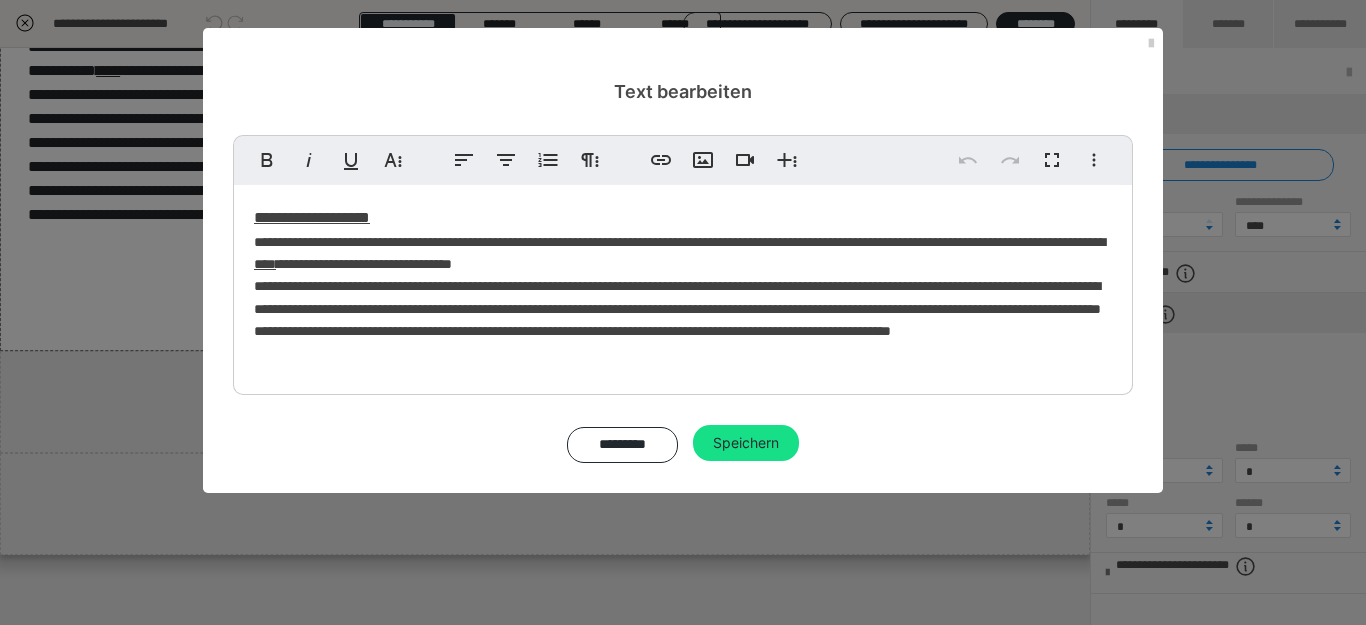 click on "**********" at bounding box center (683, 285) 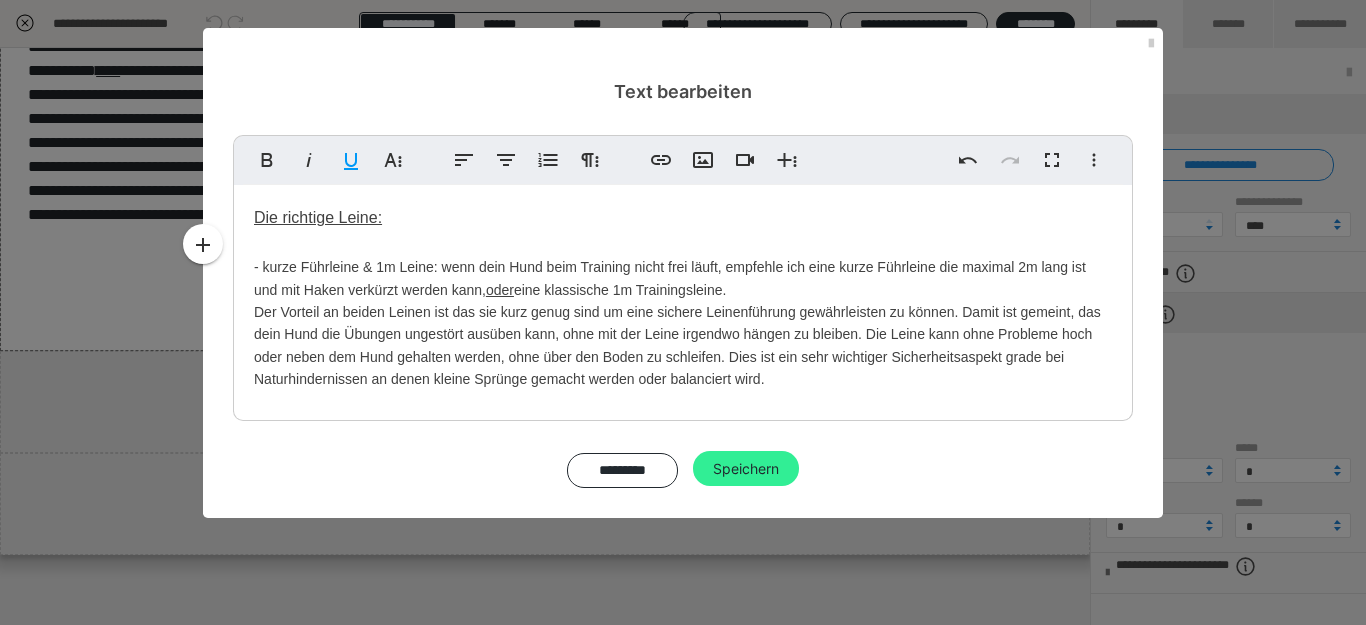 click on "Speichern" at bounding box center [746, 469] 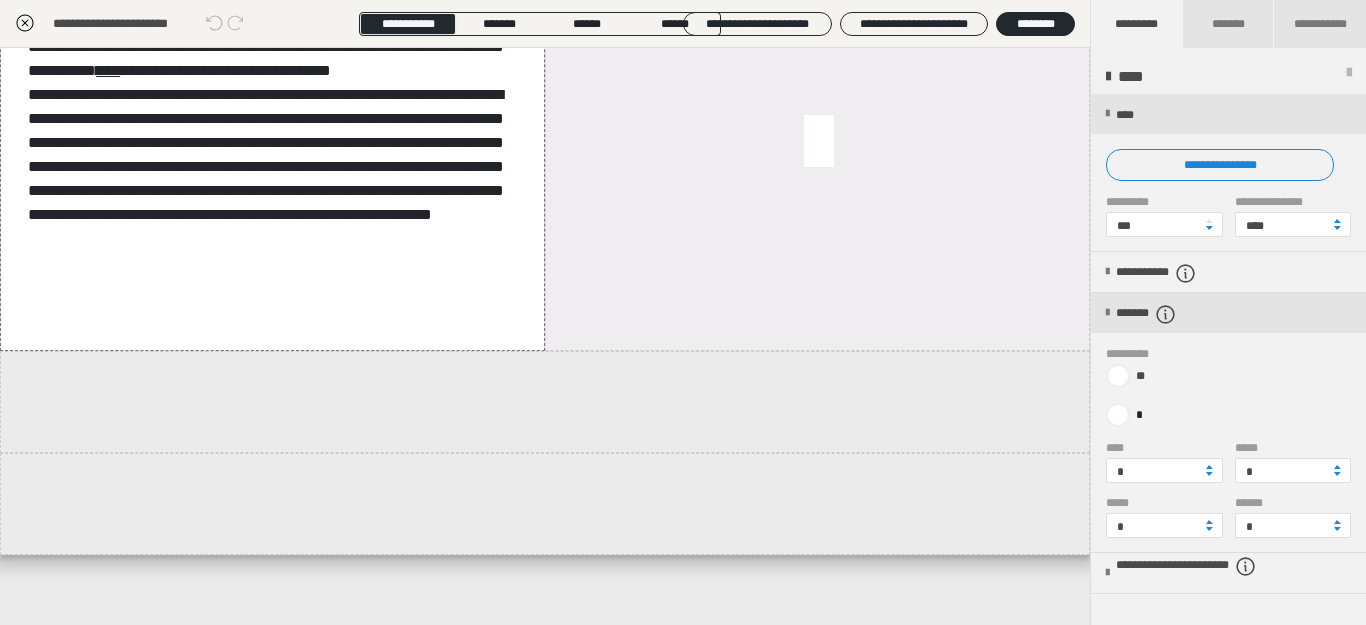 scroll, scrollTop: 1960, scrollLeft: 0, axis: vertical 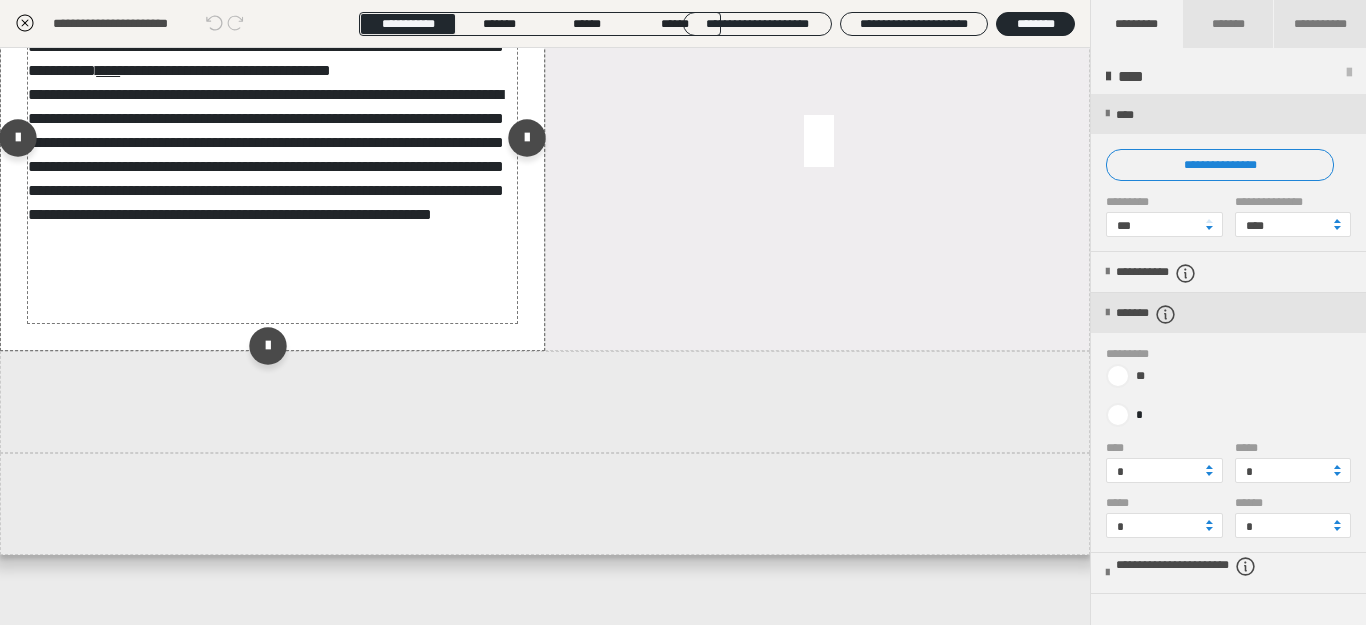 click on "**********" at bounding box center (268, 143) 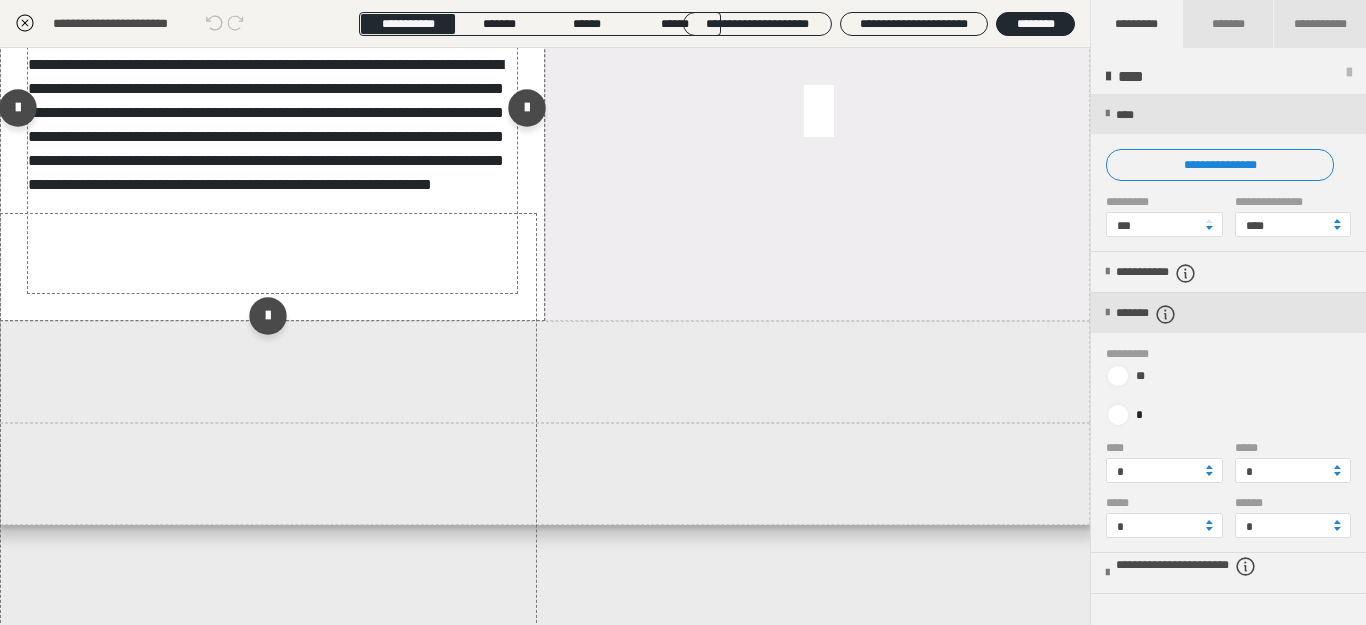 click on "**********" at bounding box center [268, 113] 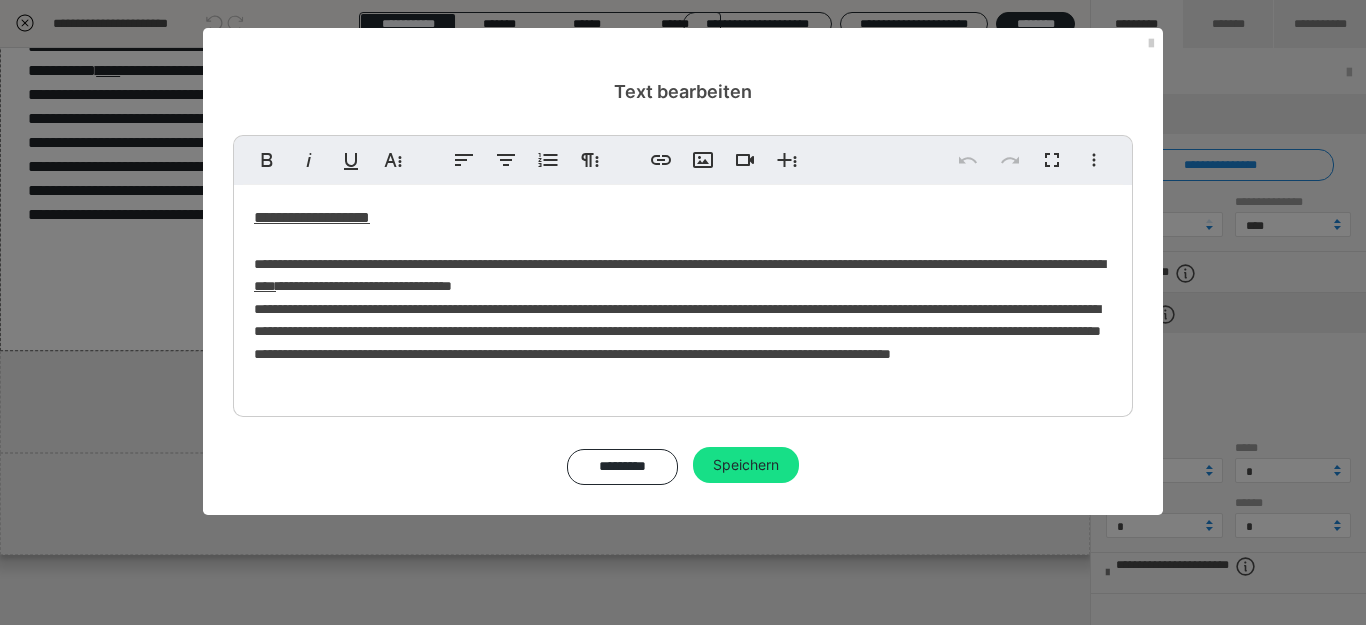 click on "**********" at bounding box center [683, 296] 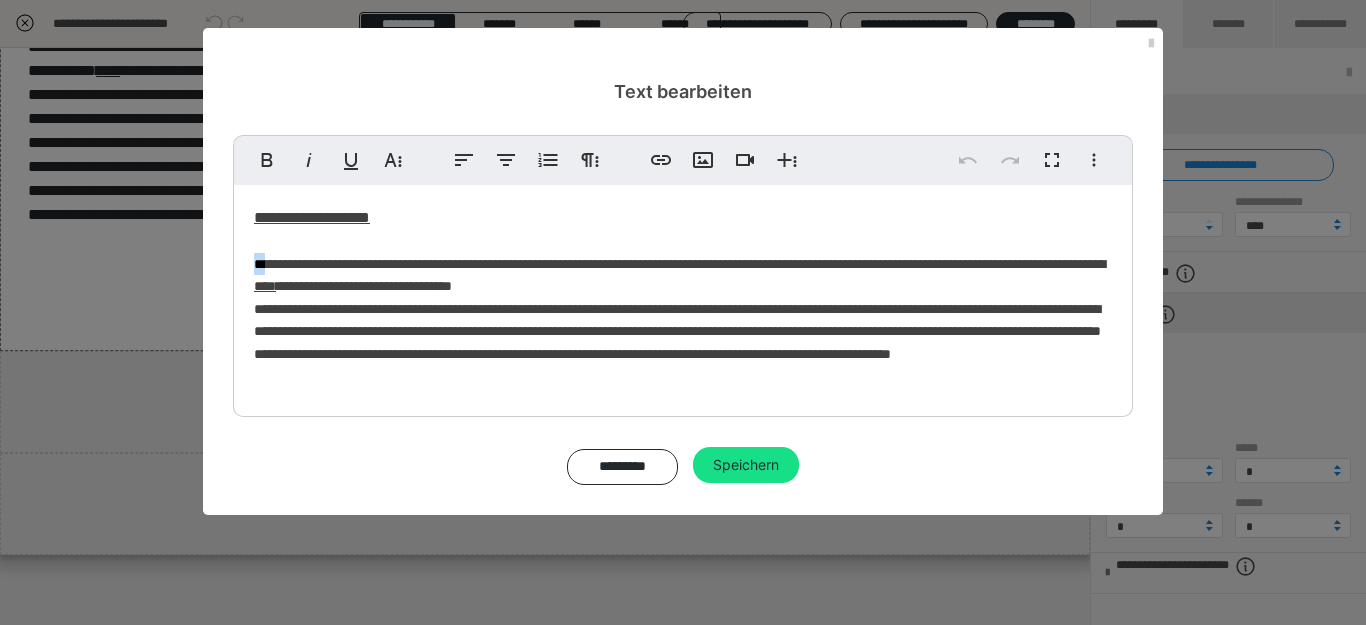 click on "**********" at bounding box center [683, 296] 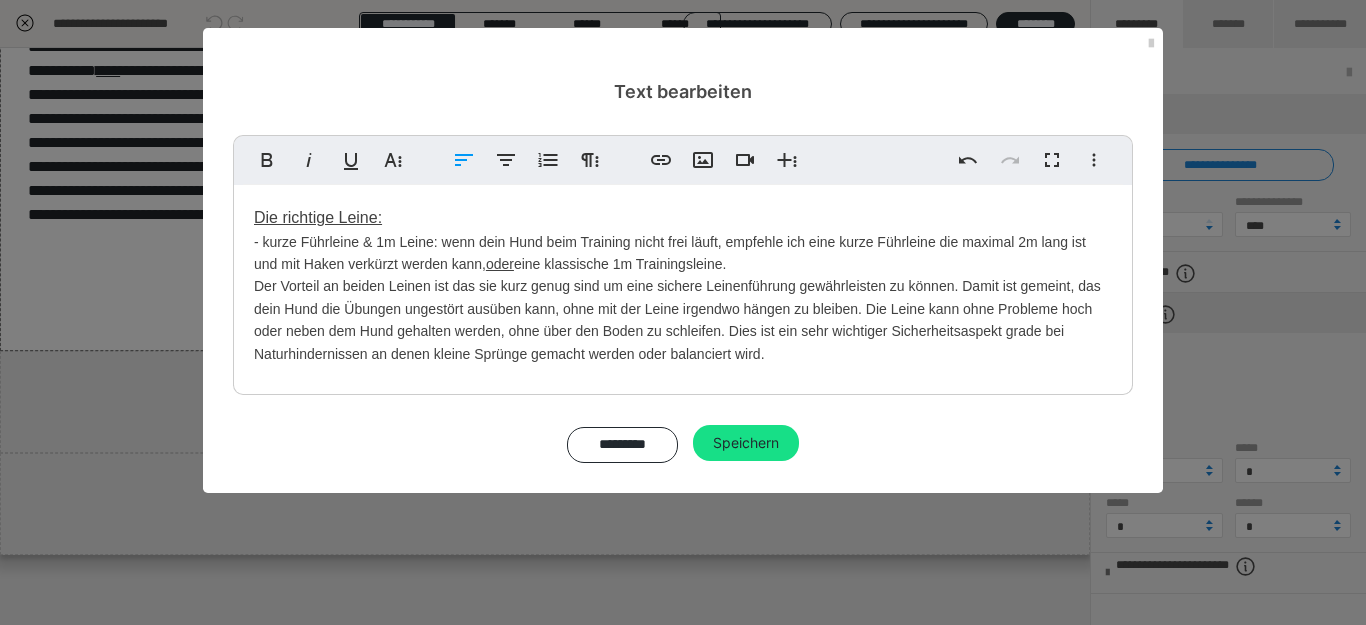 click on "Die richtige Leine: - kurze Führleine & 1m Leine: wenn dein Hund beim Training nicht frei läuft, empfehle ich eine kurze Führleine die maximal 2m lang ist und mit Haken verkürzt werden kann,  oder  eine klassische 1m Trainingsleine. Der Vorteil an beiden Leinen ist das sie kurz genug sind um eine sichere Leinenführung gewährleisten zu können. Damit ist gemeint, das dein Hund die Übungen ungestört ausüben kann, ohne mit der Leine irgendwo hängen zu bleiben. Die Leine kann ohne Probleme hoch oder neben dem Hund gehalten werden, ohne über den Boden zu schleifen. Dies ist ein sehr wichtiger Sicherheitsaspekt grade bei Naturhindernissen an denen kleine Sprünge gemacht werden oder balanciert wird." at bounding box center [683, 285] 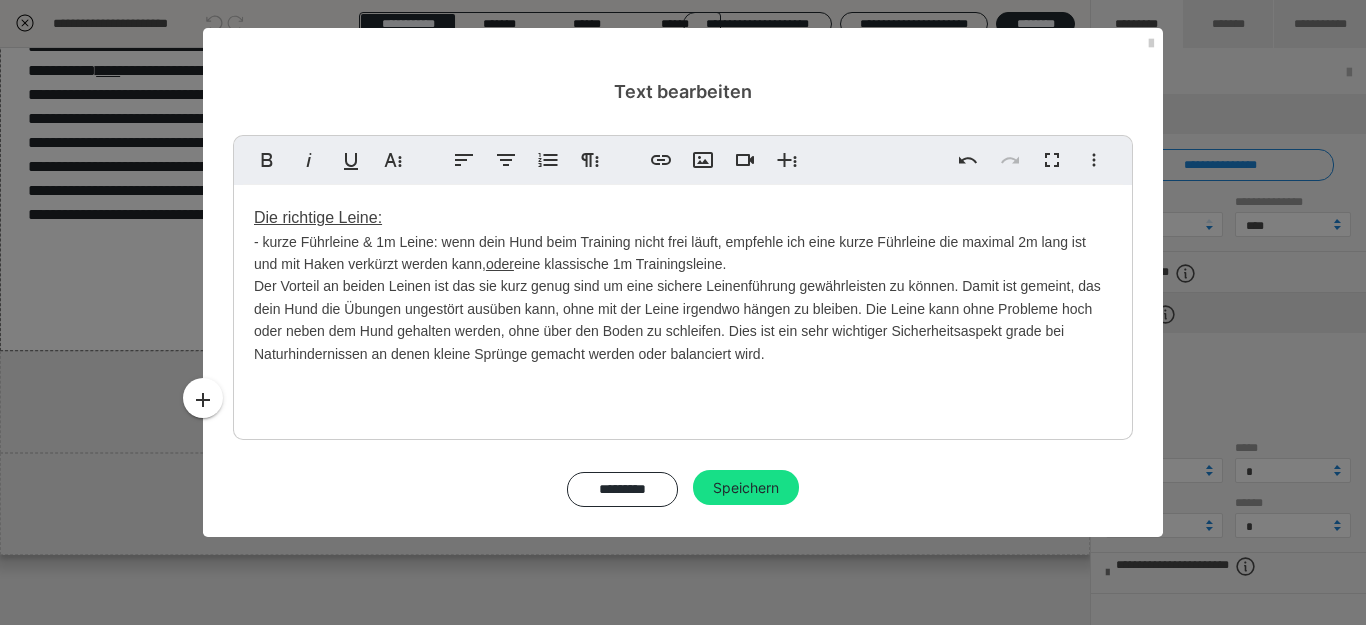 type 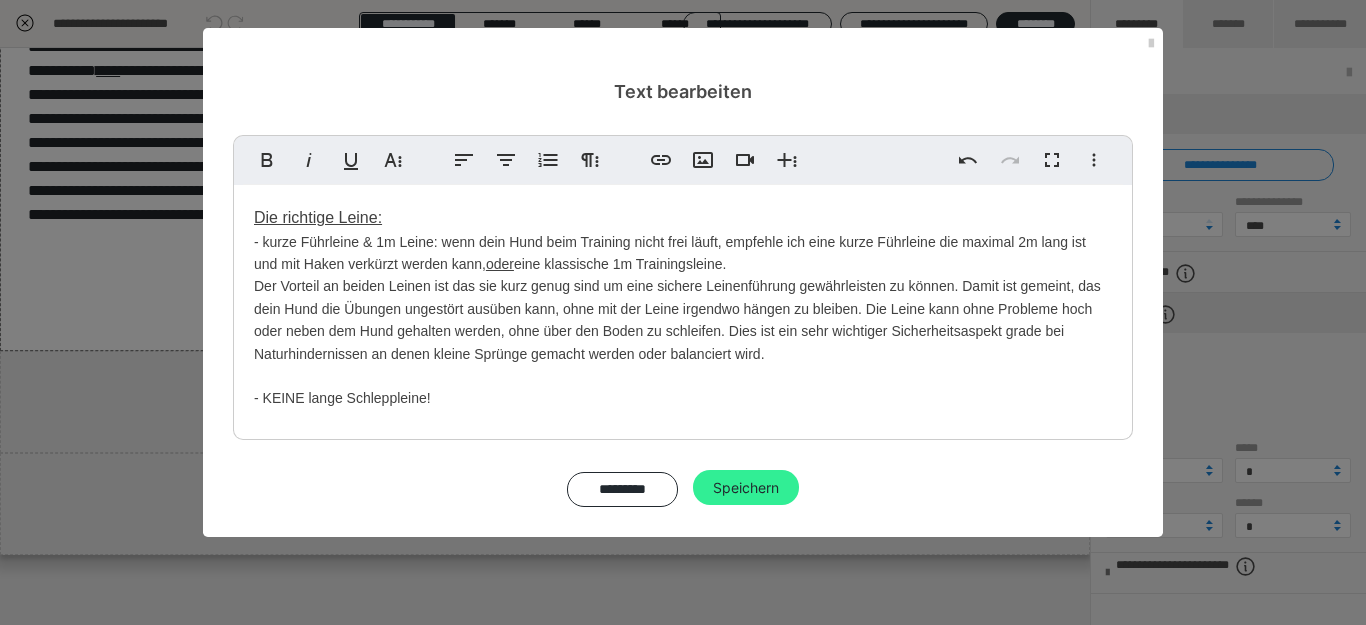 click on "Speichern" at bounding box center [746, 488] 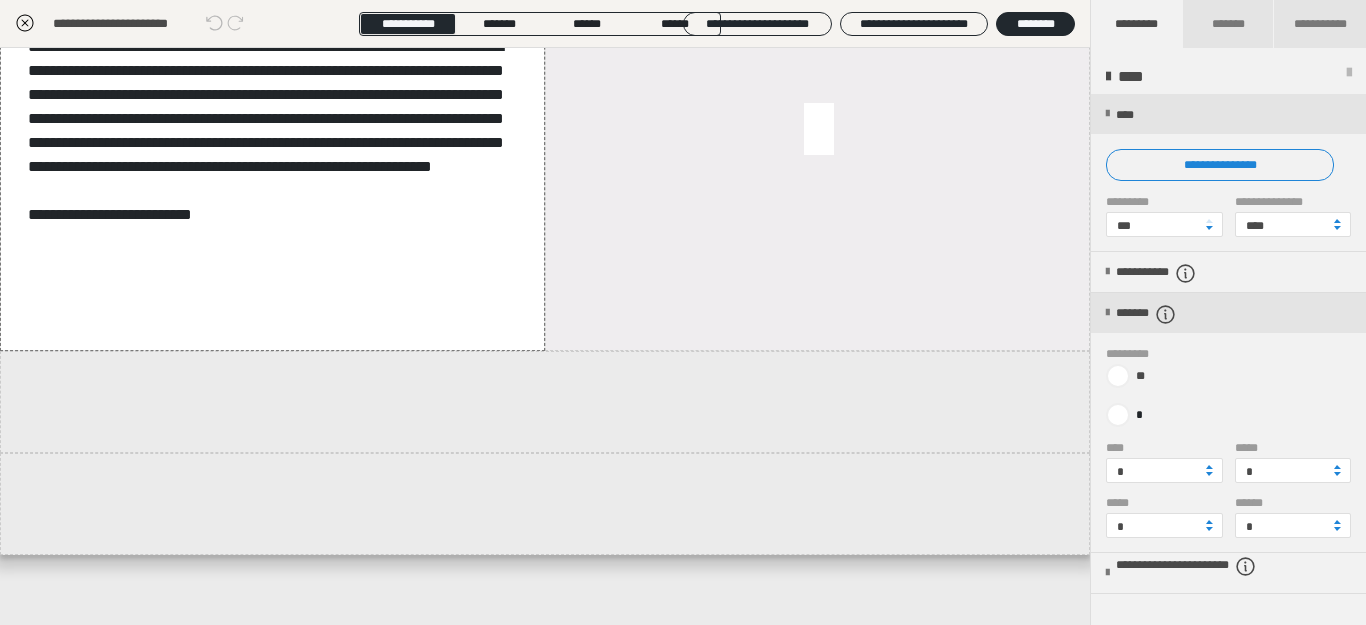 scroll, scrollTop: 2038, scrollLeft: 0, axis: vertical 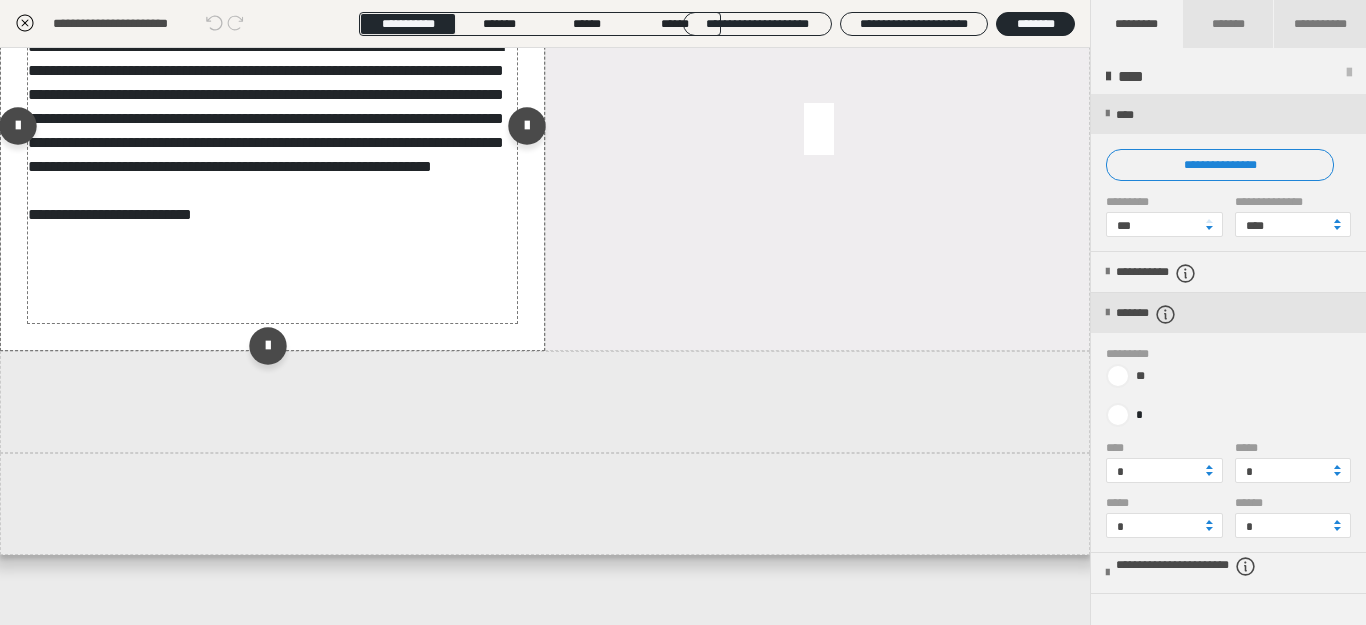 click on "**********" at bounding box center [268, 131] 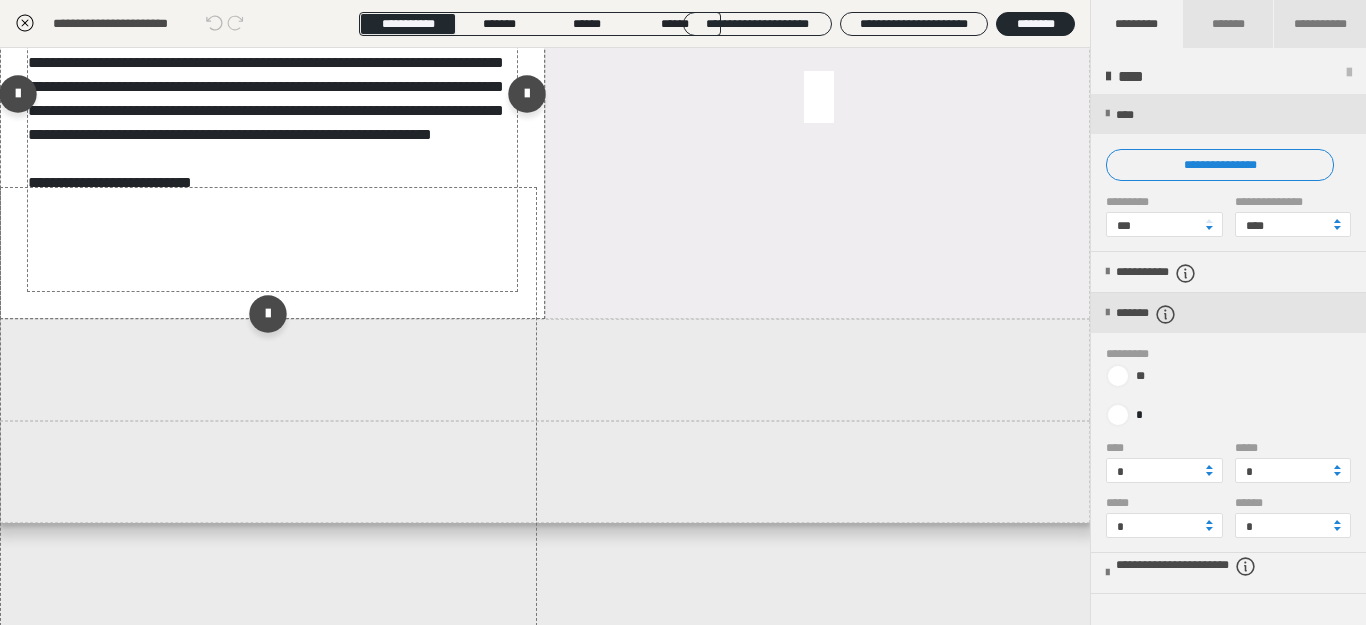 click on "**********" at bounding box center [268, 99] 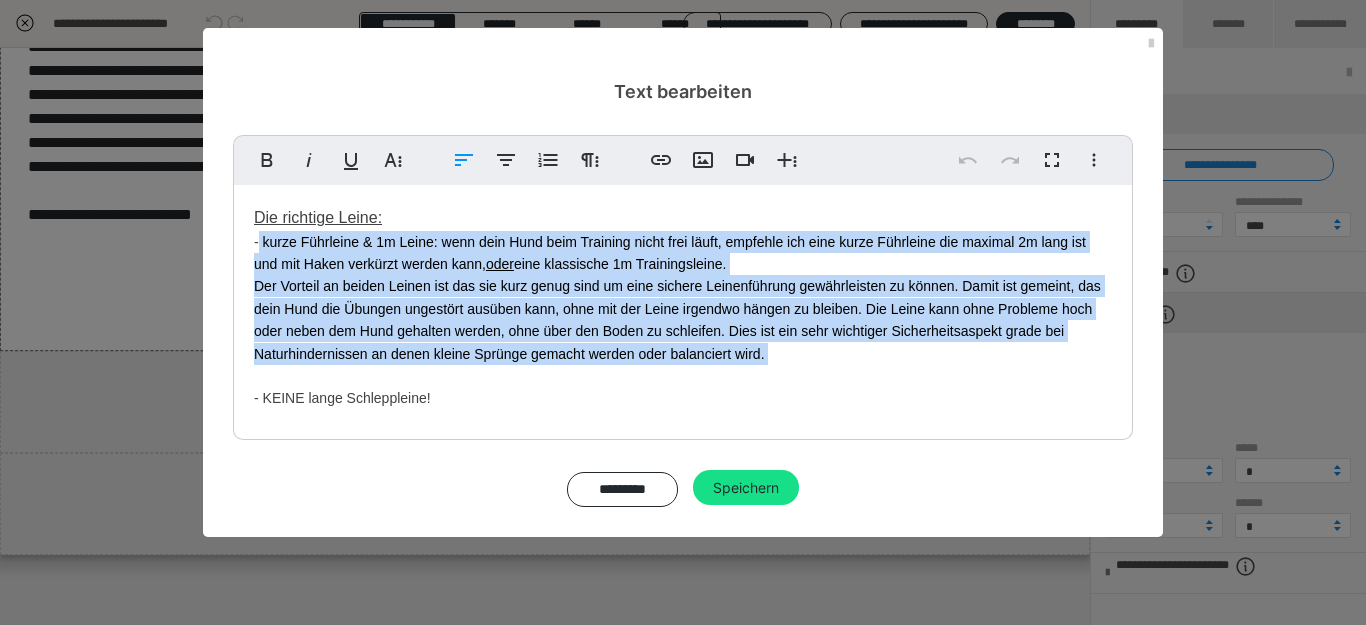 drag, startPoint x: 257, startPoint y: 241, endPoint x: 809, endPoint y: 377, distance: 568.50684 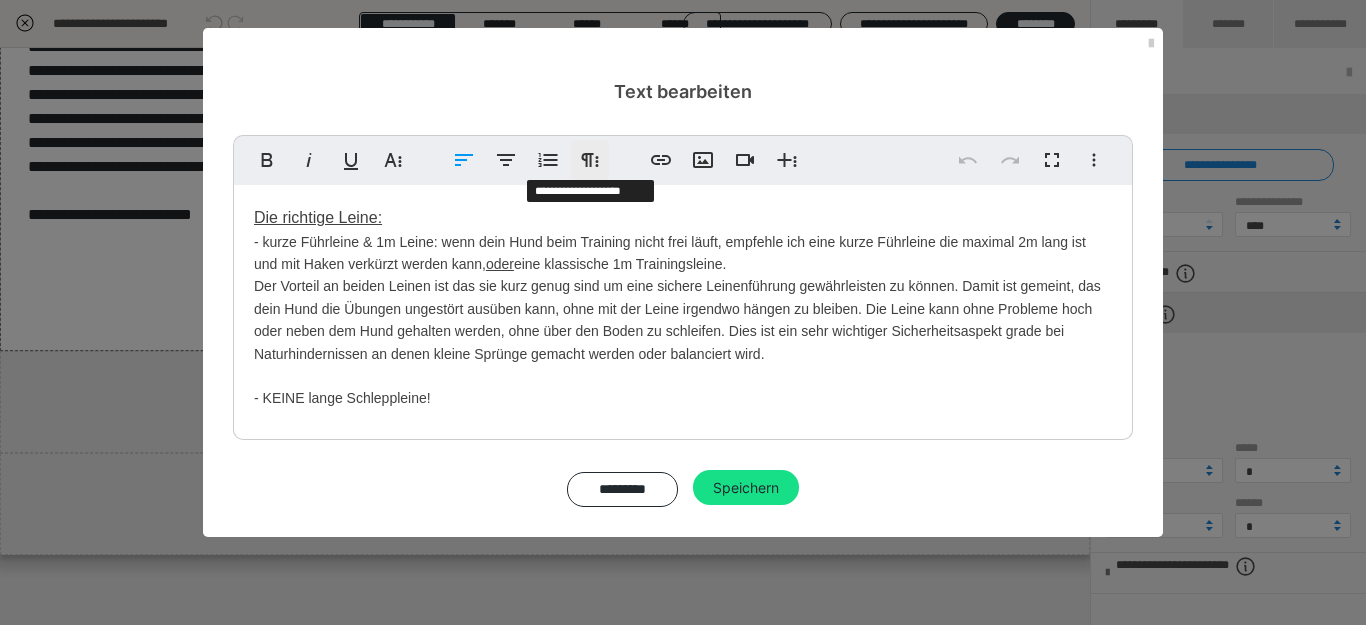 click 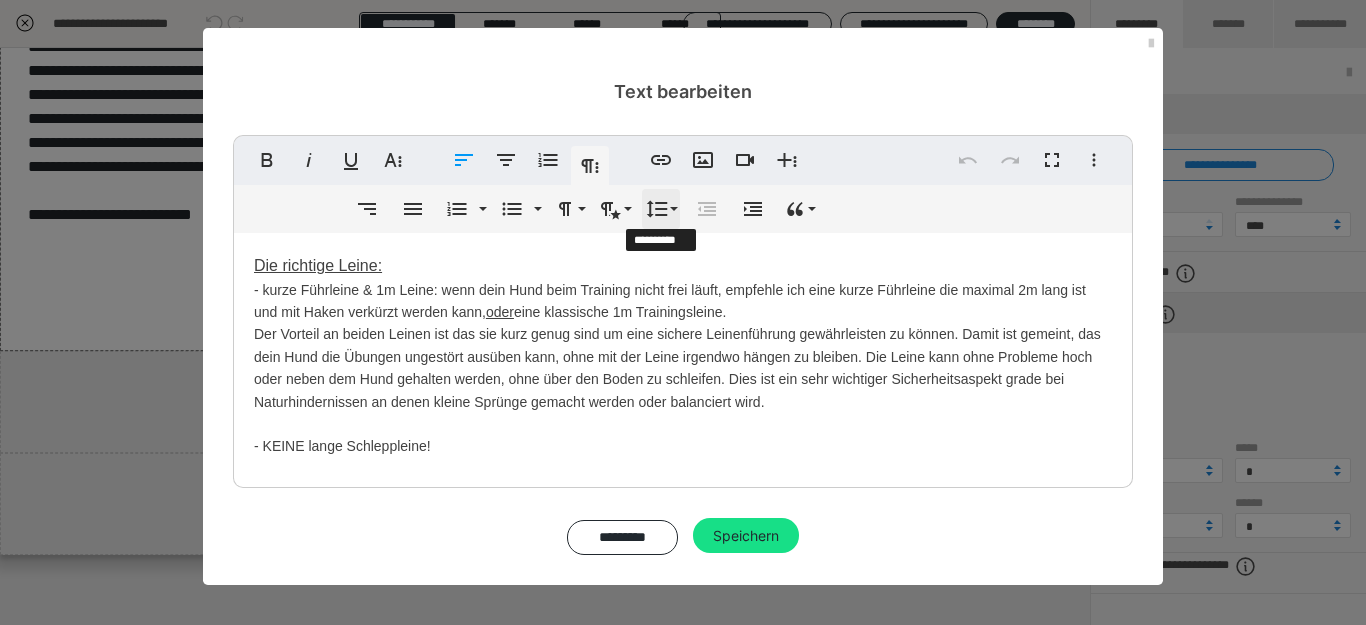 click 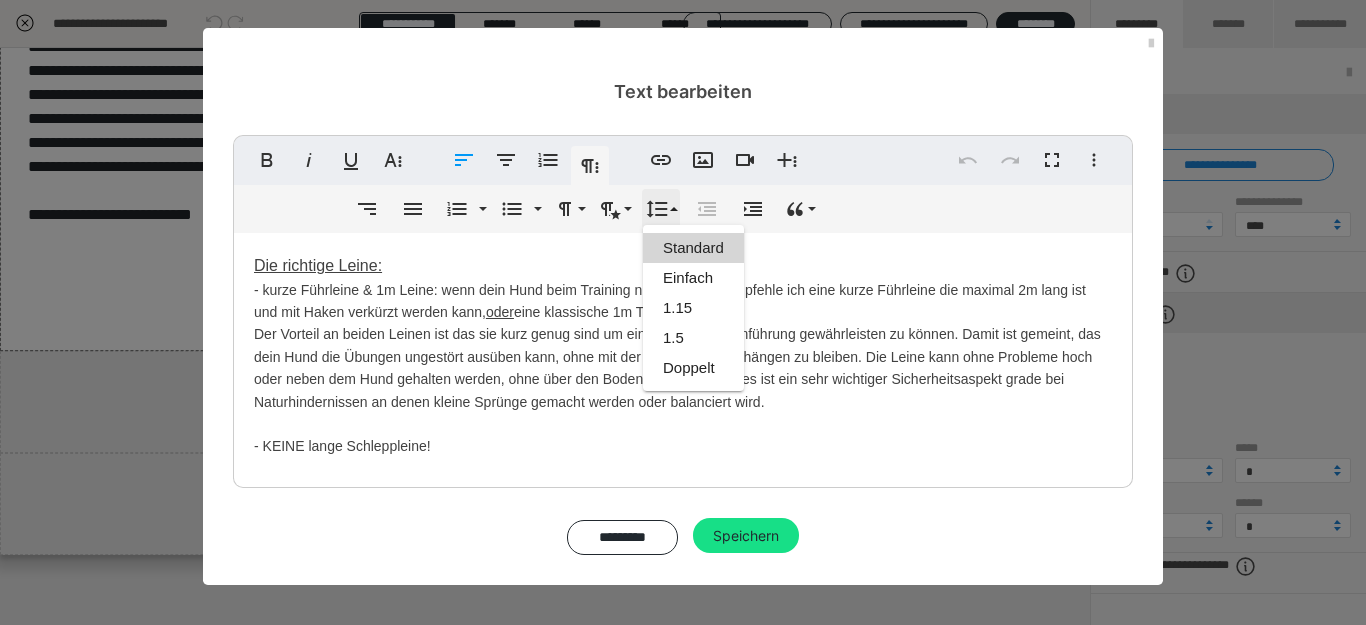 scroll, scrollTop: 0, scrollLeft: 0, axis: both 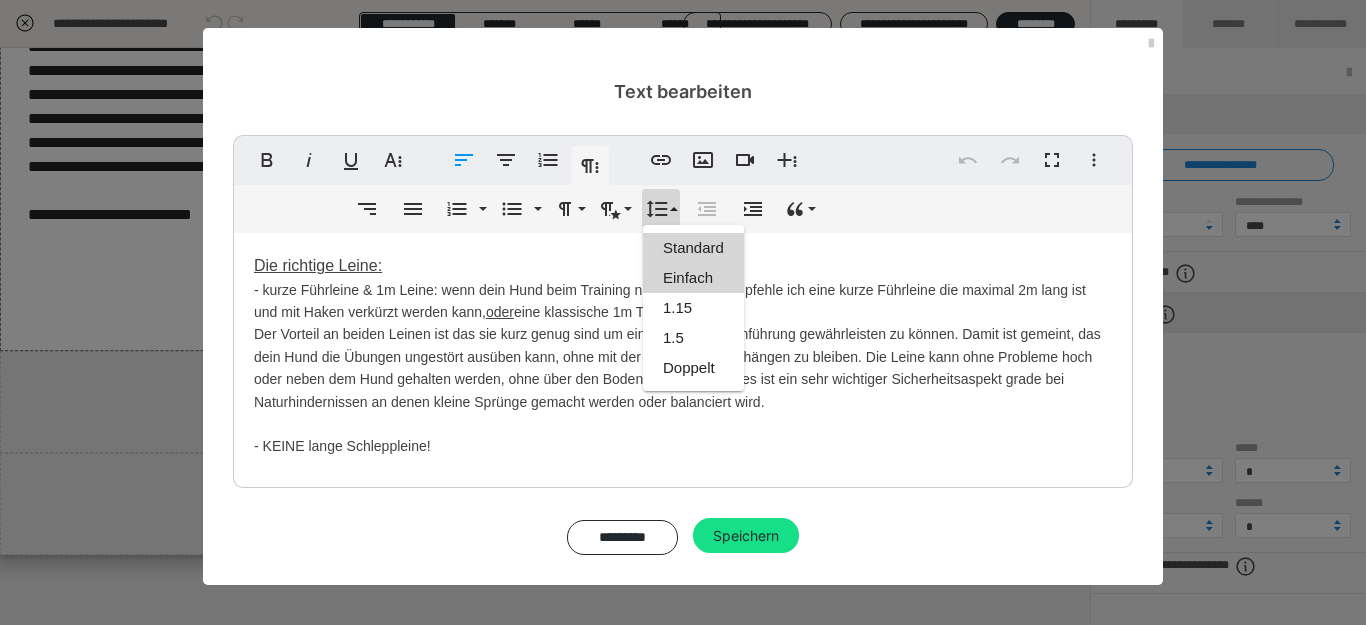 click on "Einfach" at bounding box center [693, 278] 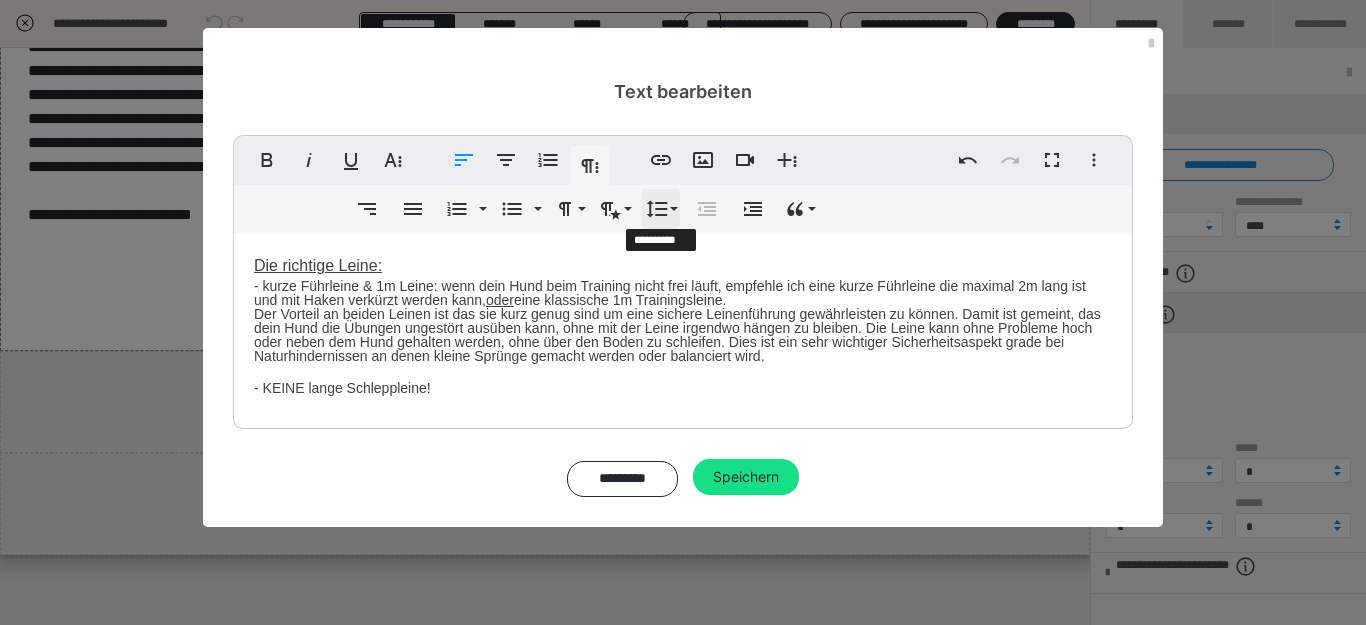 click 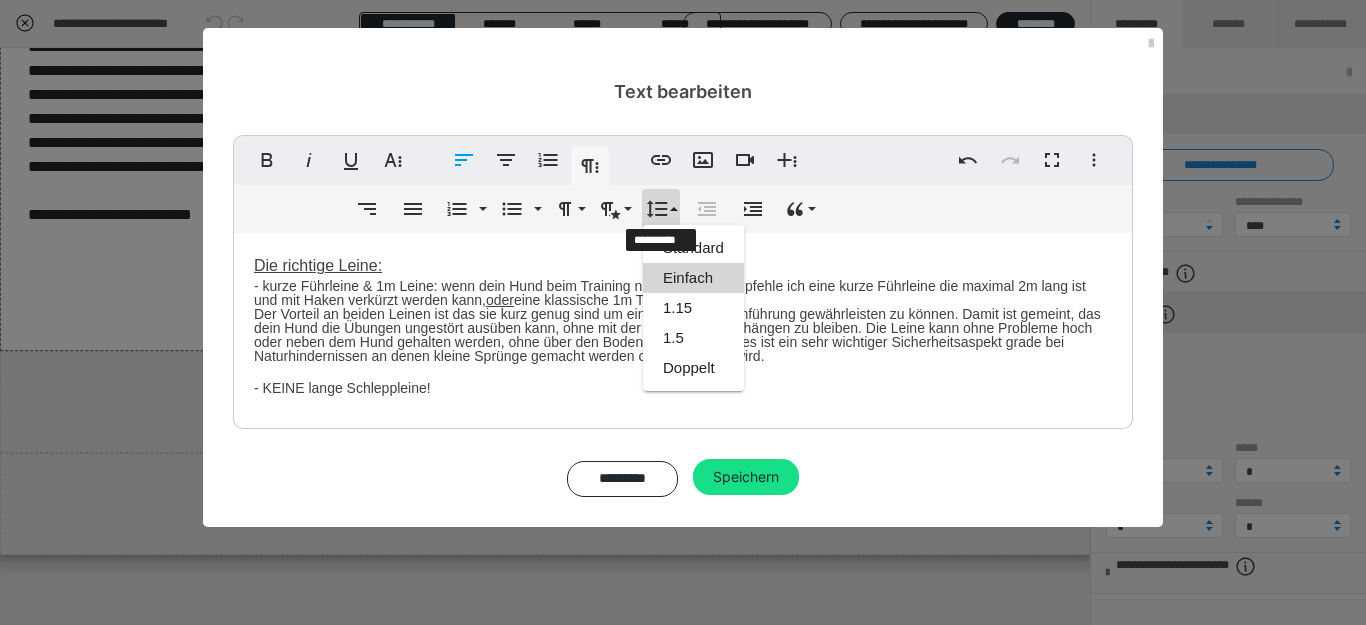 scroll, scrollTop: 0, scrollLeft: 0, axis: both 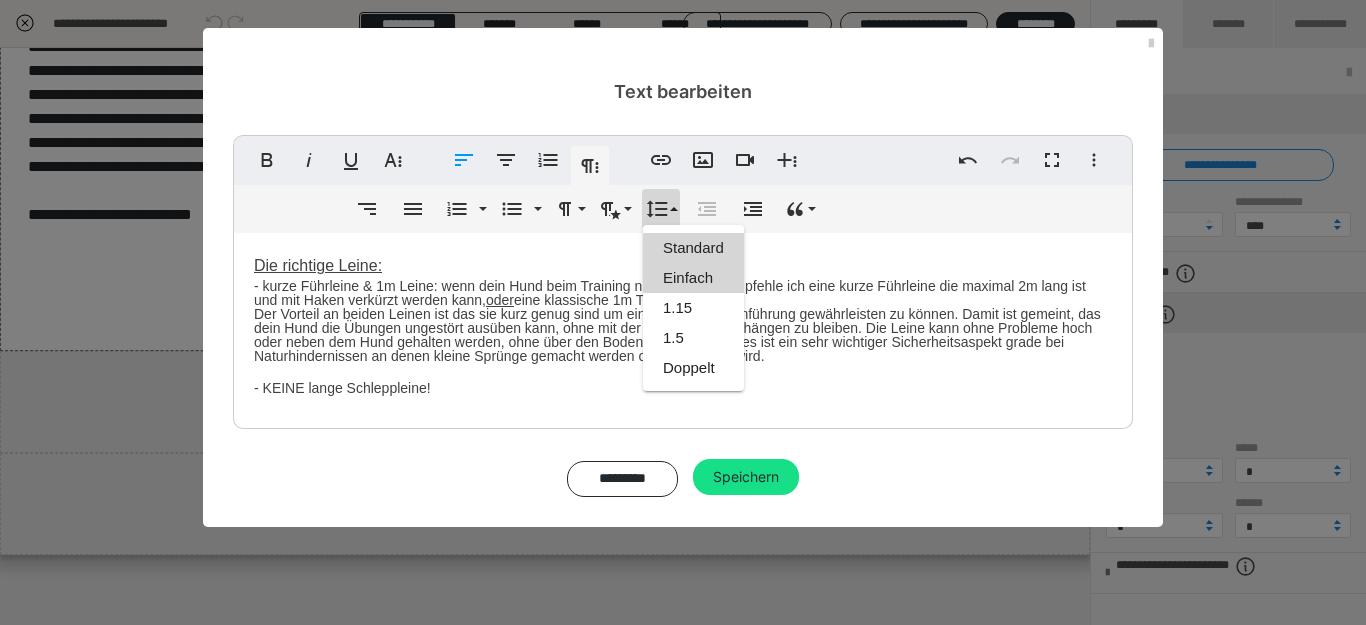 click on "Standard" at bounding box center (693, 248) 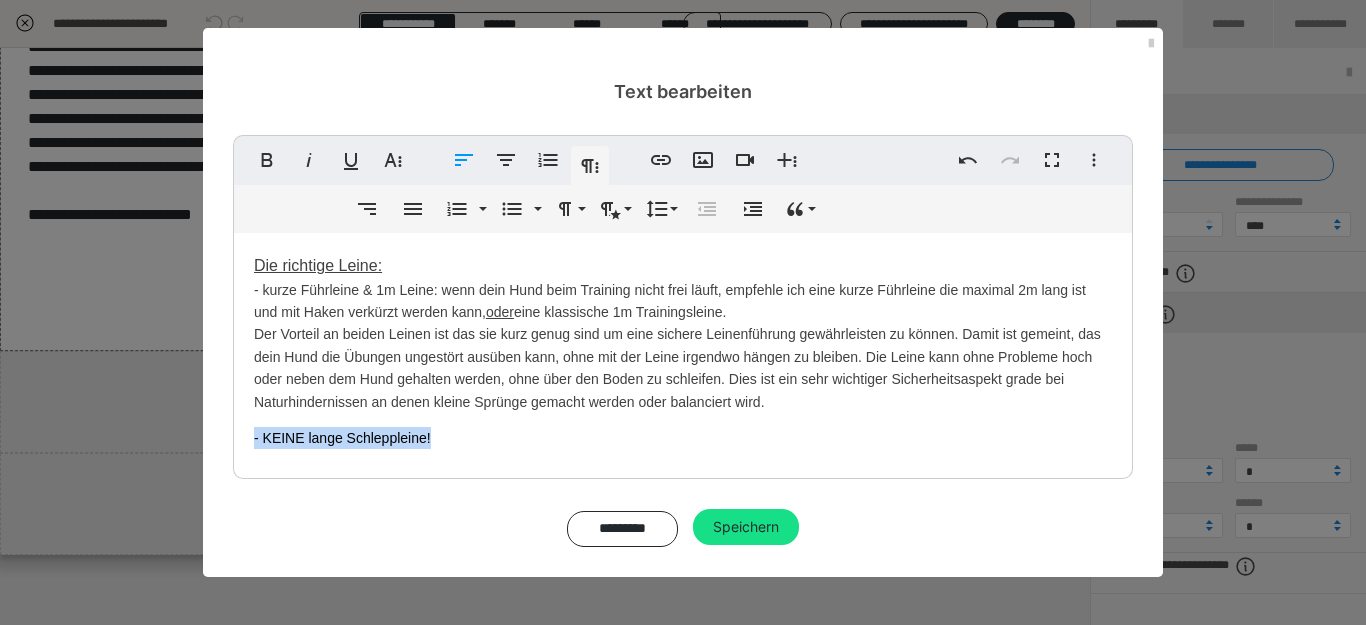 drag, startPoint x: 256, startPoint y: 437, endPoint x: 430, endPoint y: 438, distance: 174.00287 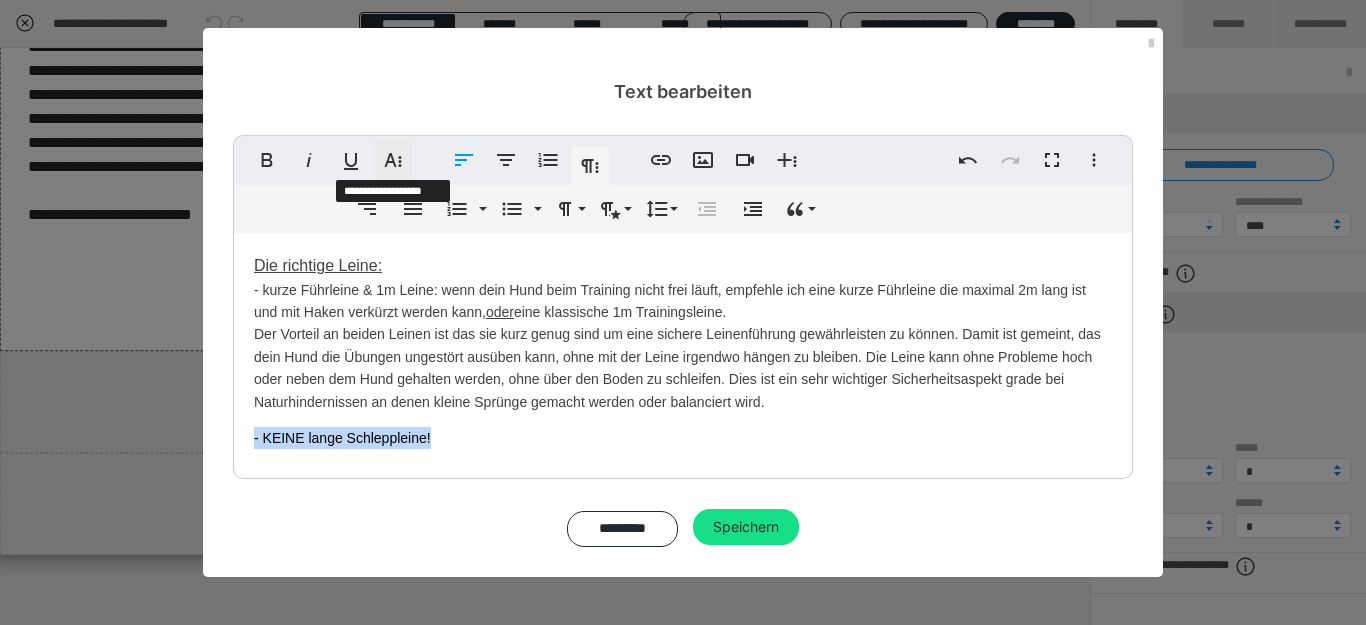 click 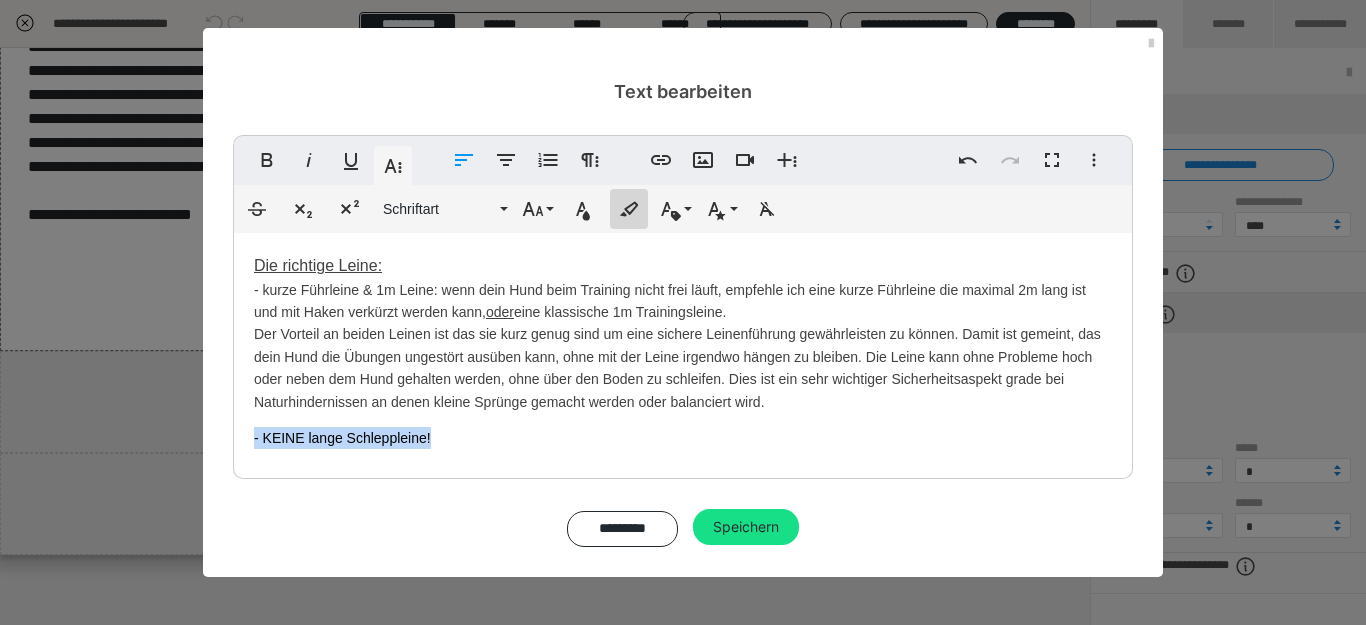 click 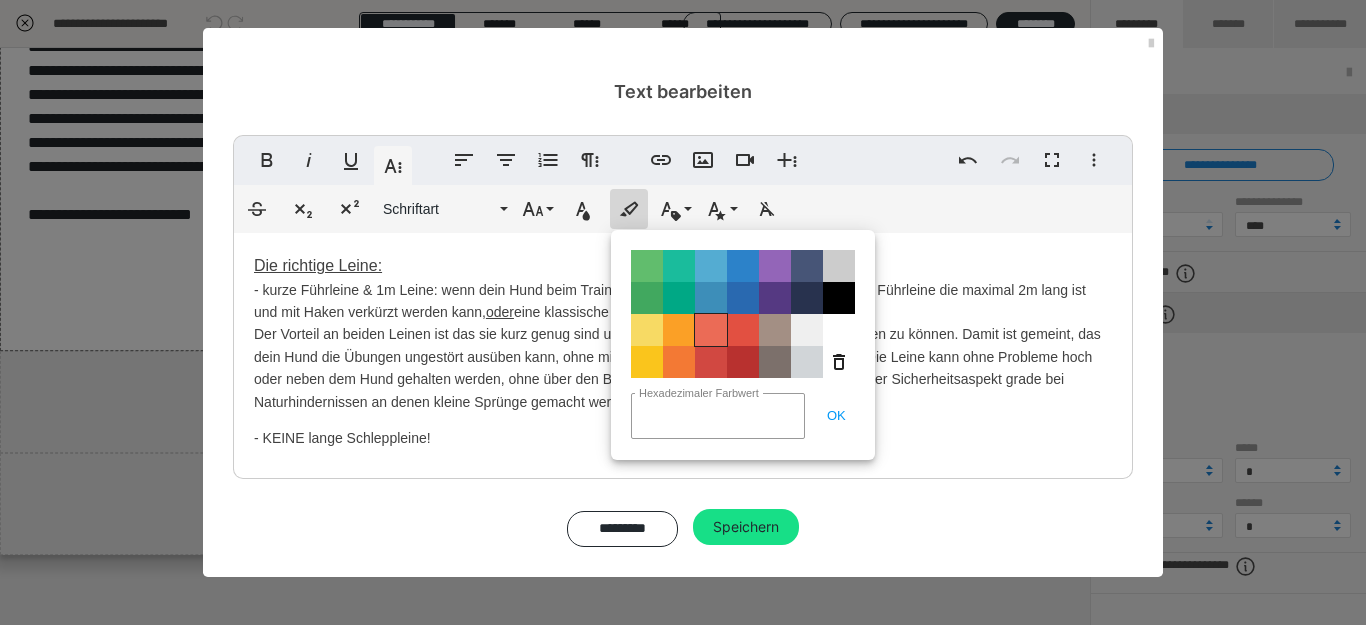 click on "Color#EB6B56" at bounding box center (711, 330) 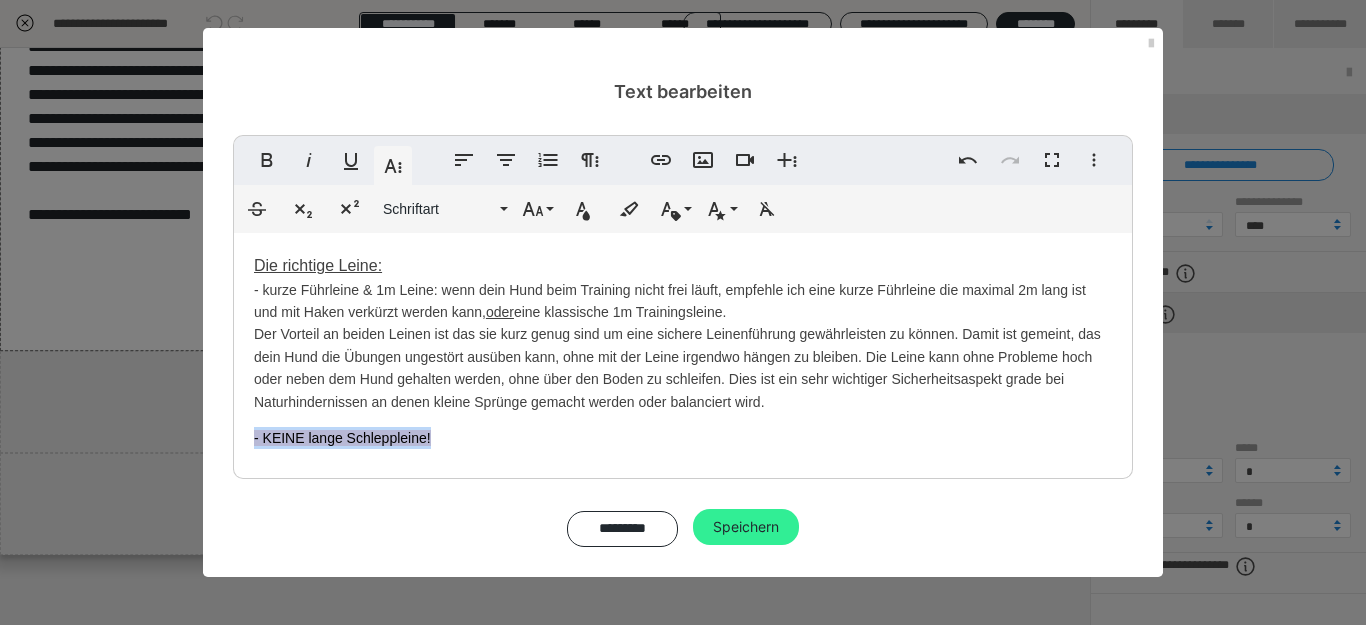 click on "Speichern" at bounding box center (746, 527) 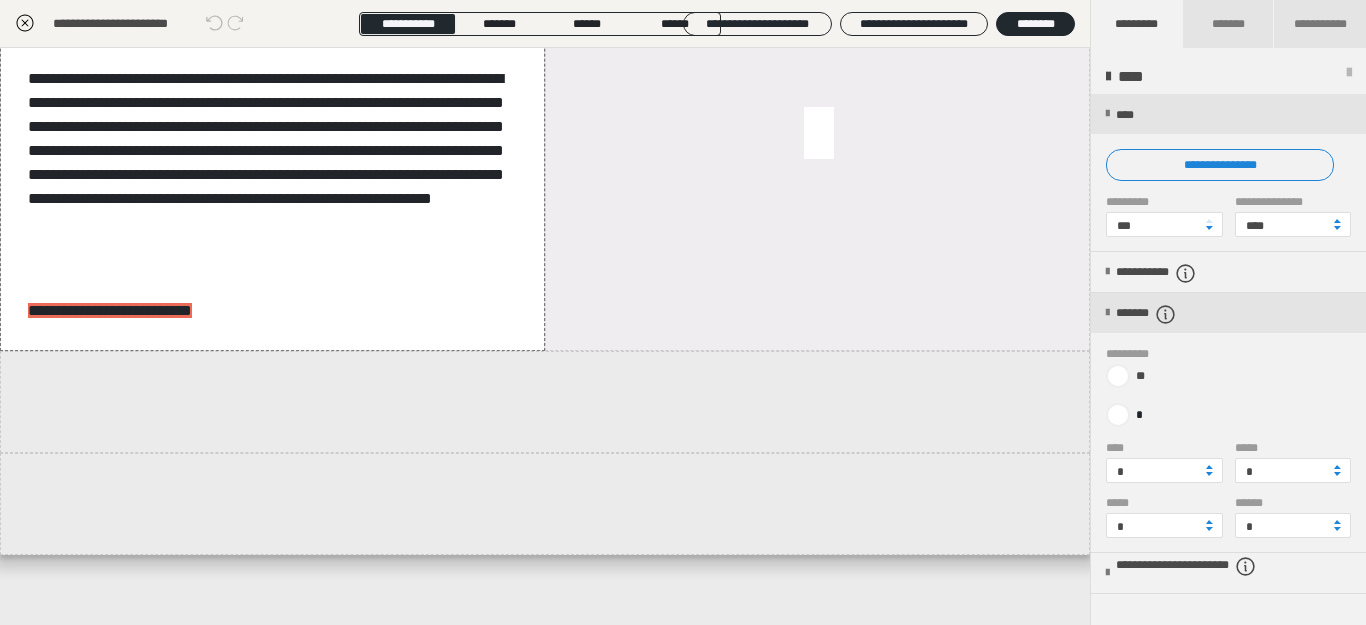 scroll, scrollTop: 2127, scrollLeft: 0, axis: vertical 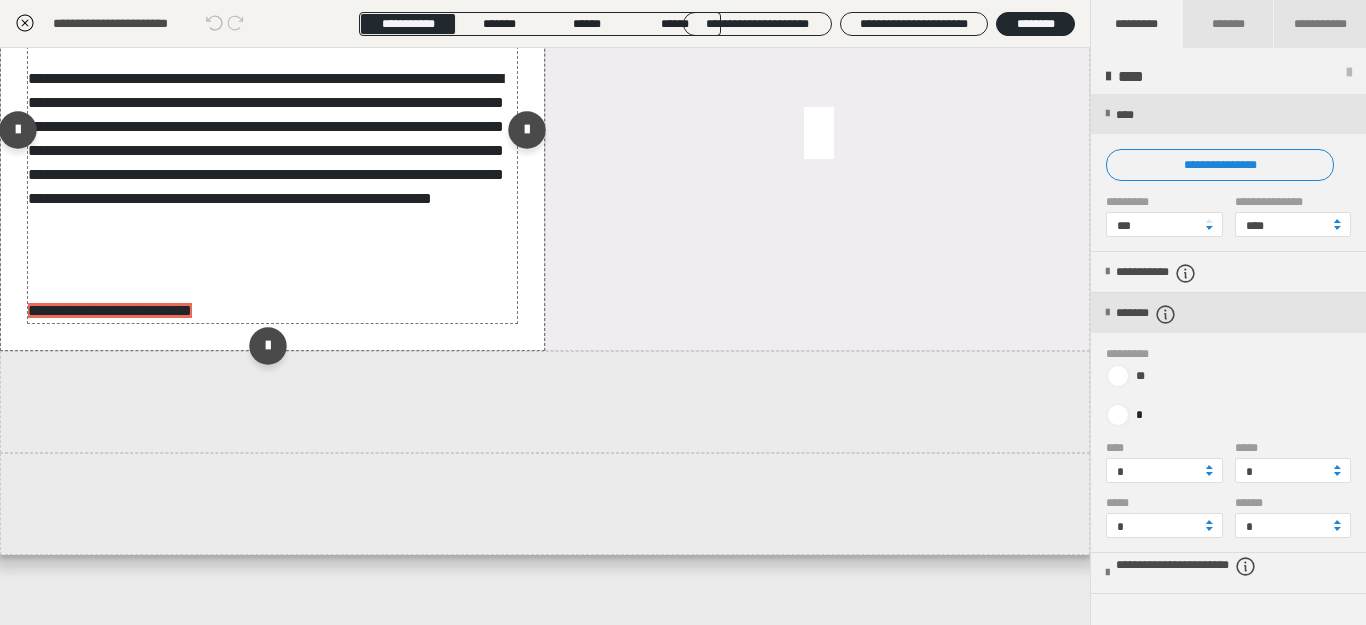 click on "**********" at bounding box center [268, 135] 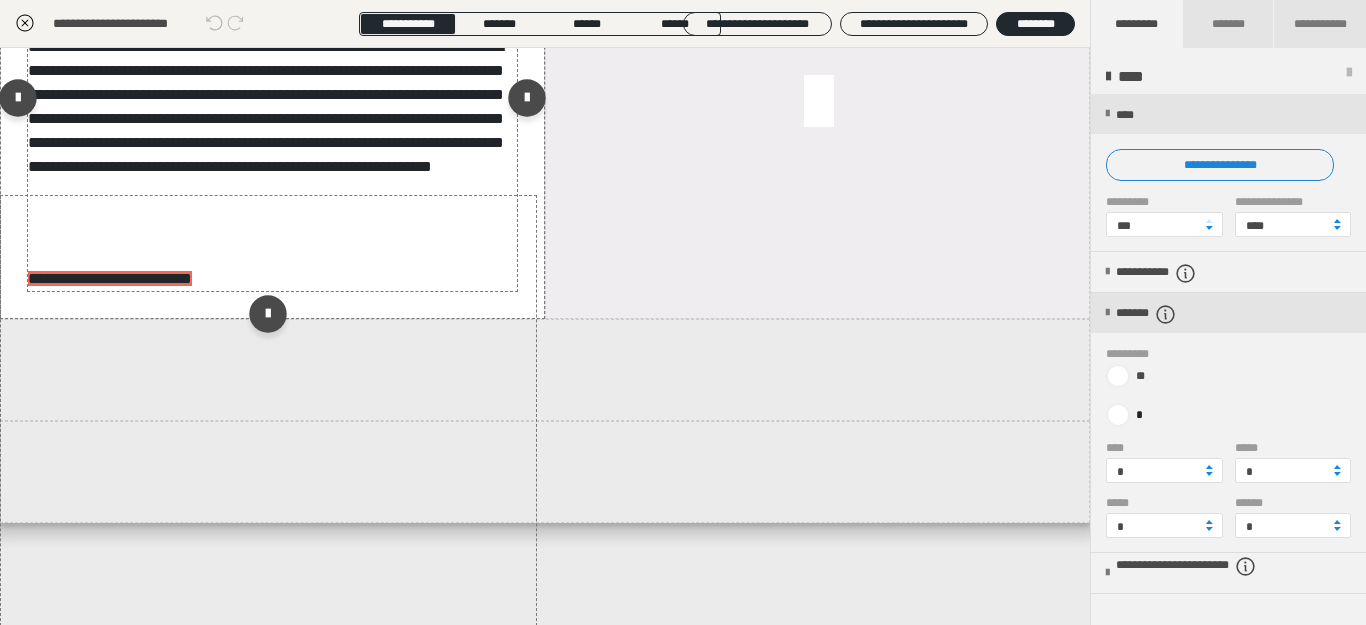 click on "**********" at bounding box center (268, 143) 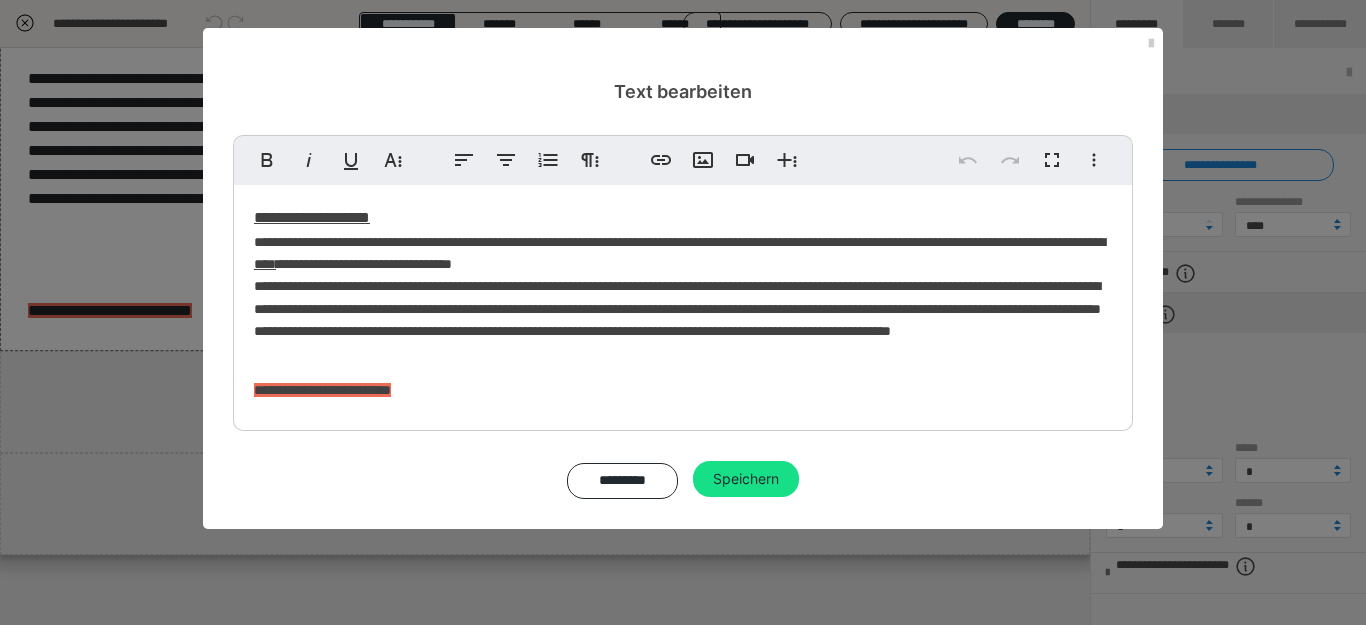 click on "**********" at bounding box center [683, 303] 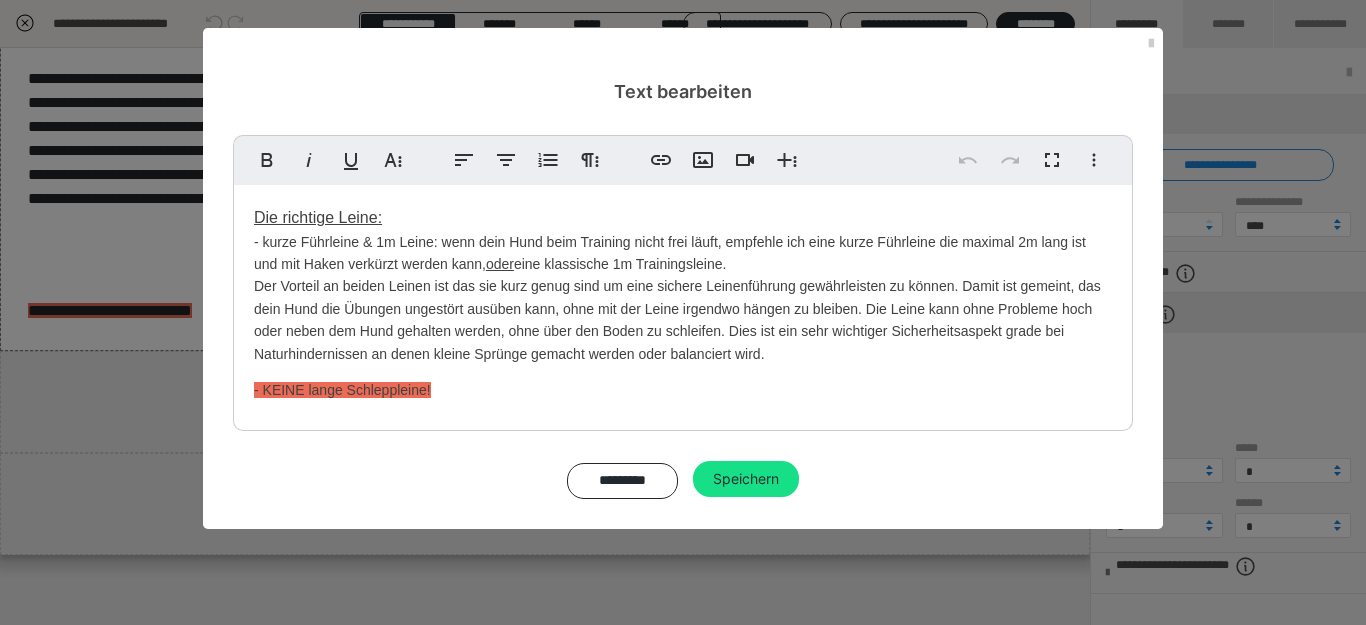 type 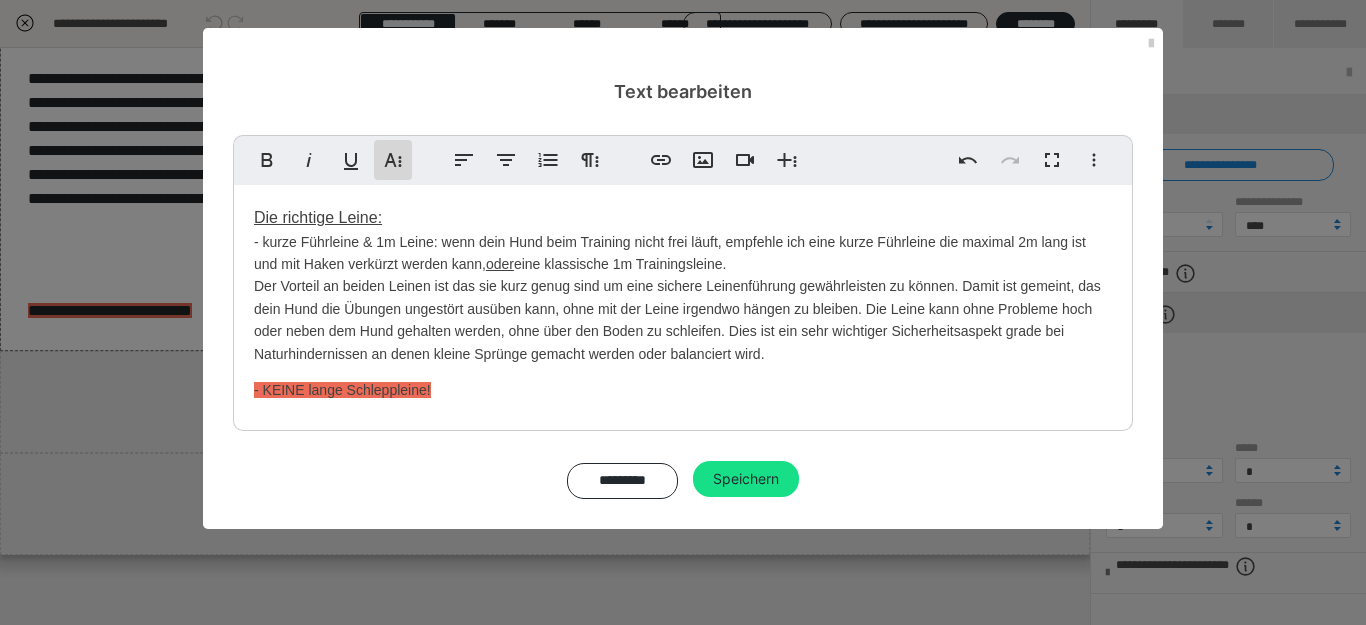 click 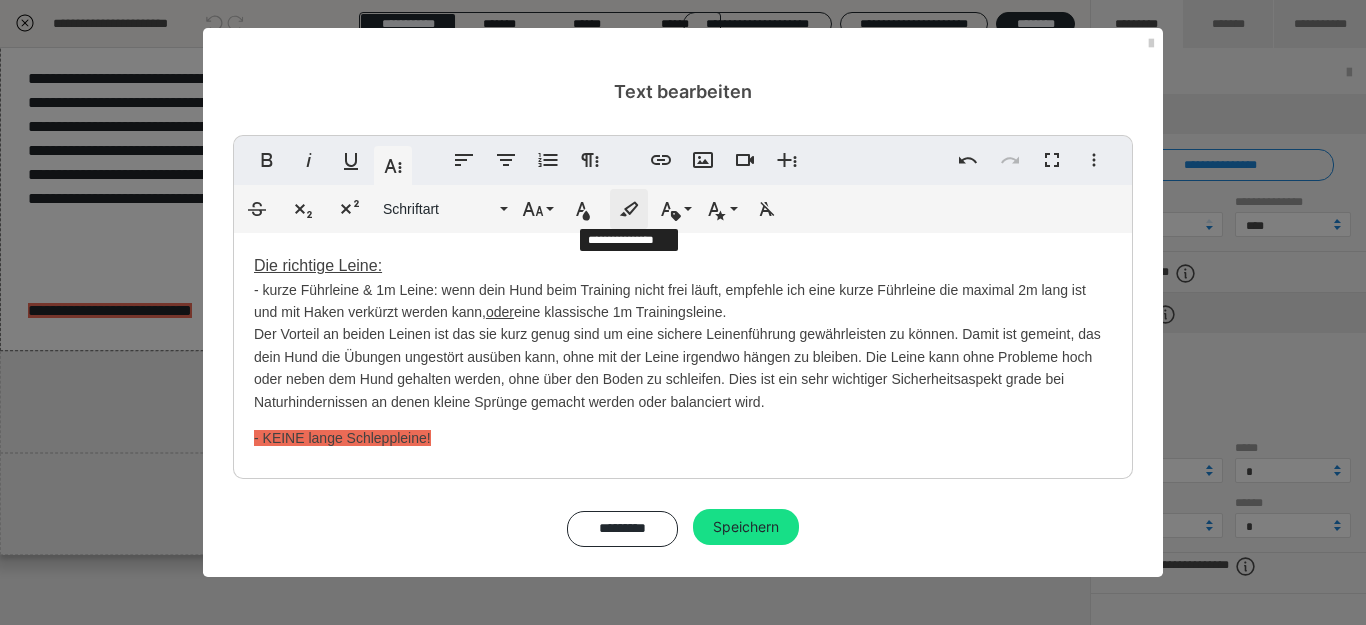 click 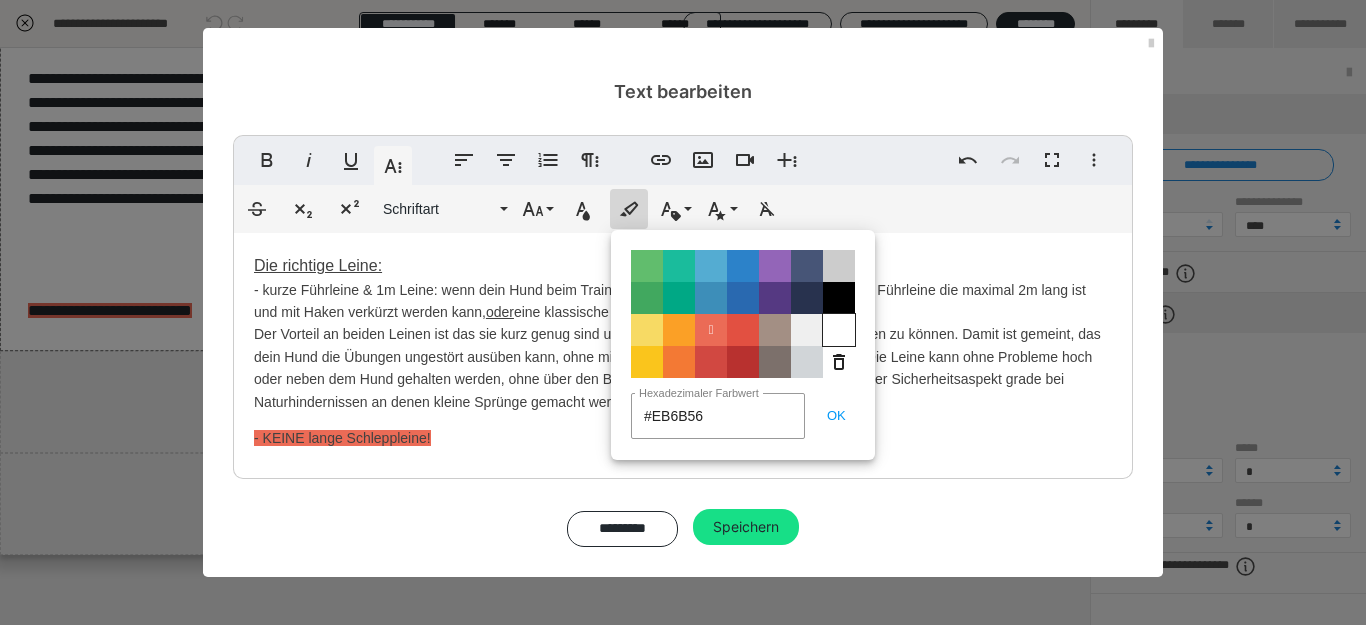 click on "Color#FFFFFF" at bounding box center (839, 330) 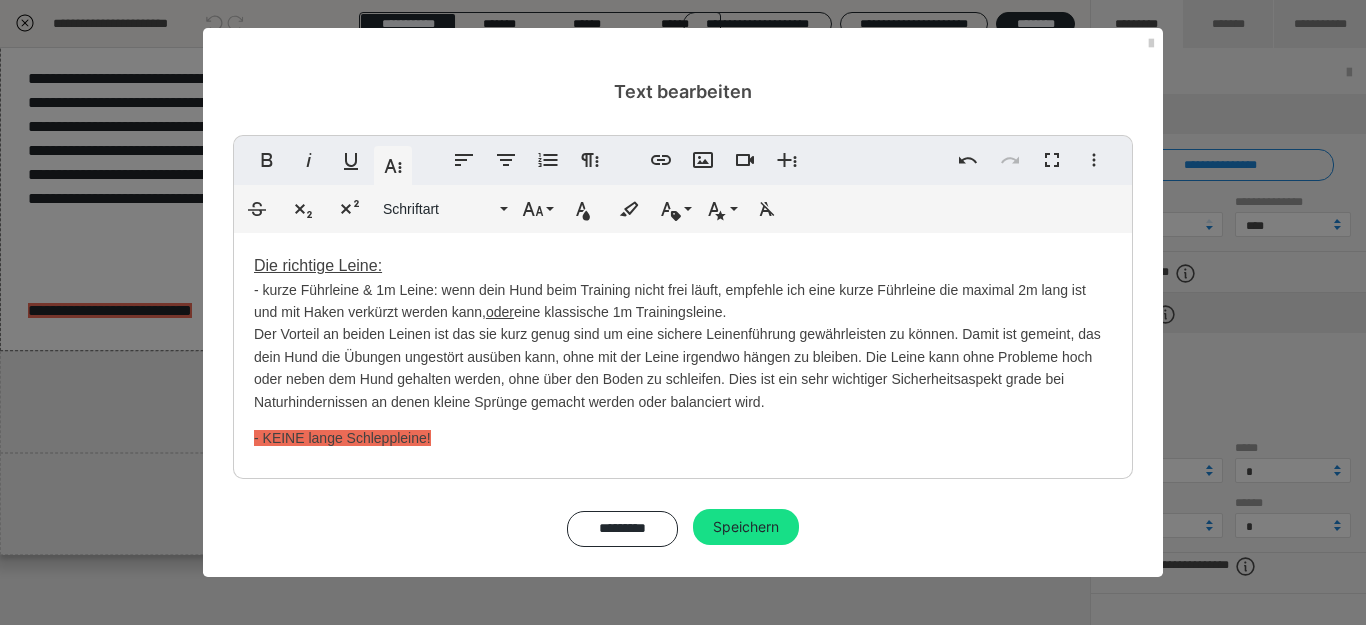 type 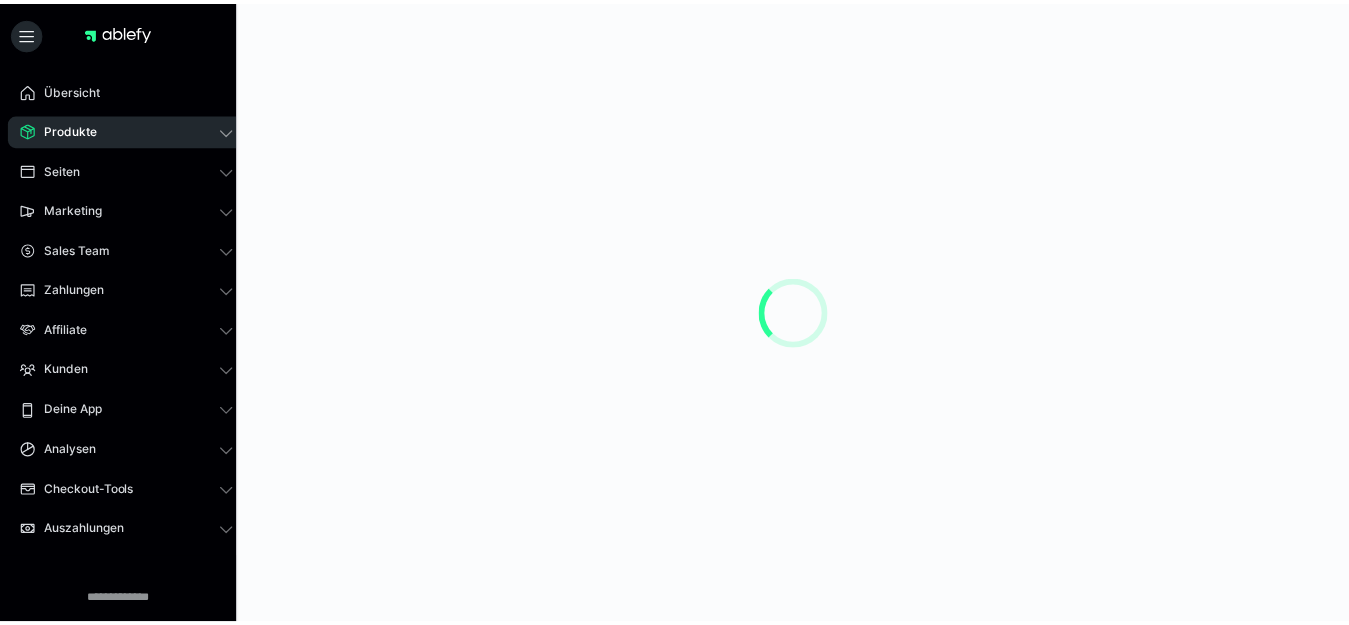 scroll, scrollTop: 0, scrollLeft: 0, axis: both 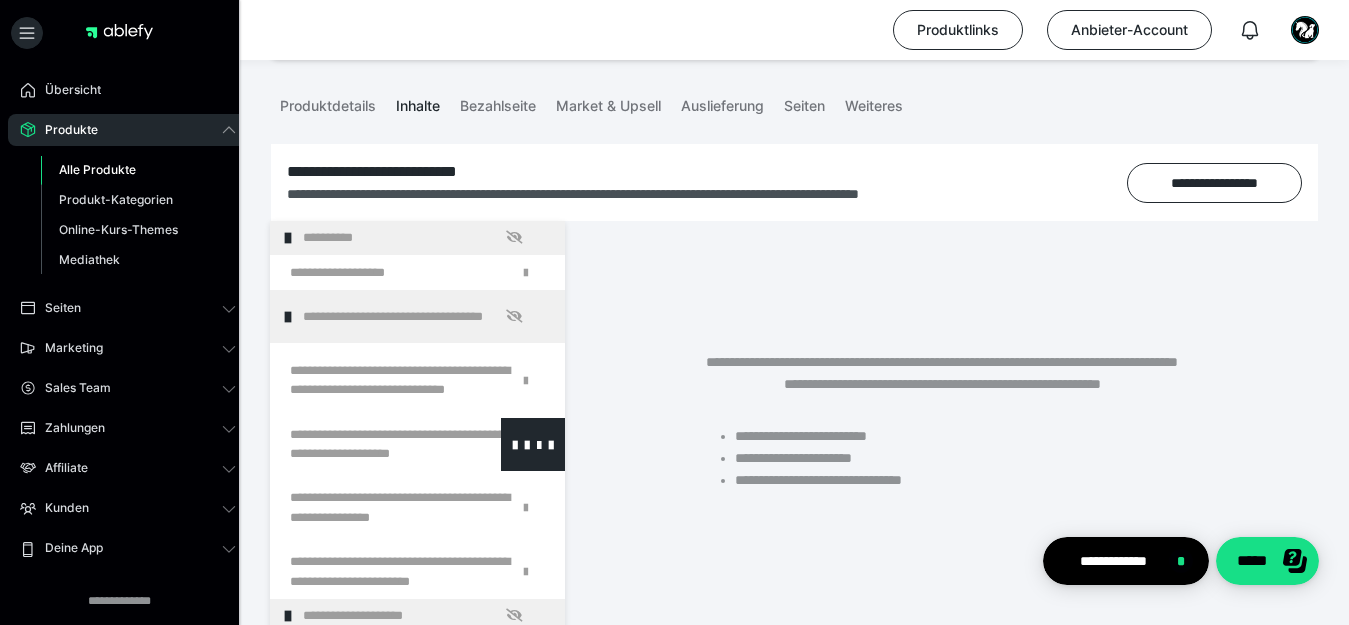 click at bounding box center (365, 444) 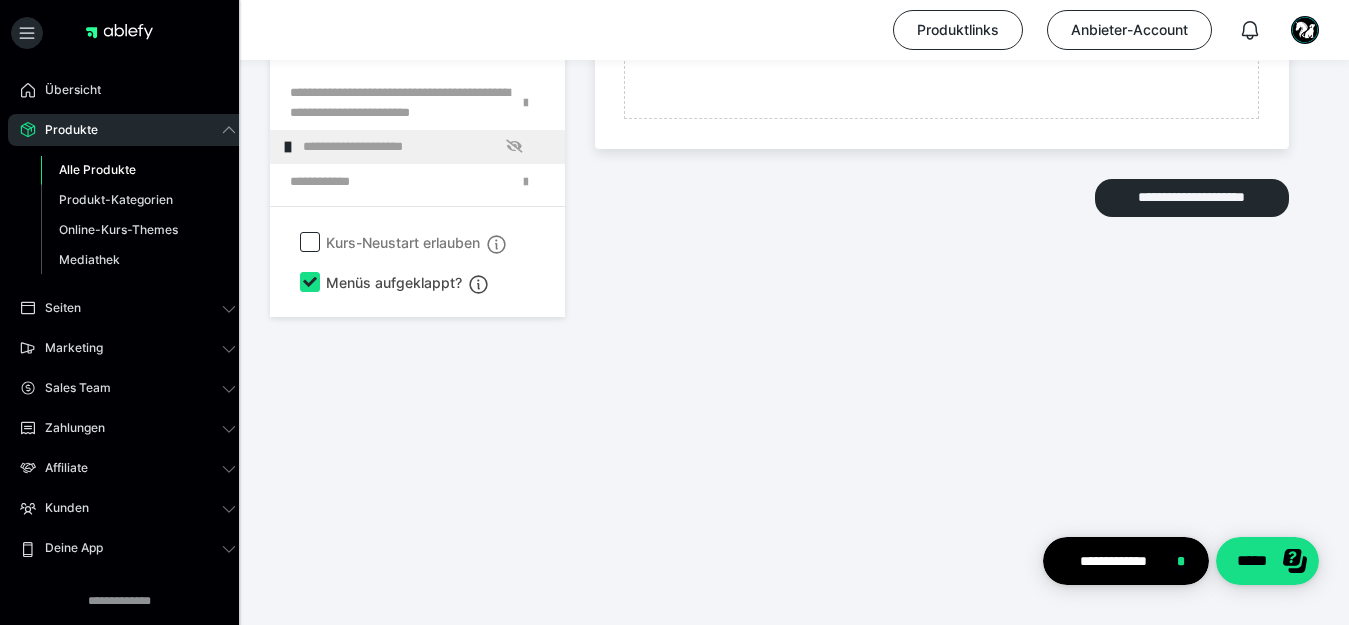 scroll, scrollTop: 3668, scrollLeft: 0, axis: vertical 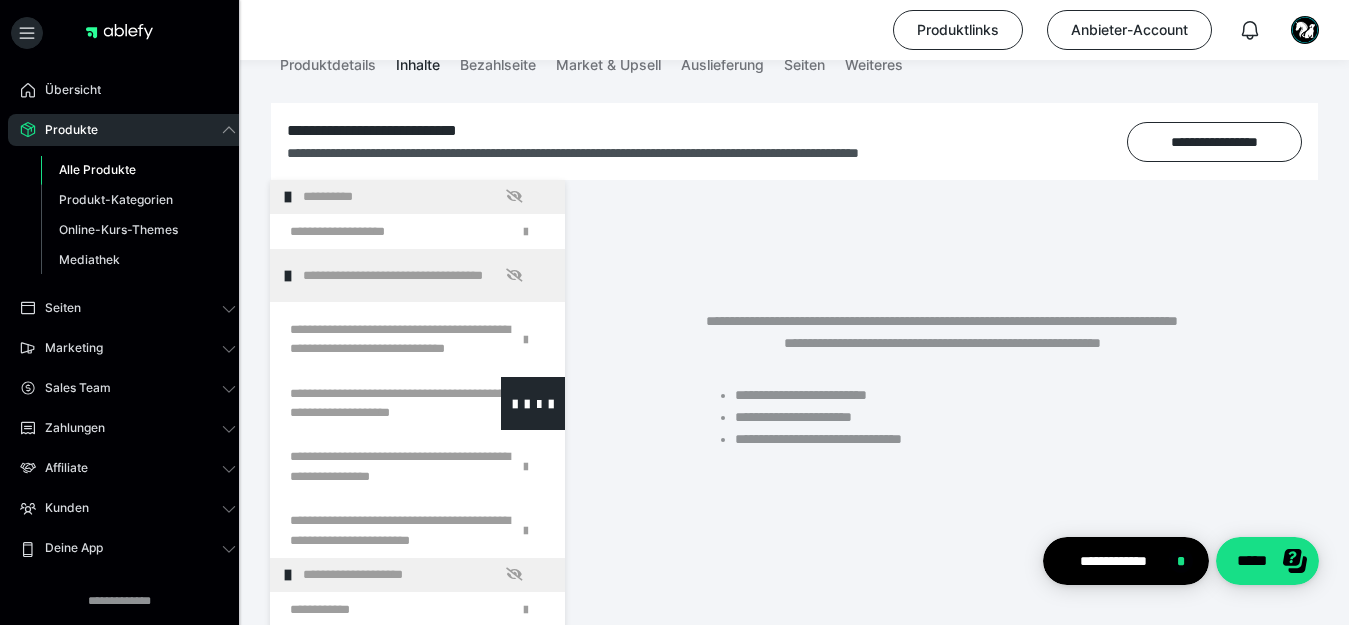 click at bounding box center [365, 403] 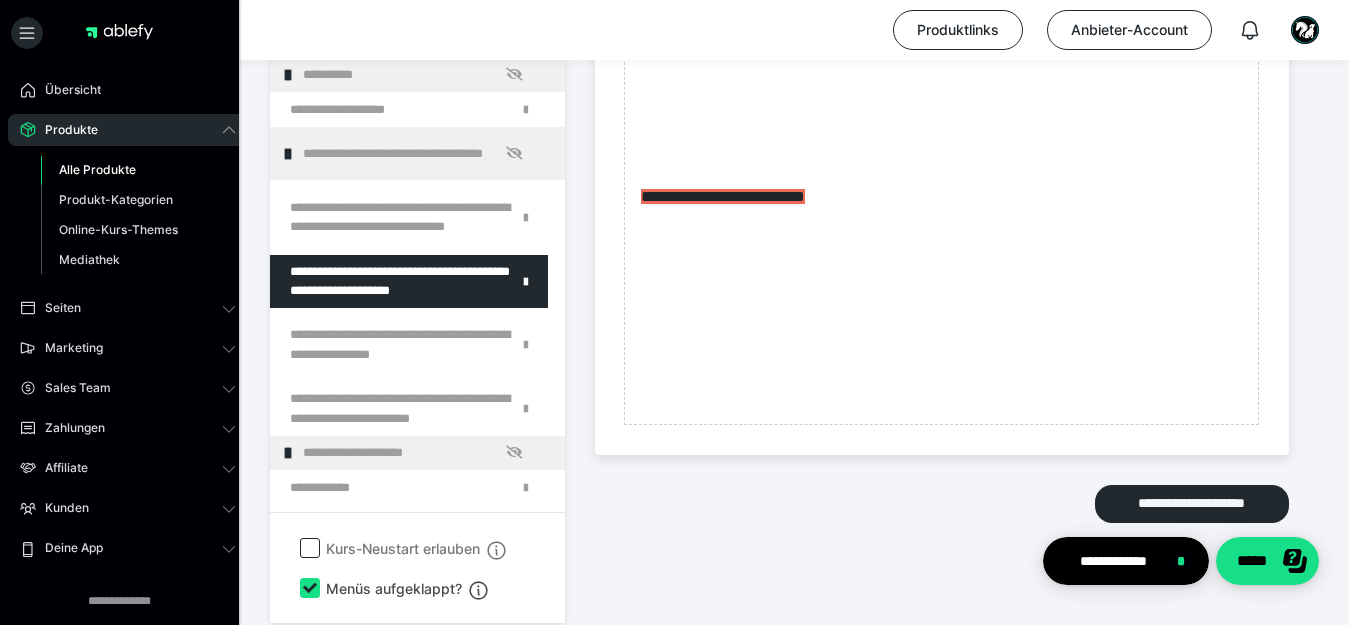scroll, scrollTop: 3394, scrollLeft: 0, axis: vertical 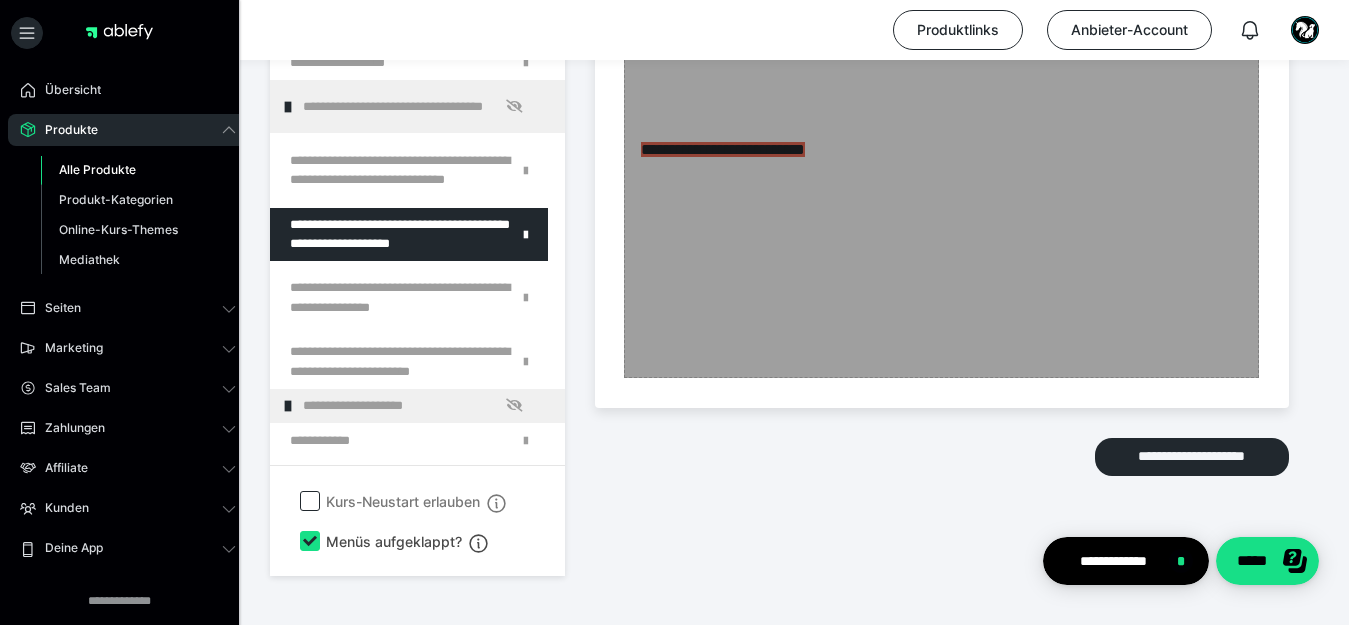 click on "Zum Pagebuilder" at bounding box center [941, -1164] 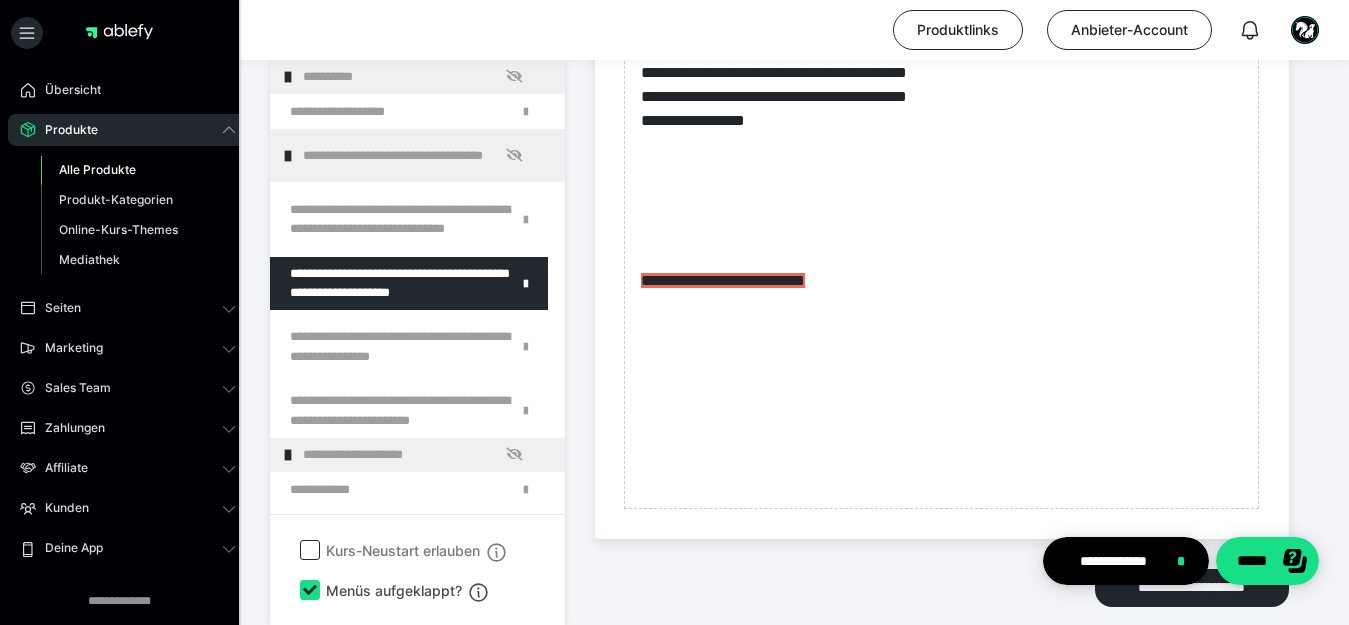 scroll, scrollTop: 3340, scrollLeft: 0, axis: vertical 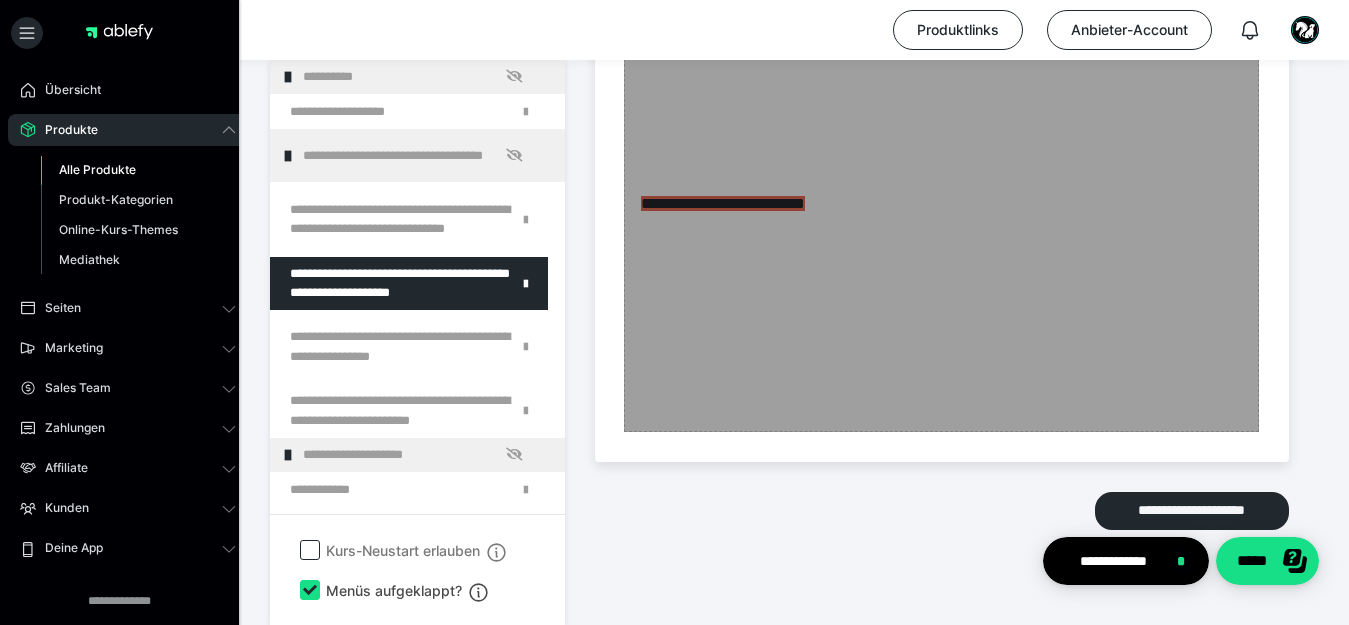 click on "Zum Pagebuilder" at bounding box center [941, -1110] 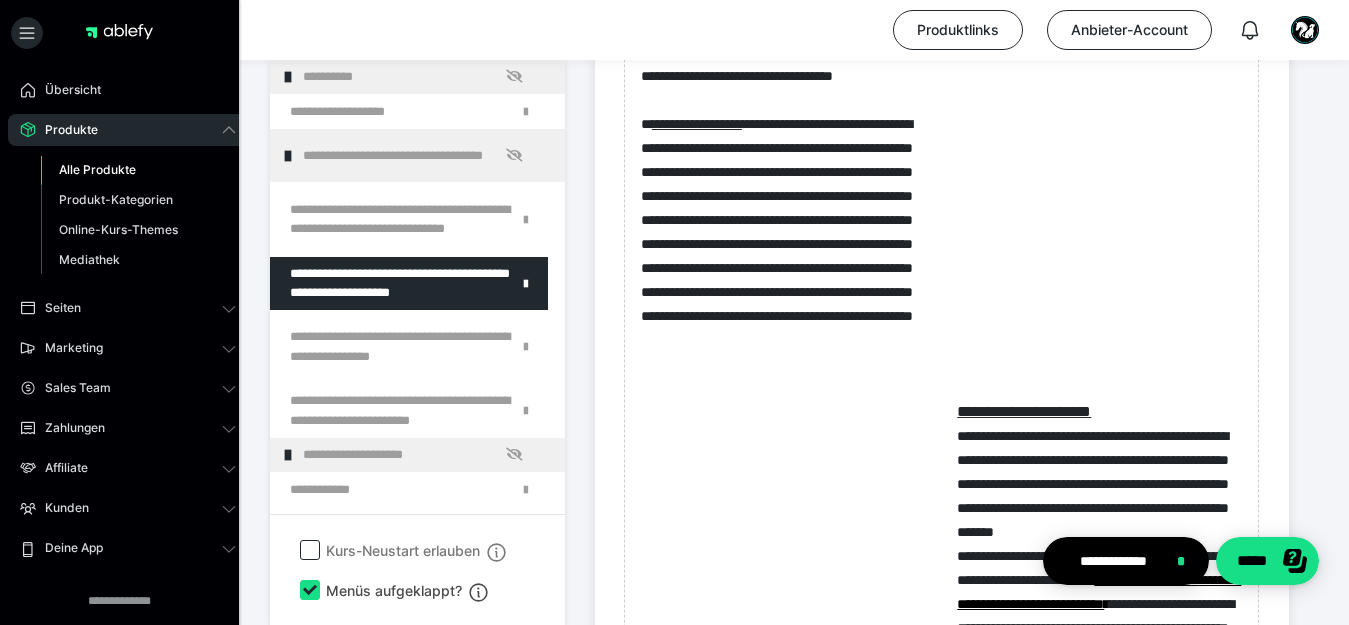 scroll, scrollTop: 1915, scrollLeft: 0, axis: vertical 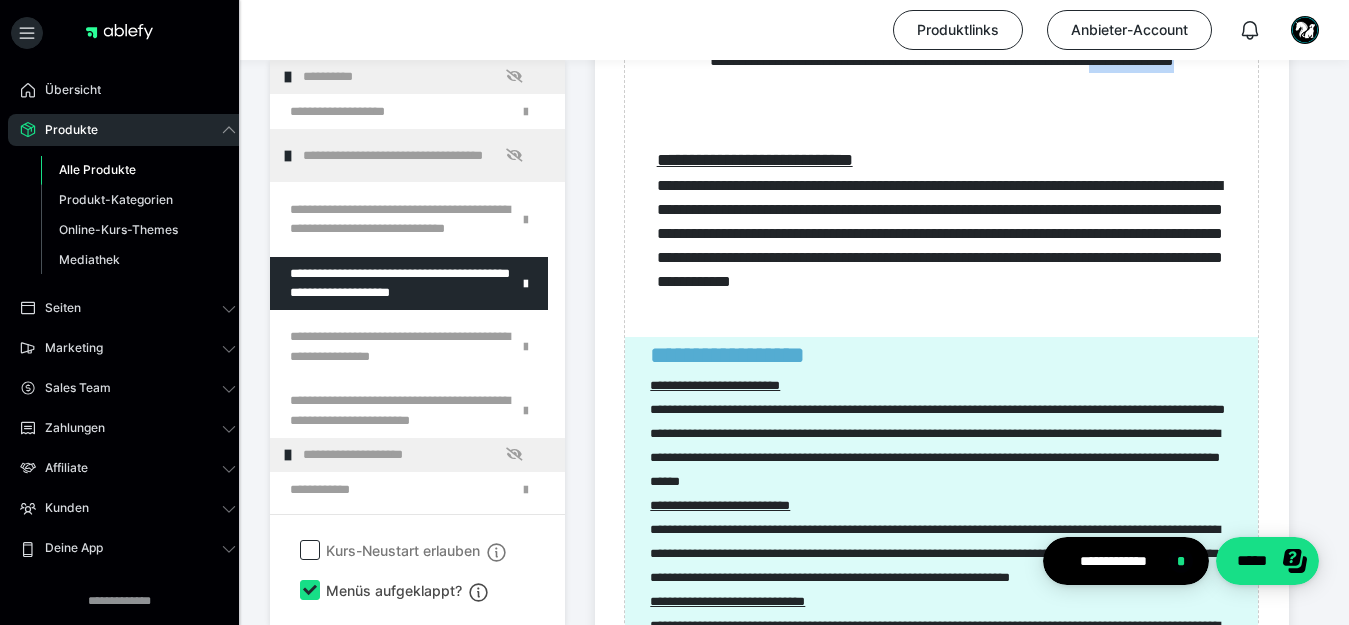 drag, startPoint x: 1318, startPoint y: 131, endPoint x: 1321, endPoint y: 120, distance: 11.401754 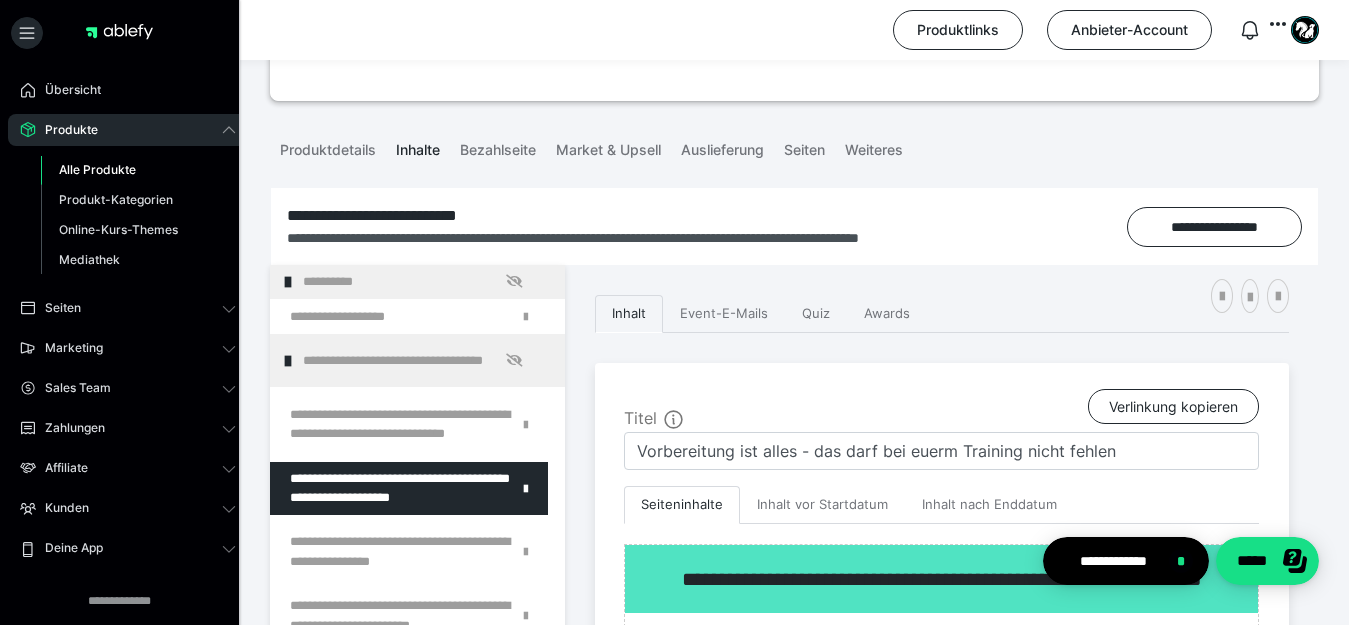 scroll, scrollTop: 106, scrollLeft: 0, axis: vertical 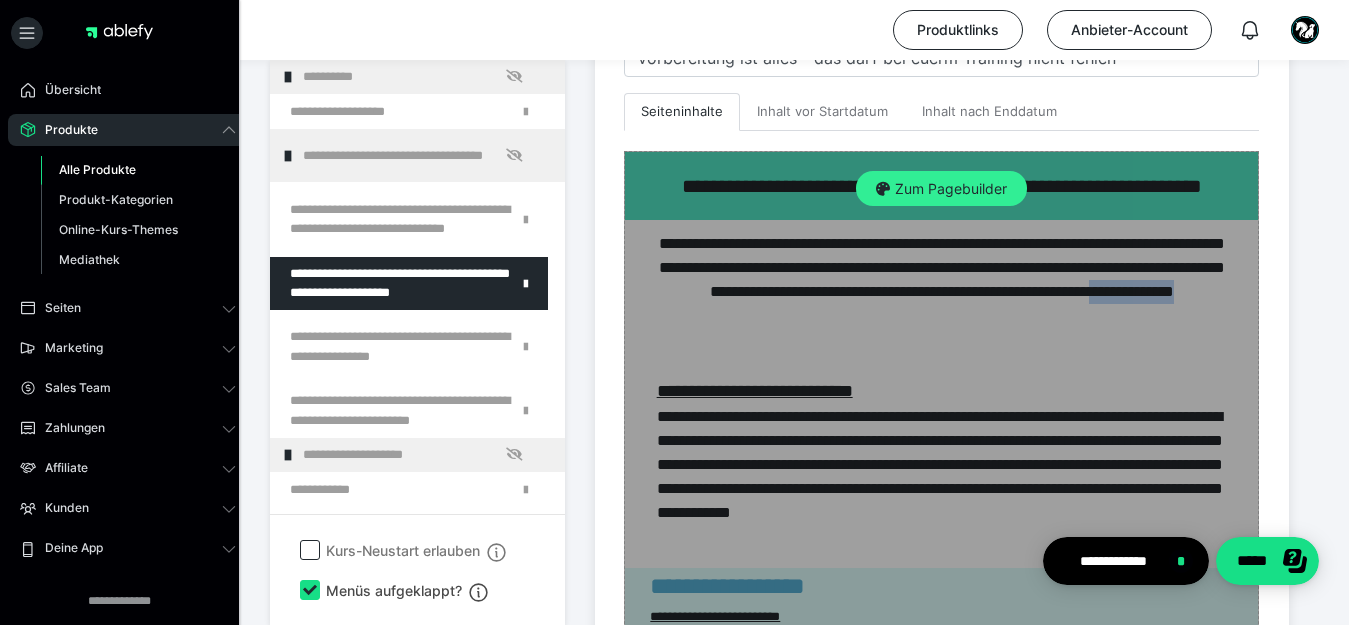click on "Zum Pagebuilder" at bounding box center [941, 189] 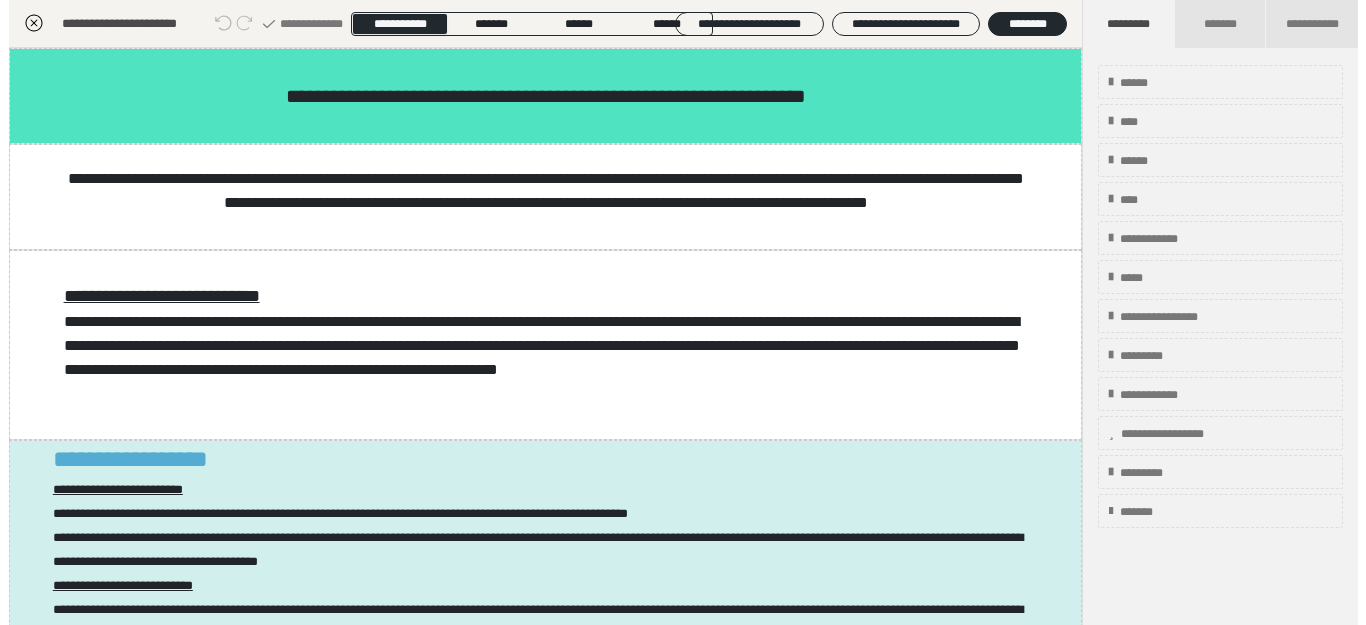 scroll, scrollTop: 349, scrollLeft: 0, axis: vertical 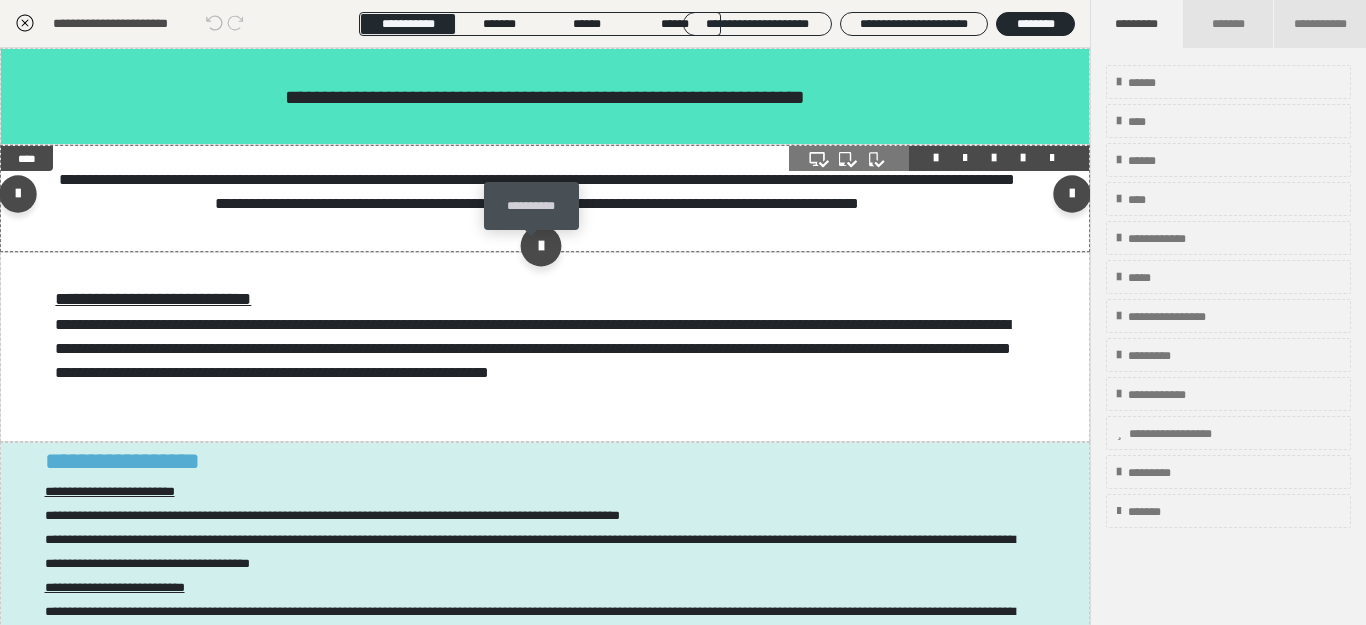 click at bounding box center (540, 246) 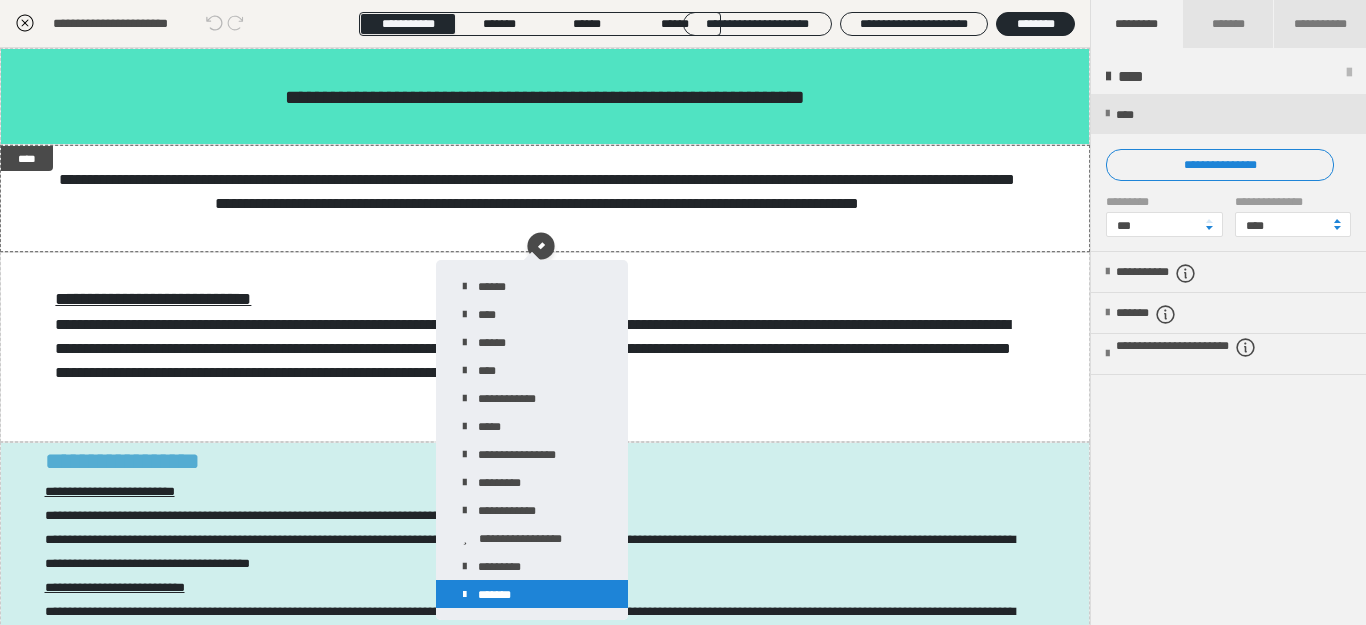 click on "*******" at bounding box center (532, 594) 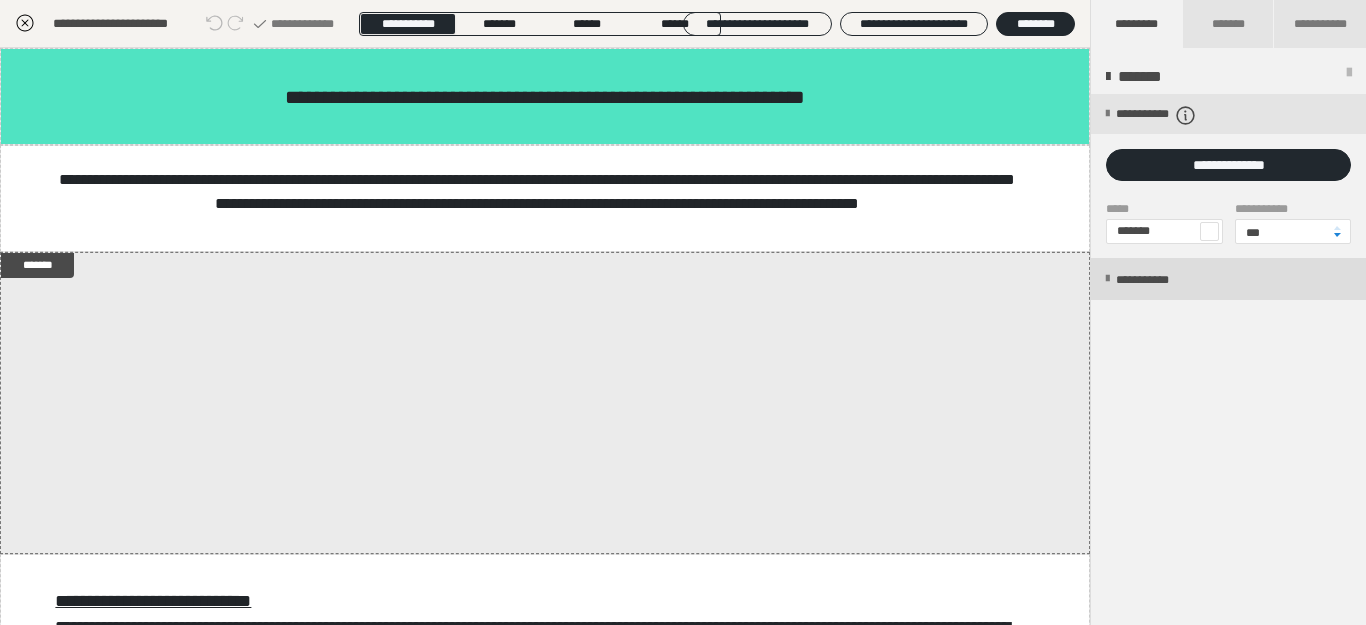 click on "**********" at bounding box center (1228, 279) 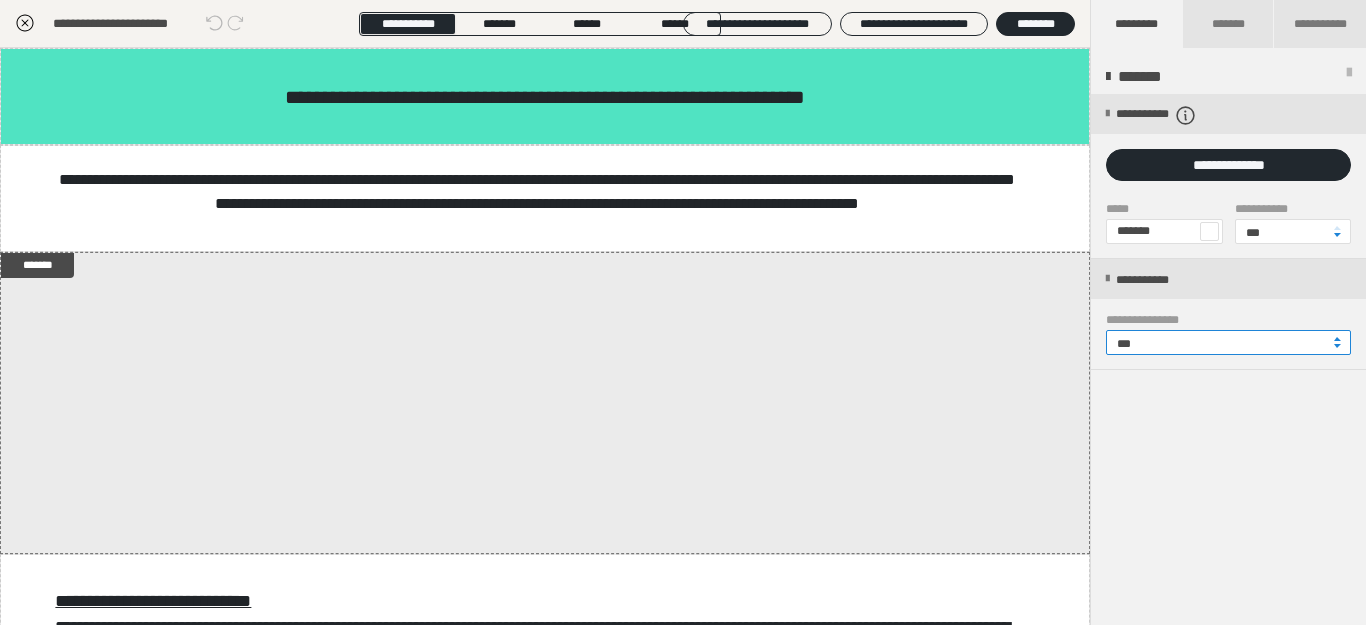 drag, startPoint x: 1162, startPoint y: 347, endPoint x: 1088, endPoint y: 347, distance: 74 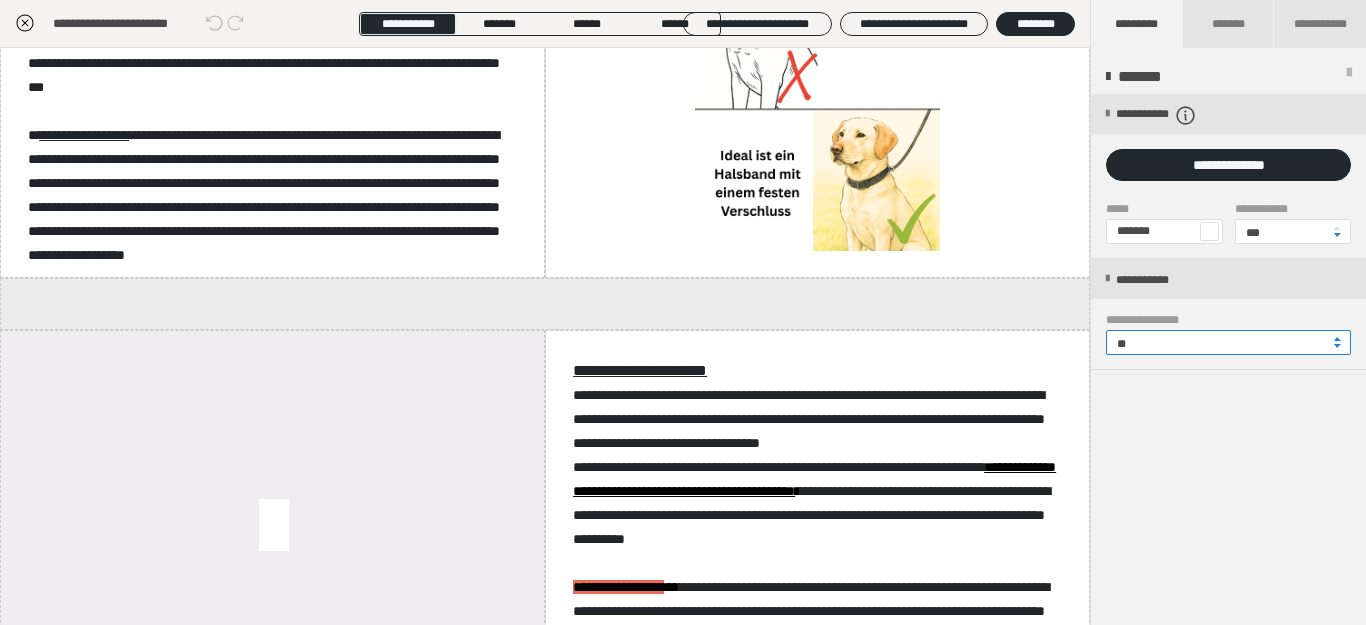 scroll, scrollTop: 1137, scrollLeft: 0, axis: vertical 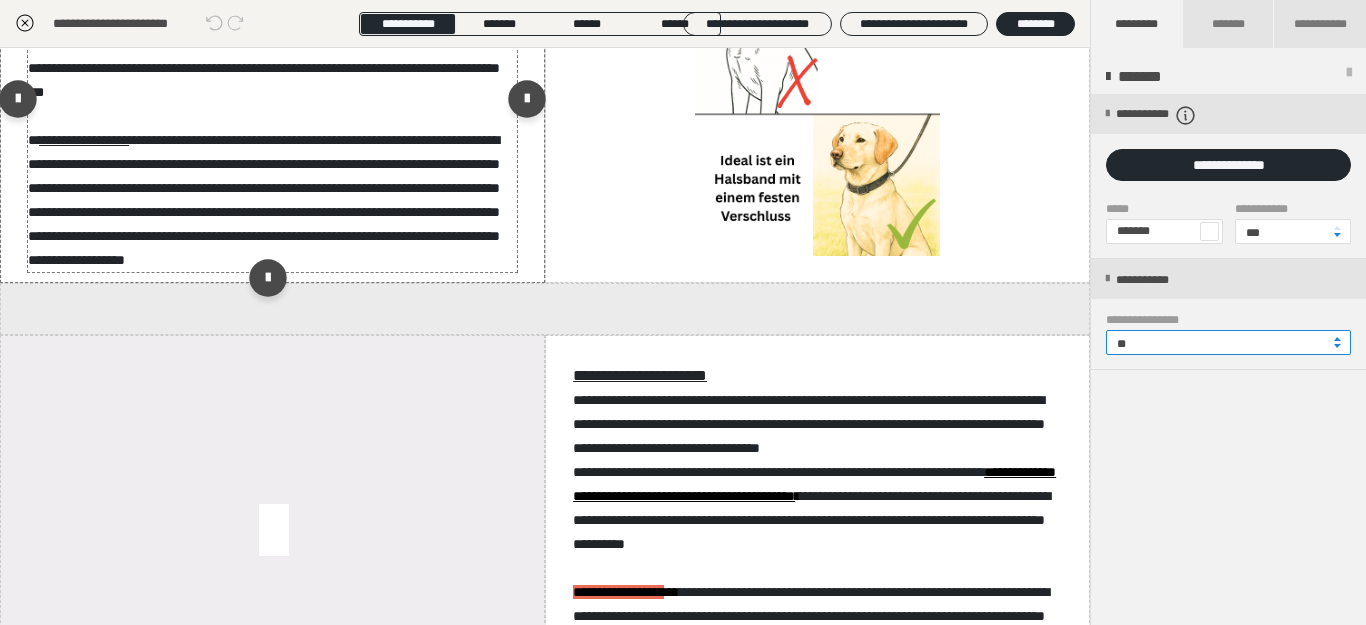 type on "**" 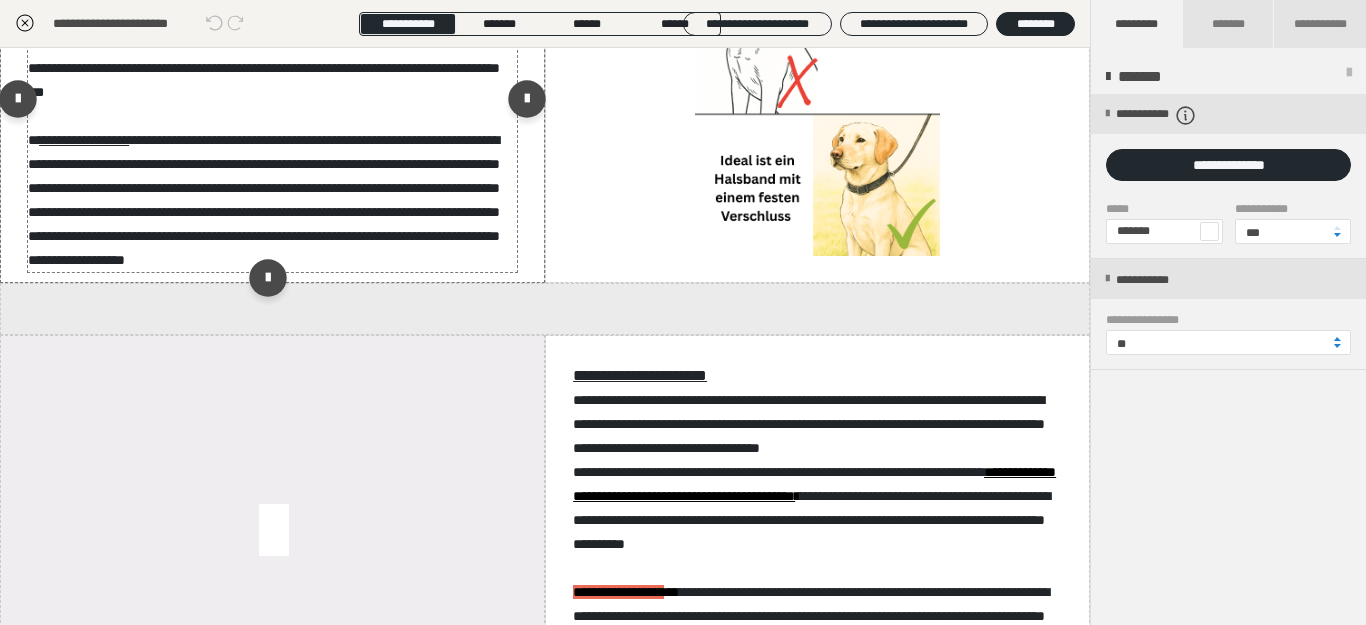 click on "**********" at bounding box center [272, 104] 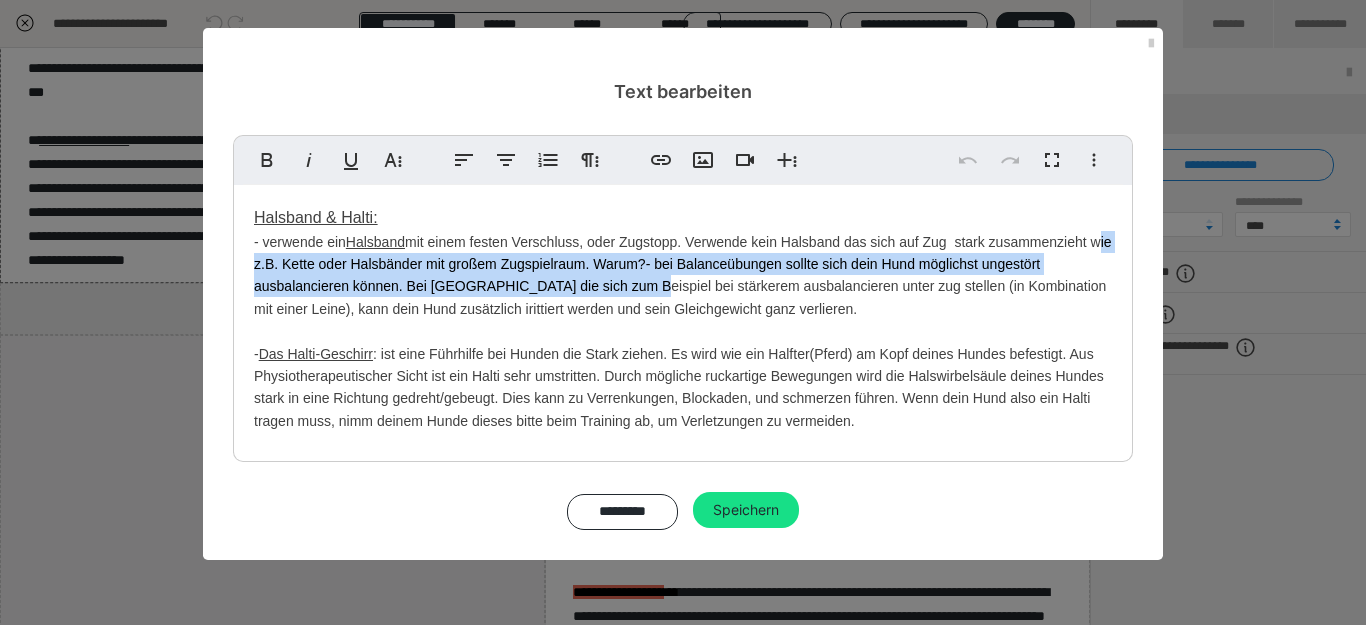 drag, startPoint x: 255, startPoint y: 262, endPoint x: 635, endPoint y: 279, distance: 380.38007 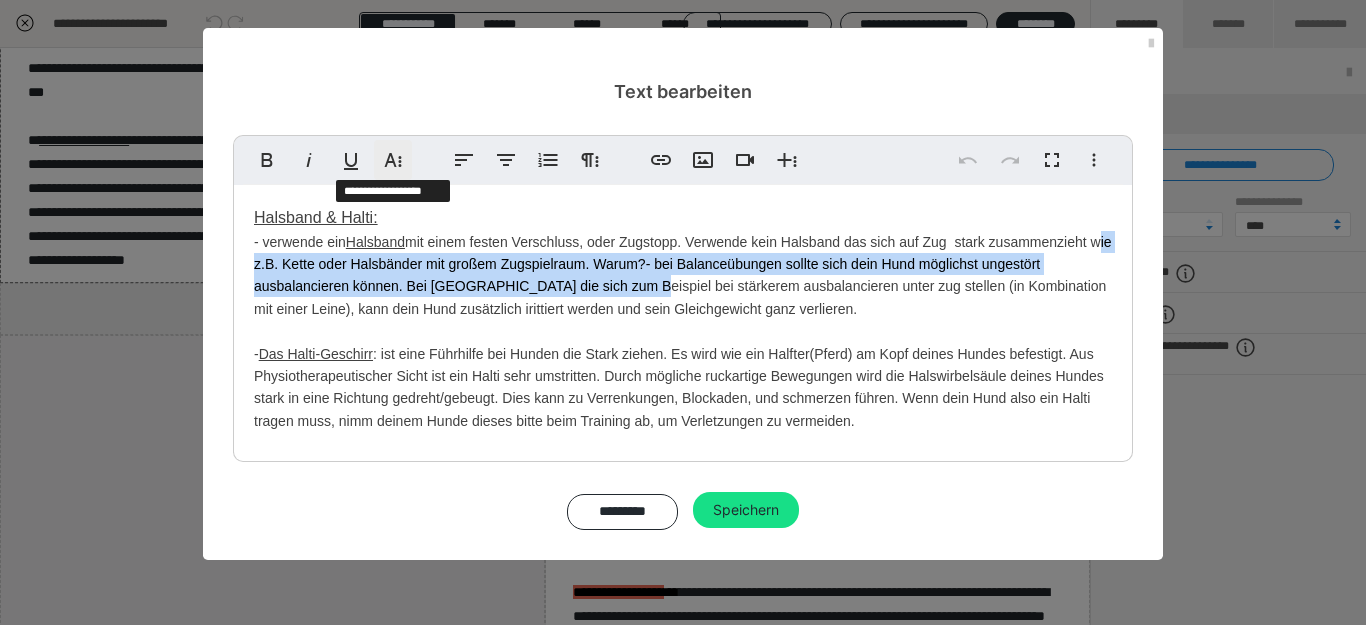 click on "Weitere Textformate" at bounding box center (393, 160) 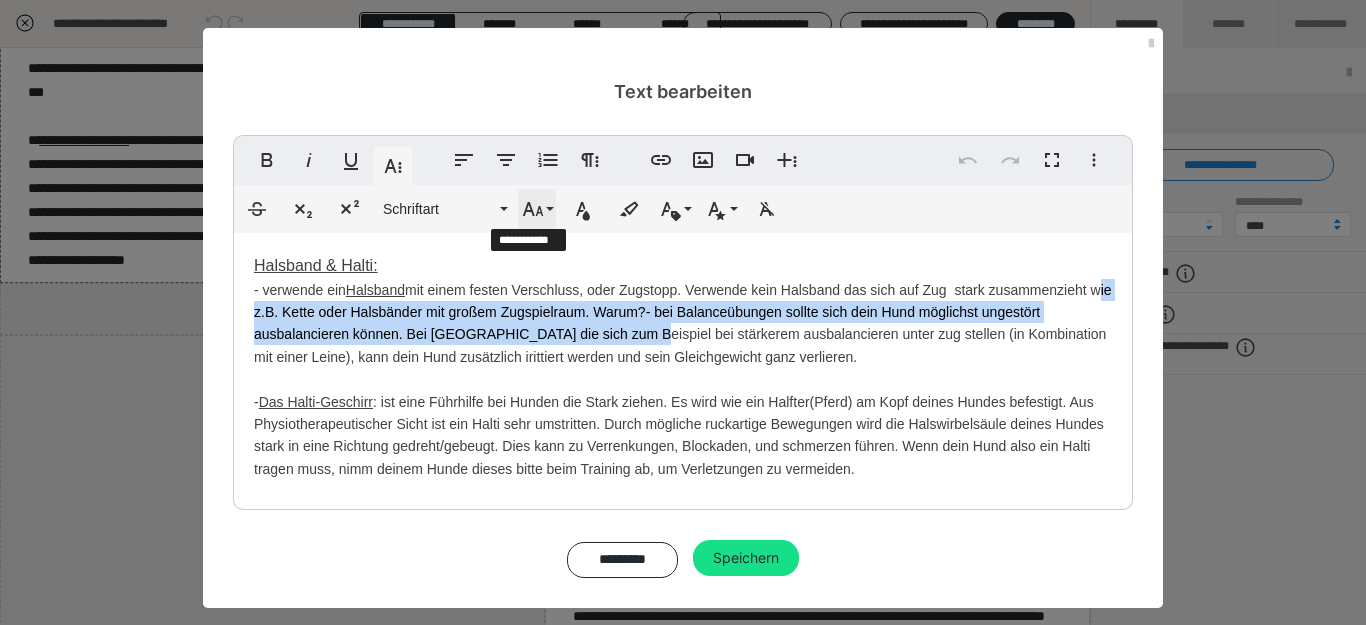 click on "Schriftgröße" at bounding box center [537, 209] 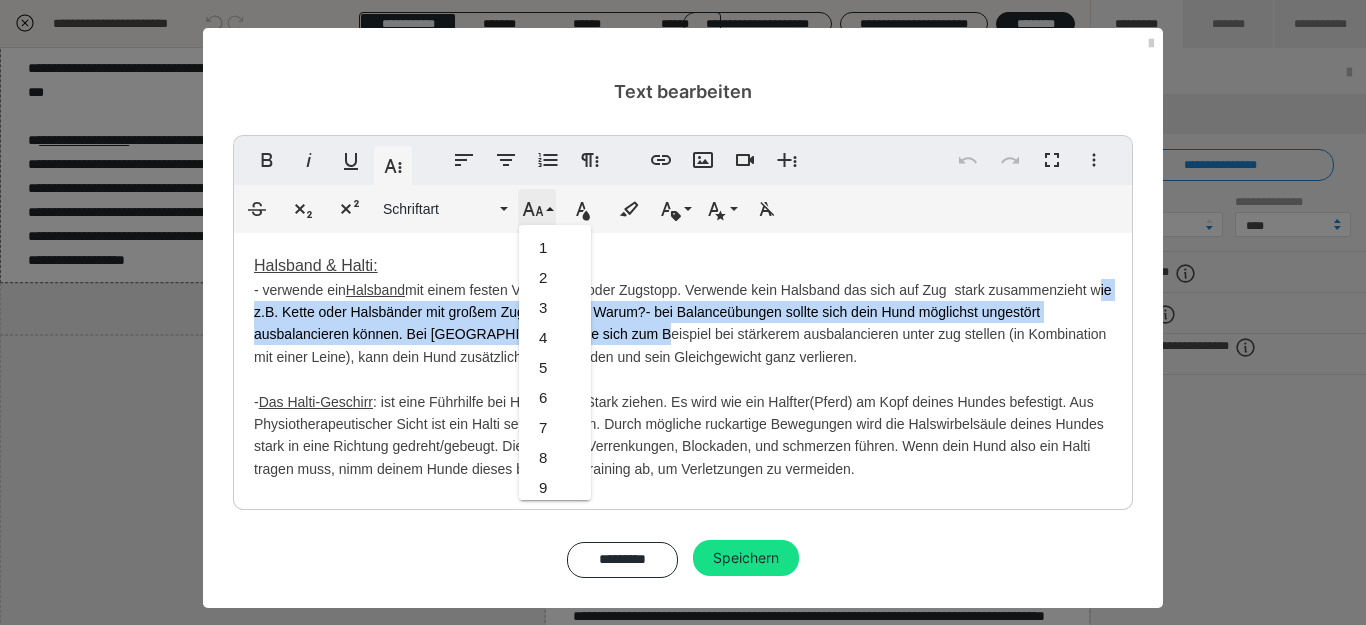 scroll, scrollTop: 413, scrollLeft: 0, axis: vertical 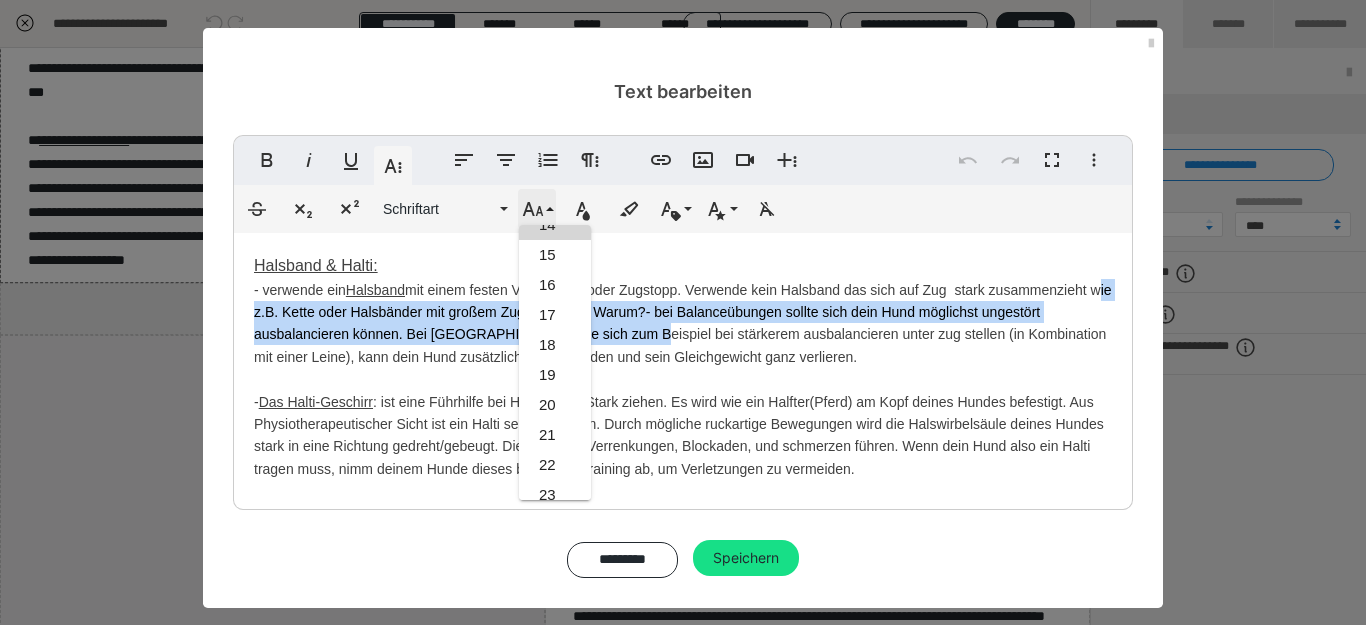 click on "Schriftgröße" at bounding box center (537, 209) 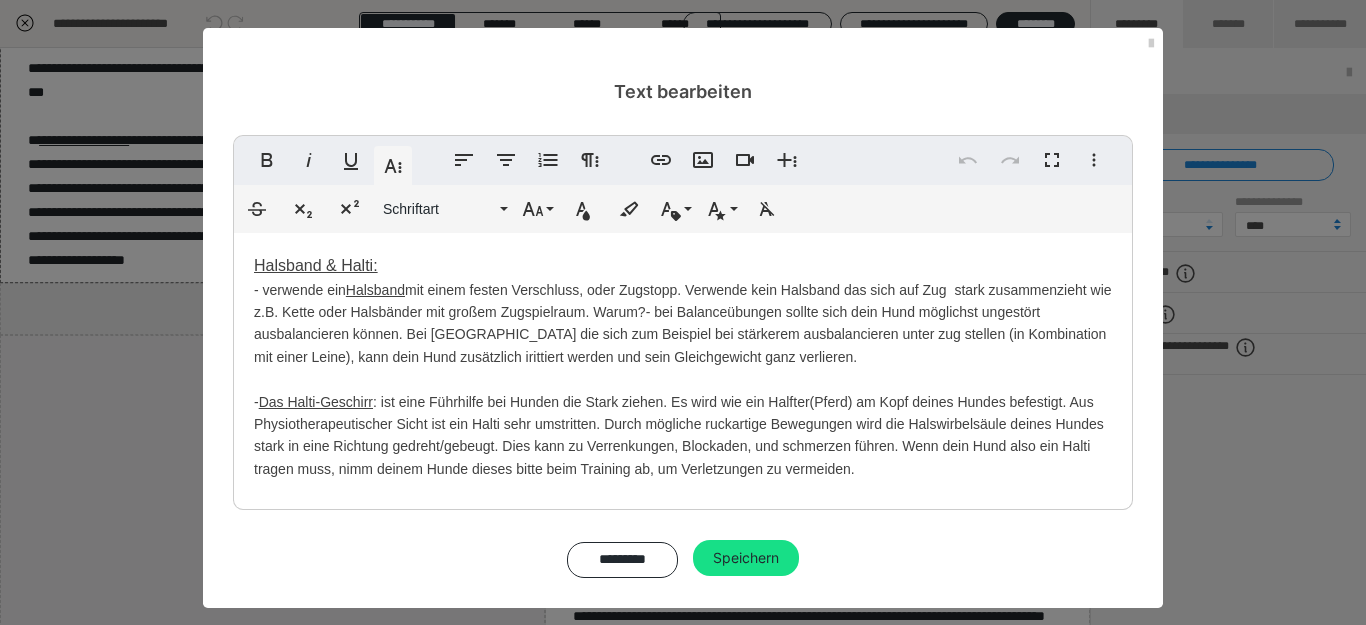 click on "Halsband & Halti:" at bounding box center [316, 265] 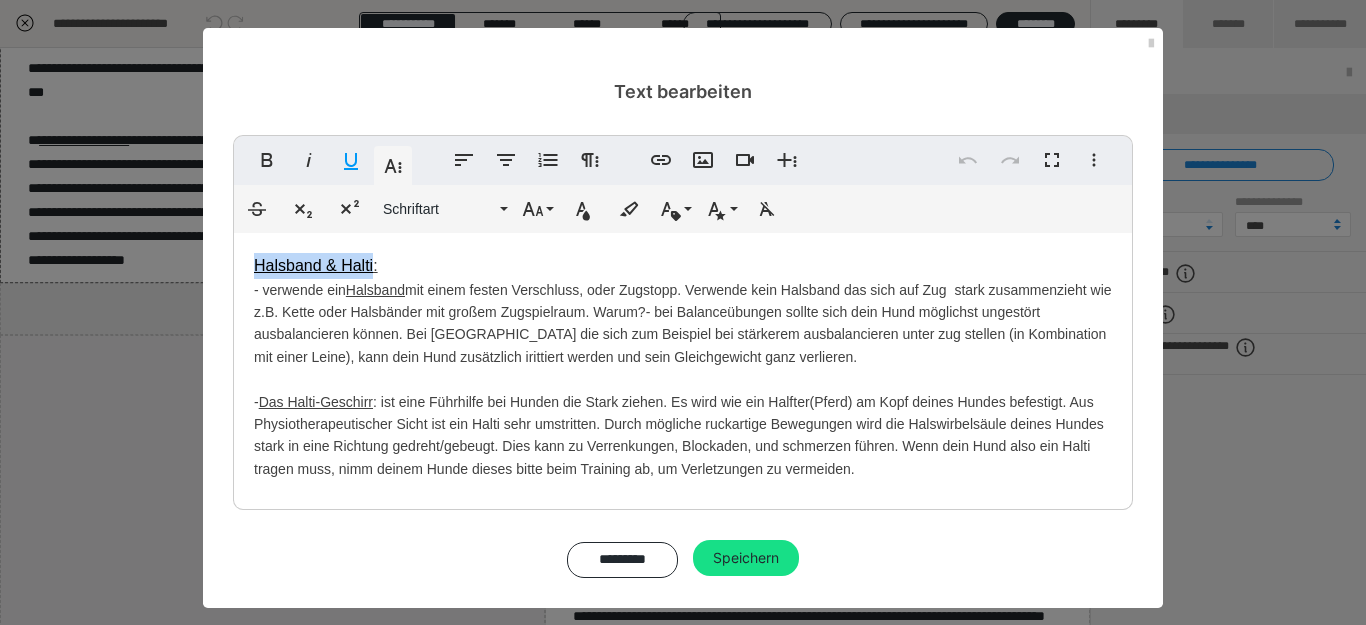 drag, startPoint x: 250, startPoint y: 263, endPoint x: 363, endPoint y: 263, distance: 113 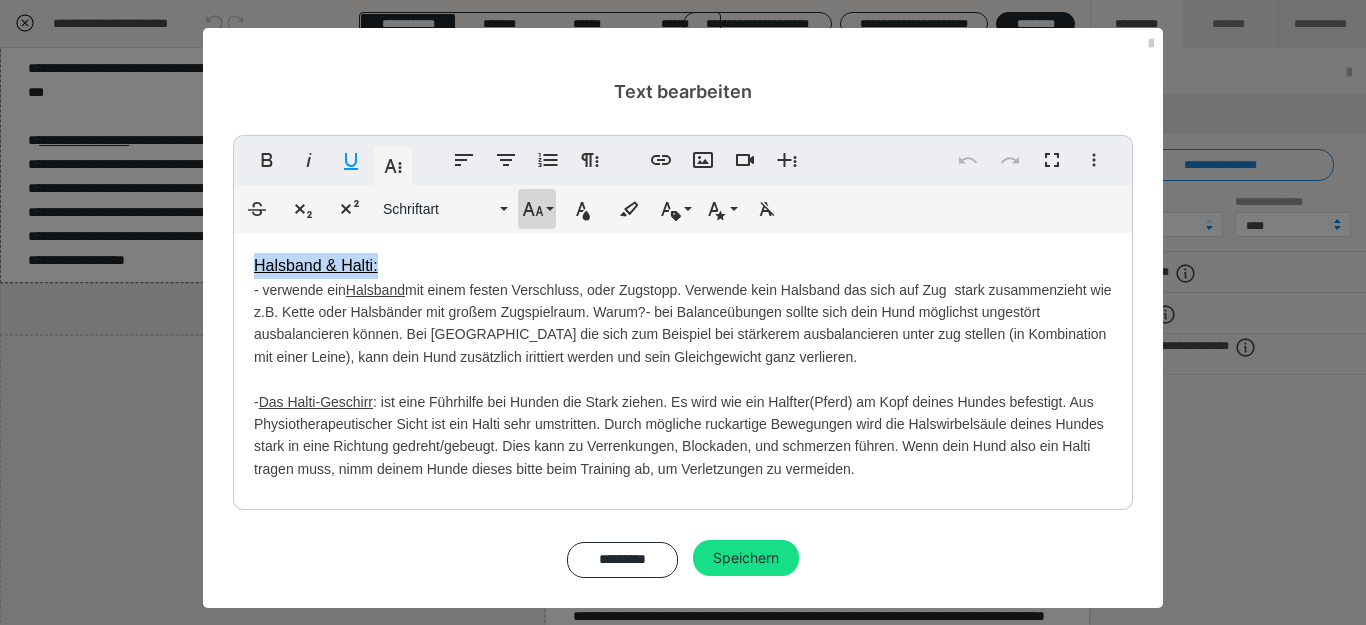 click 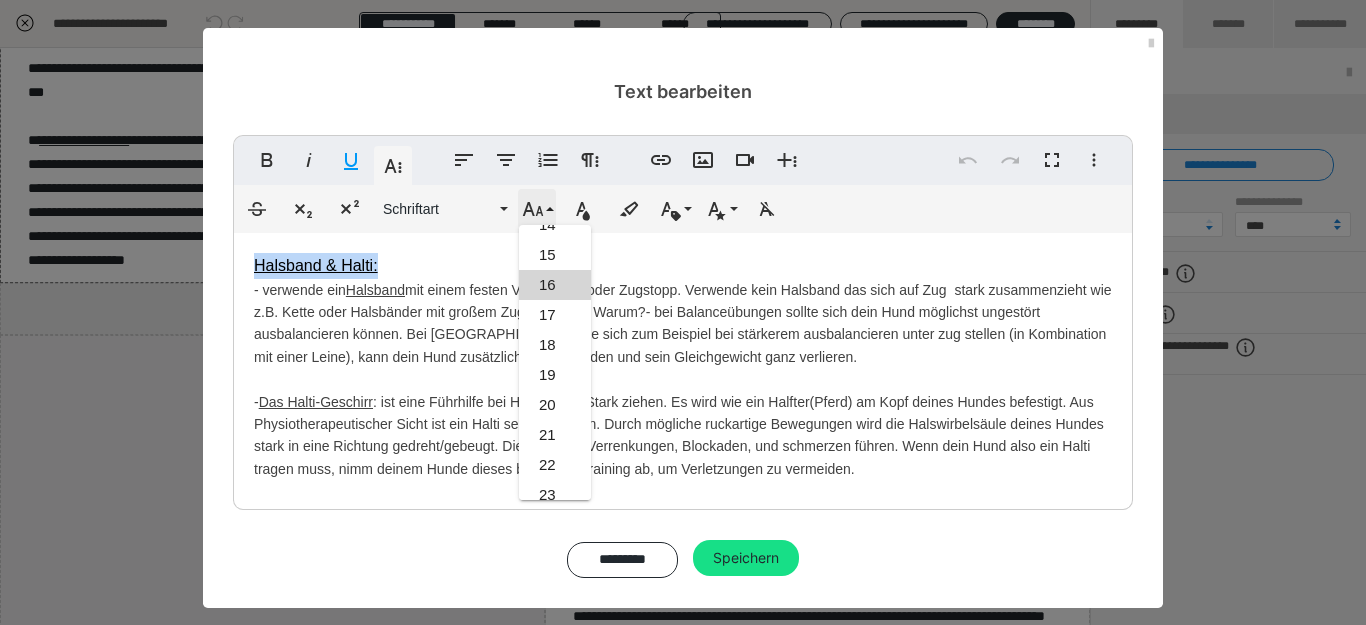 scroll, scrollTop: 473, scrollLeft: 0, axis: vertical 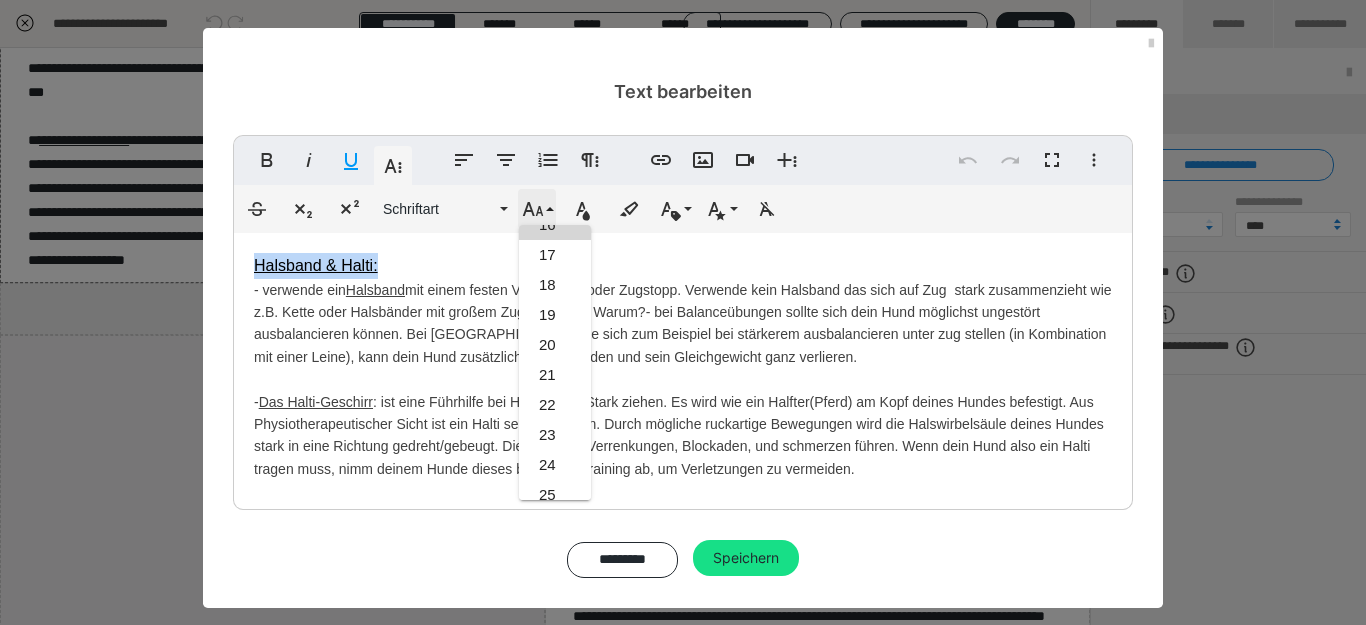 click 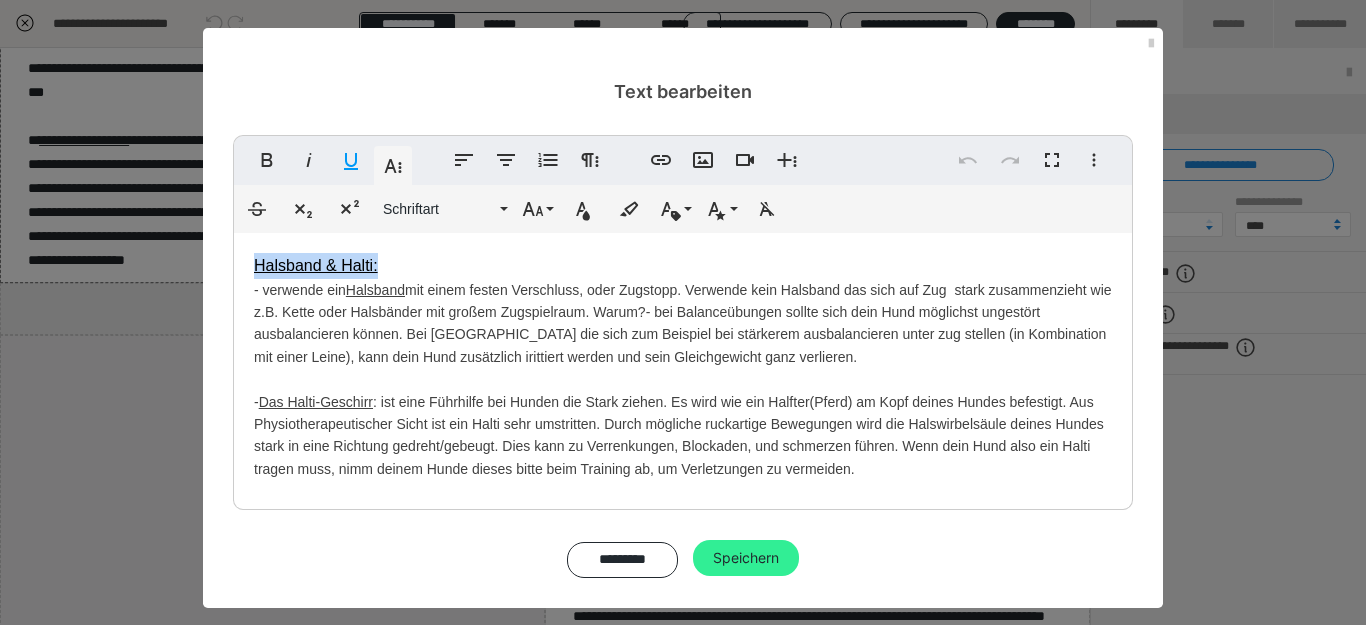 click on "Speichern" at bounding box center (746, 558) 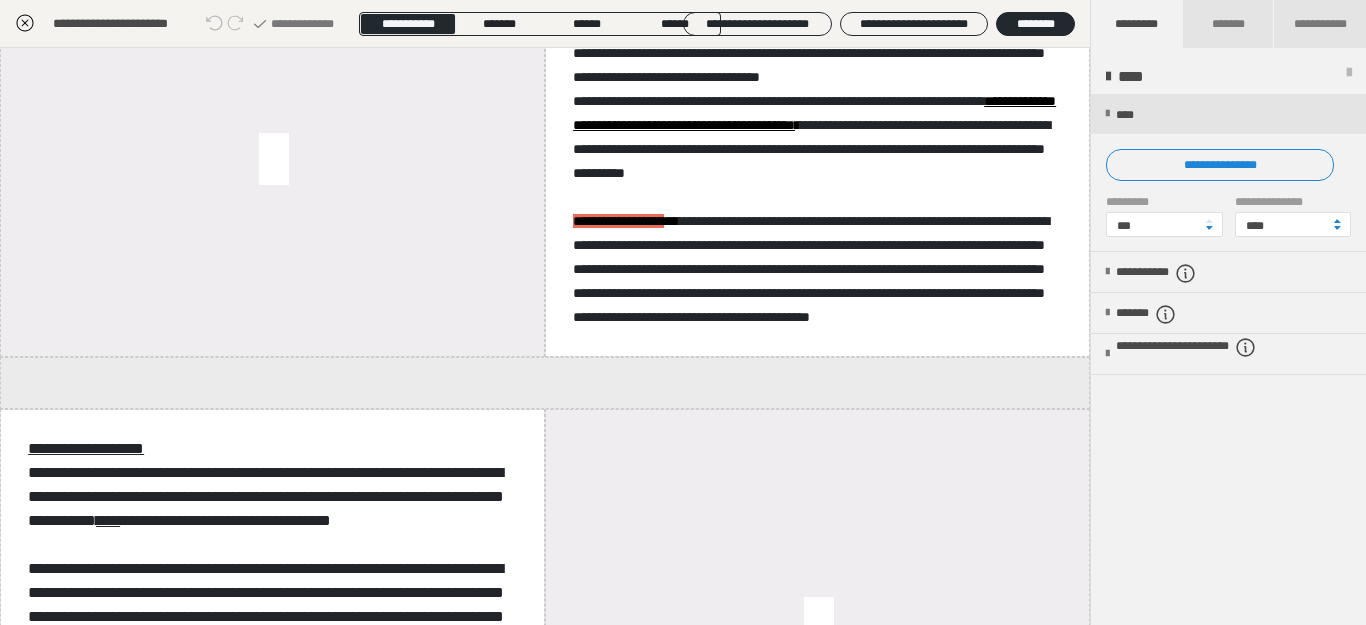 scroll, scrollTop: 1641, scrollLeft: 0, axis: vertical 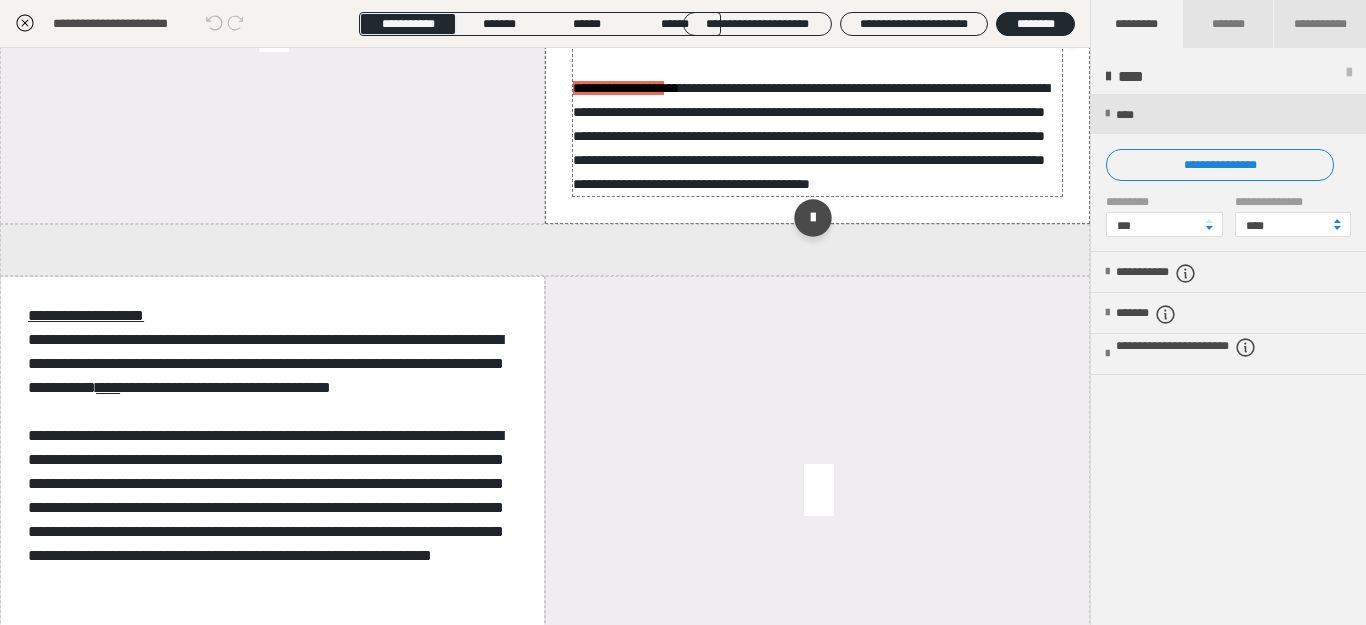 click on "**********" at bounding box center [817, 28] 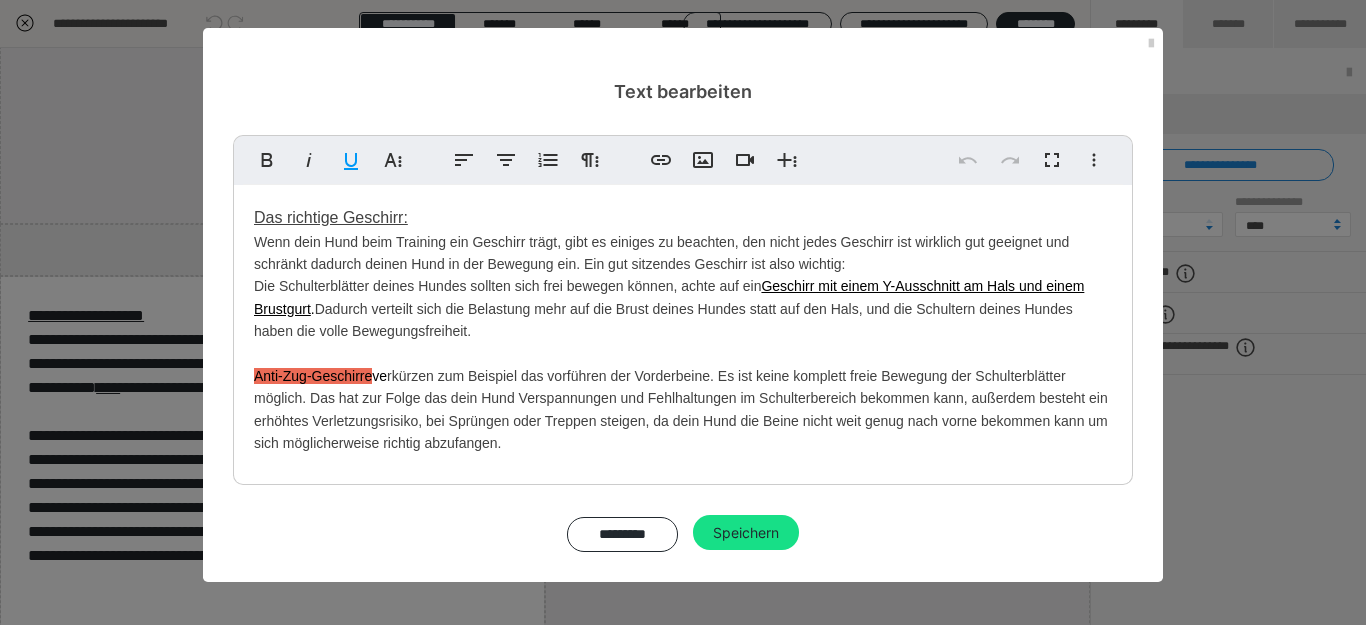 drag, startPoint x: 274, startPoint y: 216, endPoint x: 435, endPoint y: 218, distance: 161.01242 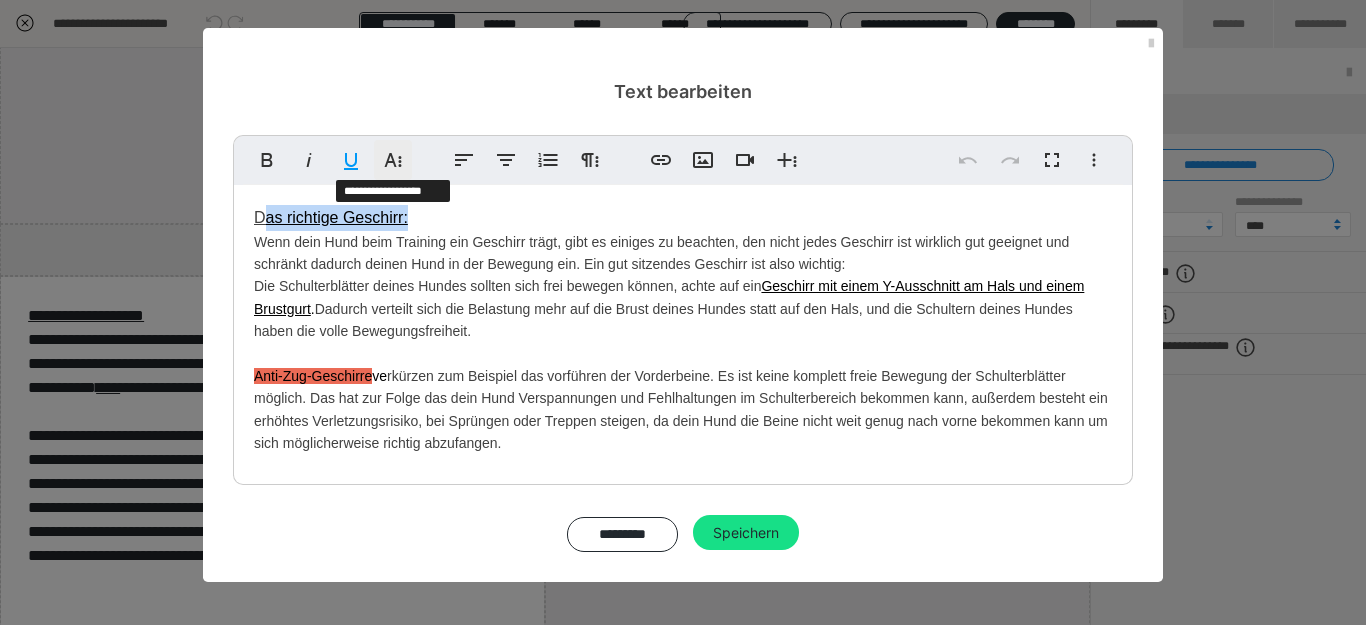 click 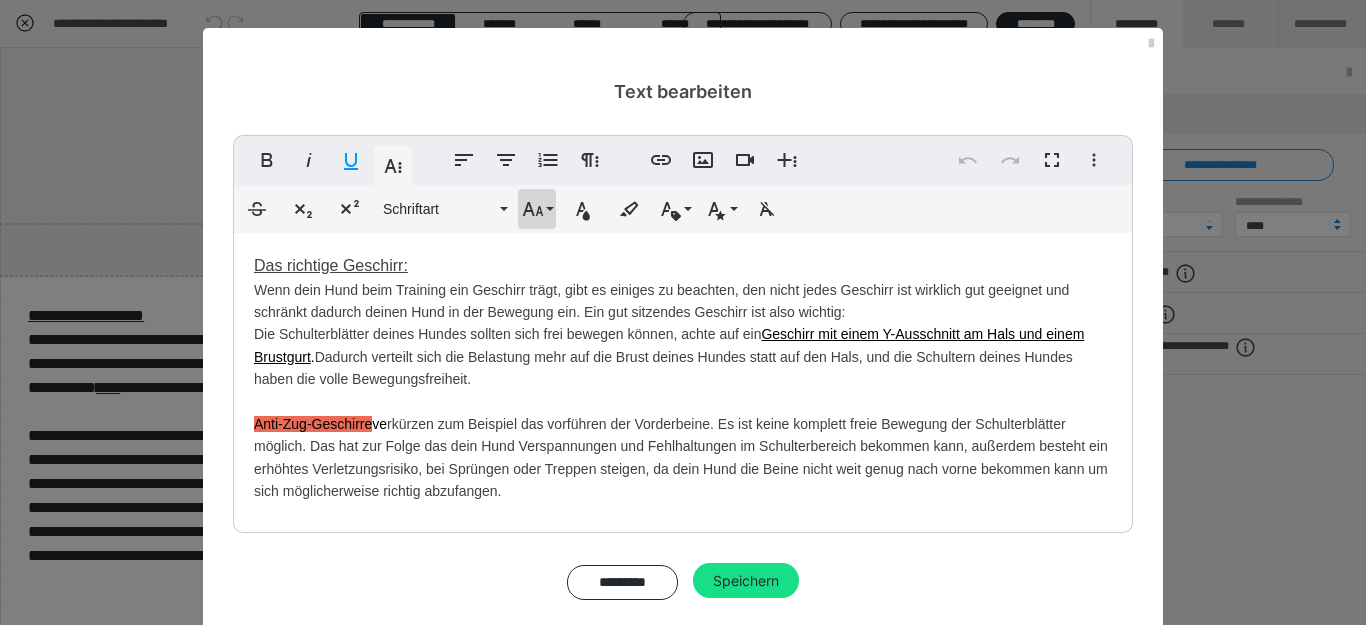click 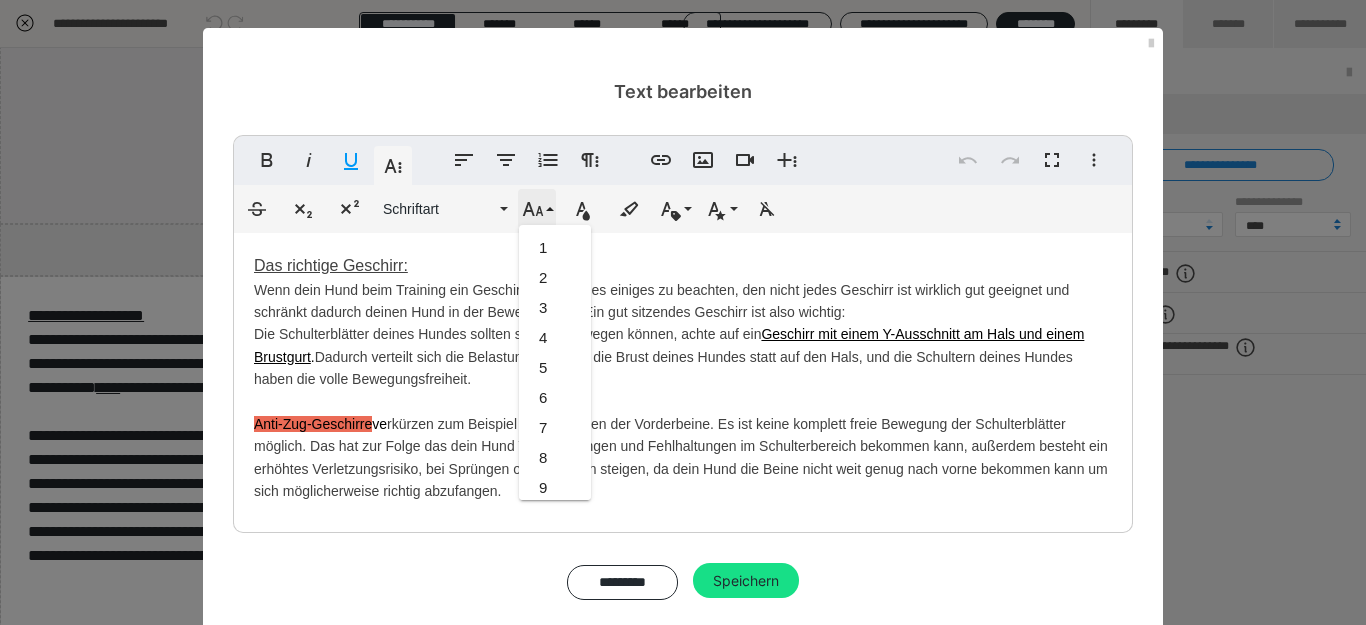 scroll, scrollTop: 473, scrollLeft: 0, axis: vertical 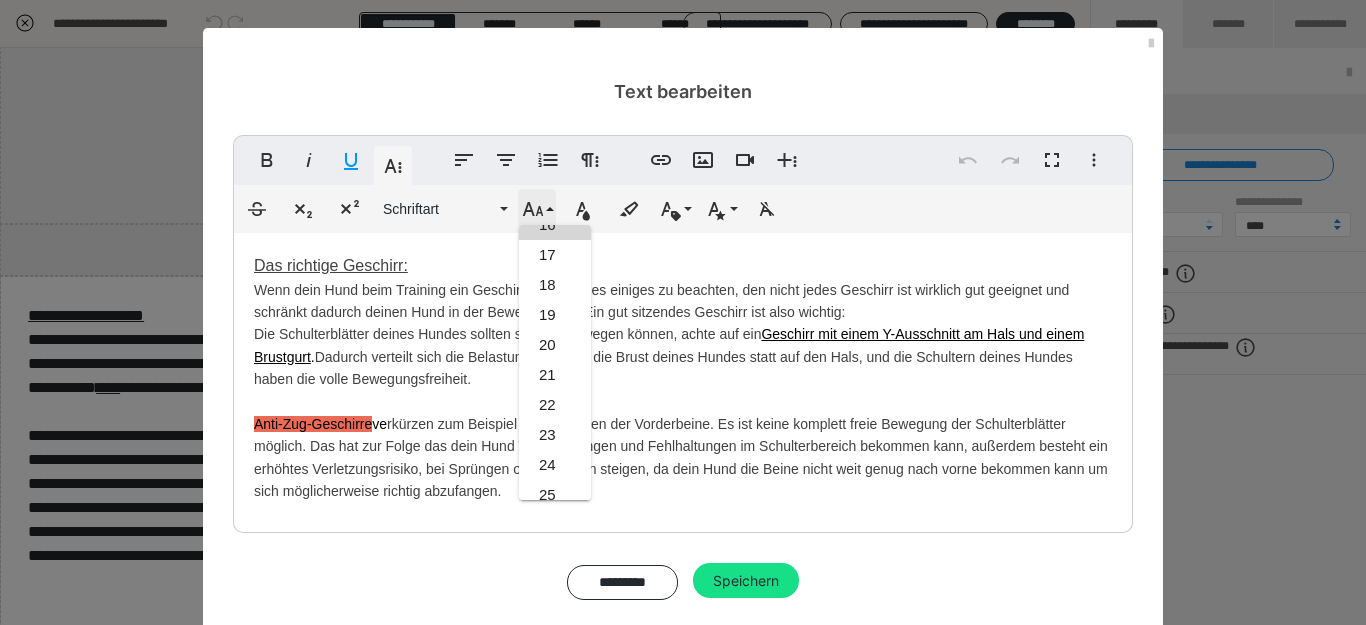 click 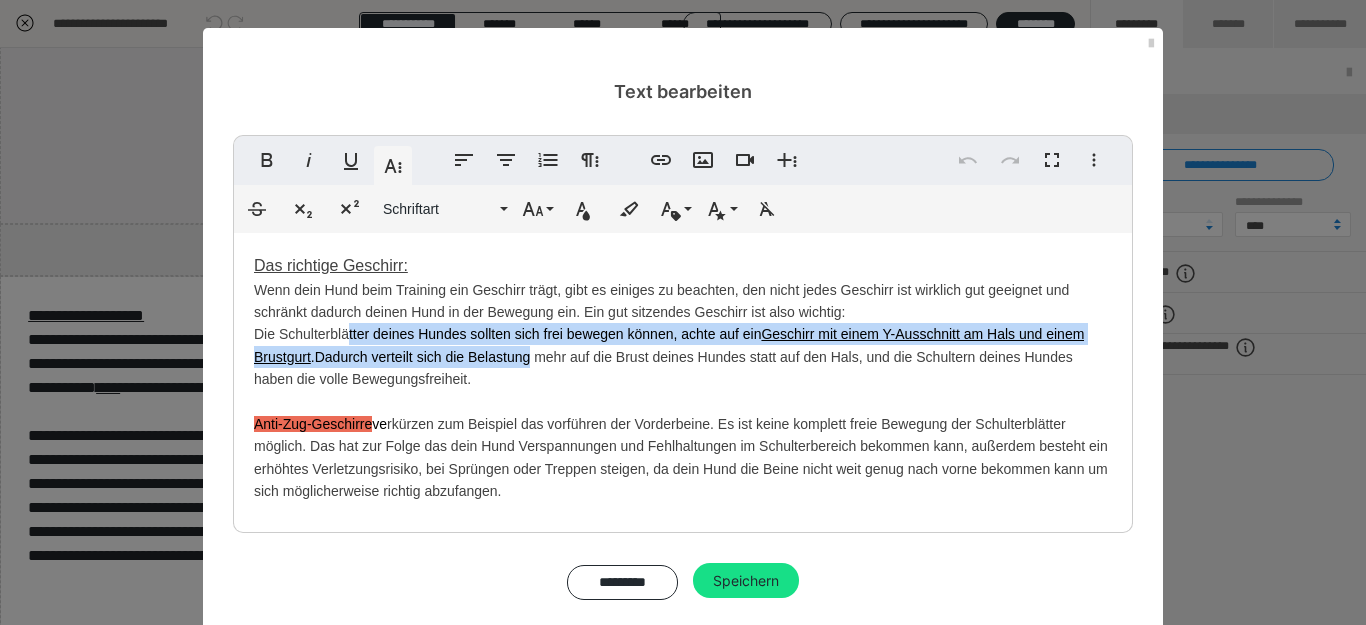 drag, startPoint x: 337, startPoint y: 334, endPoint x: 515, endPoint y: 354, distance: 179.12007 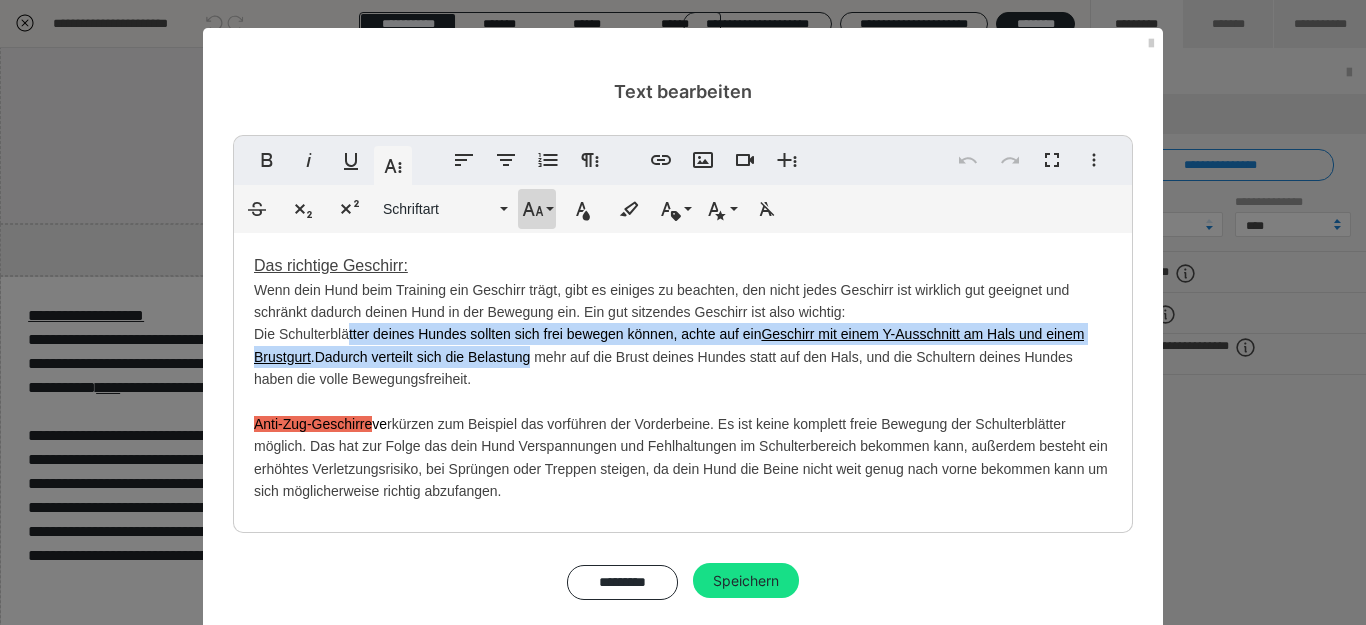 click 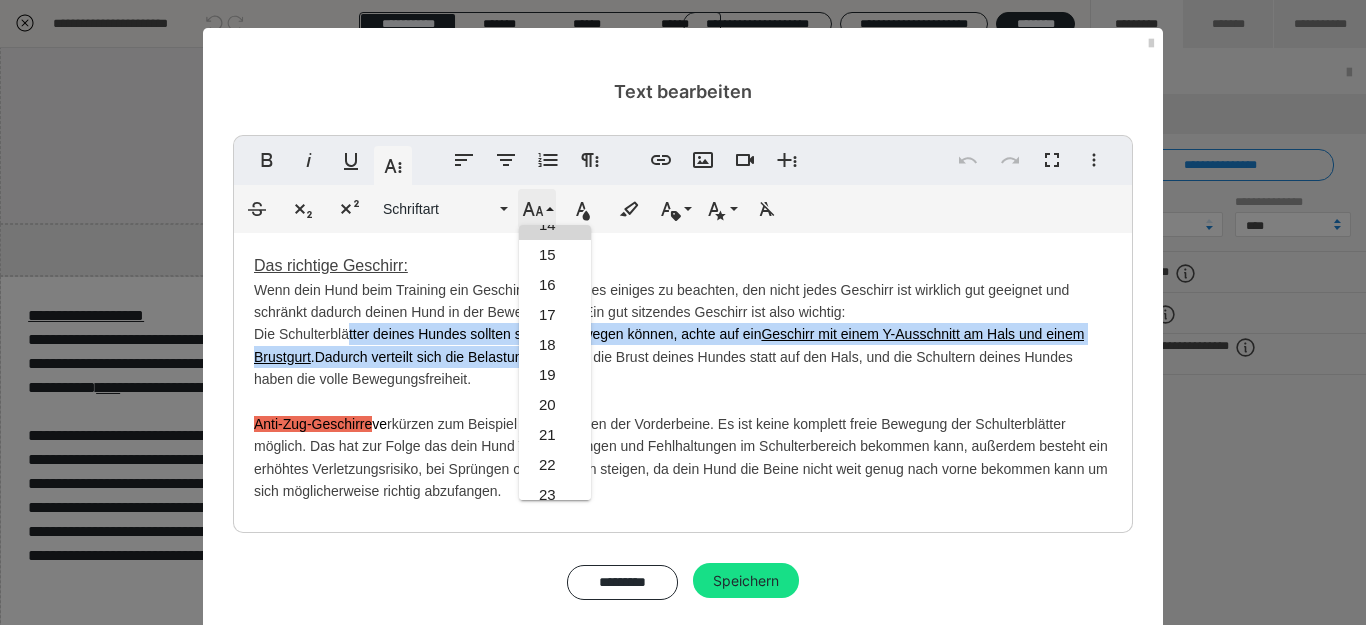 click 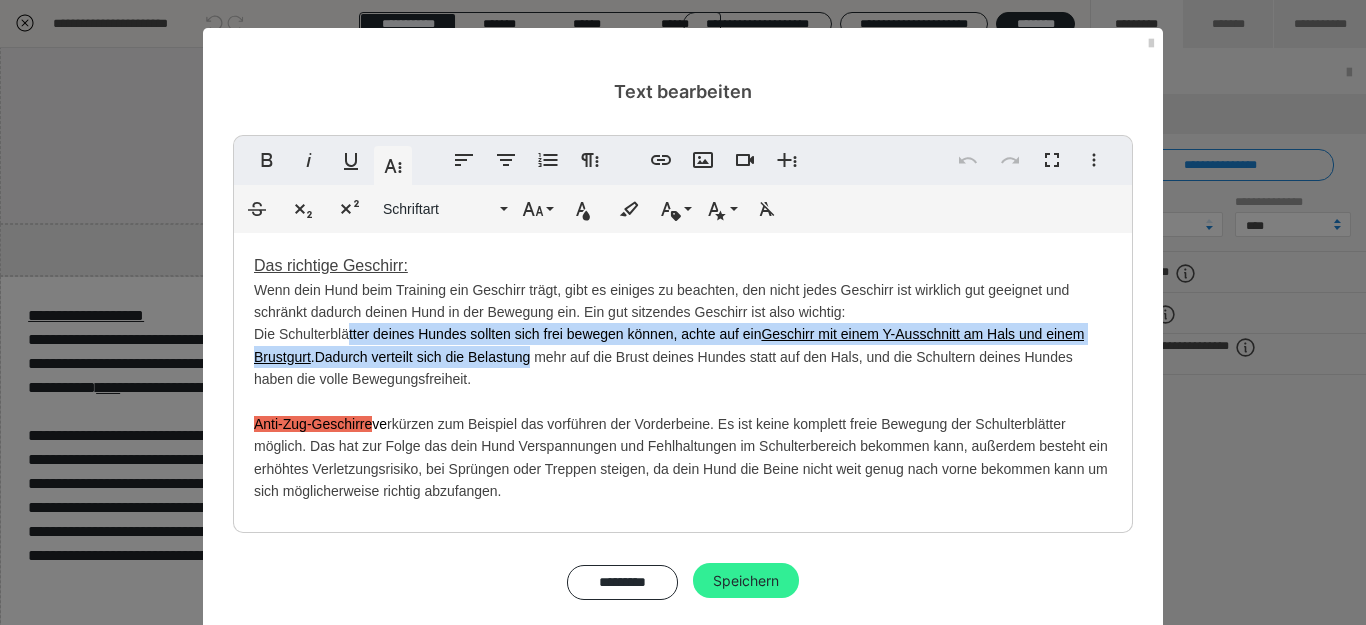 click on "Speichern" at bounding box center (746, 581) 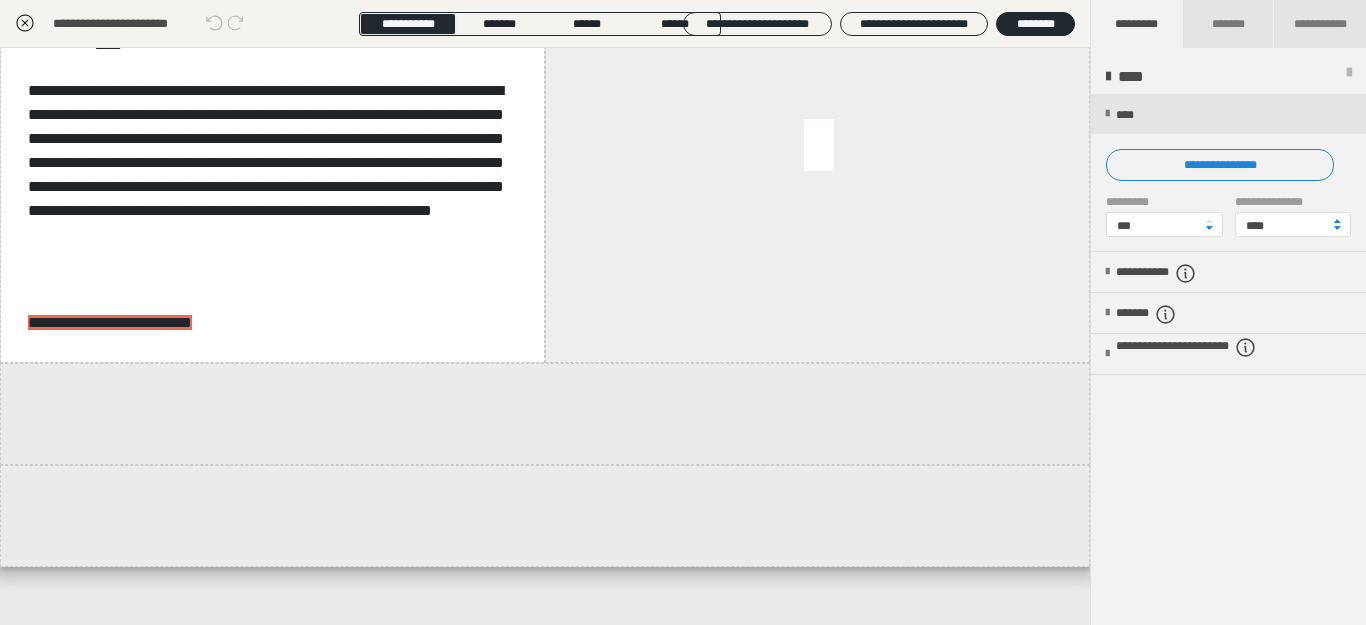 scroll, scrollTop: 2108, scrollLeft: 0, axis: vertical 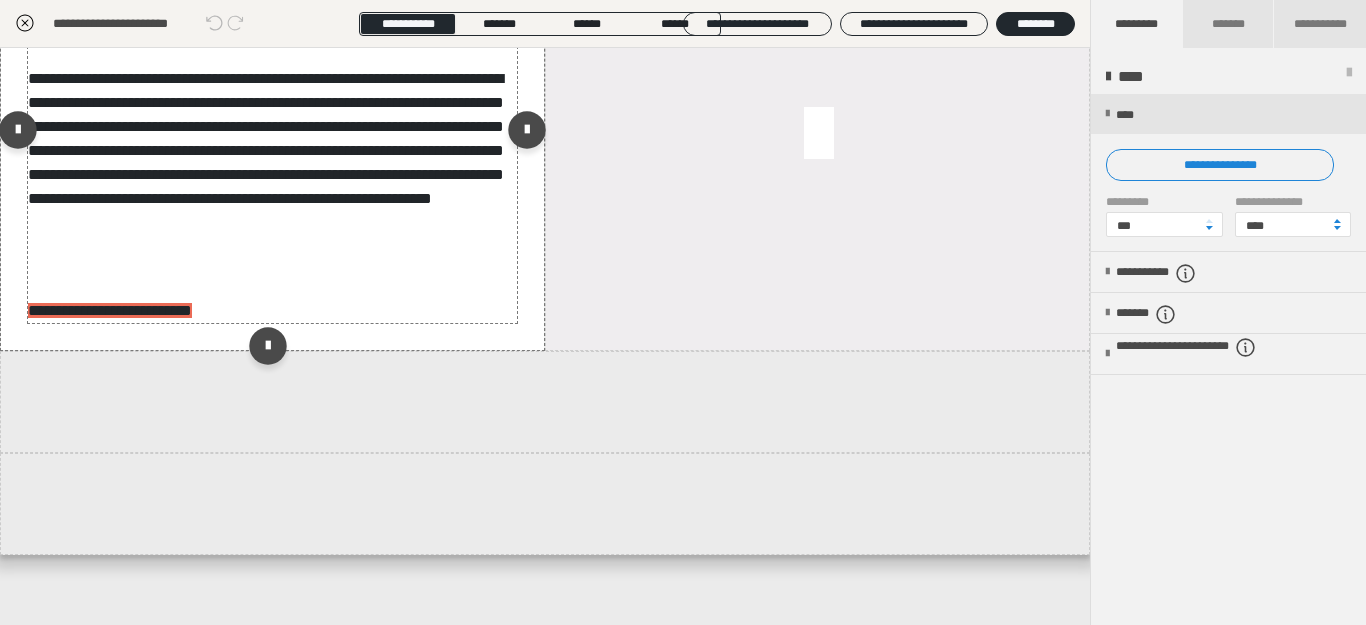 click on "**********" at bounding box center [268, 19] 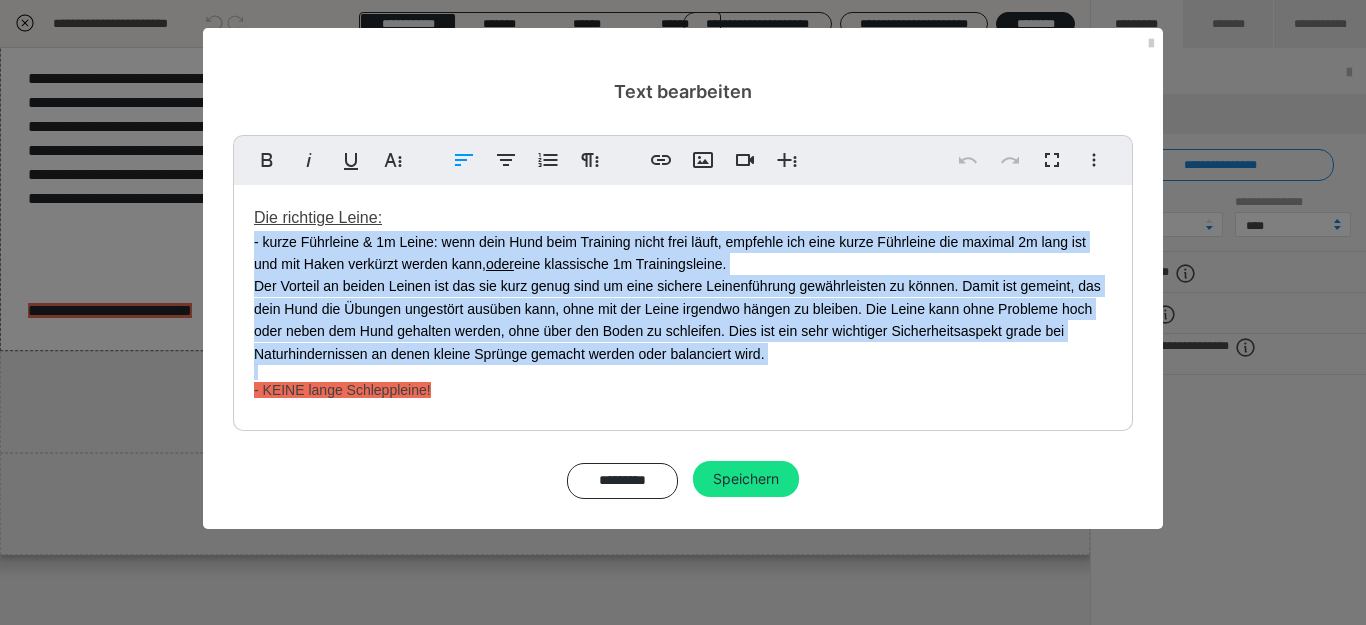 drag, startPoint x: 256, startPoint y: 242, endPoint x: 755, endPoint y: 370, distance: 515.15533 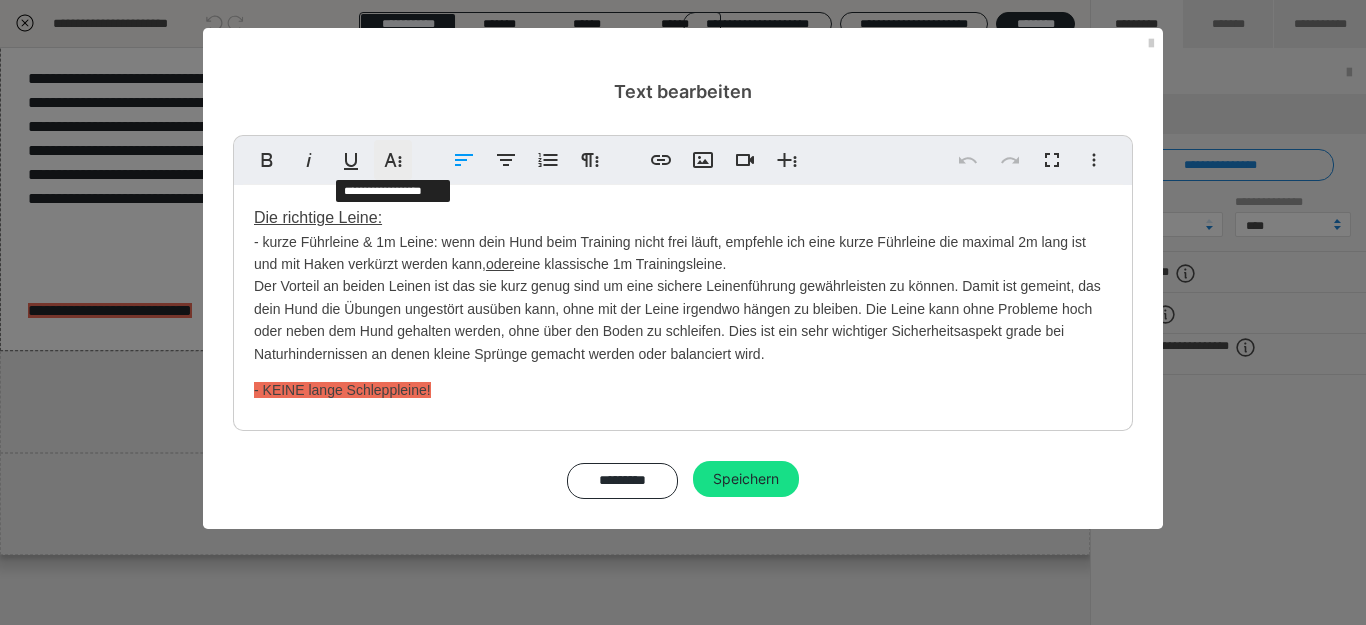 click 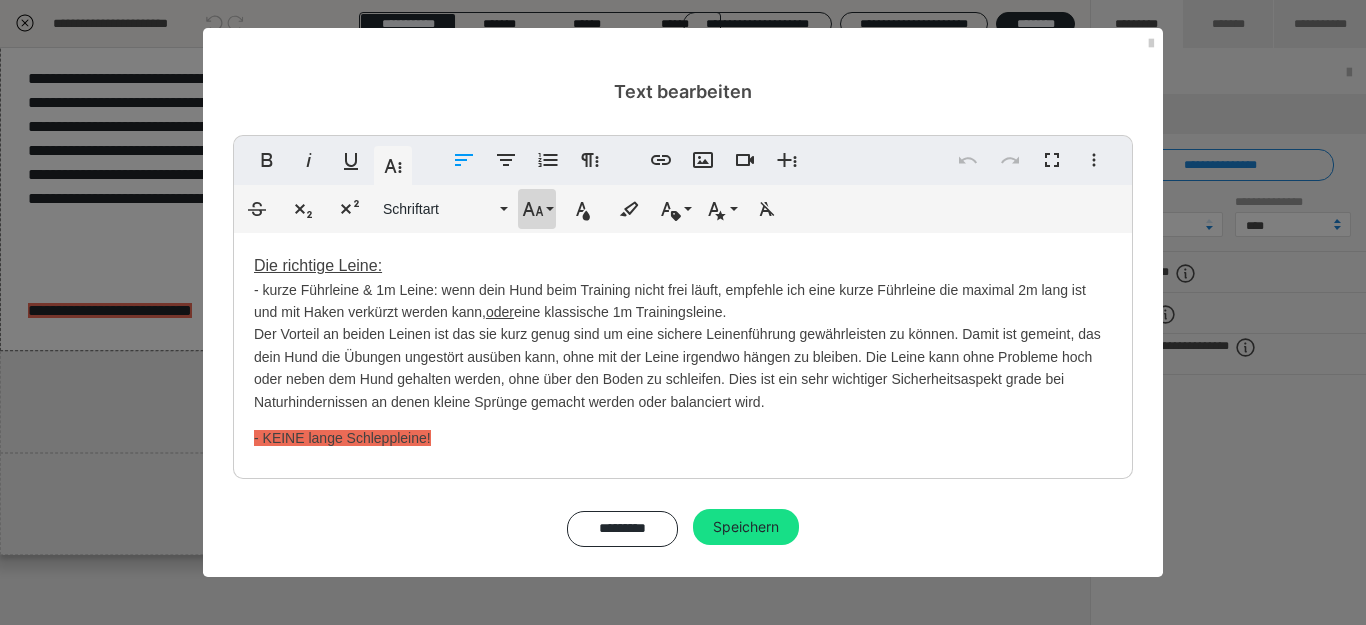 click 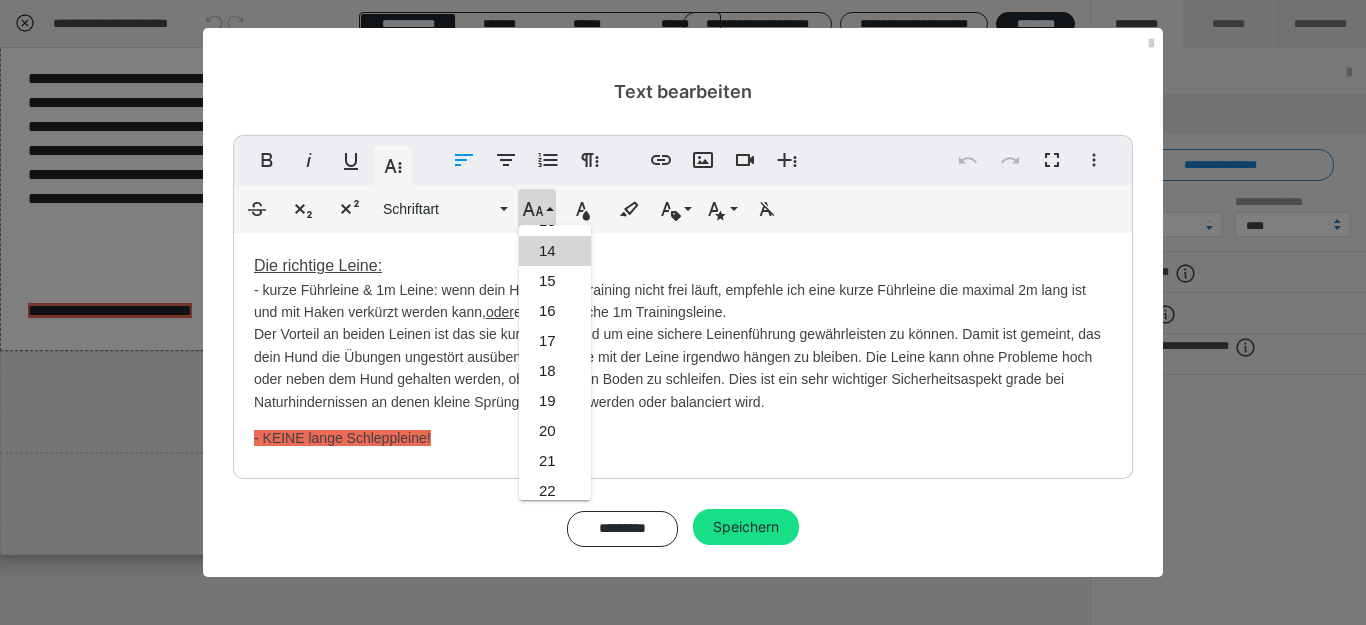scroll, scrollTop: 373, scrollLeft: 0, axis: vertical 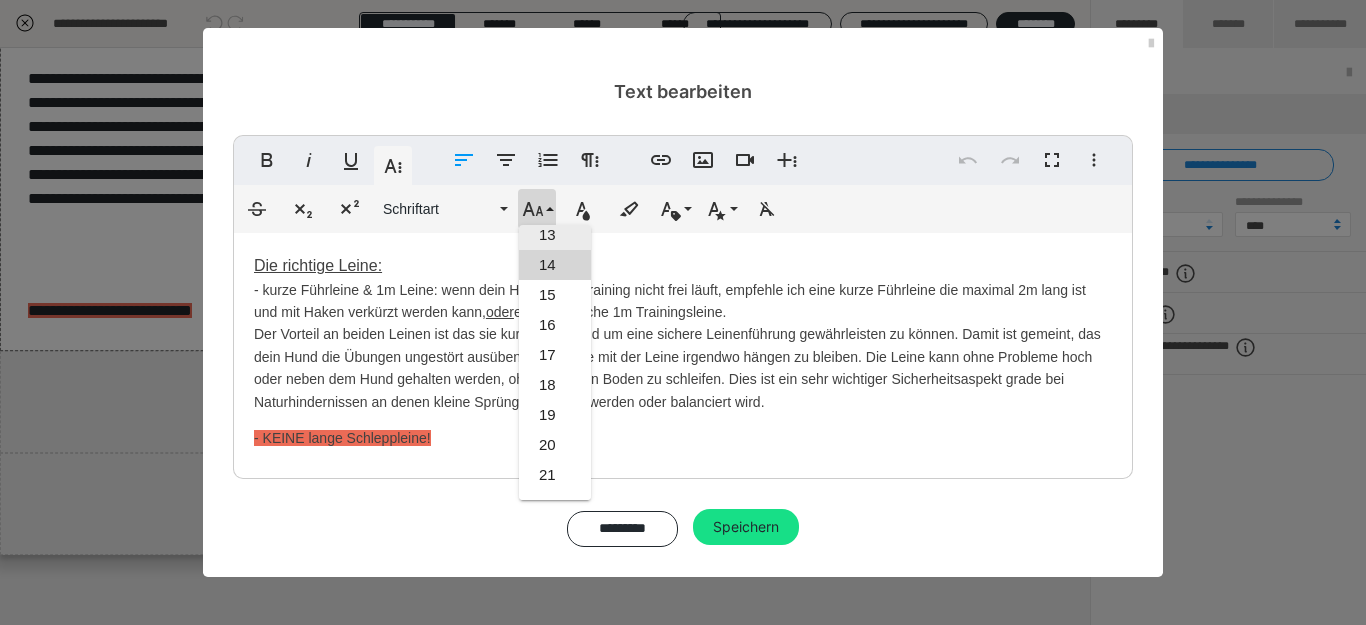 click on "13" at bounding box center (555, 235) 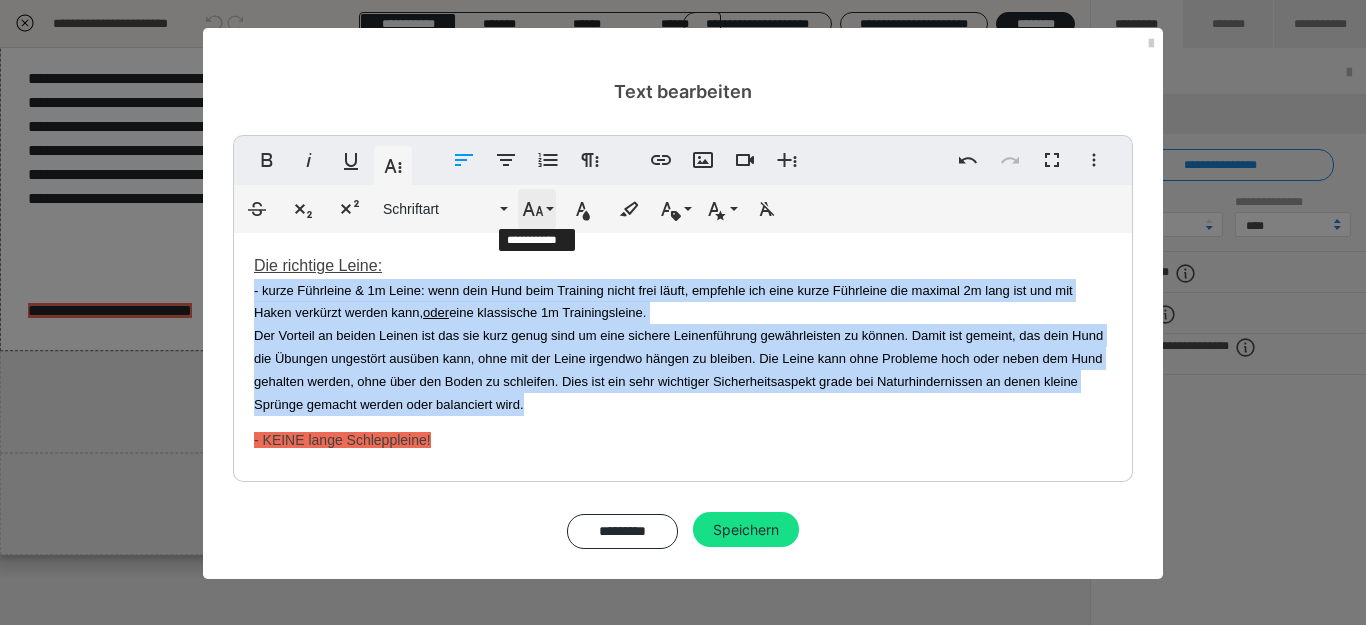 click 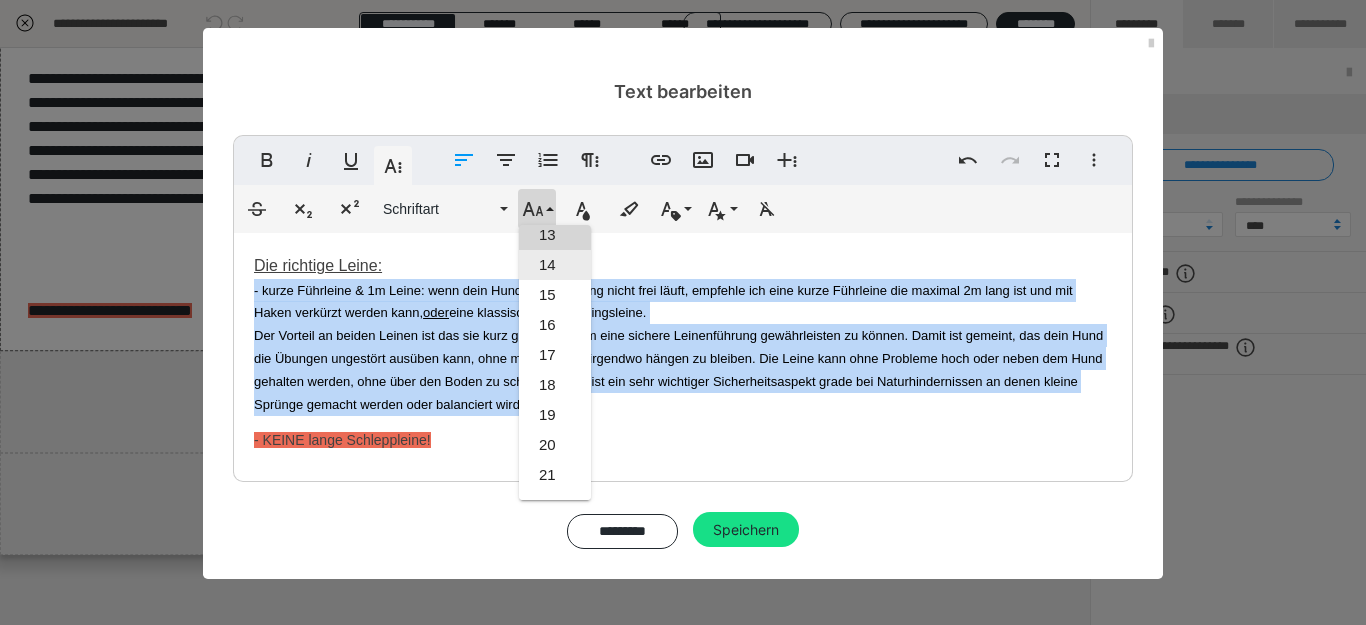 click on "14" at bounding box center [555, 265] 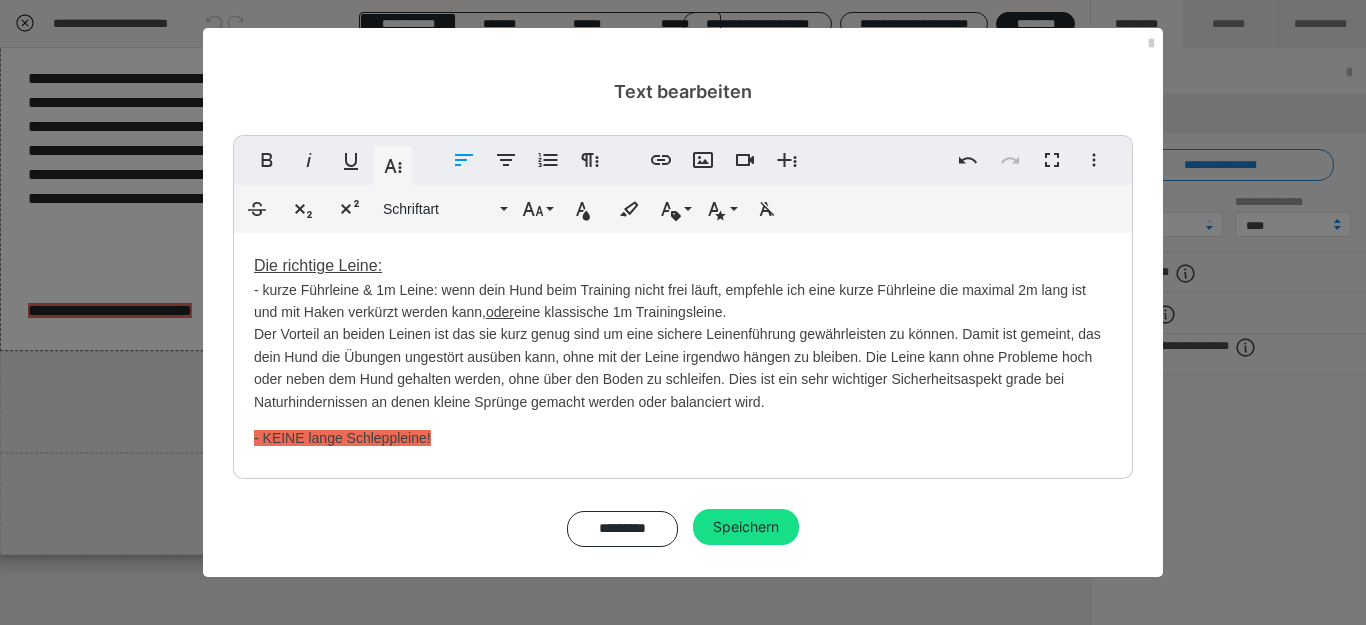 click on "- KEINE lange Schleppleine!" at bounding box center [342, 438] 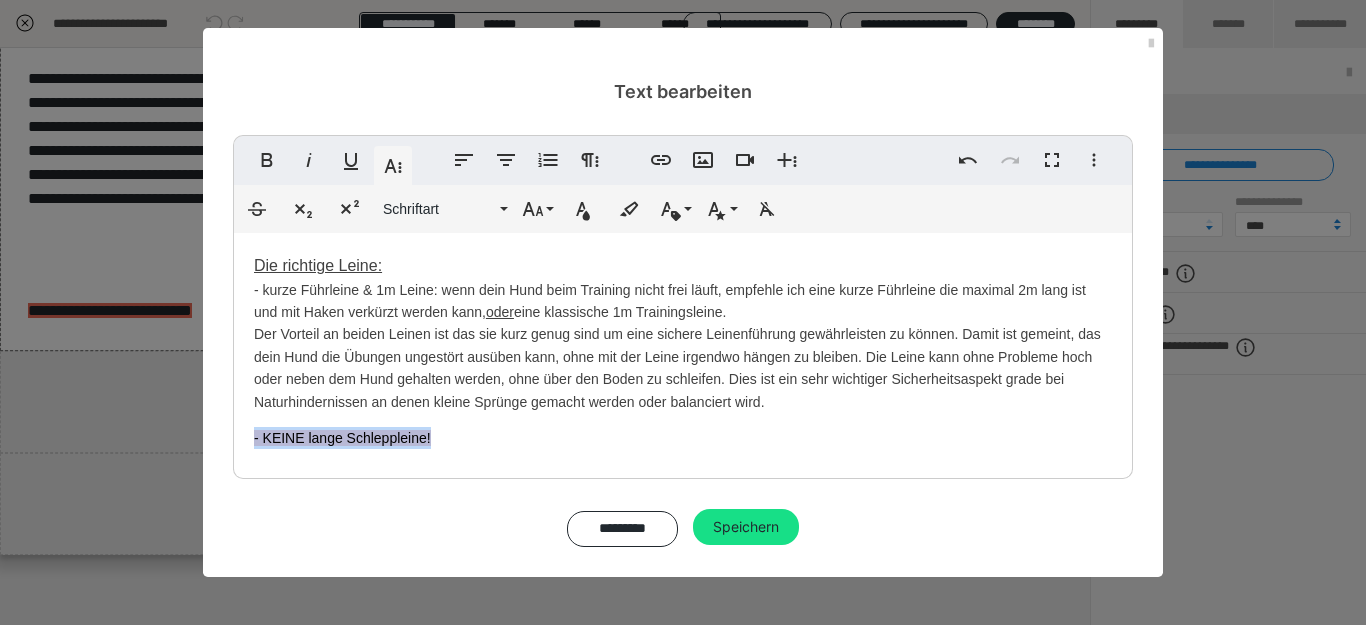 drag, startPoint x: 251, startPoint y: 437, endPoint x: 521, endPoint y: 430, distance: 270.09073 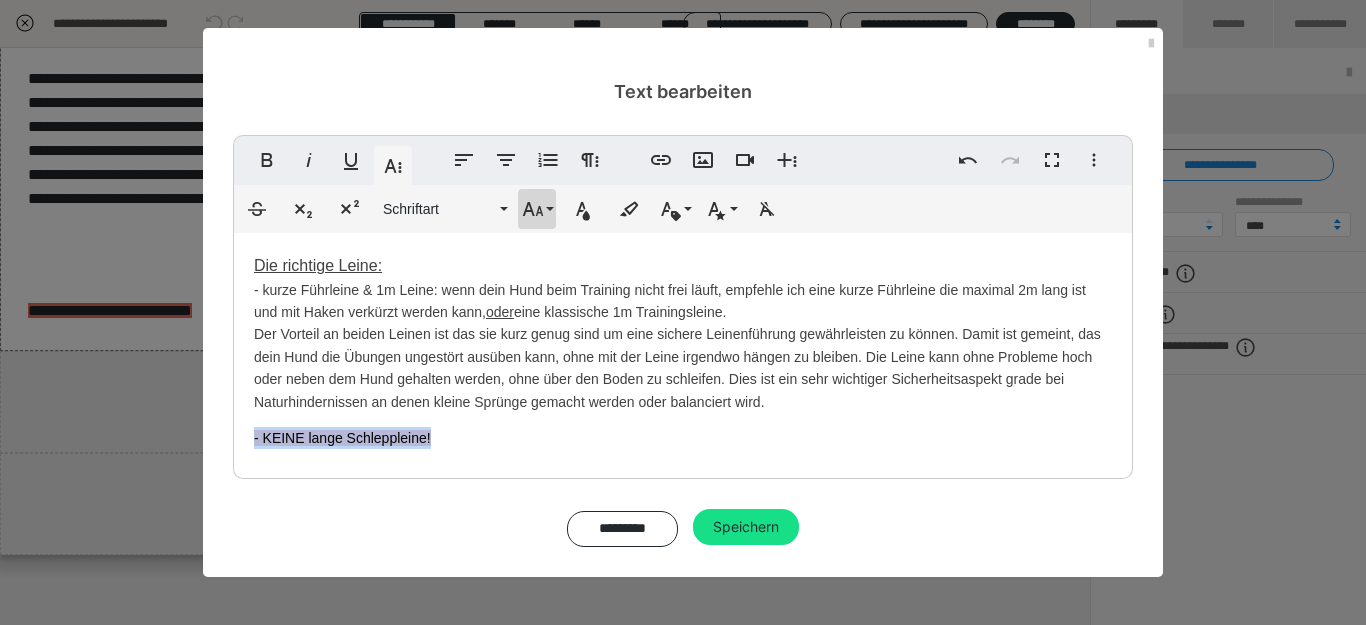 click 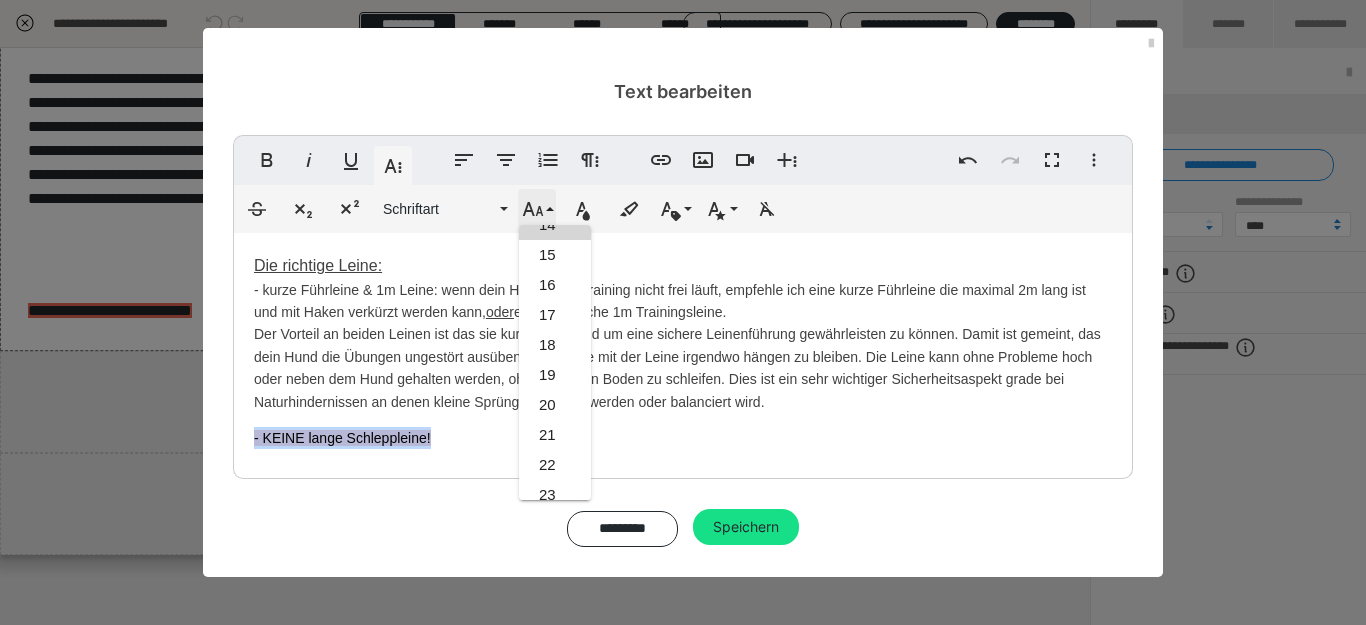 click 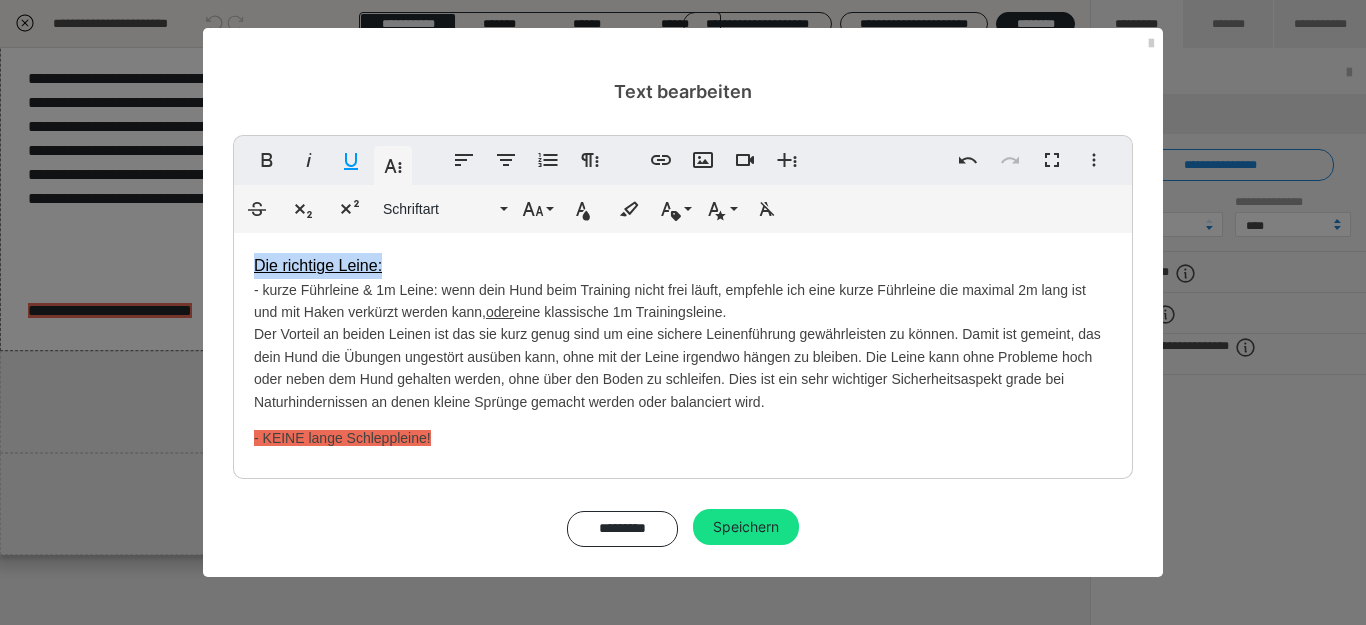 drag, startPoint x: 253, startPoint y: 262, endPoint x: 415, endPoint y: 264, distance: 162.01234 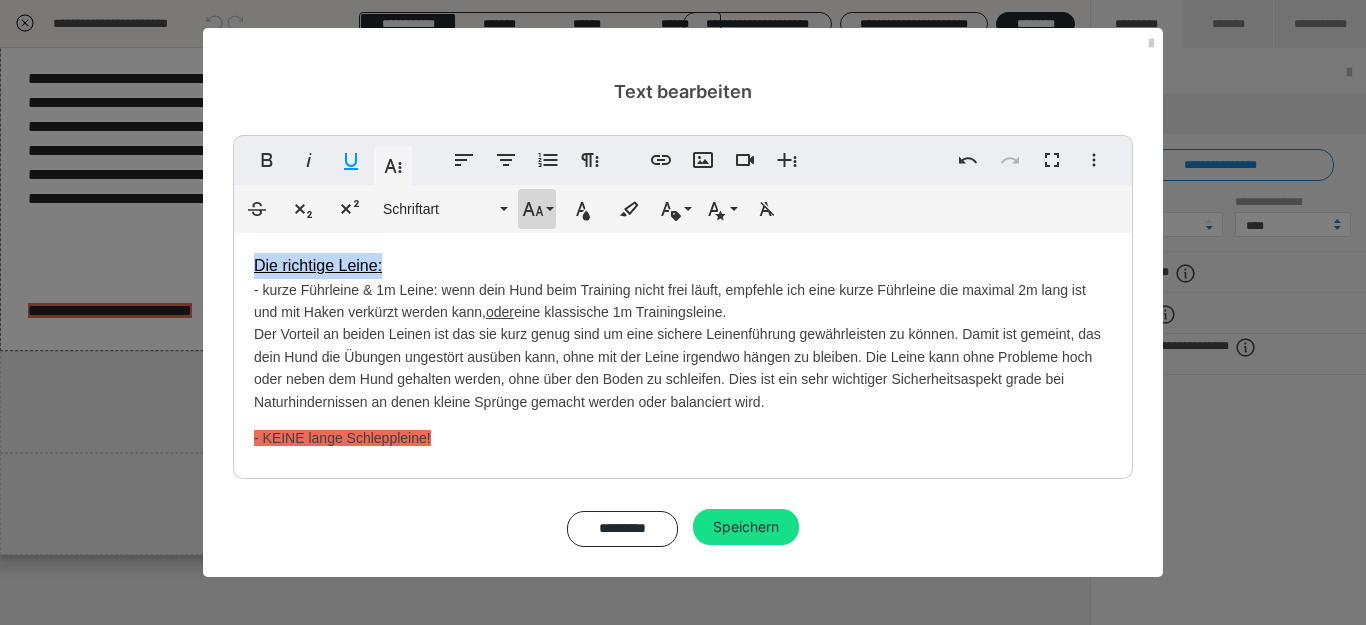 click 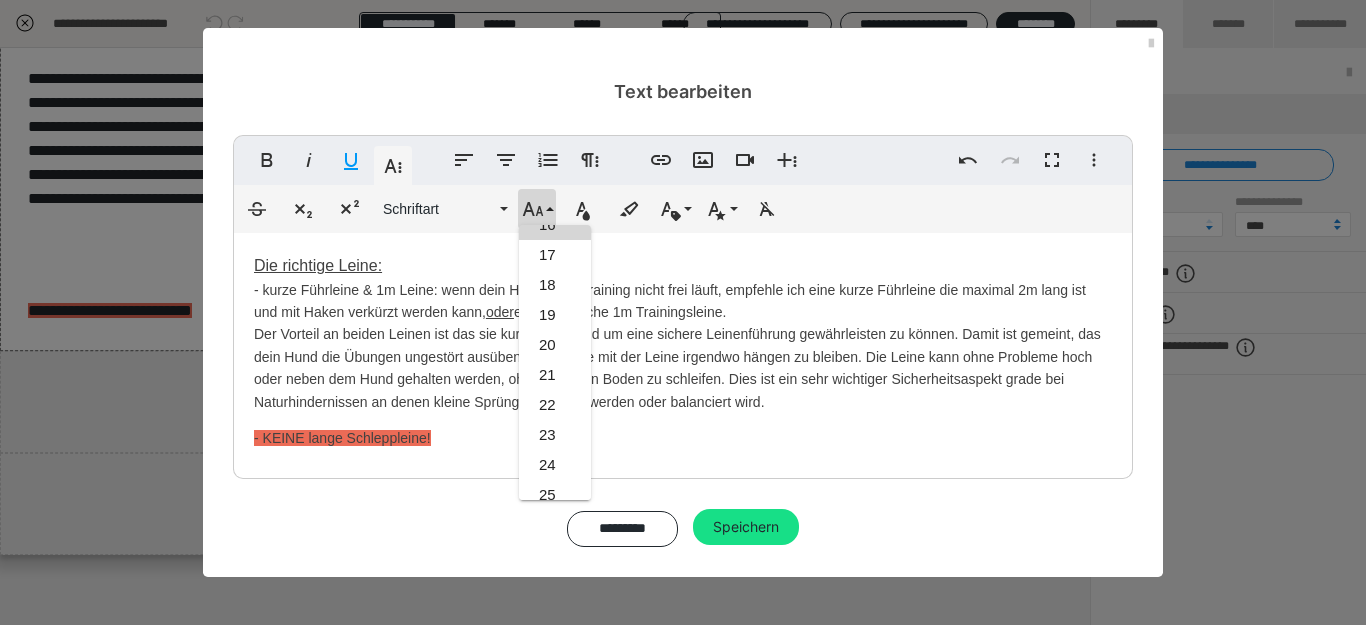 click on "Die richtige Leine: - kurze Führleine & 1m Leine: wenn dein Hund beim Training nicht frei läuft, empfehle ich eine kurze Führleine die maximal 2m lang ist und mit Haken verkürzt werden kann,  oder  eine klassische 1m Trainingsleine. Der Vorteil an beiden Leinen ist das sie kurz genug sind um eine sichere Leinenführung gewährleisten zu können. Damit ist gemeint, das dein Hund die Übungen ungestört ausüben kann, ohne mit der Leine irgendwo hängen zu bleiben. Die Leine kann ohne Probleme hoch oder neben dem Hund gehalten werden, ohne über den Boden zu schleifen. Dies ist ein sehr wichtiger Sicherheitsaspekt grade bei Naturhindernissen an denen kleine Sprünge gemacht werden oder balanciert wird. - KEINE lange Schleppleine!" at bounding box center (683, 351) 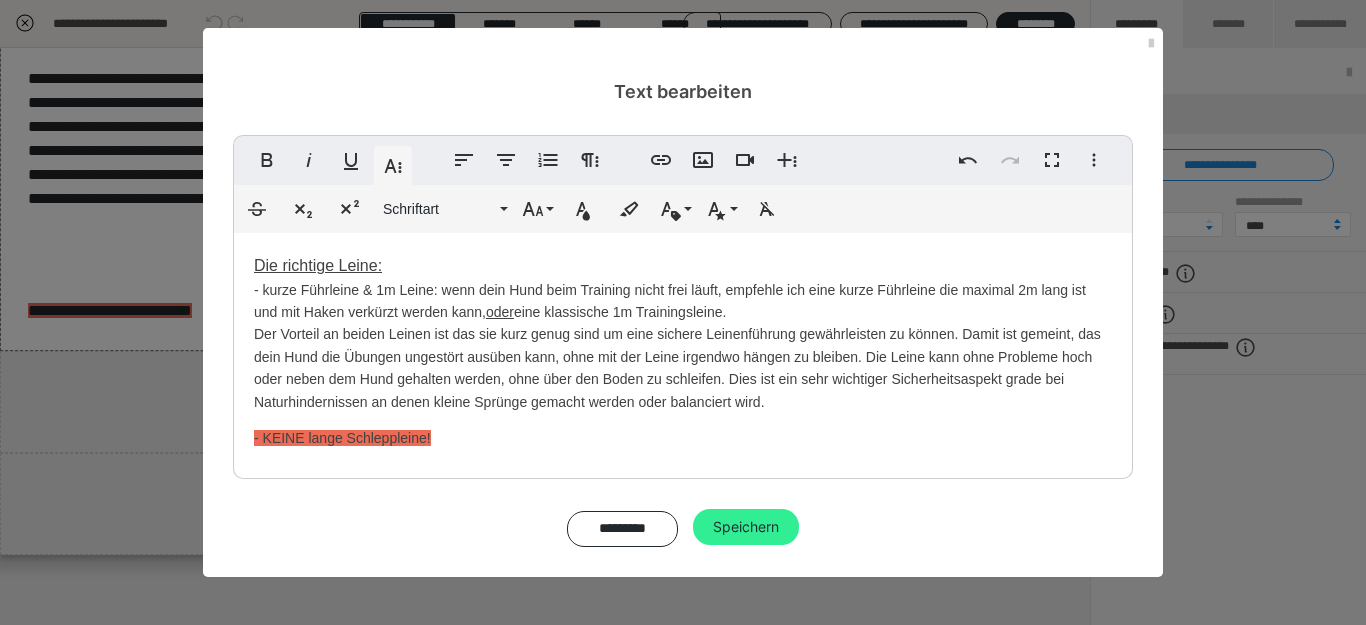 click on "Speichern" at bounding box center [746, 527] 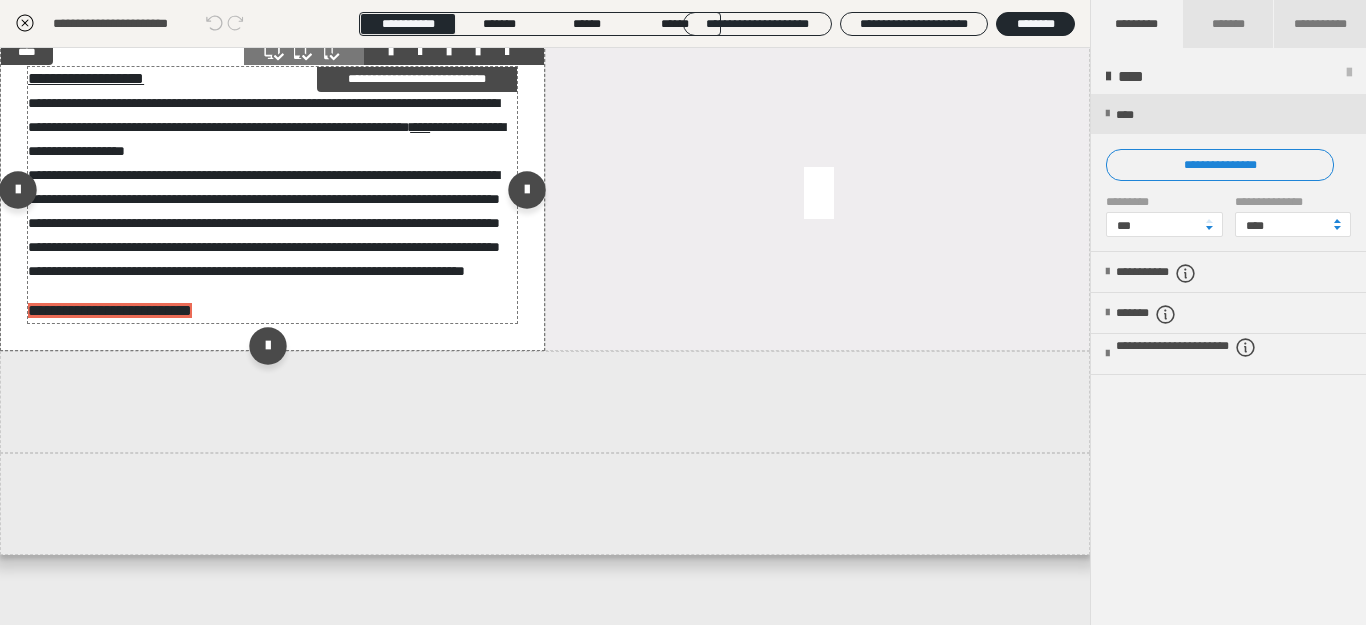 click on "**********" at bounding box center [272, 195] 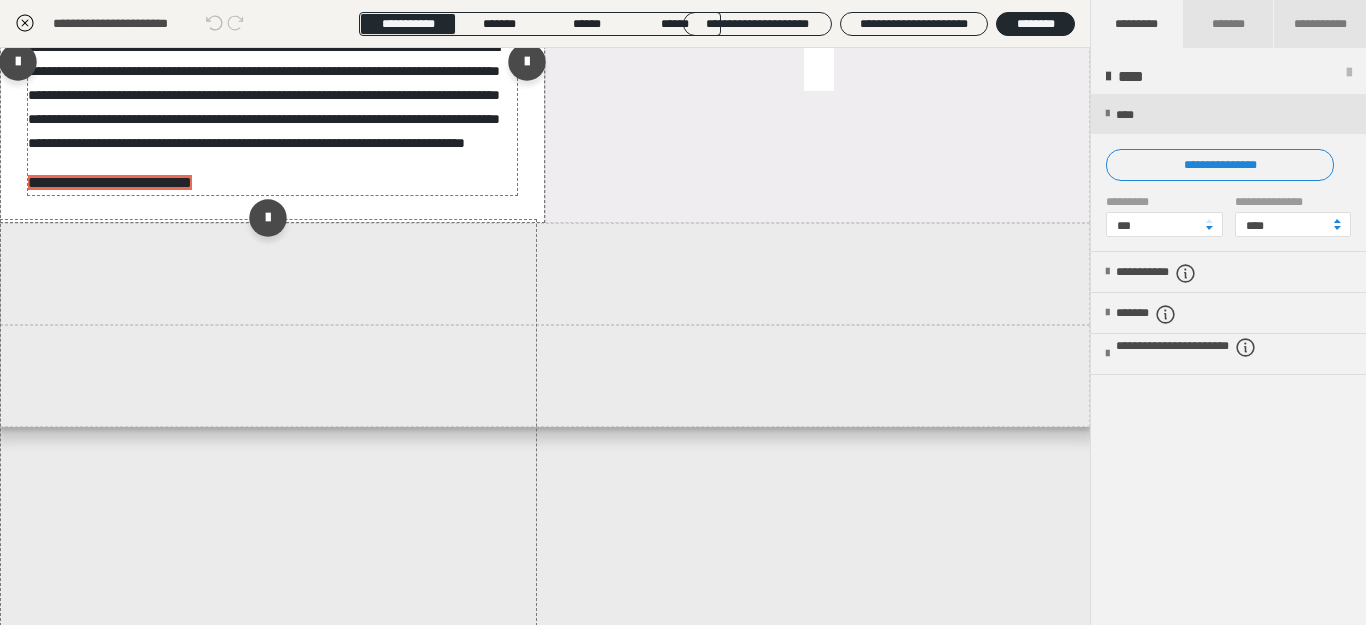 click on "**********" at bounding box center [272, 67] 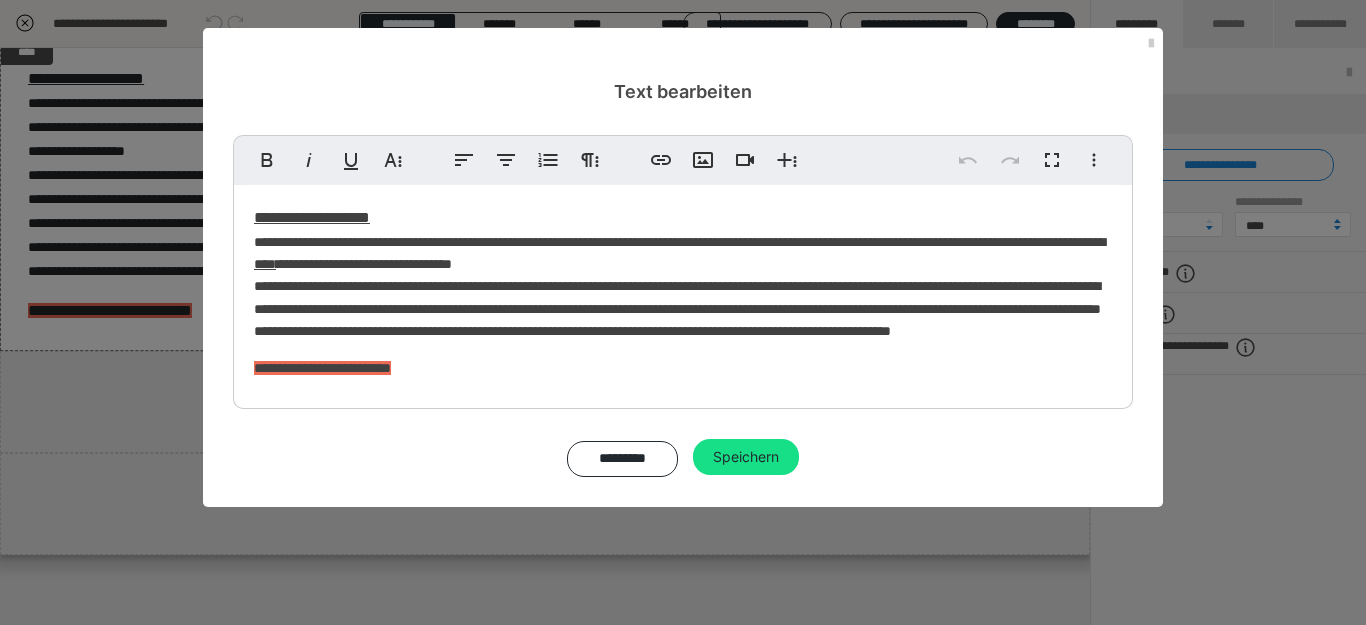 click at bounding box center (683, 350) 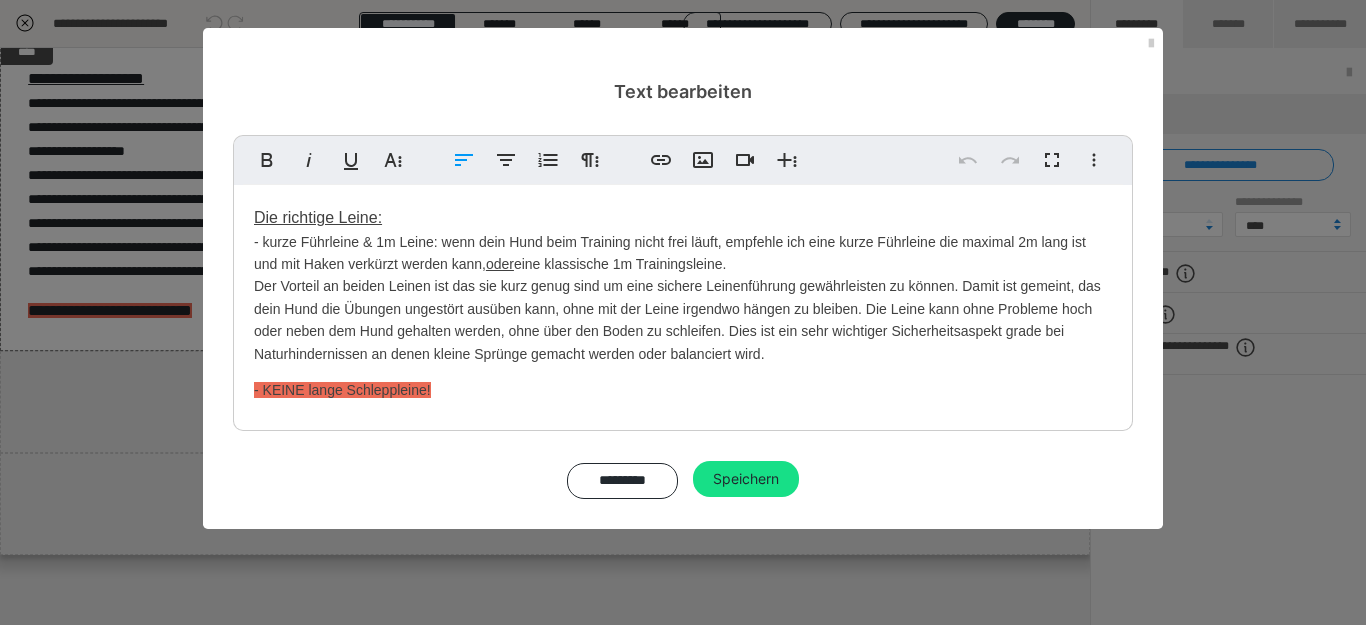 click on "Die richtige Leine: - kurze Führleine & 1m Leine: wenn dein Hund beim Training nicht frei läuft, empfehle ich eine kurze Führleine die maximal 2m lang ist und mit Haken verkürzt werden kann,  oder  eine klassische 1m Trainingsleine. Der Vorteil an beiden Leinen ist das sie kurz genug sind um eine sichere Leinenführung gewährleisten zu können. Damit ist gemeint, das dein Hund die Übungen ungestört ausüben kann, ohne mit der Leine irgendwo hängen zu bleiben. Die Leine kann ohne Probleme hoch oder neben dem Hund gehalten werden, ohne über den Boden zu schleifen. Dies ist ein sehr wichtiger Sicherheitsaspekt grade bei Naturhindernissen an denen kleine Sprünge gemacht werden oder balanciert wird. - KEINE lange Schleppleine!" at bounding box center [683, 303] 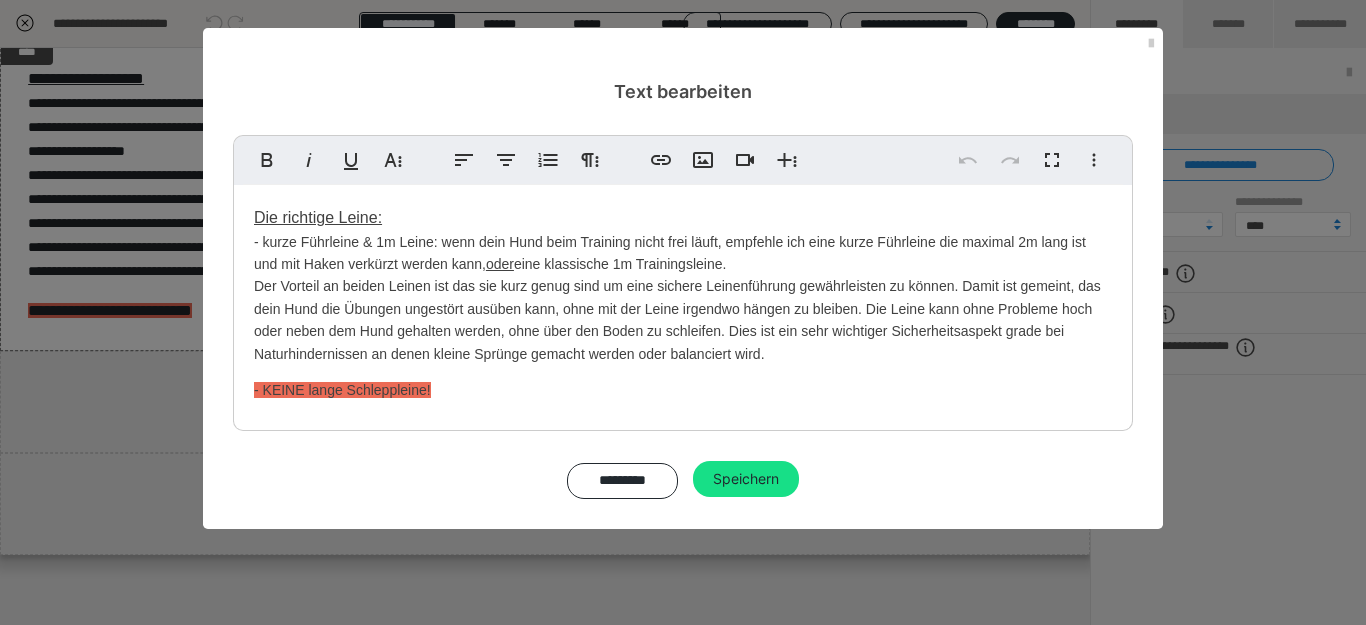 type 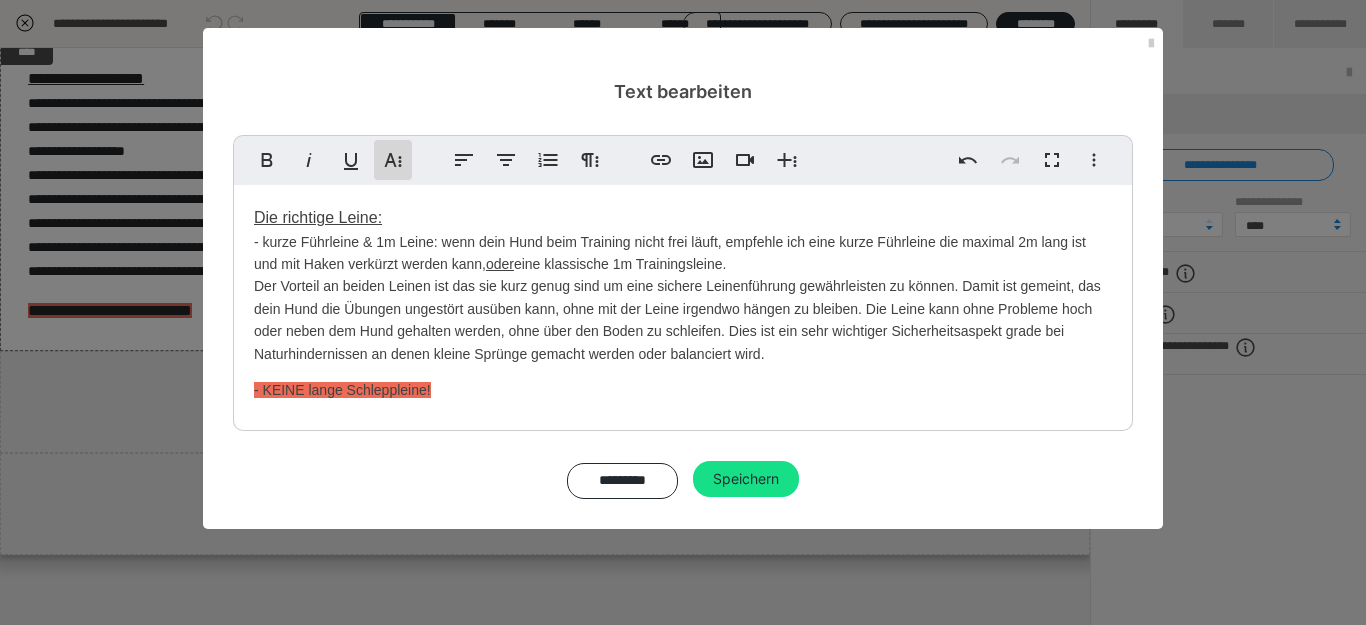 click 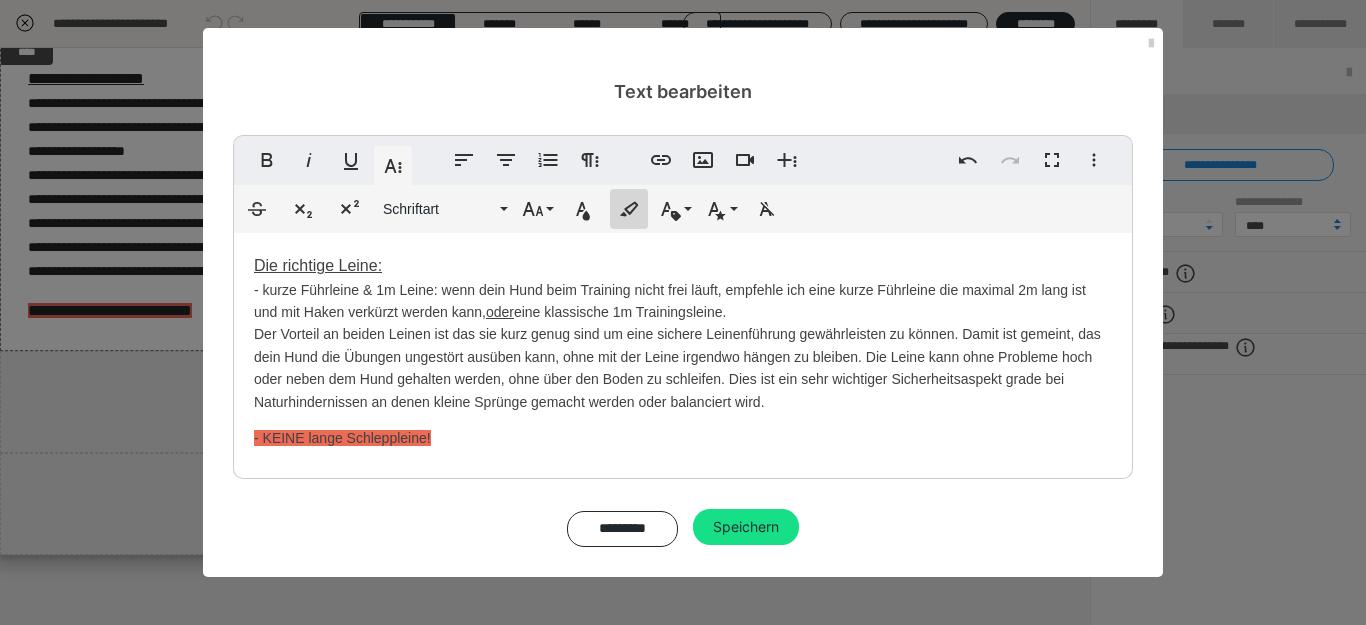 click 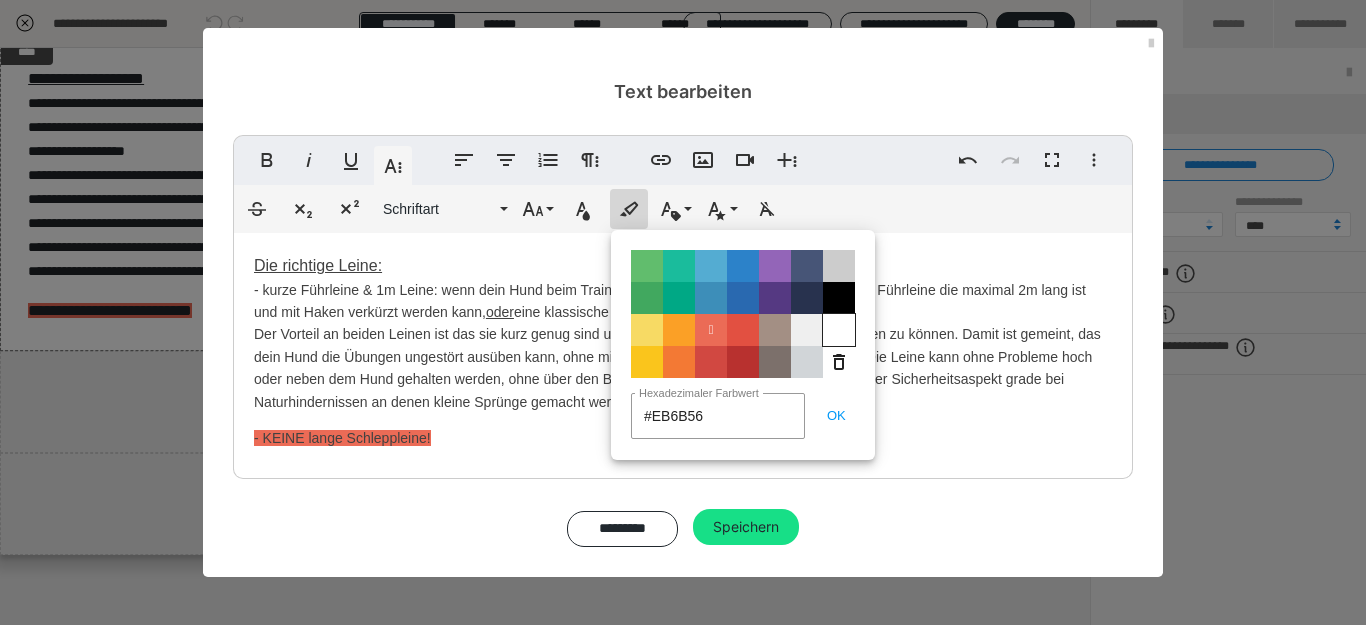 click on "Color#FFFFFF" at bounding box center [839, 330] 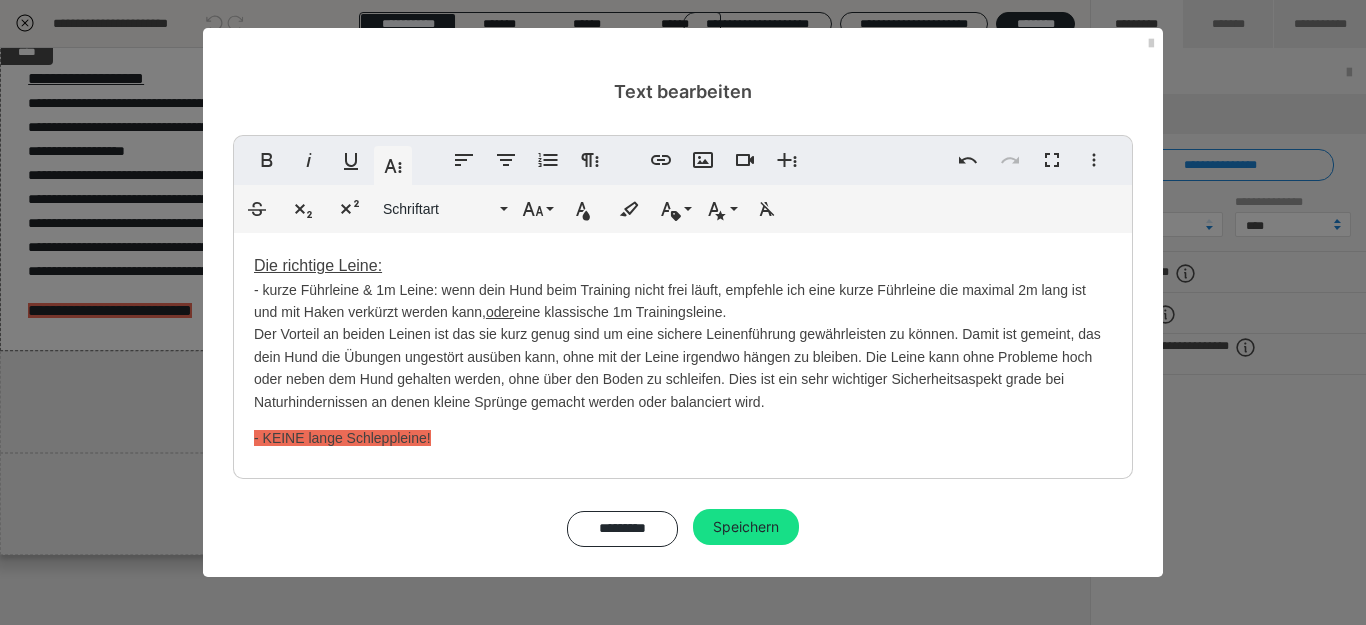 type 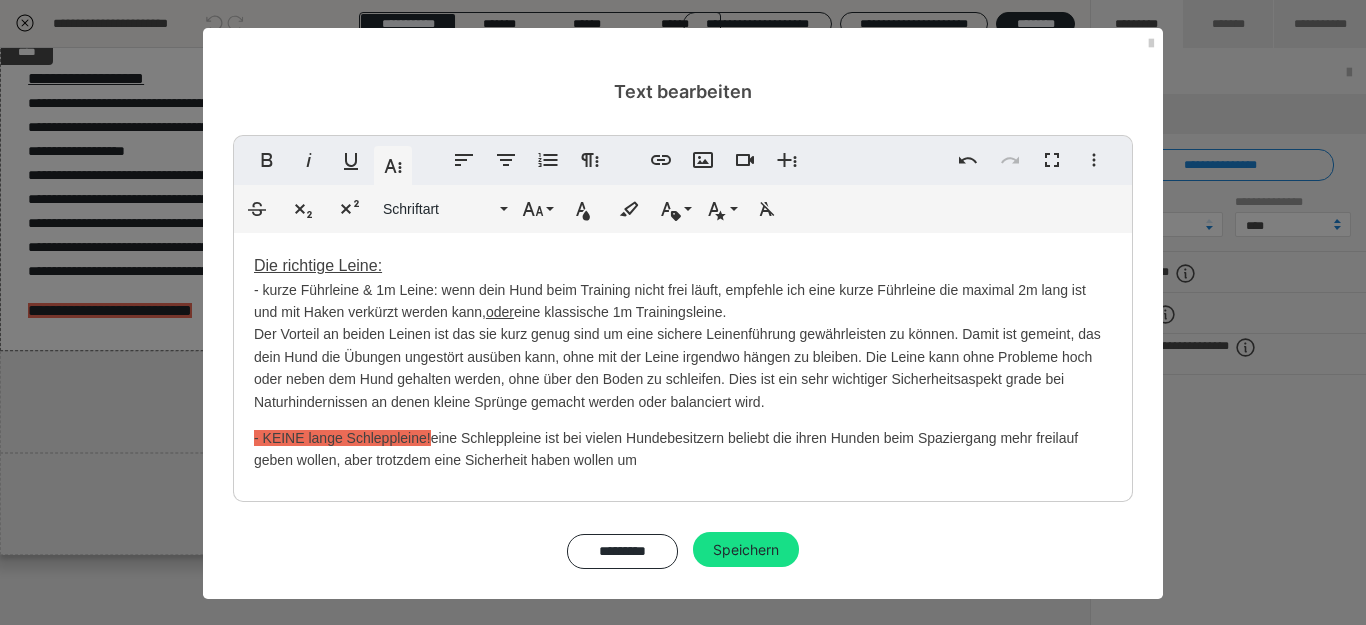 click on "eine Schleppleine ist bei vielen Hundebesitzern beliebt die ihren Hunden beim Spaziergang mehr freilauf geben wollen, aber trotzdem eine Sicherheit haben wollen um" at bounding box center (666, 449) 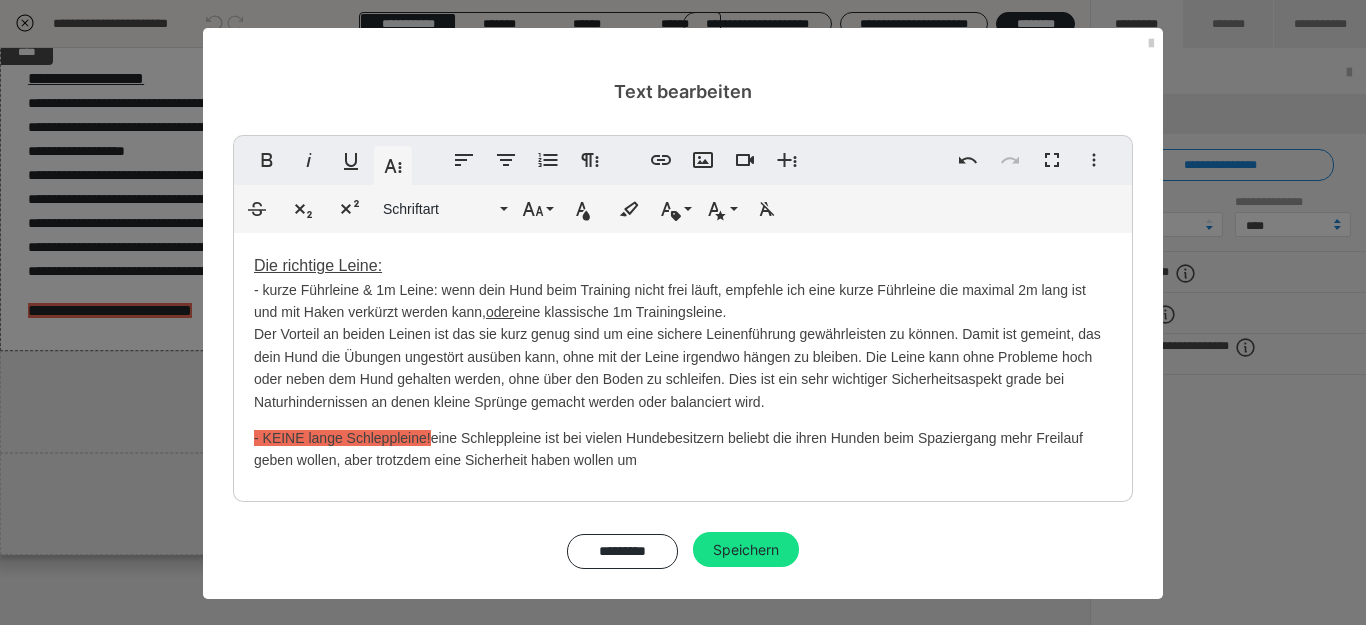 click on "eine Schleppleine ist bei vielen Hundebesitzern beliebt die ihren Hunden beim Spaziergang mehr Freilauf geben wollen, aber trotzdem eine Sicherheit haben wollen um" at bounding box center (668, 449) 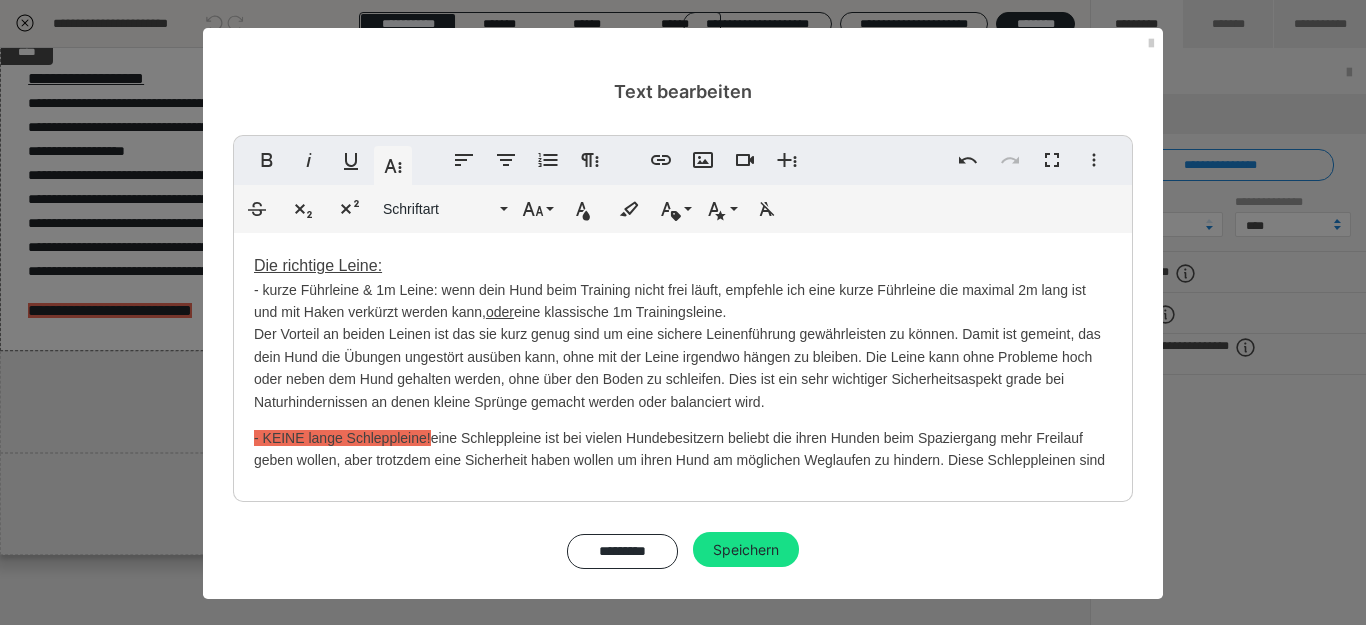click on "eine Schleppleine ist bei vielen Hundebesitzern beliebt die ihren Hunden beim Spaziergang mehr Freilauf geben wollen, aber trotzdem eine Sicherheit haben wollen um ihren Hund am möglichen Weglaufen zu hindern. Diese Schleppleinen sind" at bounding box center [679, 449] 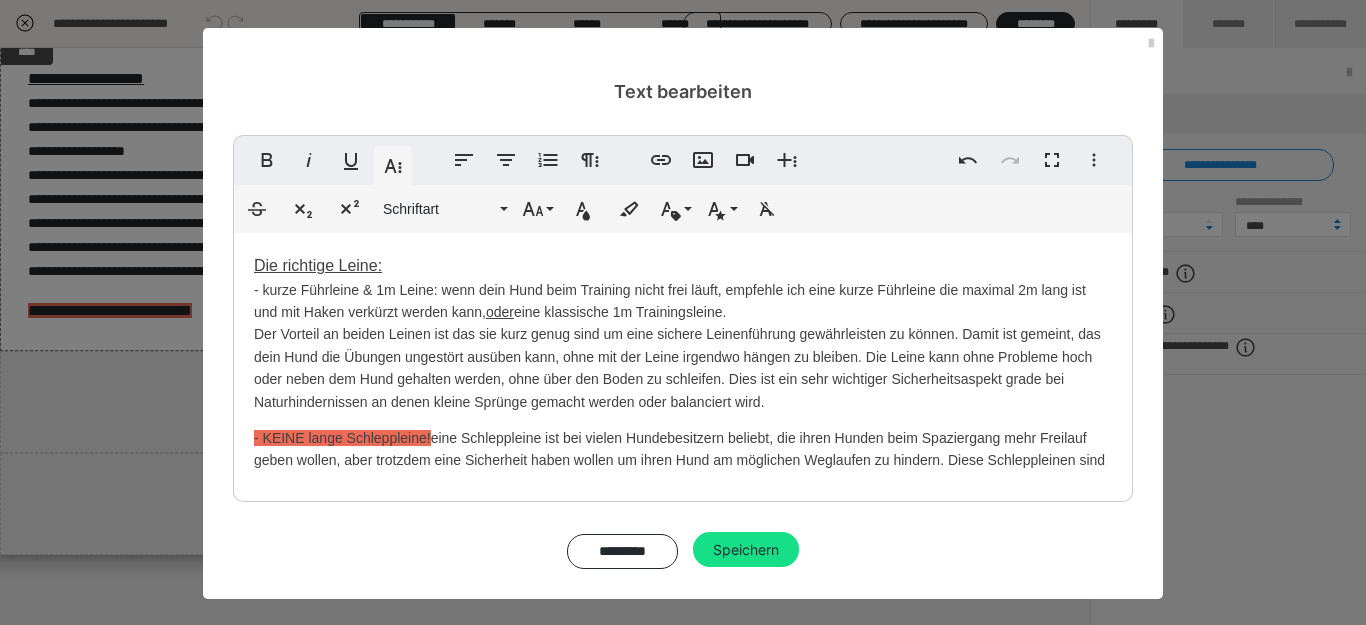 click on "eine Schleppleine ist bei vielen Hundebesitzern beliebt, die ihren Hunden beim Spaziergang mehr Freilauf geben wollen, aber trotzdem eine Sicherheit haben wollen um ihren Hund am möglichen Weglaufen zu hindern. Diese Schleppleinen sind" at bounding box center (679, 449) 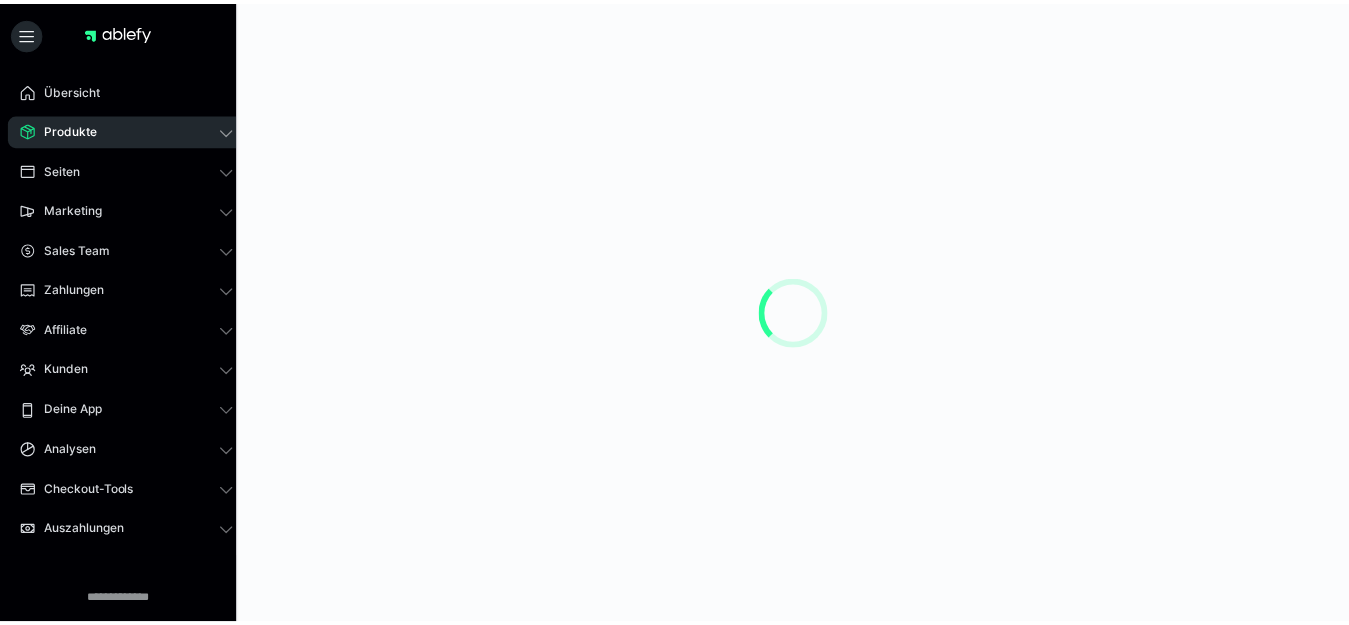scroll, scrollTop: 0, scrollLeft: 0, axis: both 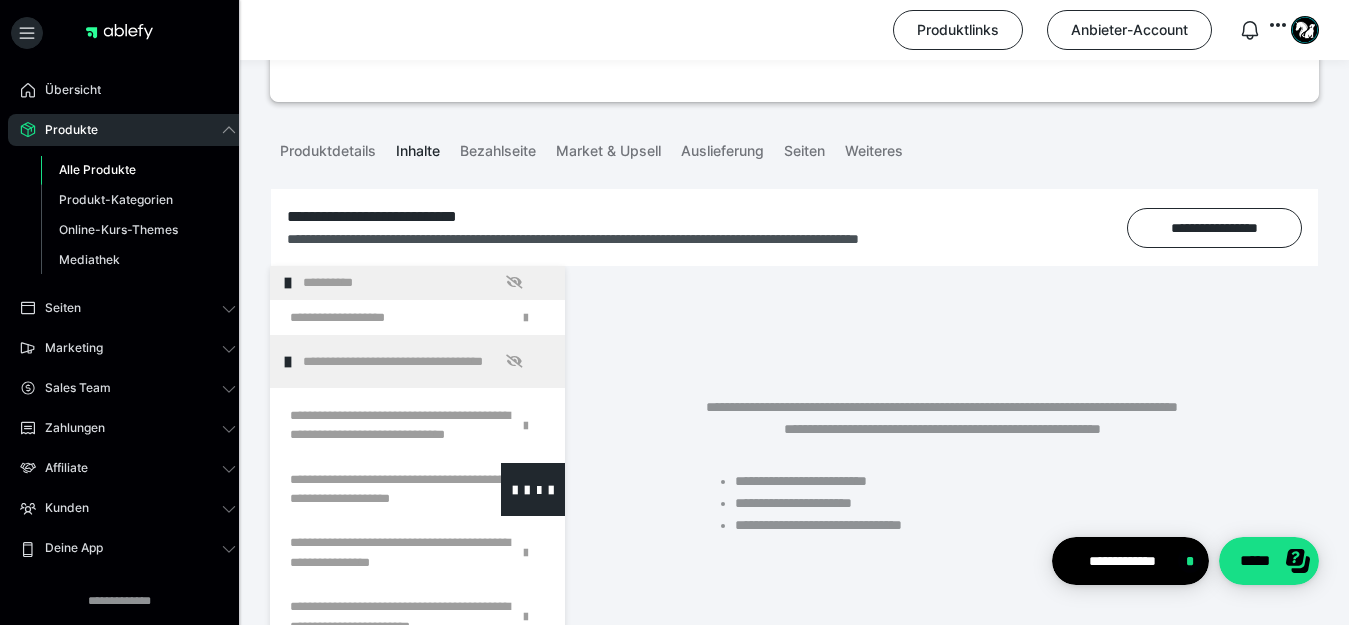 click at bounding box center [365, 489] 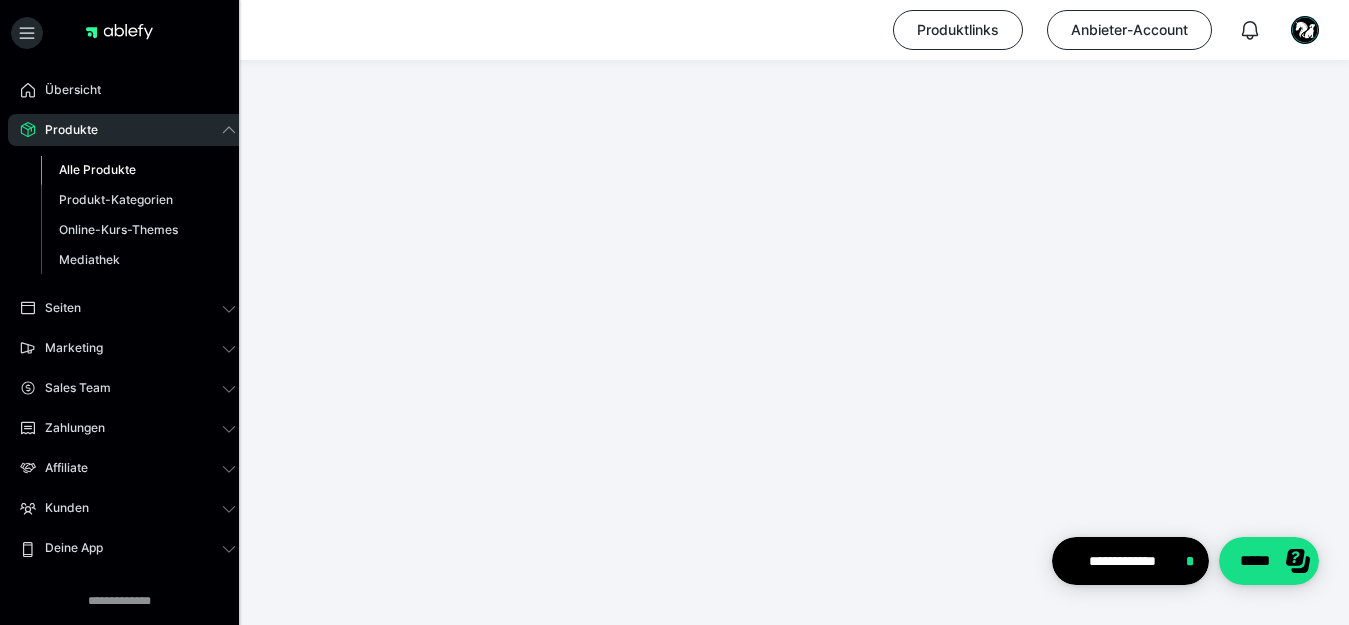 scroll, scrollTop: 3905, scrollLeft: 0, axis: vertical 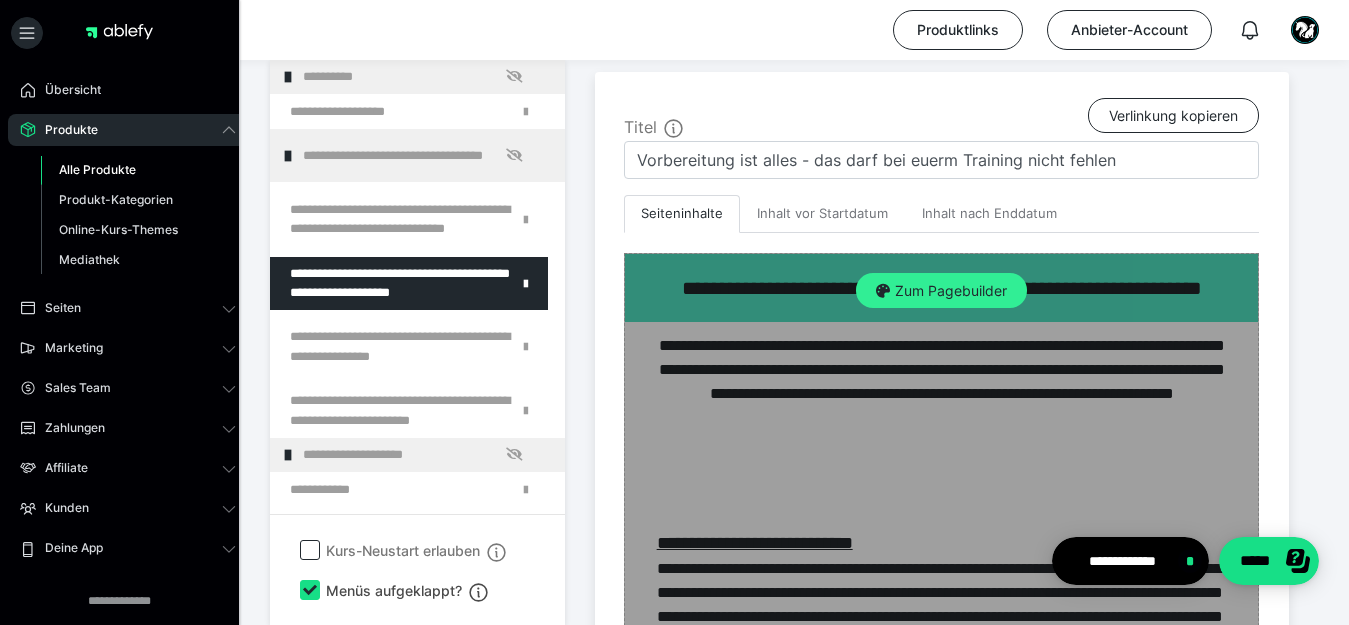 click on "Zum Pagebuilder" at bounding box center (941, 291) 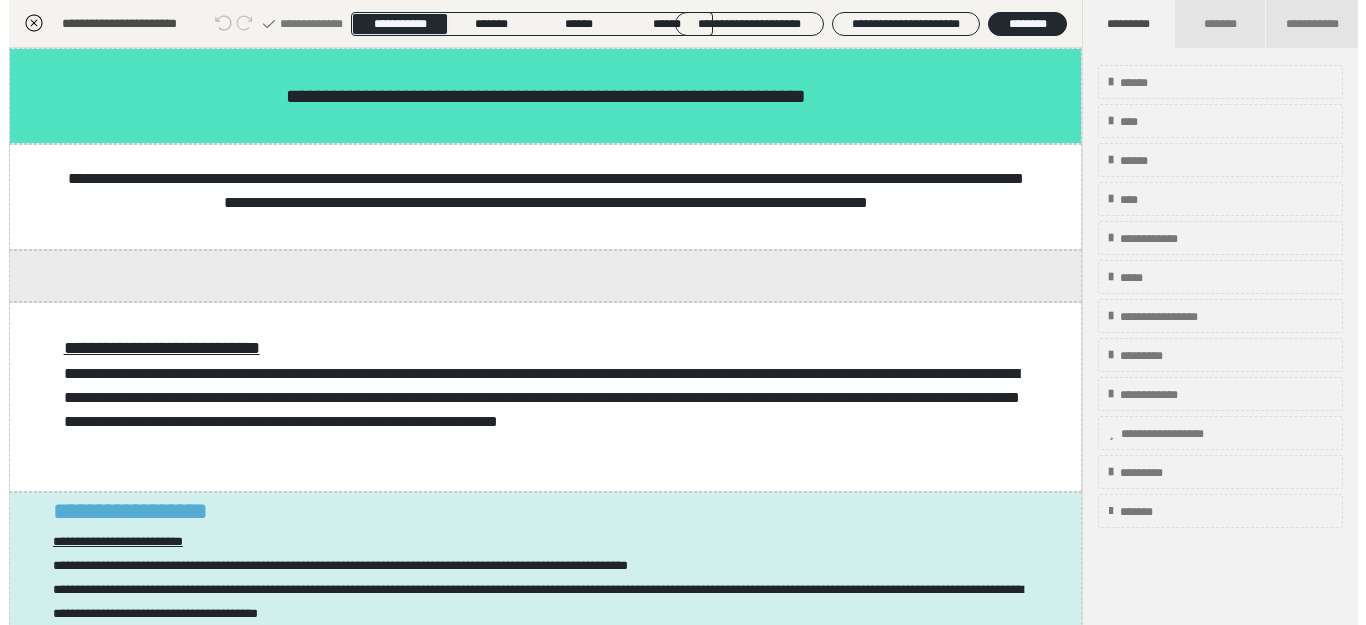 scroll, scrollTop: 349, scrollLeft: 0, axis: vertical 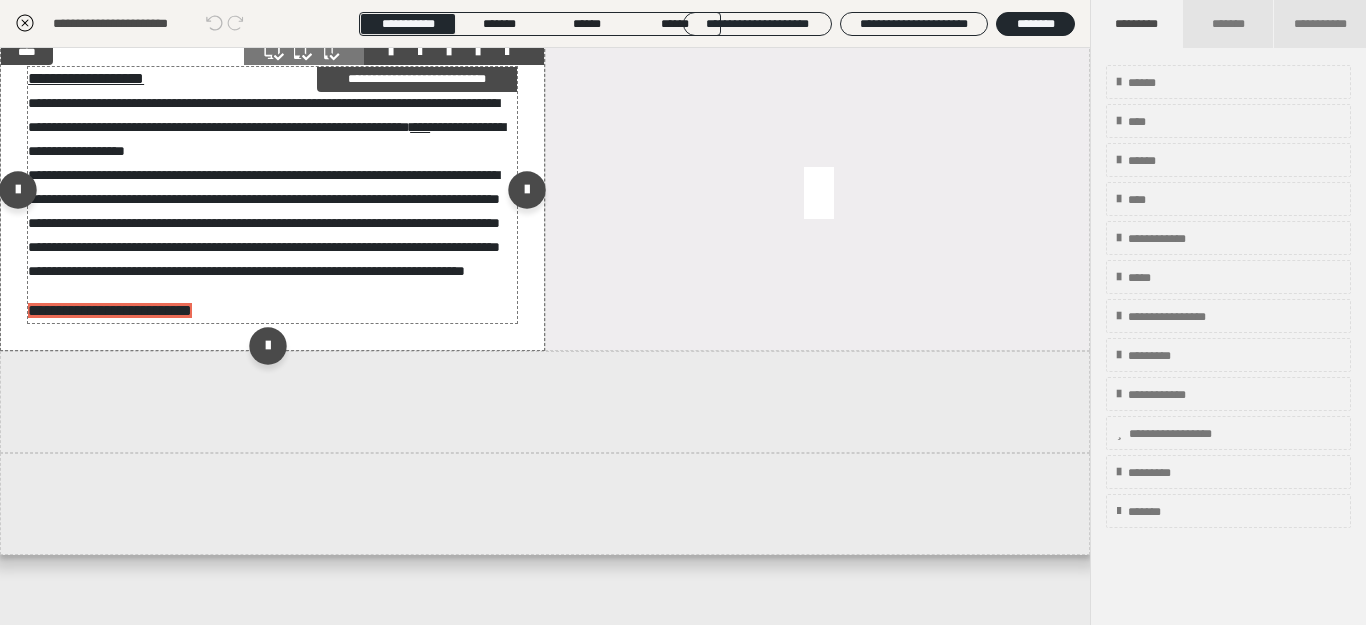 click on "**********" at bounding box center [272, 195] 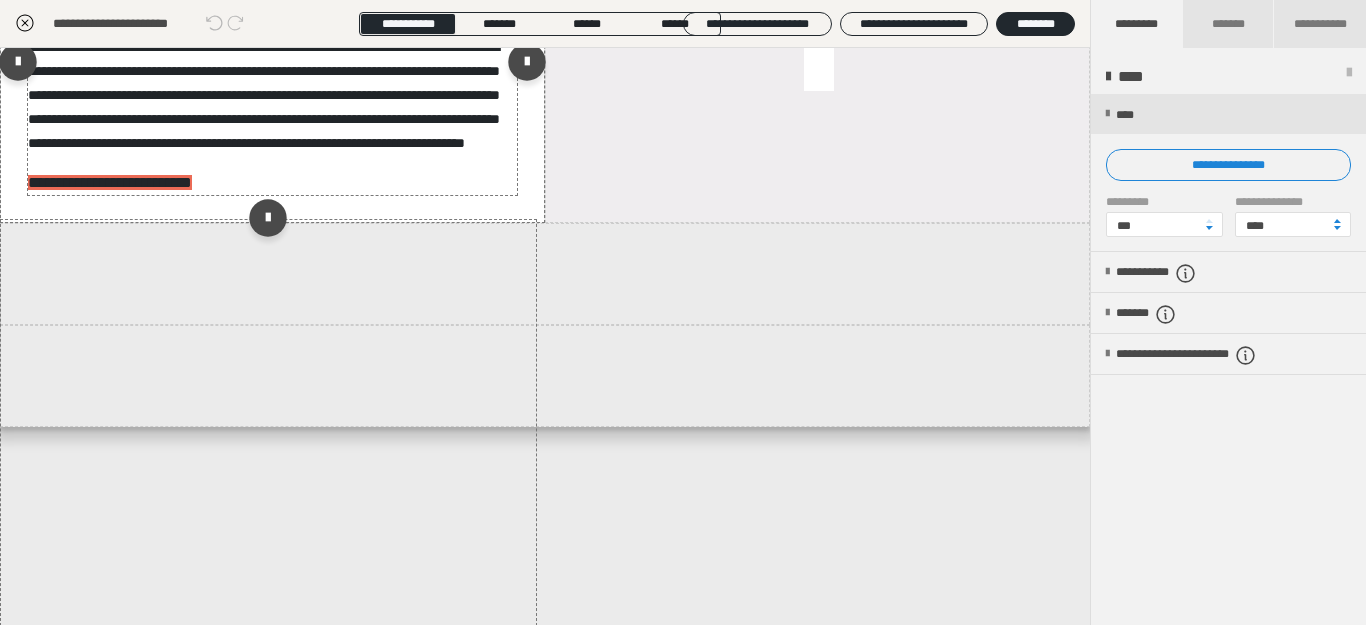 click on "**********" at bounding box center (272, 67) 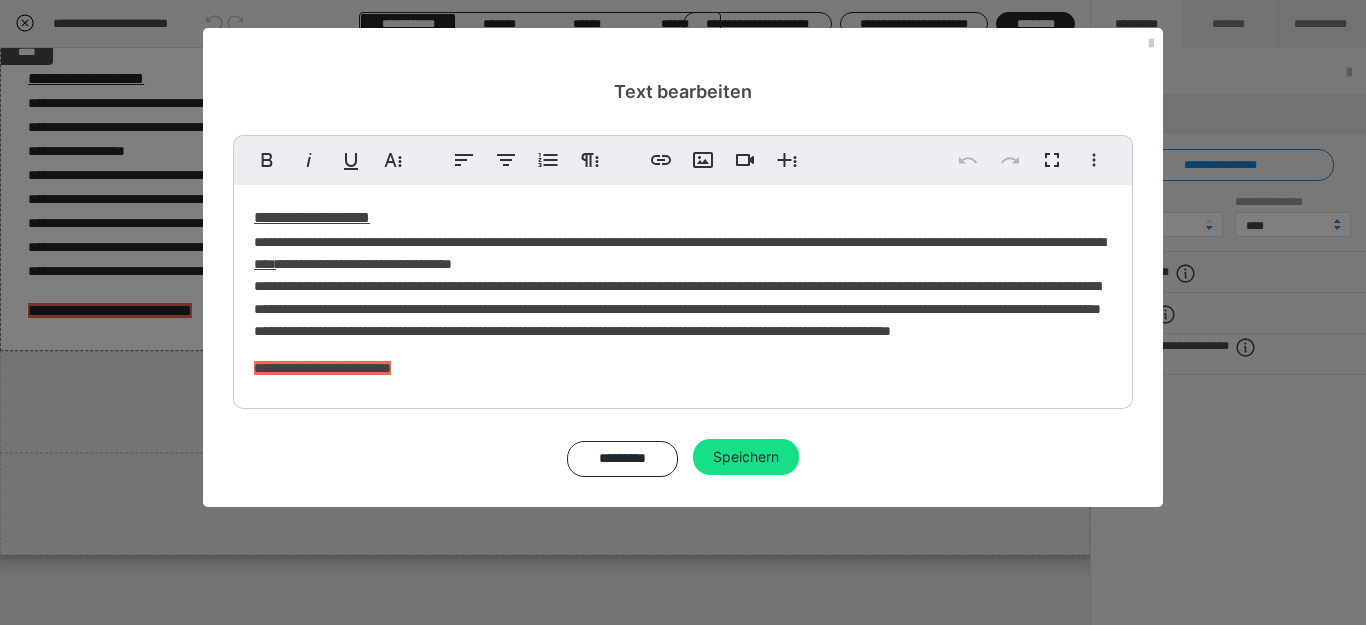 click on "**********" at bounding box center (683, 292) 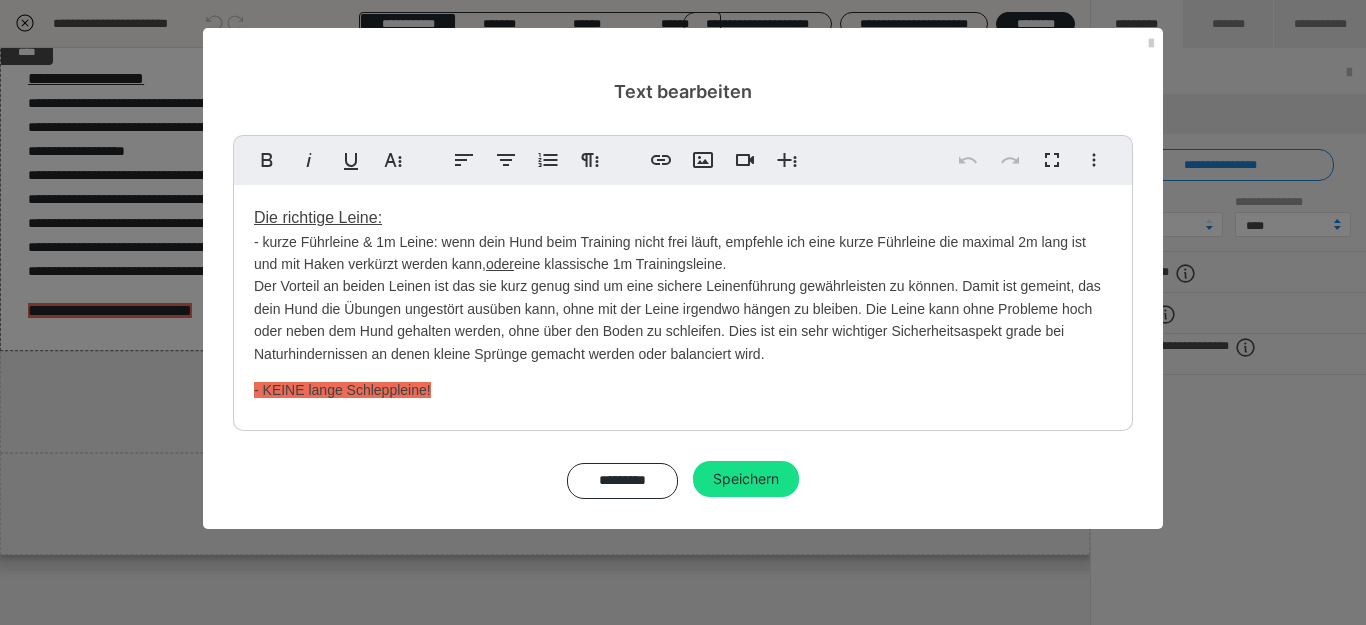 type 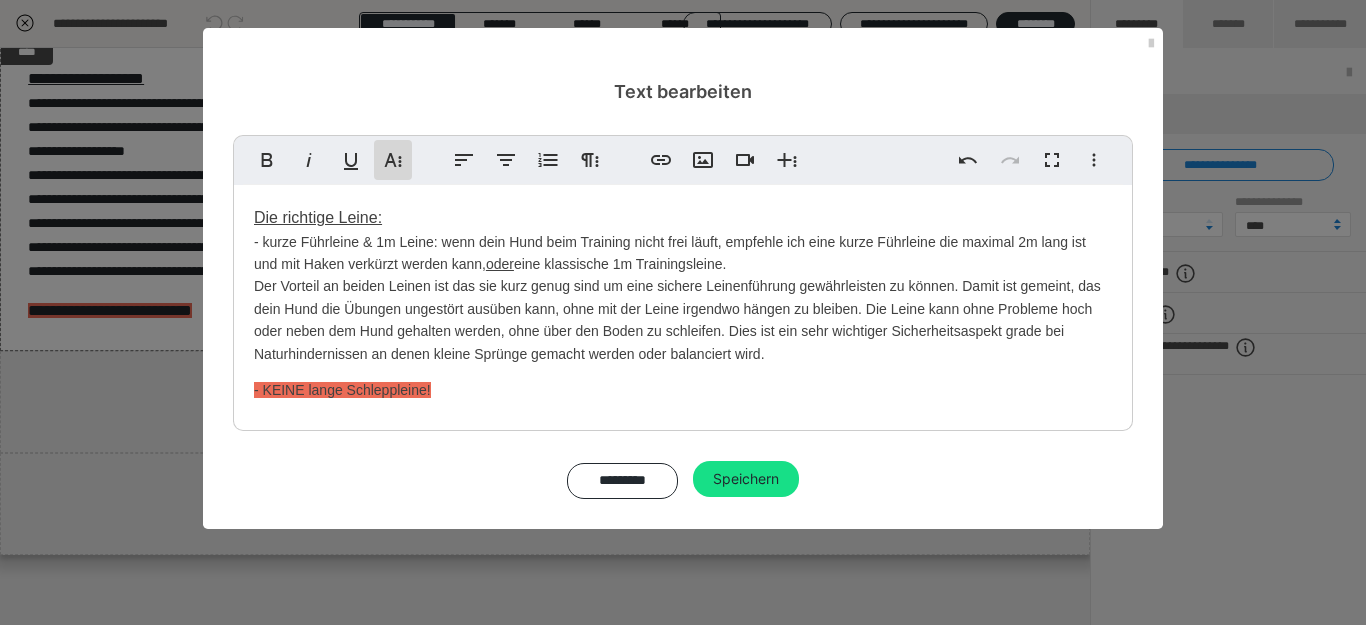click 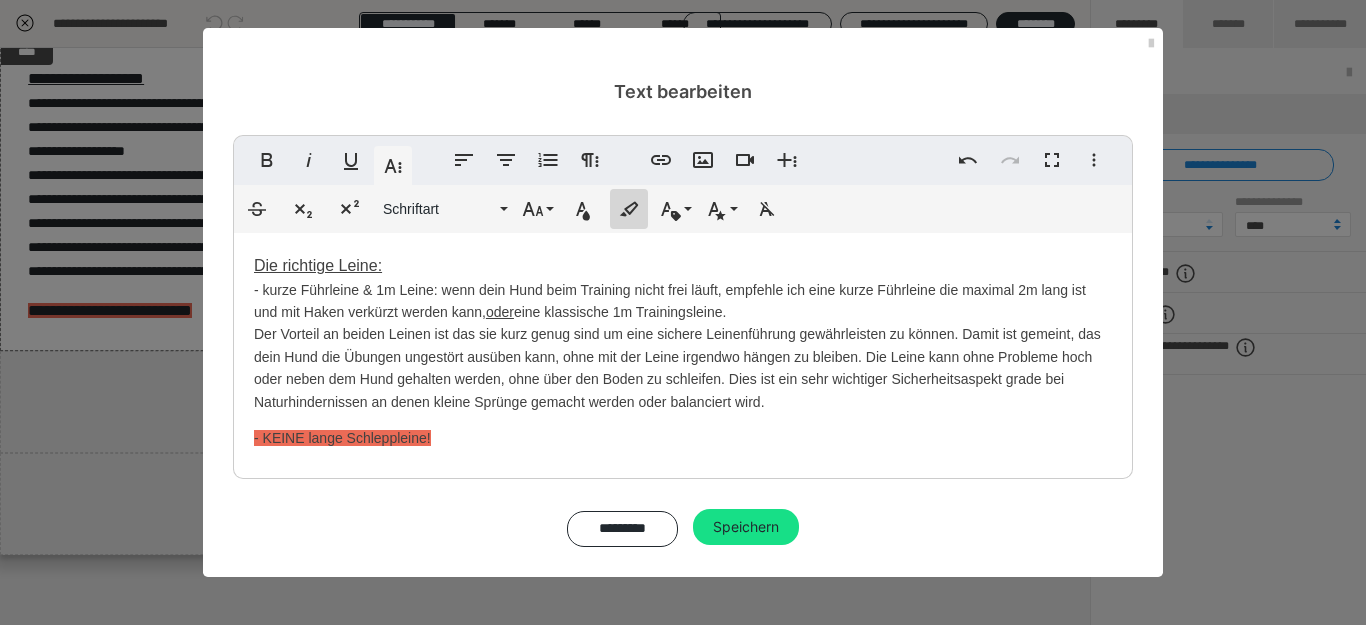 click 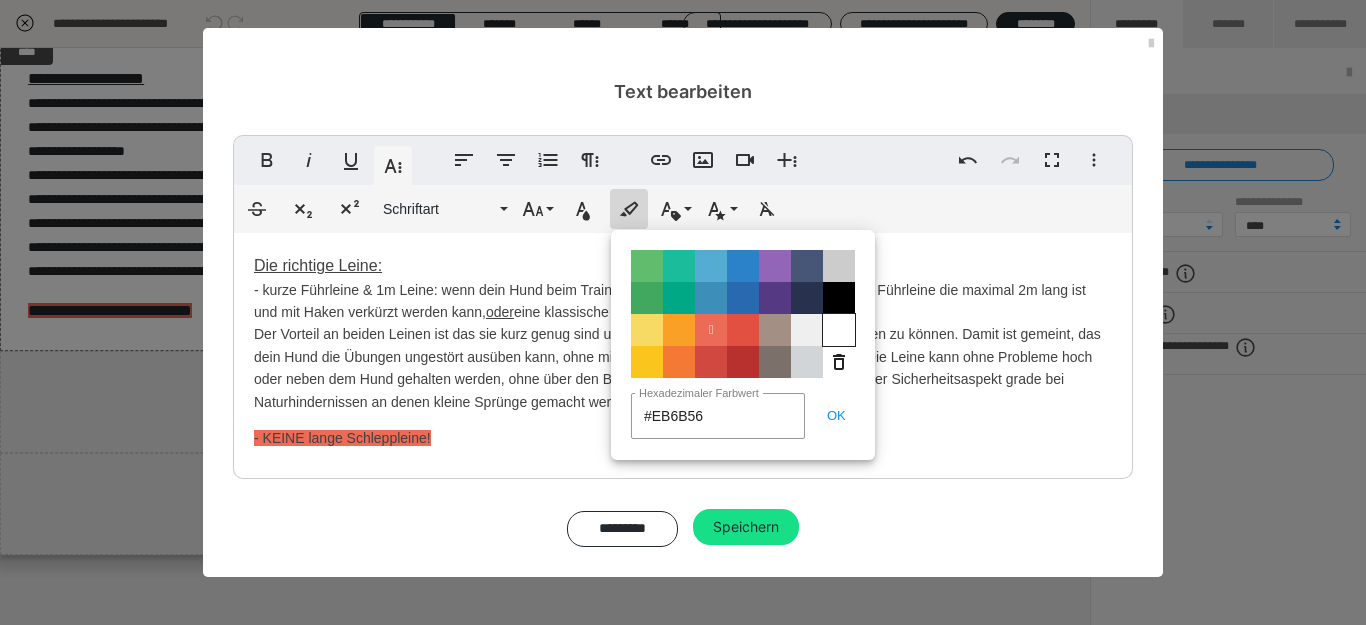 click on "Color#FFFFFF" at bounding box center (839, 330) 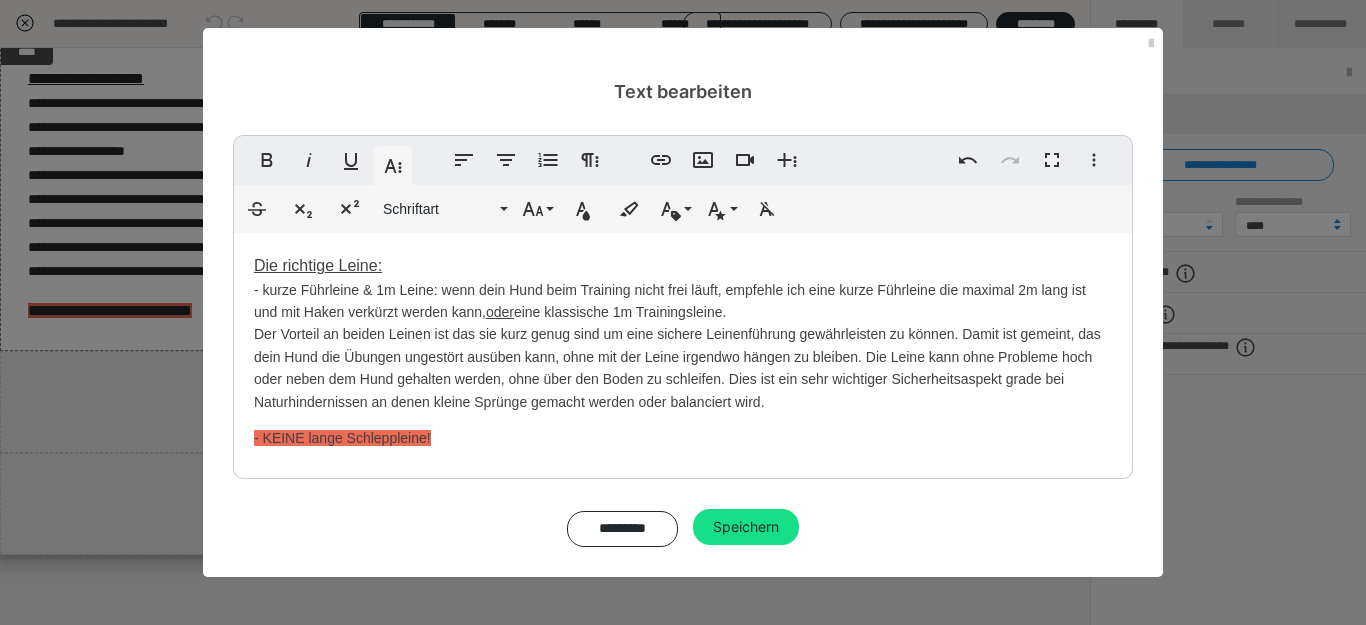 type 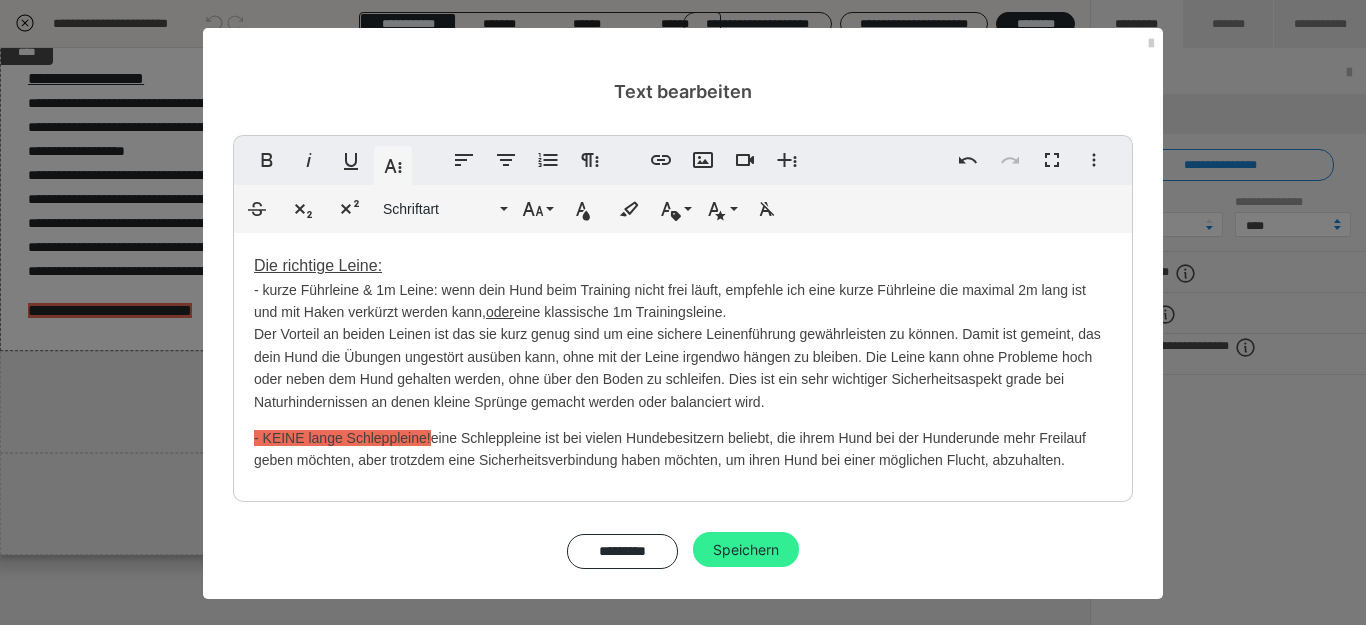 click on "Speichern" at bounding box center [746, 550] 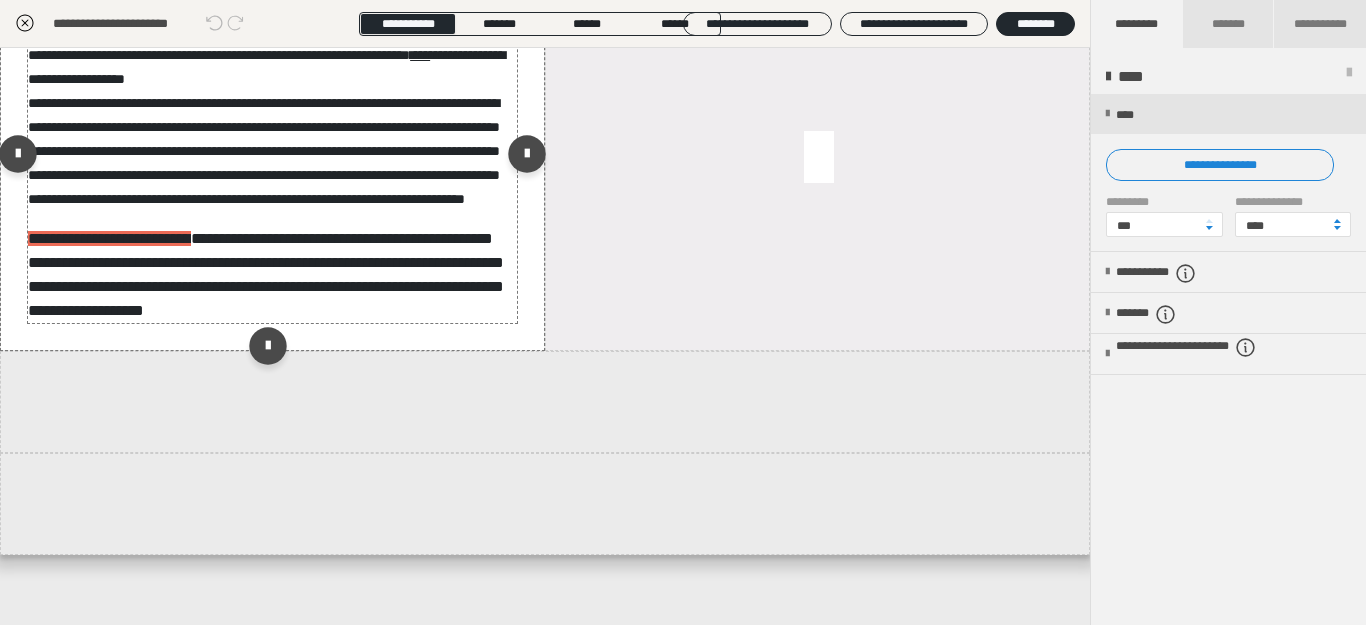 click on "**********" at bounding box center [266, 274] 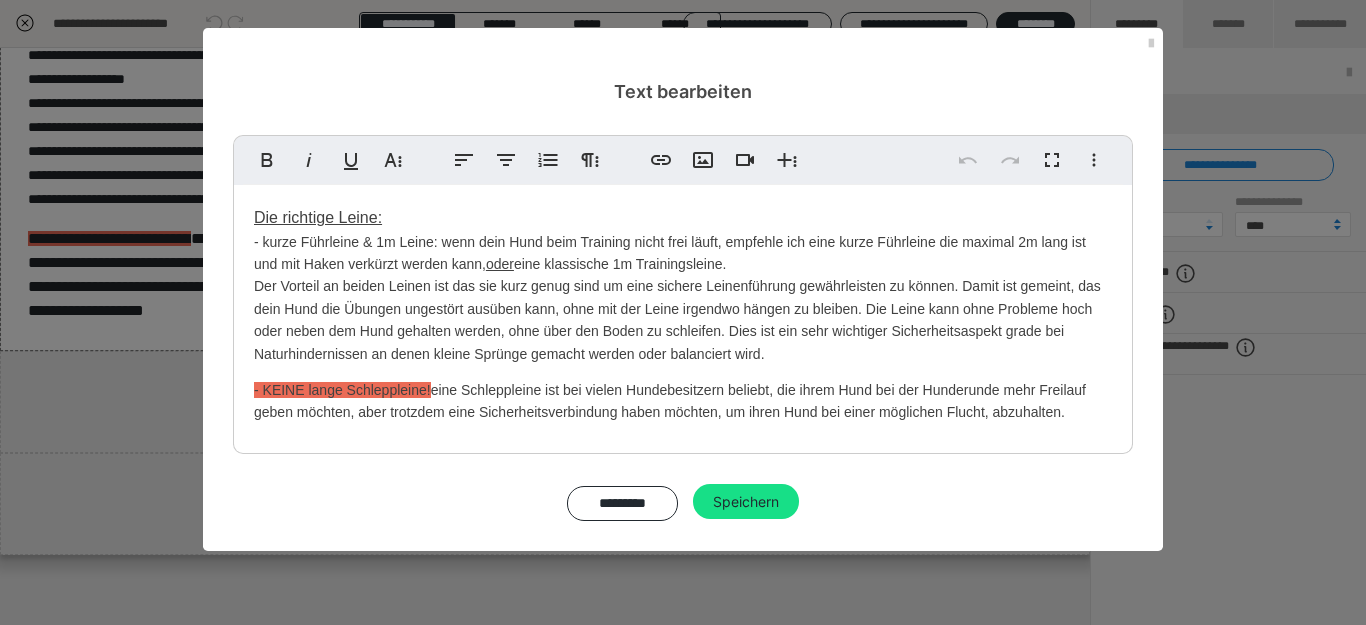 drag, startPoint x: 254, startPoint y: 390, endPoint x: 1114, endPoint y: 417, distance: 860.4237 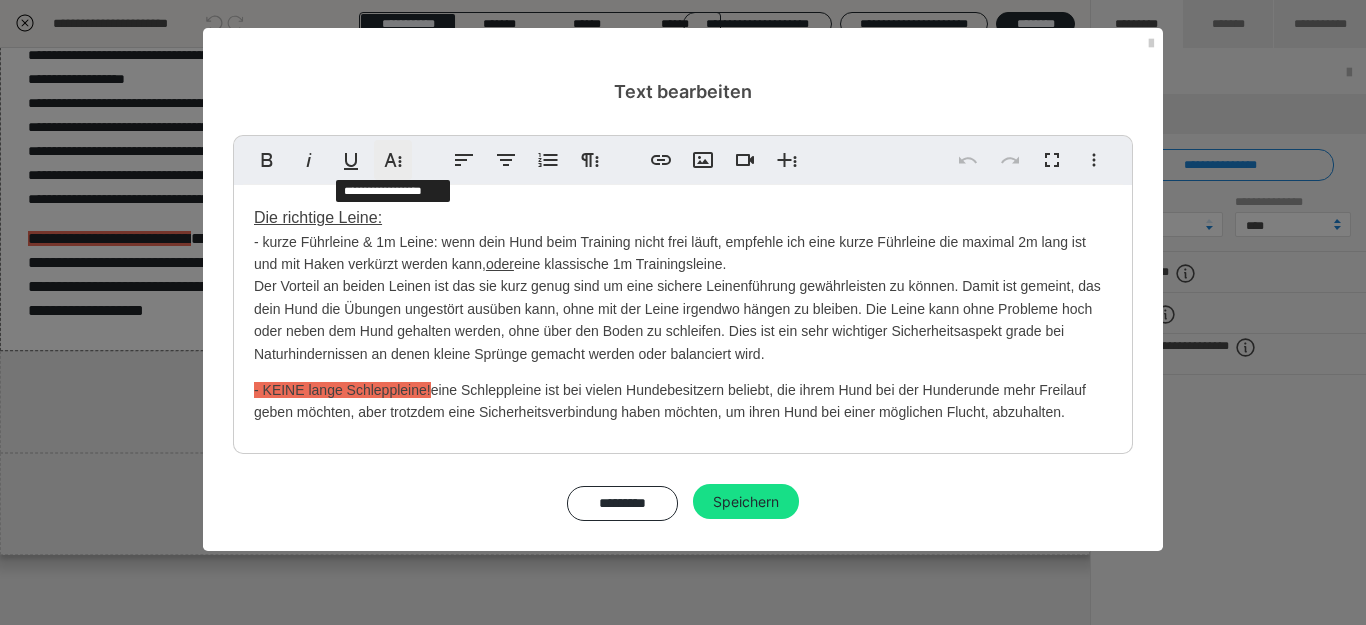 click 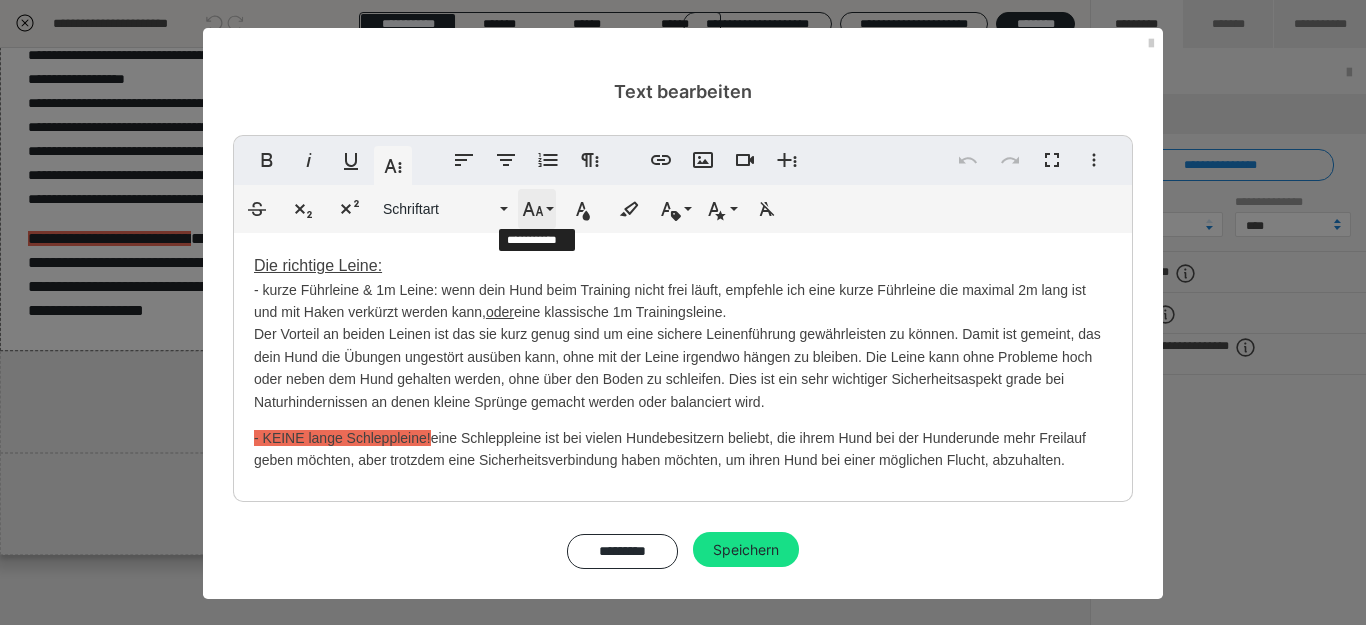 click on "Schriftgröße" at bounding box center [537, 209] 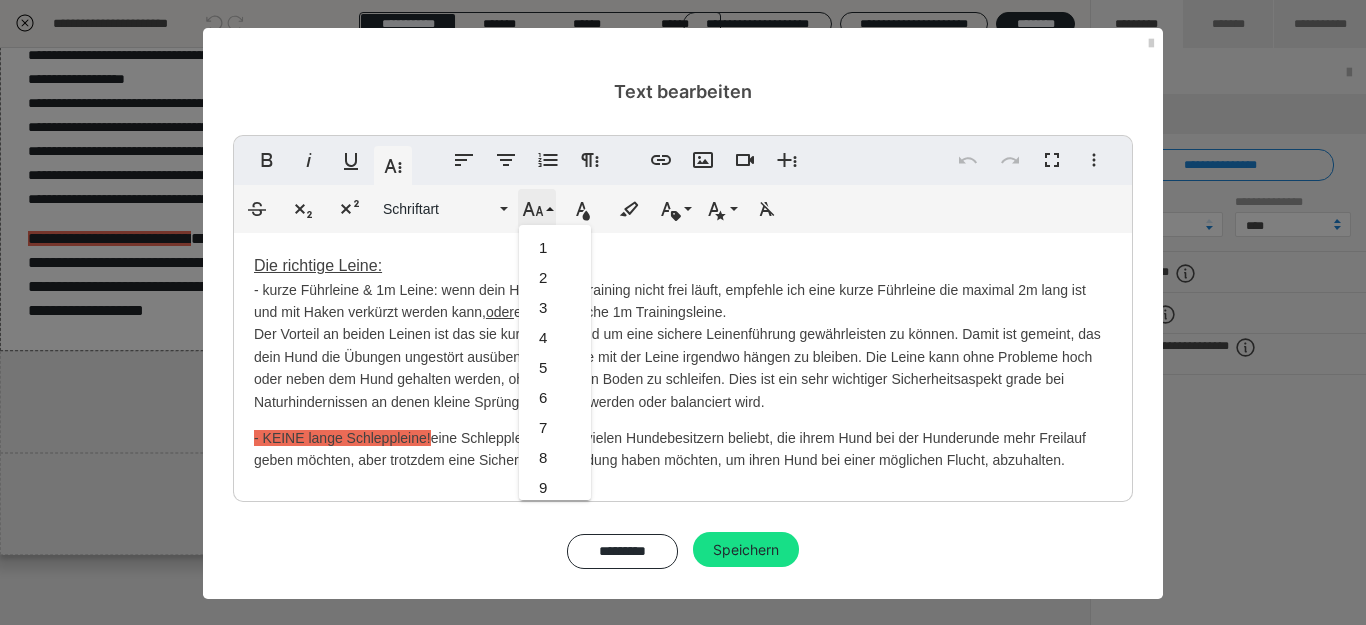 scroll, scrollTop: 413, scrollLeft: 0, axis: vertical 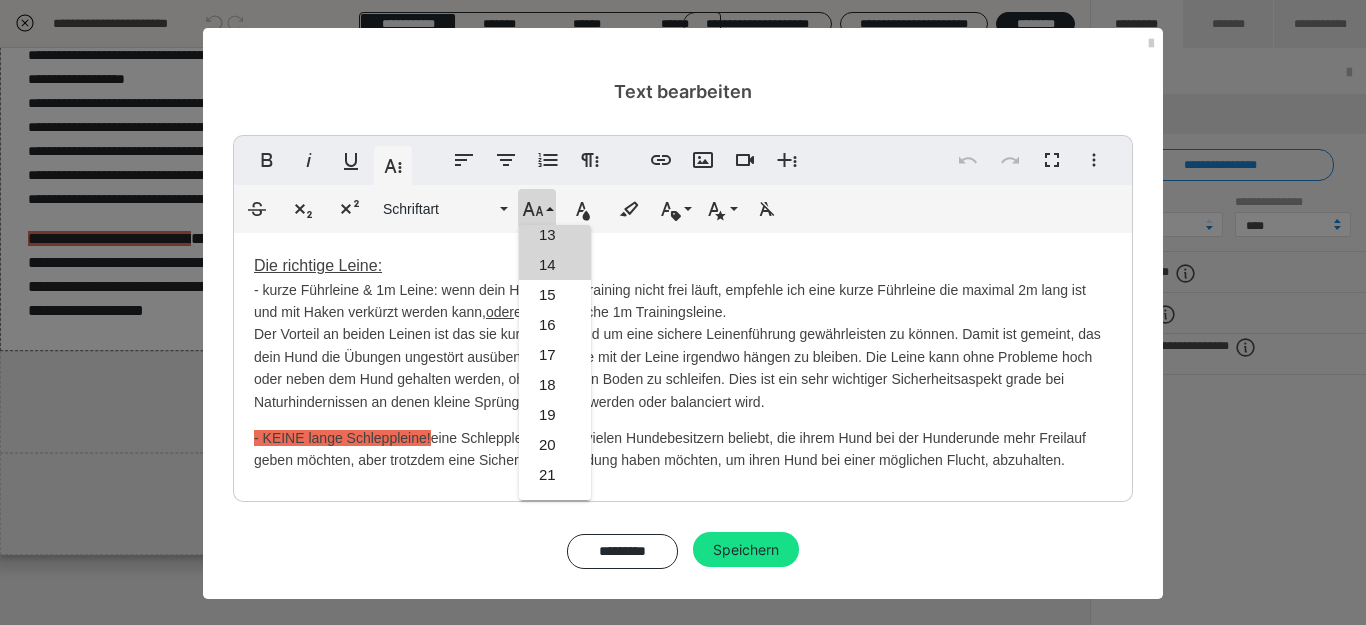 click on "13" at bounding box center [555, 235] 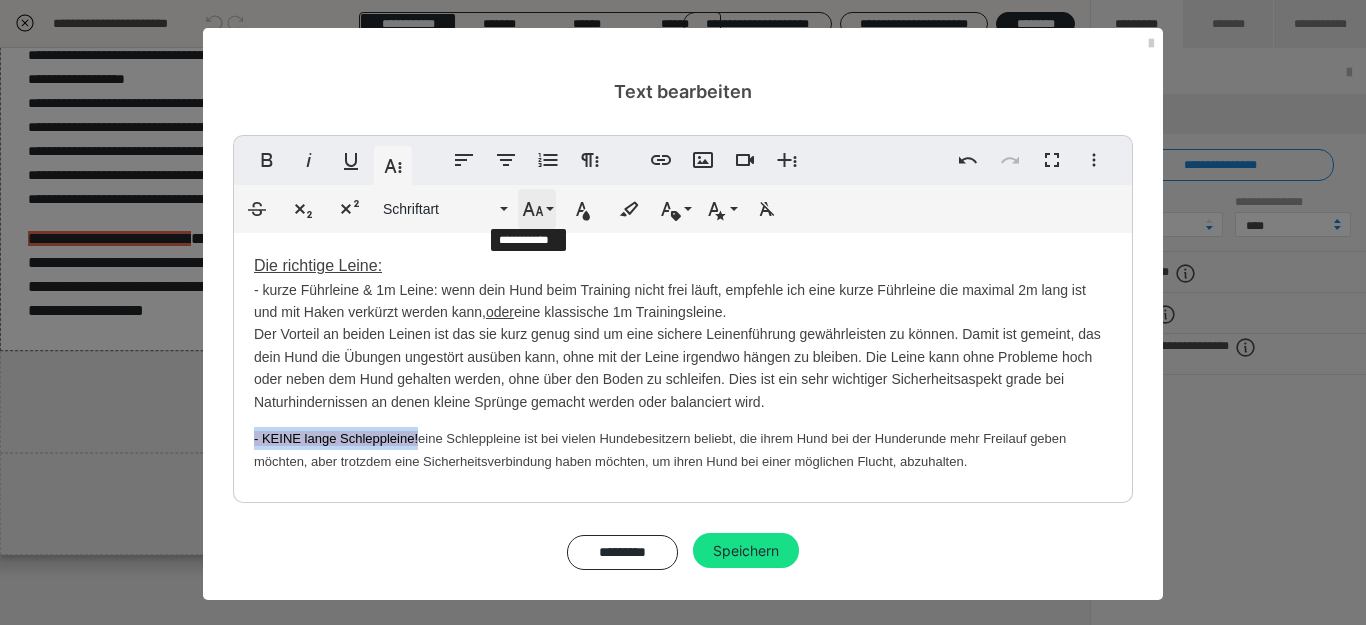 click 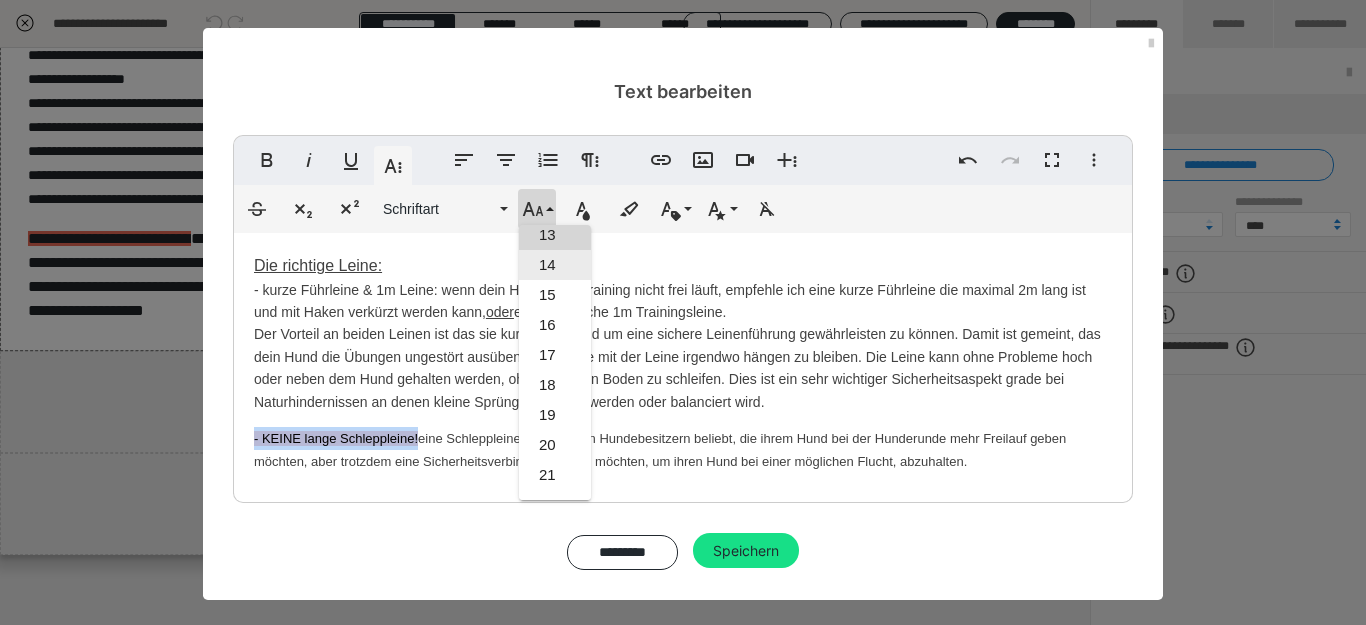 click on "14" at bounding box center [555, 265] 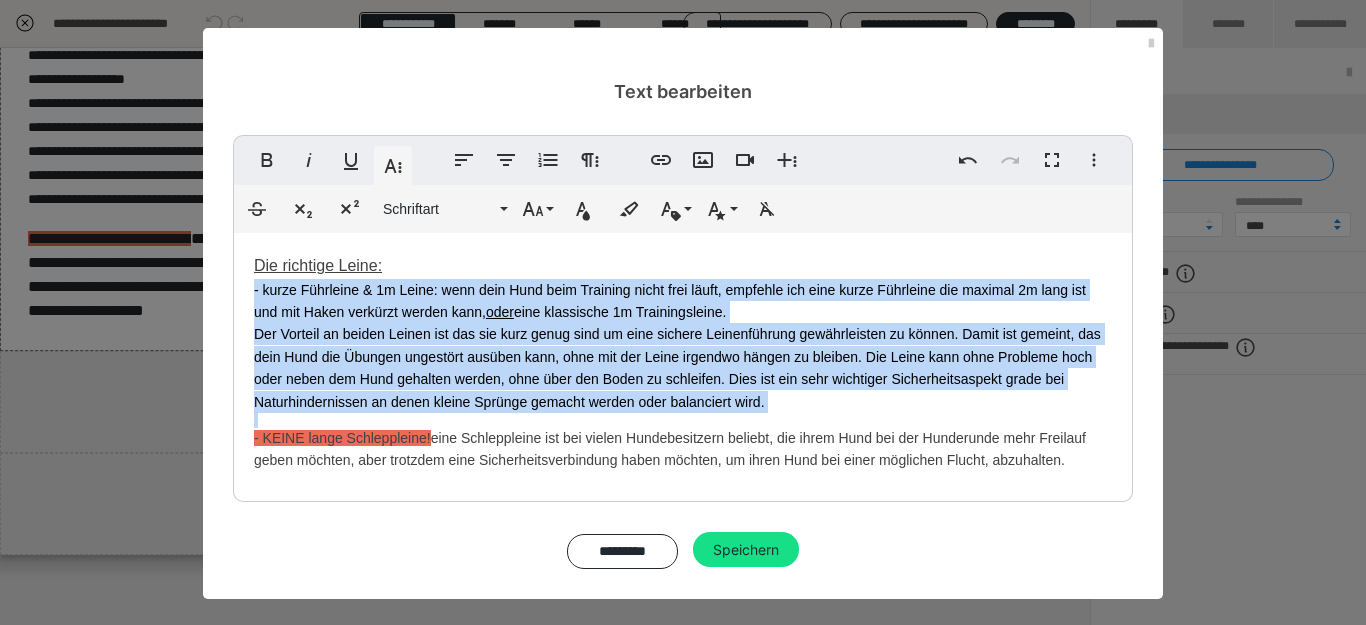 drag, startPoint x: 251, startPoint y: 289, endPoint x: 845, endPoint y: 413, distance: 606.80475 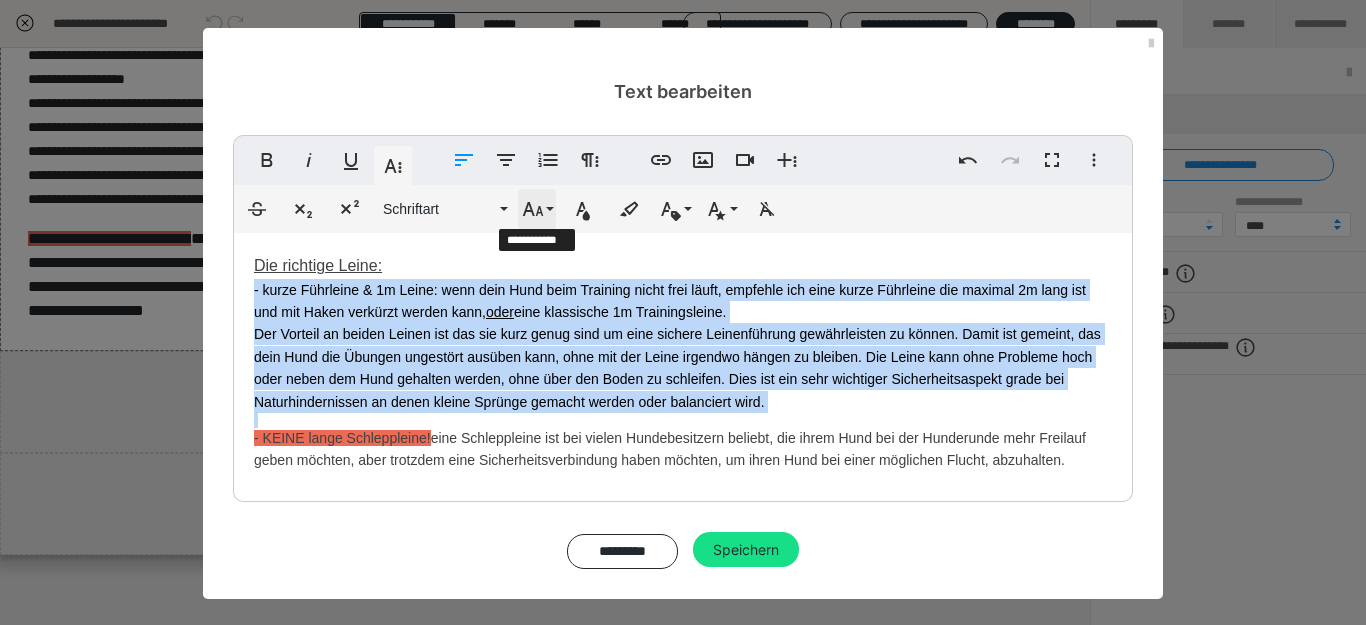 click 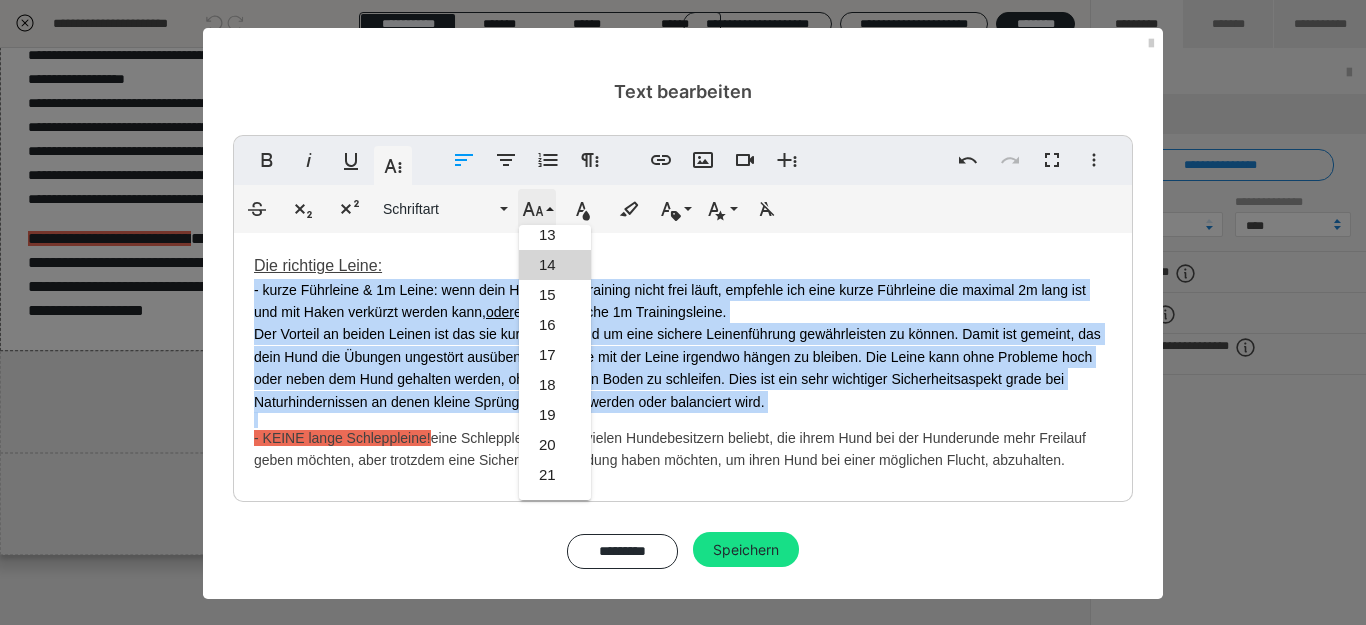 scroll, scrollTop: 413, scrollLeft: 0, axis: vertical 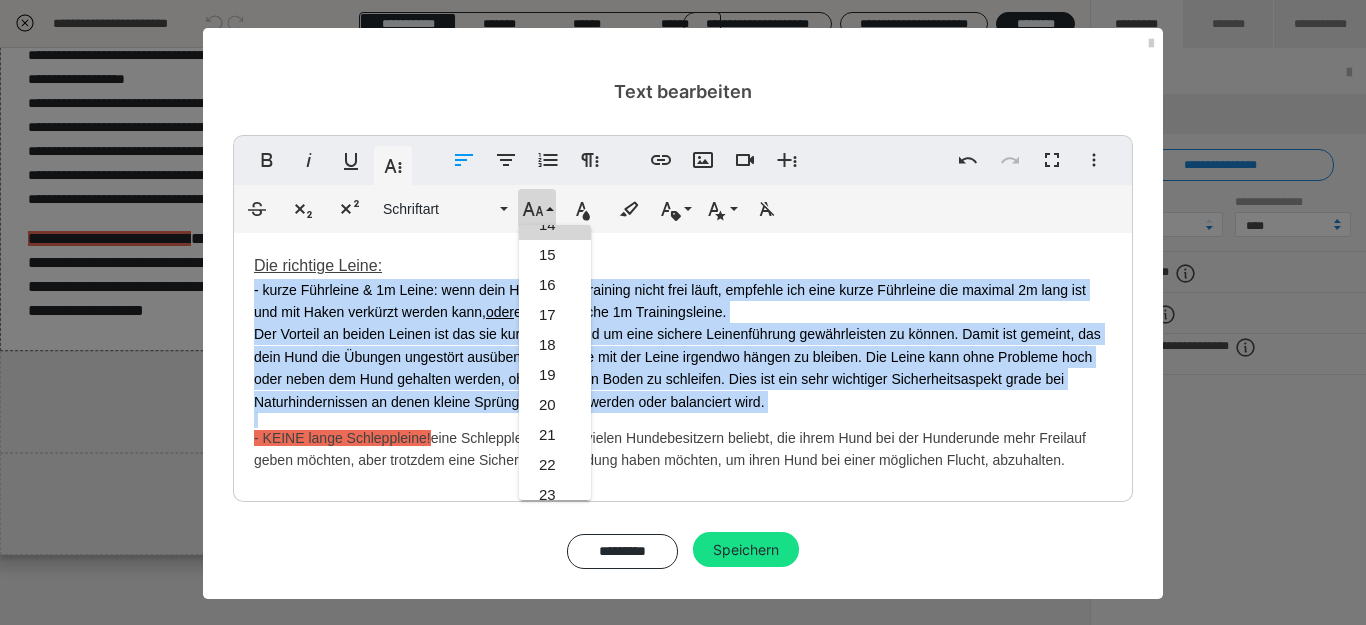 click on "14" at bounding box center [555, 225] 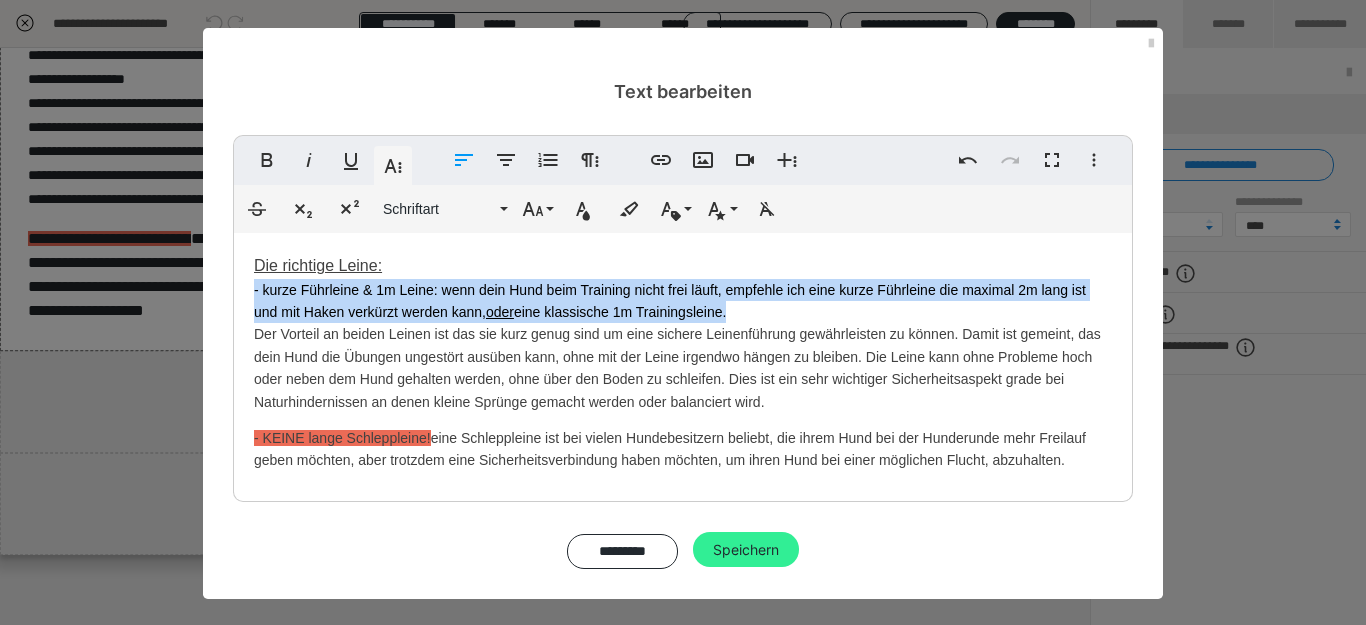 click on "Speichern" at bounding box center (746, 550) 